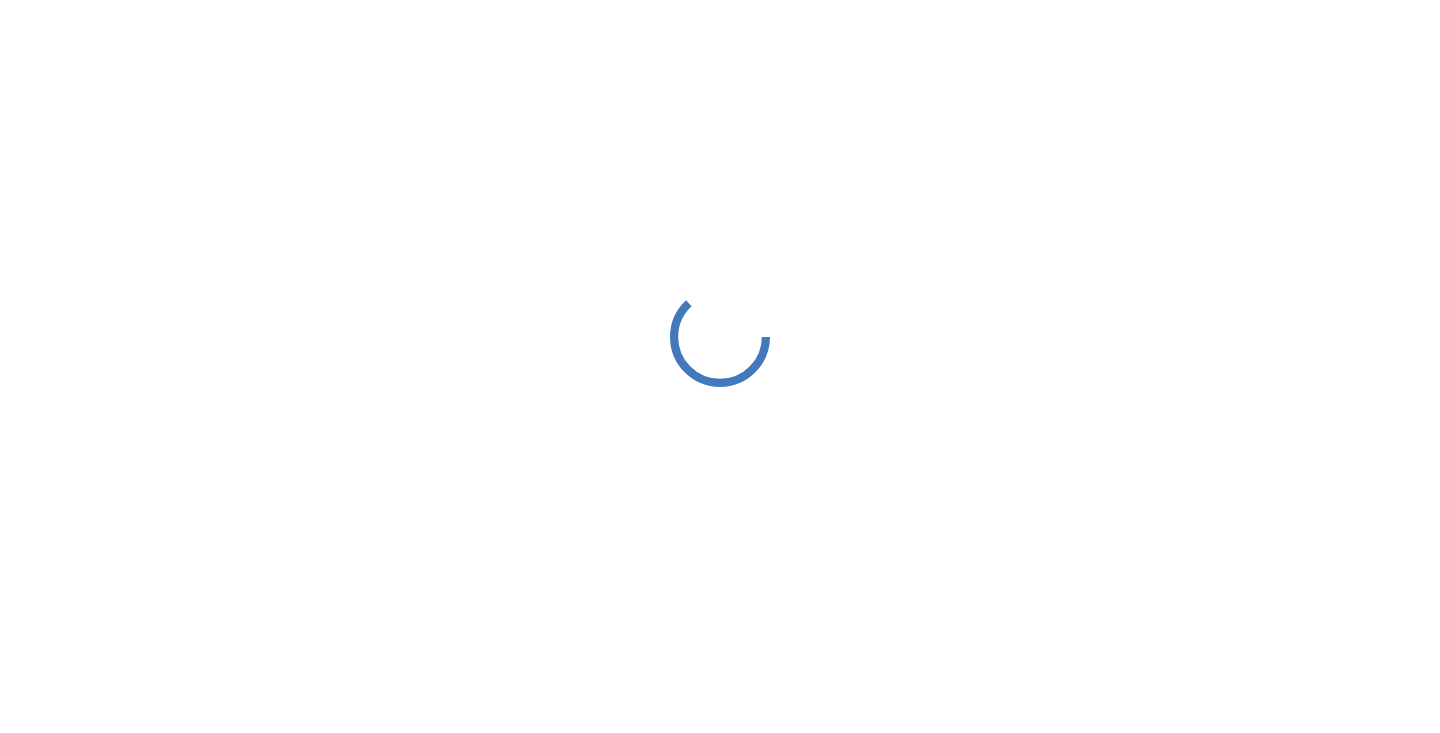 scroll, scrollTop: 0, scrollLeft: 0, axis: both 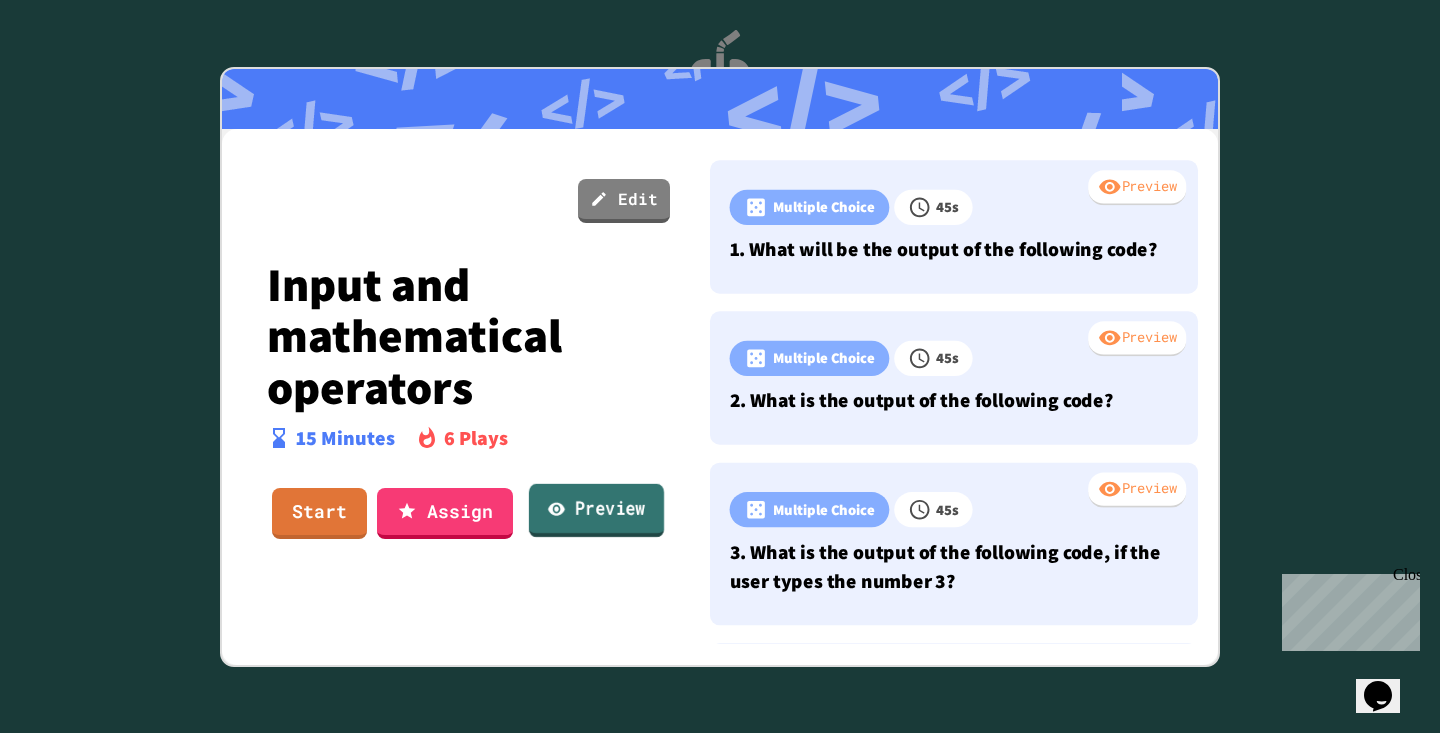 click on "Preview" at bounding box center (596, 510) 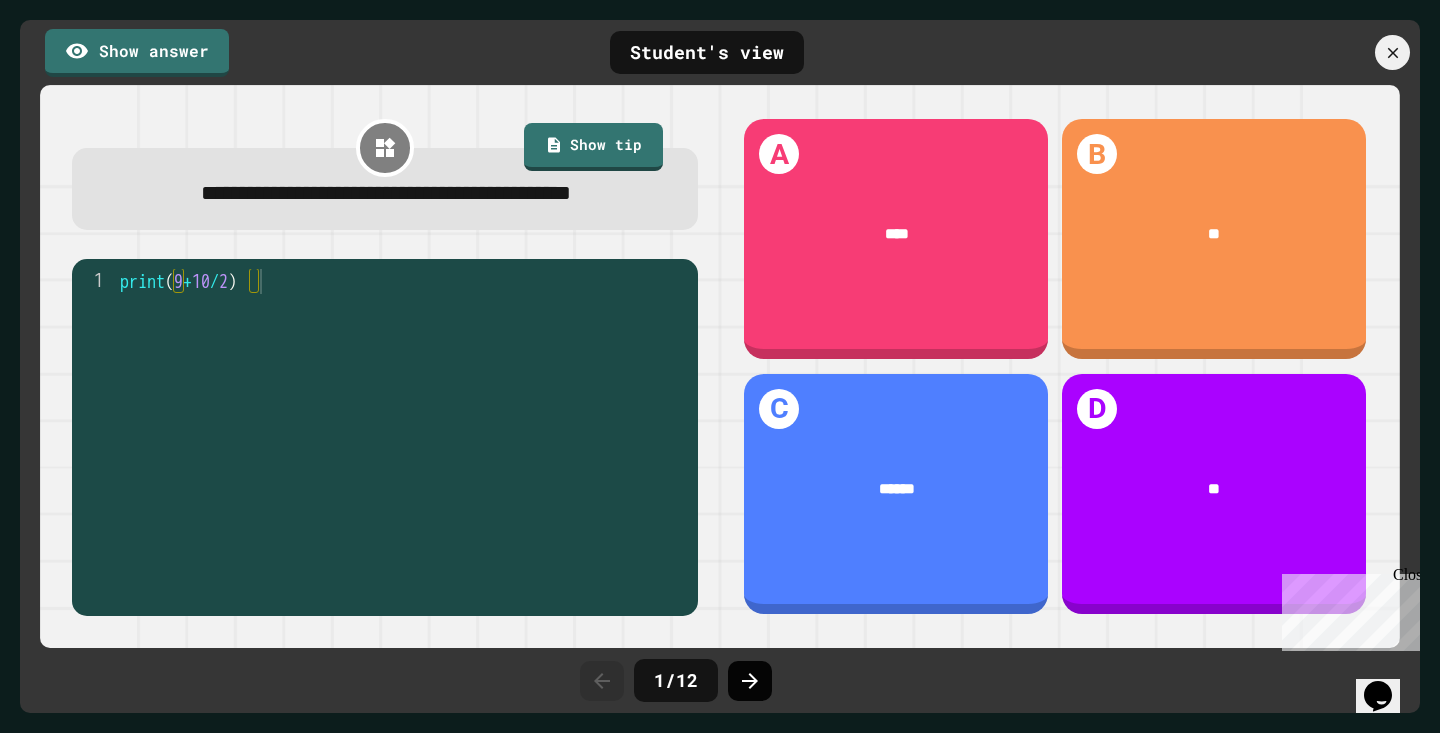 click 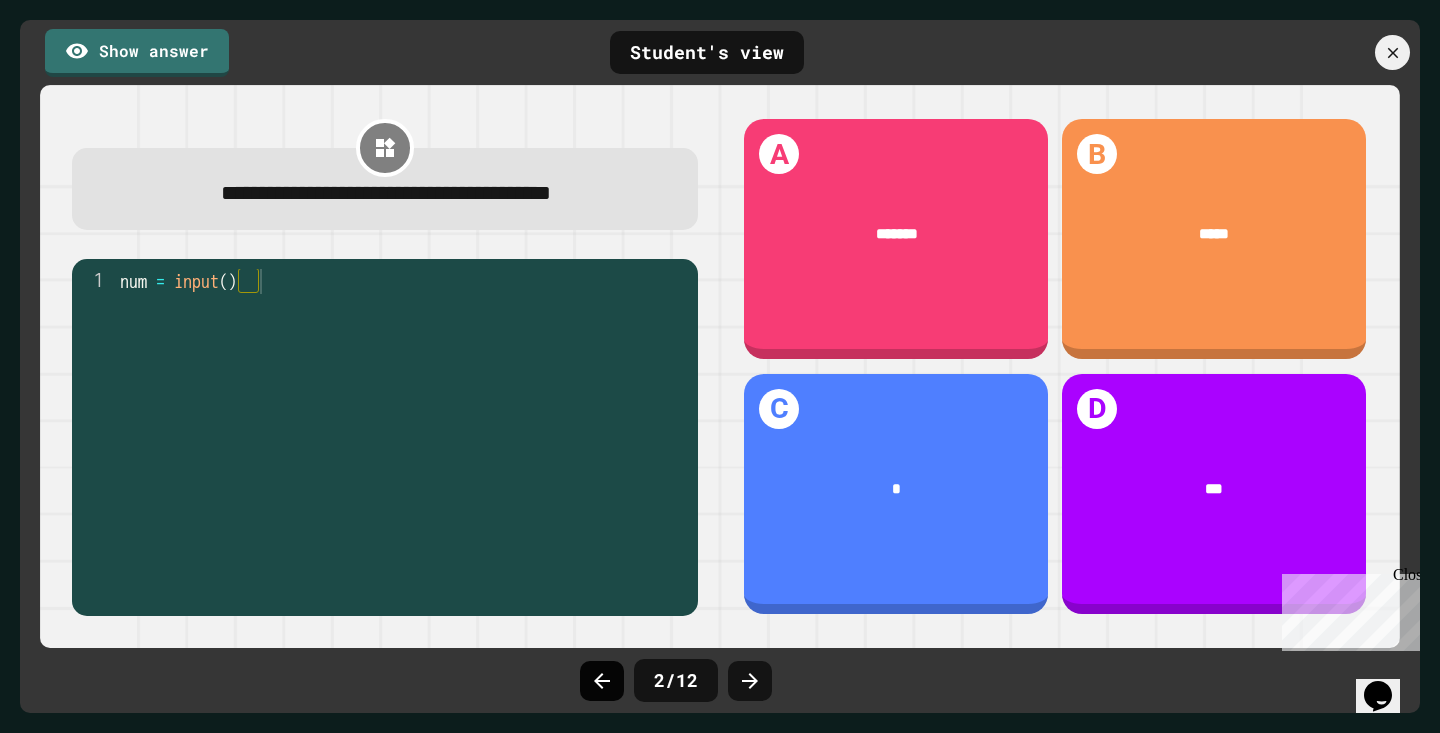 click 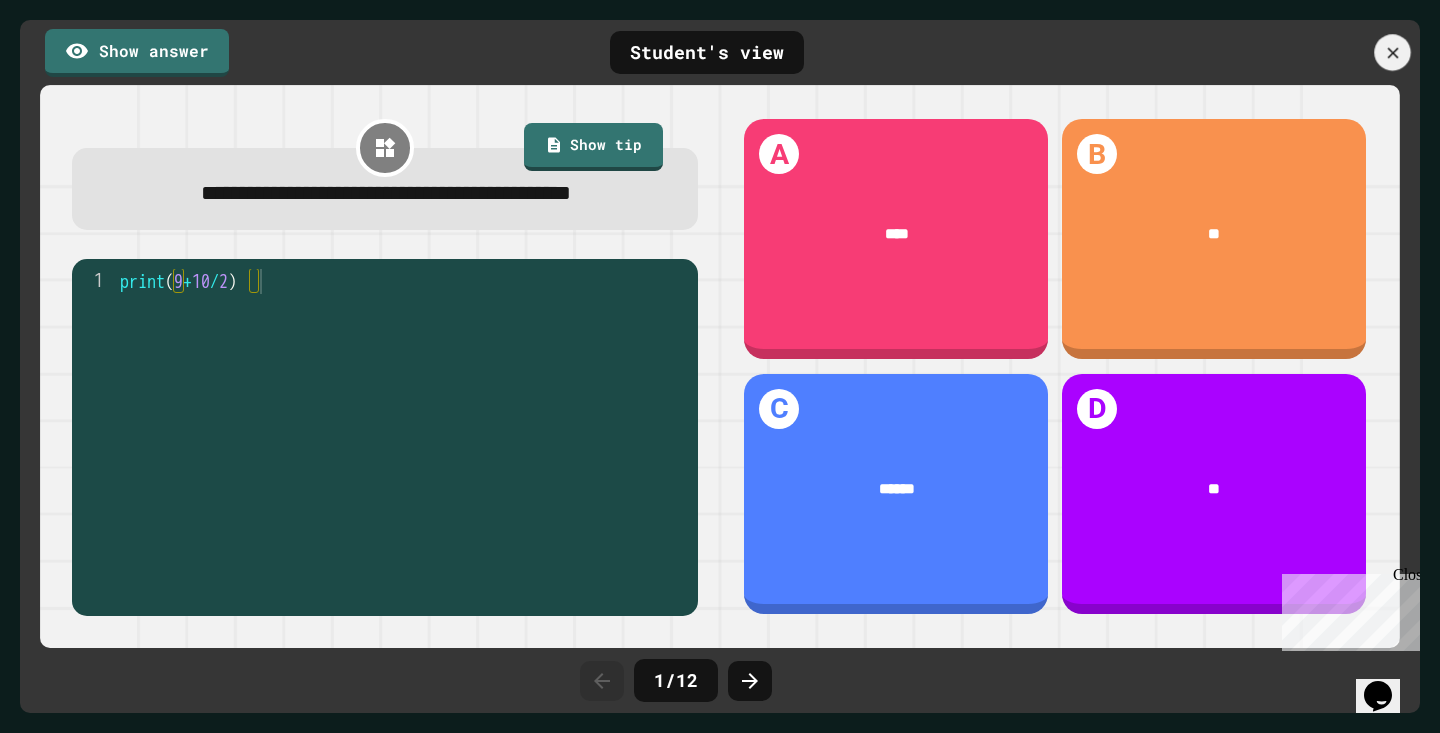click 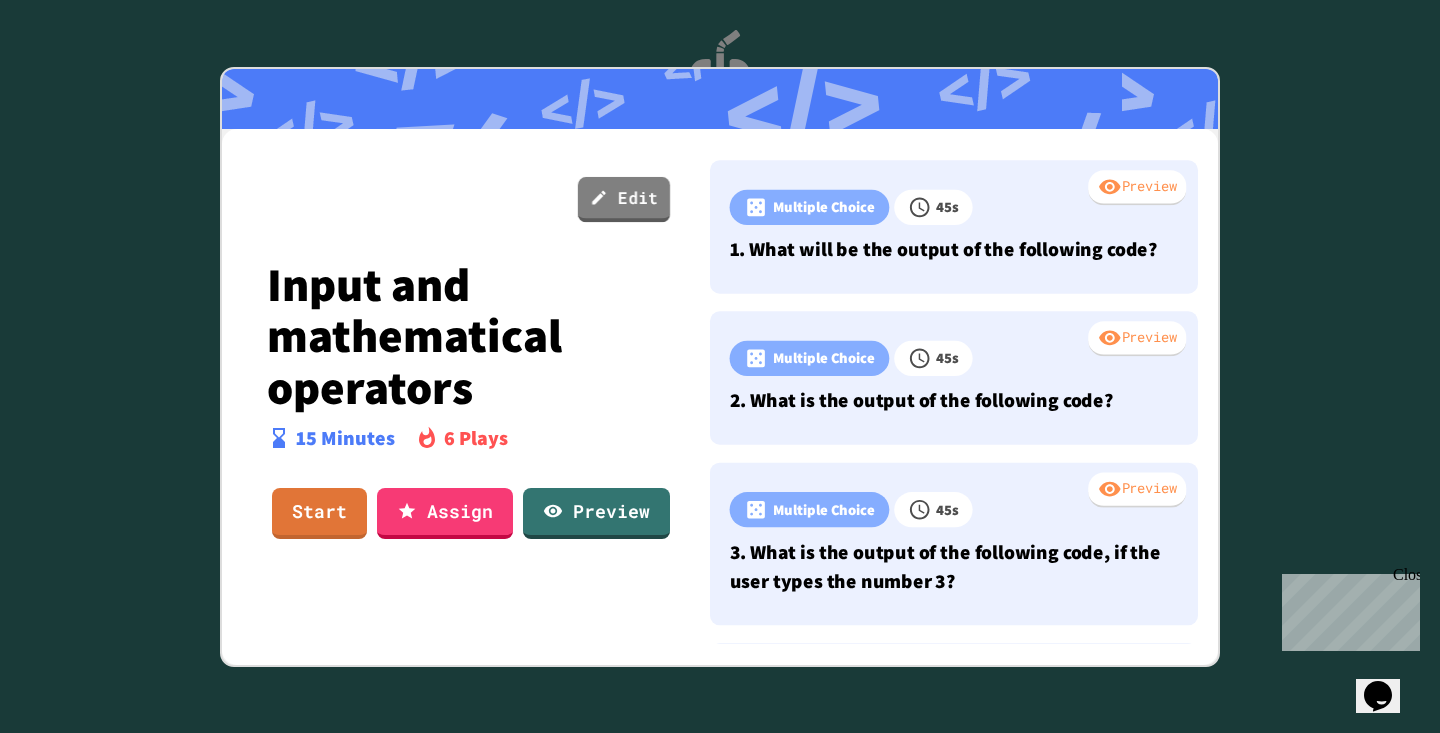 click on "Edit" at bounding box center [624, 198] 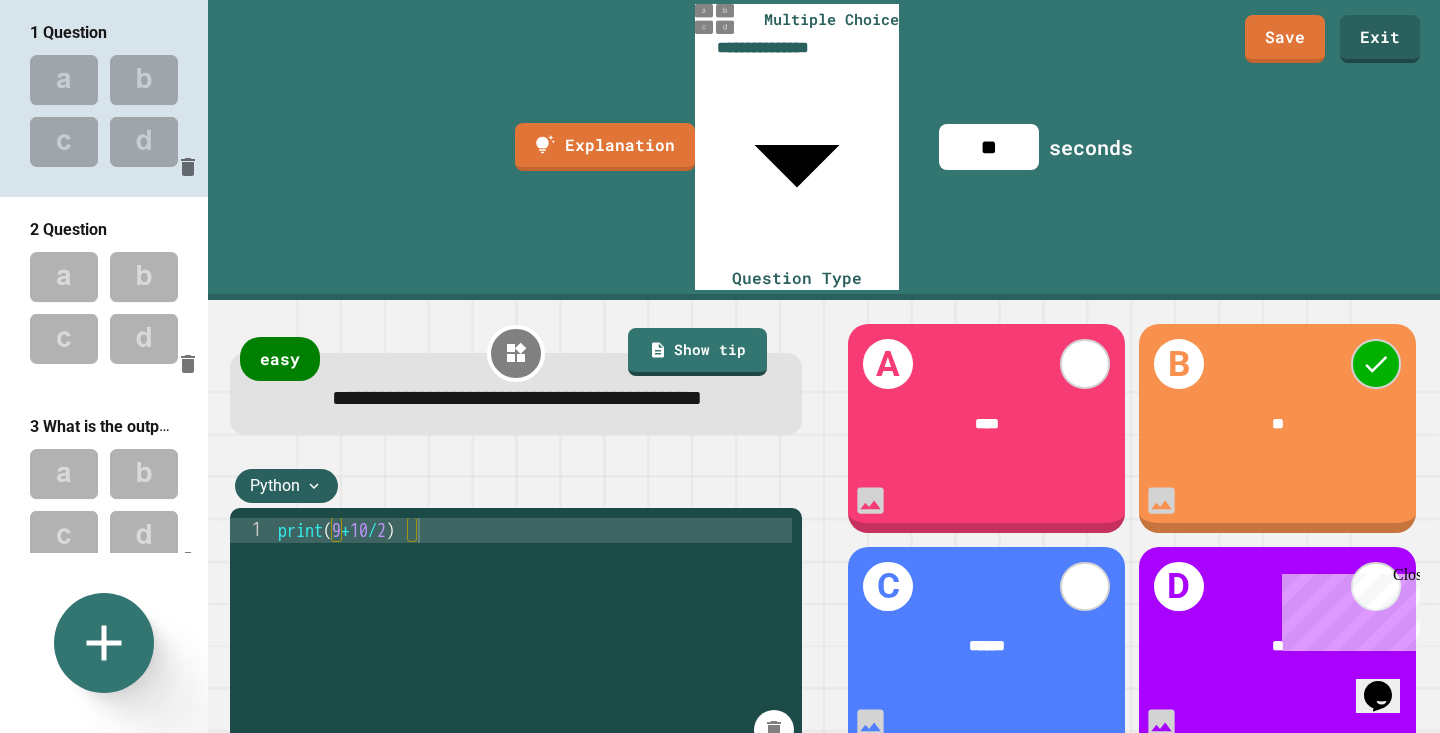 scroll, scrollTop: 0, scrollLeft: 0, axis: both 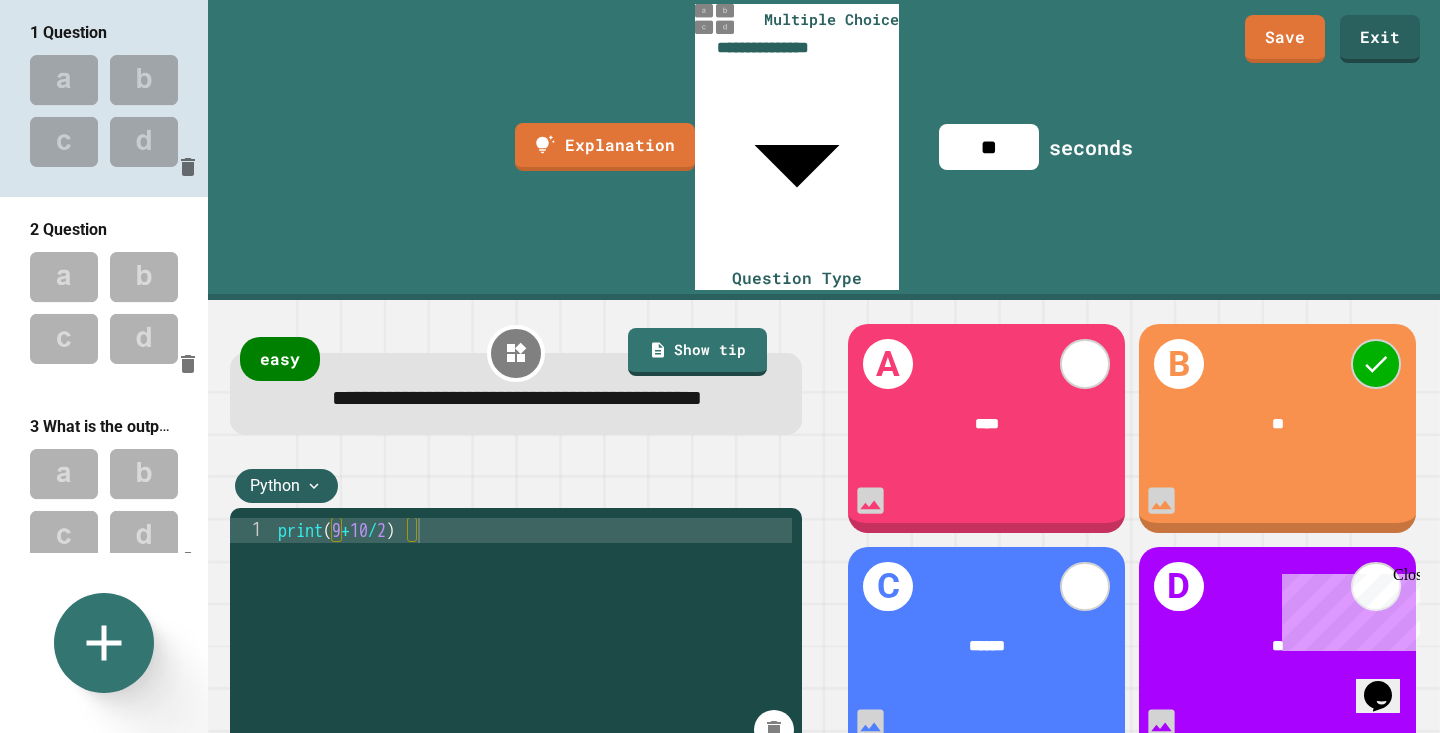 click at bounding box center (104, 111) 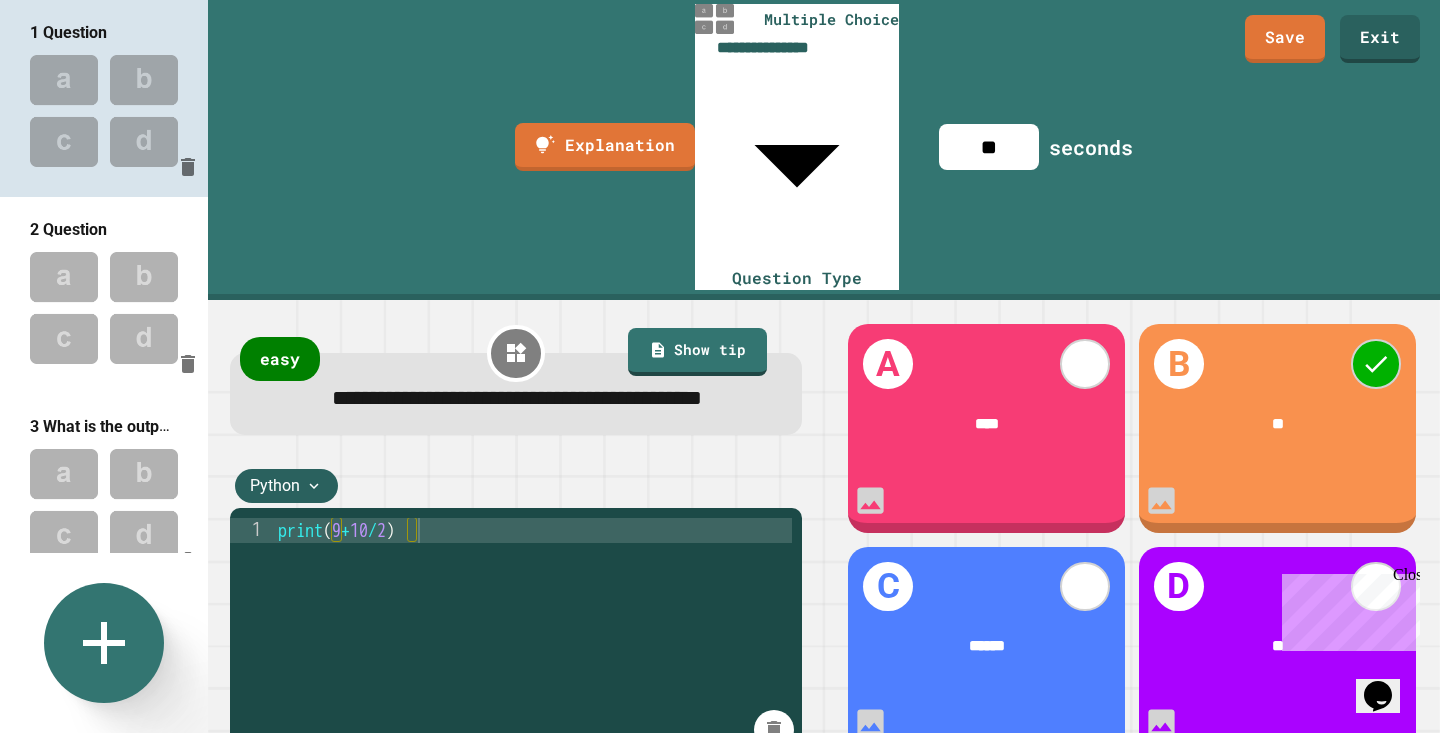 click at bounding box center (104, 643) 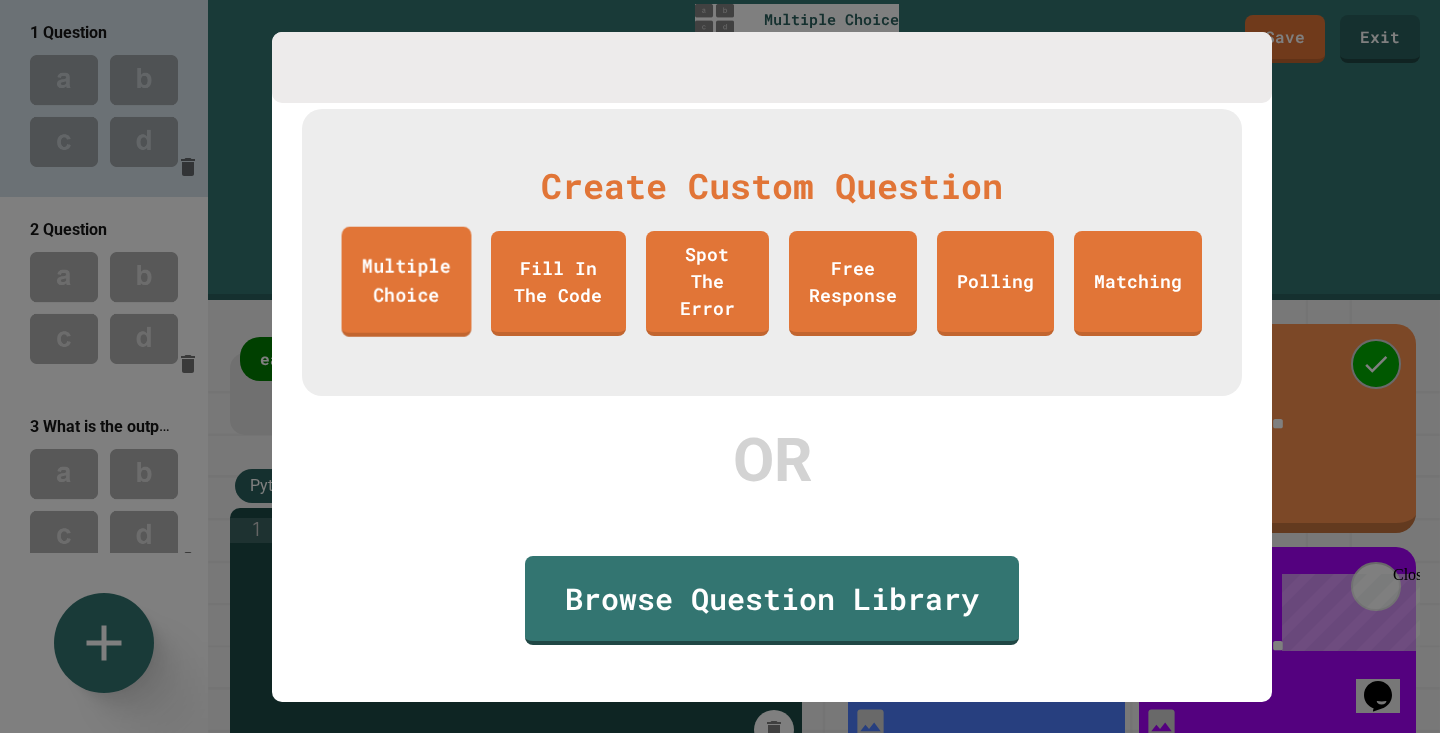 click on "Multiple Choice" at bounding box center (407, 282) 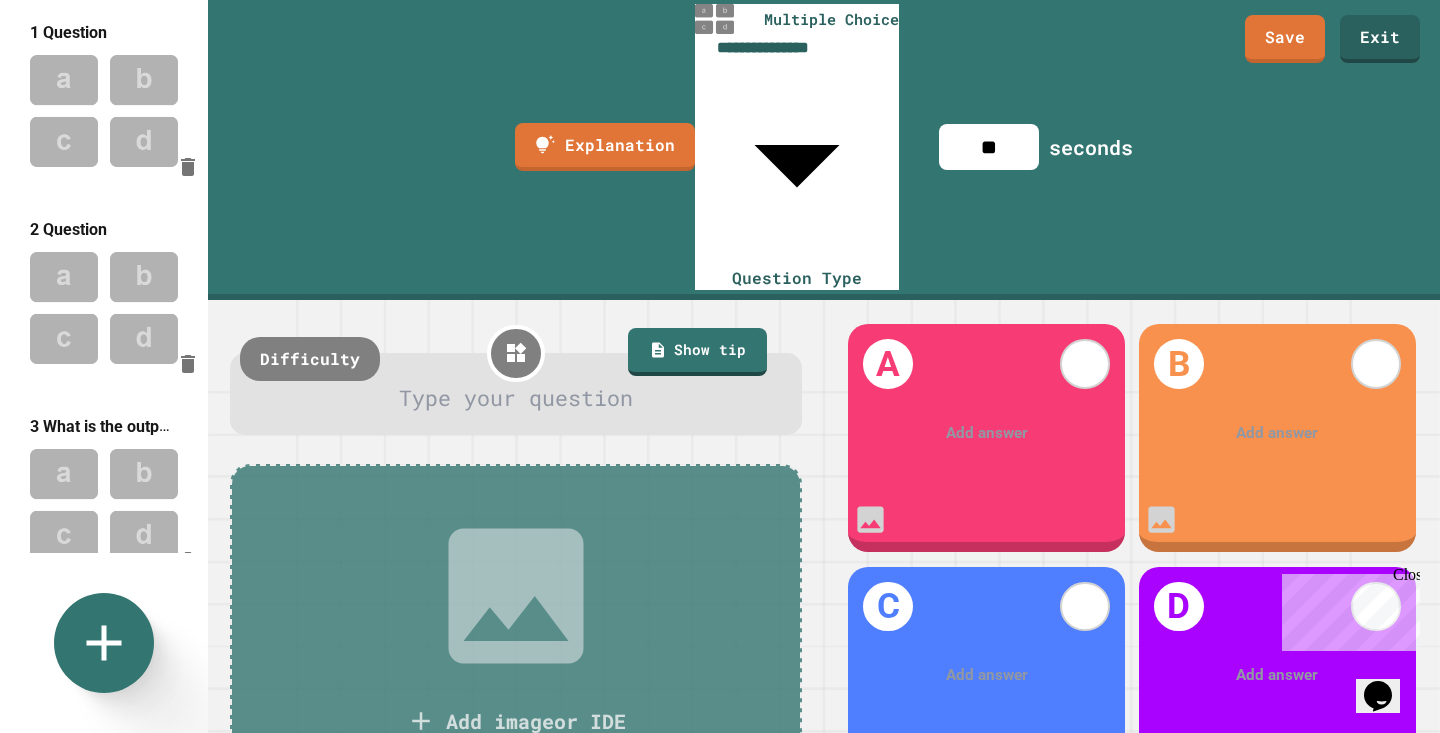 scroll, scrollTop: 2025, scrollLeft: 0, axis: vertical 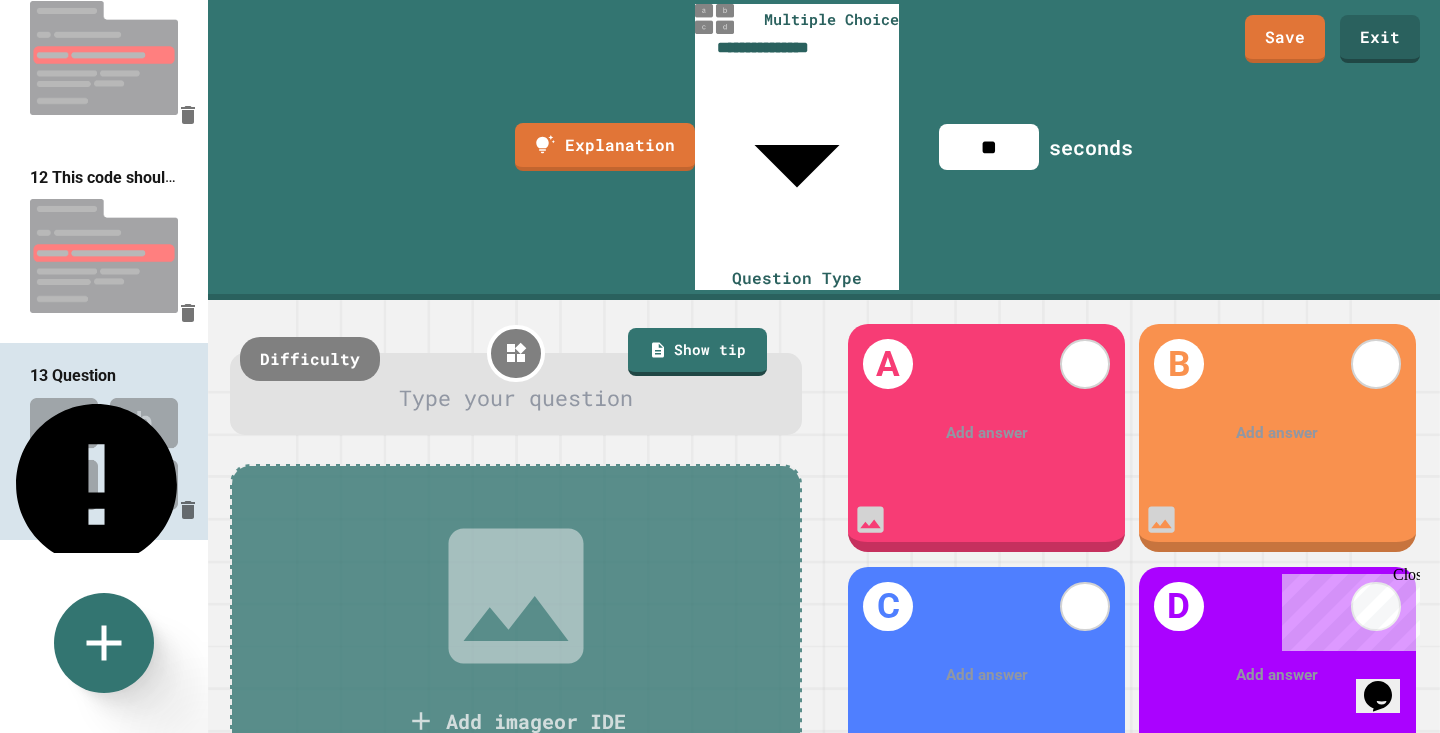click at bounding box center (516, 398) 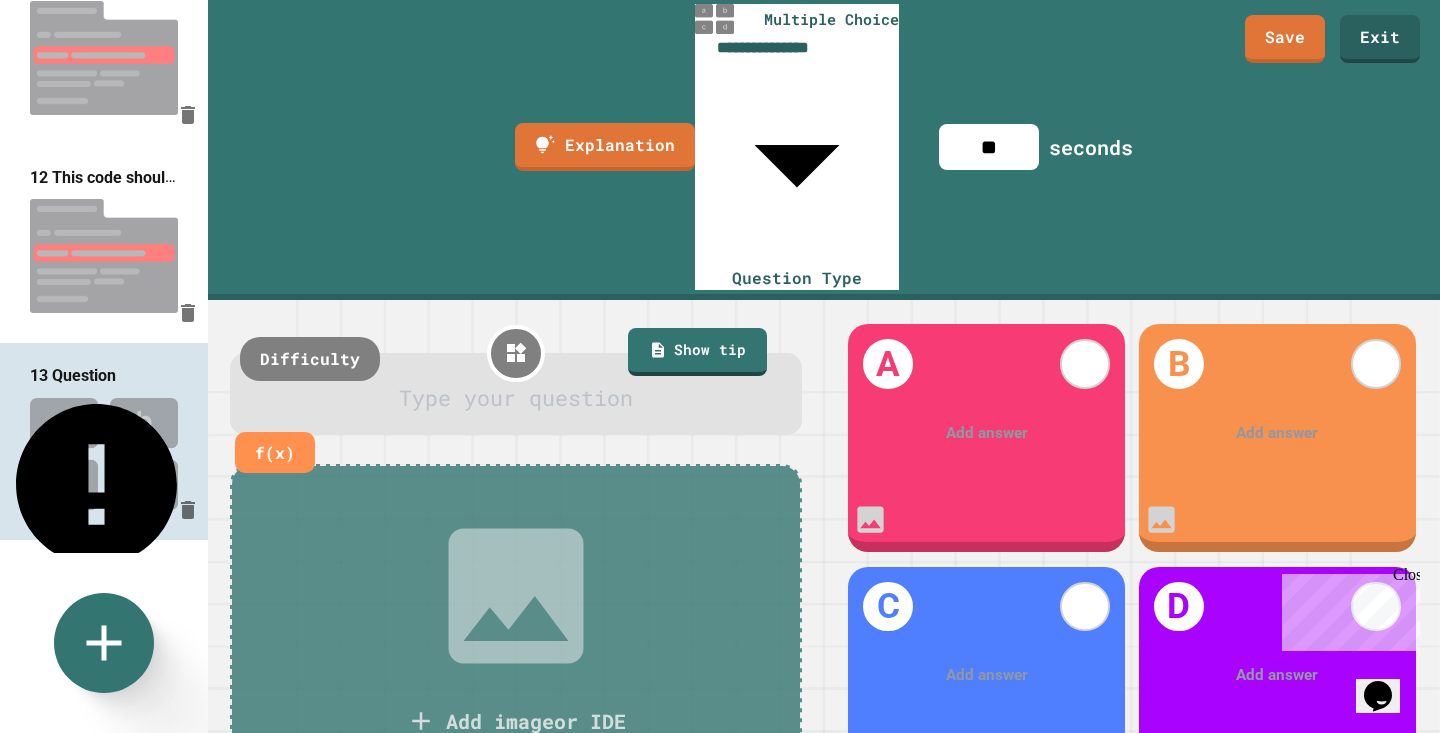 type 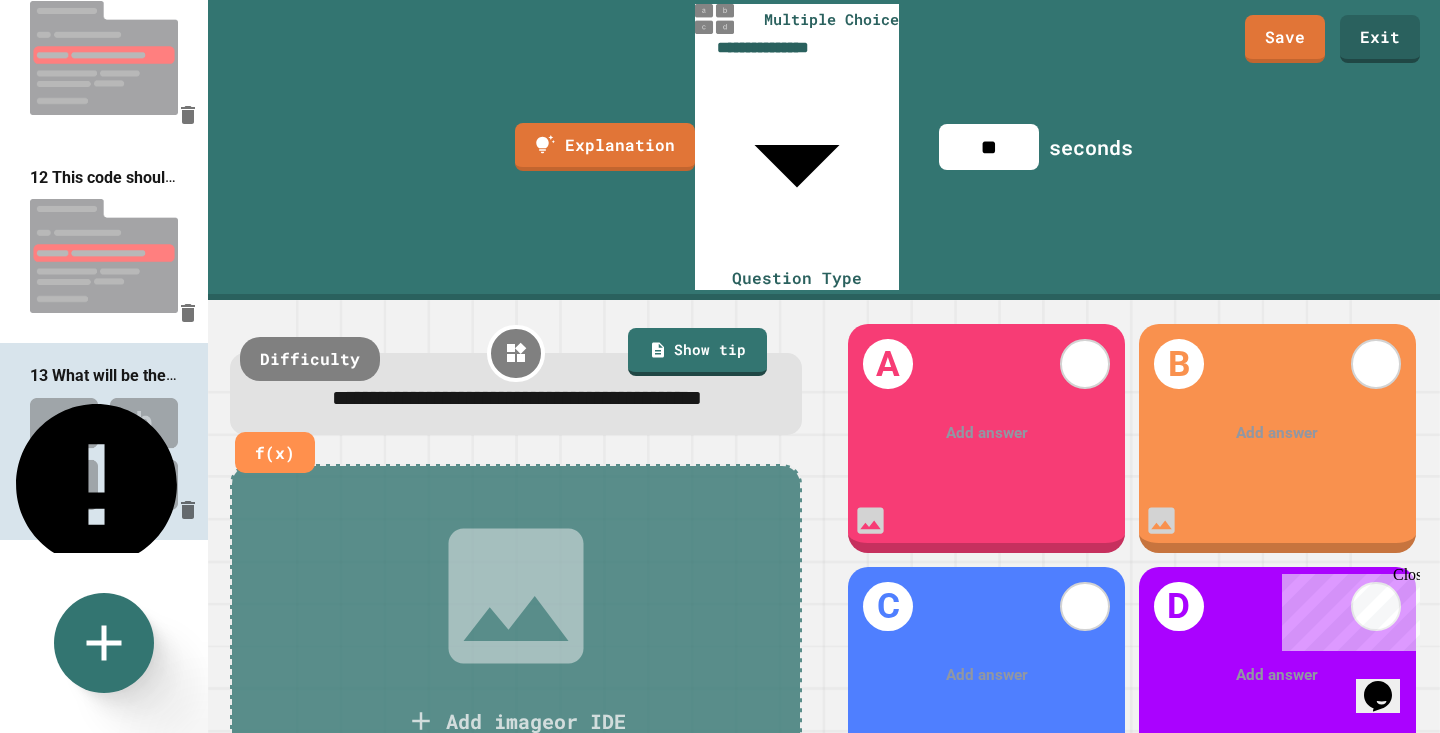 click 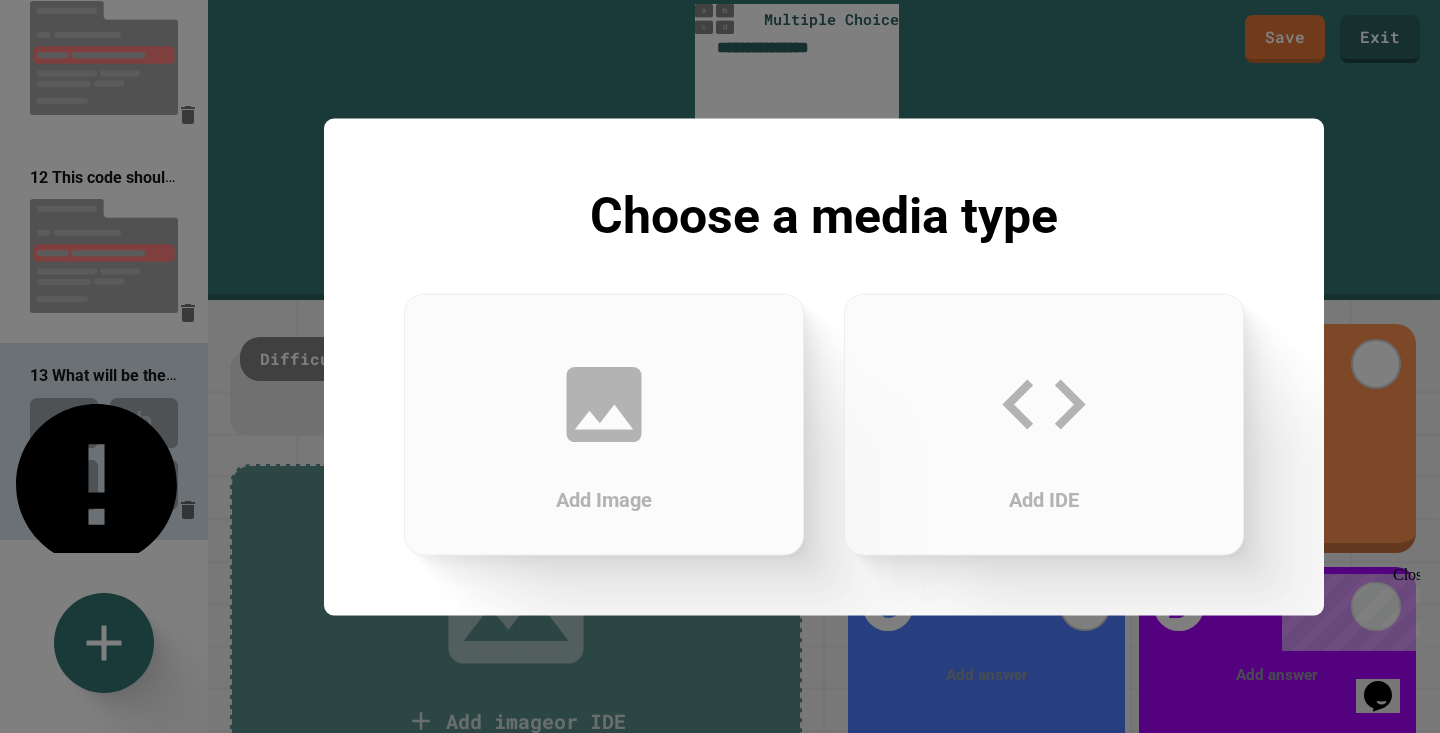 click on "Add IDE" at bounding box center [1044, 424] 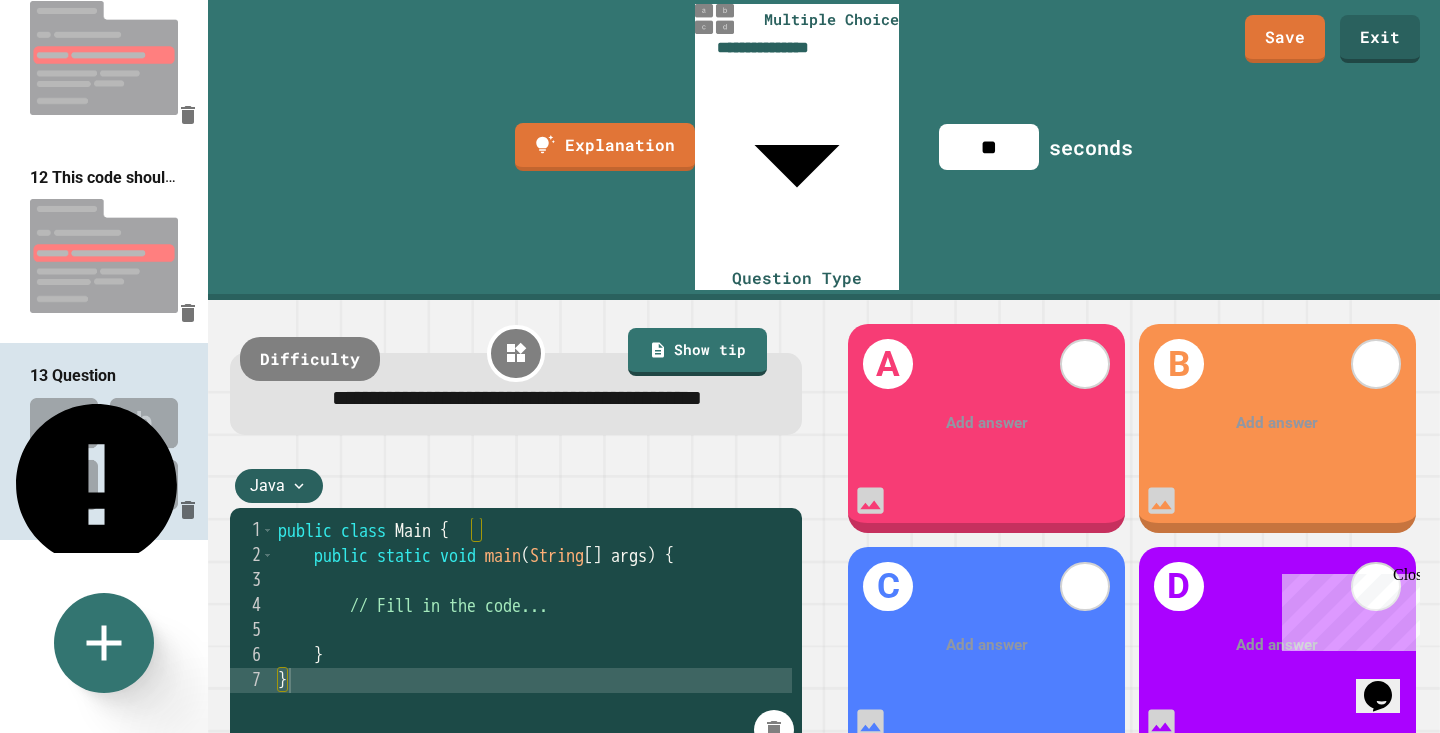click on "Java" at bounding box center (267, 486) 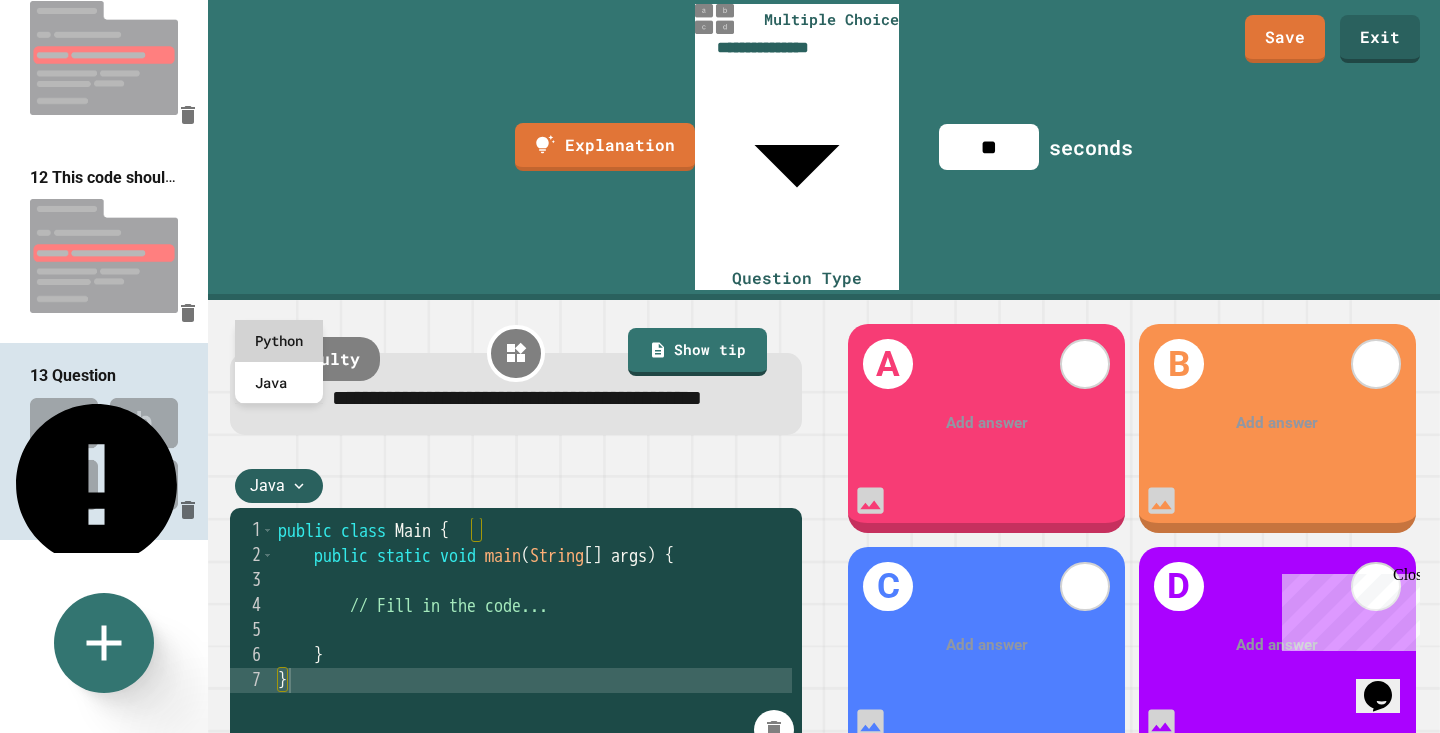 click on "Python" at bounding box center [279, 341] 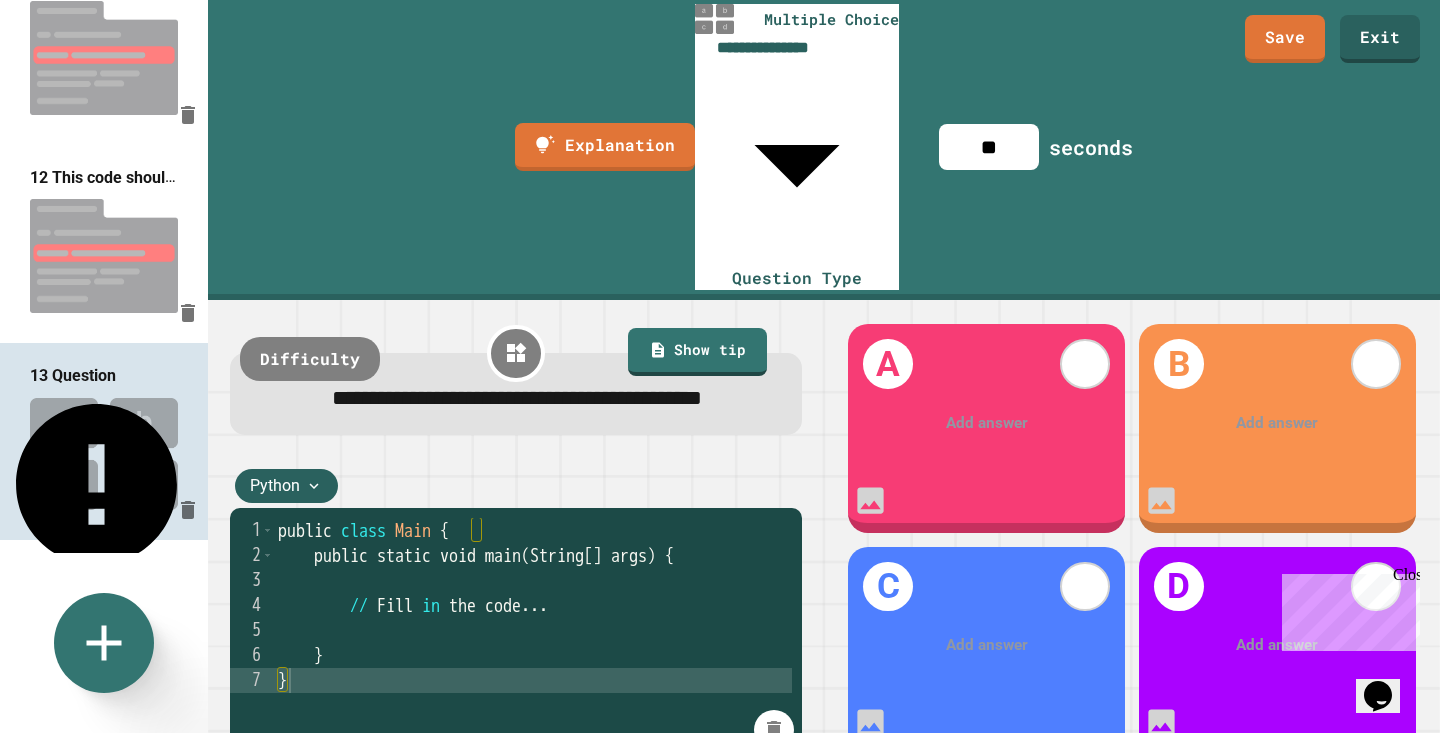 click on "public   class   Main   {      public   static   void   main ( String [ ]   args )   {           //   Fill   in   the   code ...      } }" at bounding box center (533, 718) 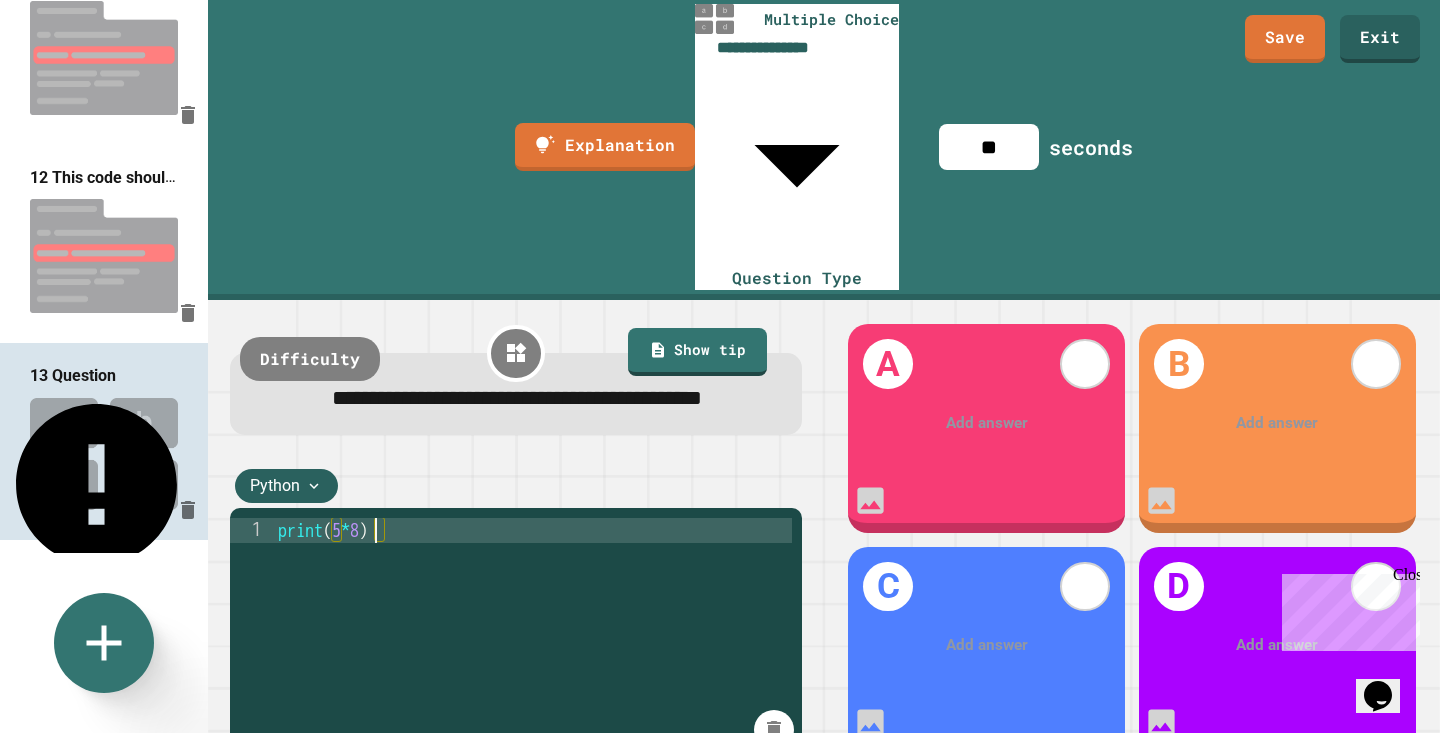 scroll, scrollTop: 0, scrollLeft: 5, axis: horizontal 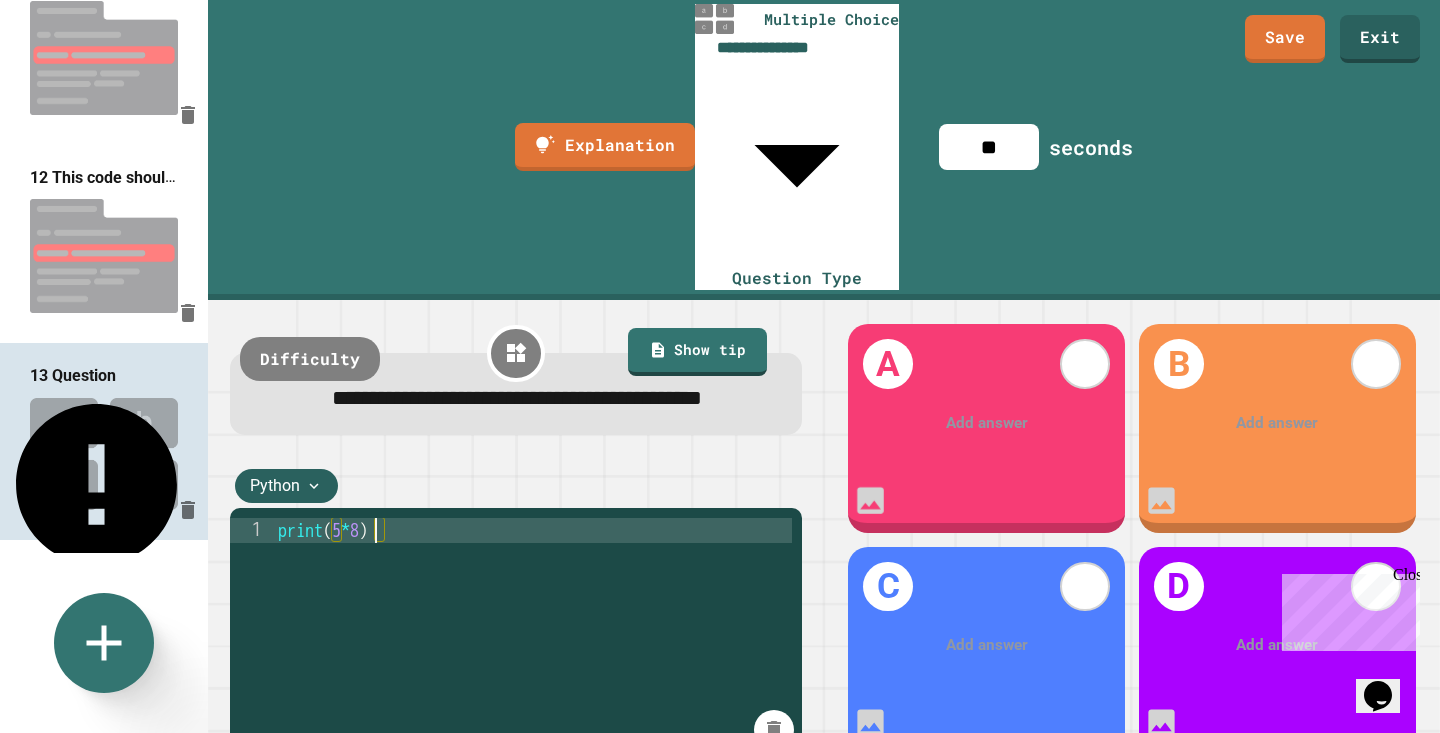 type on "**********" 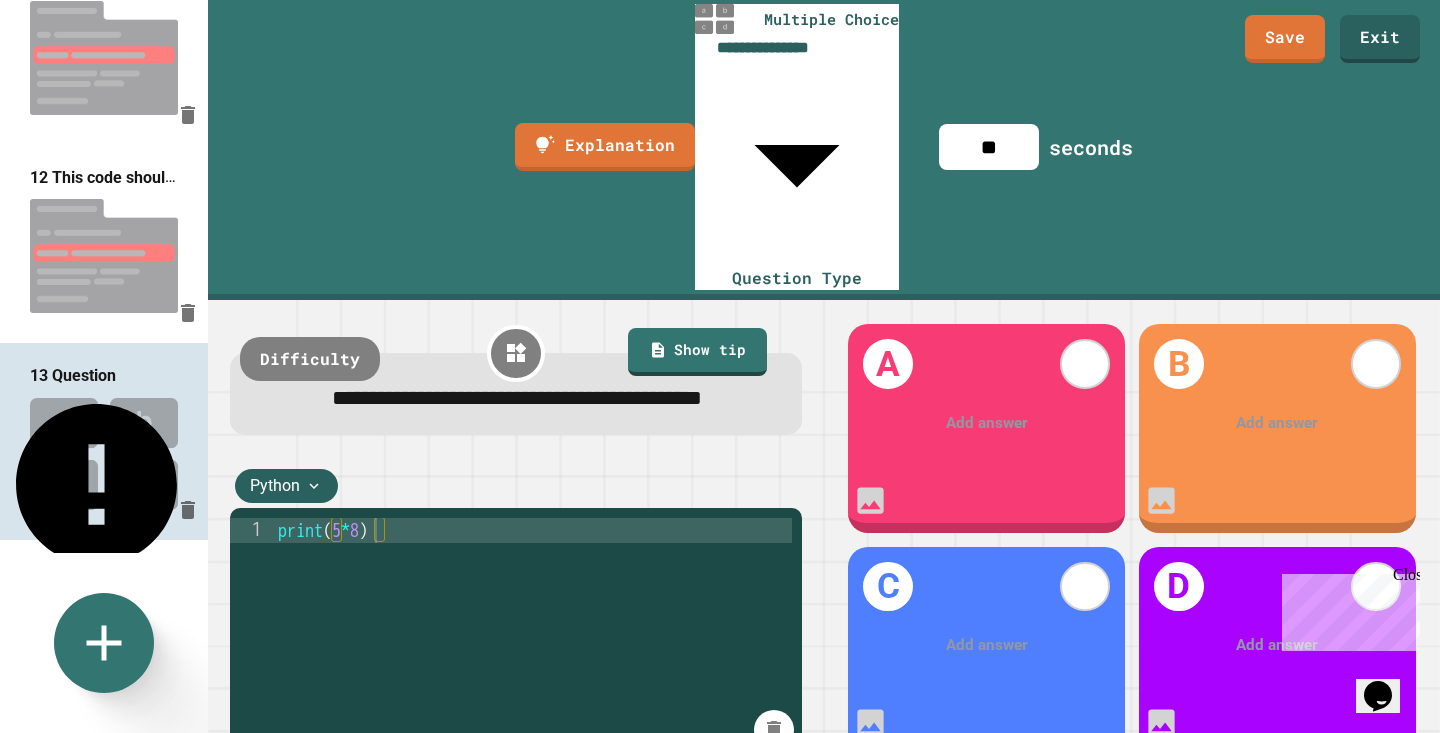 click on "Add answer" at bounding box center (986, 423) 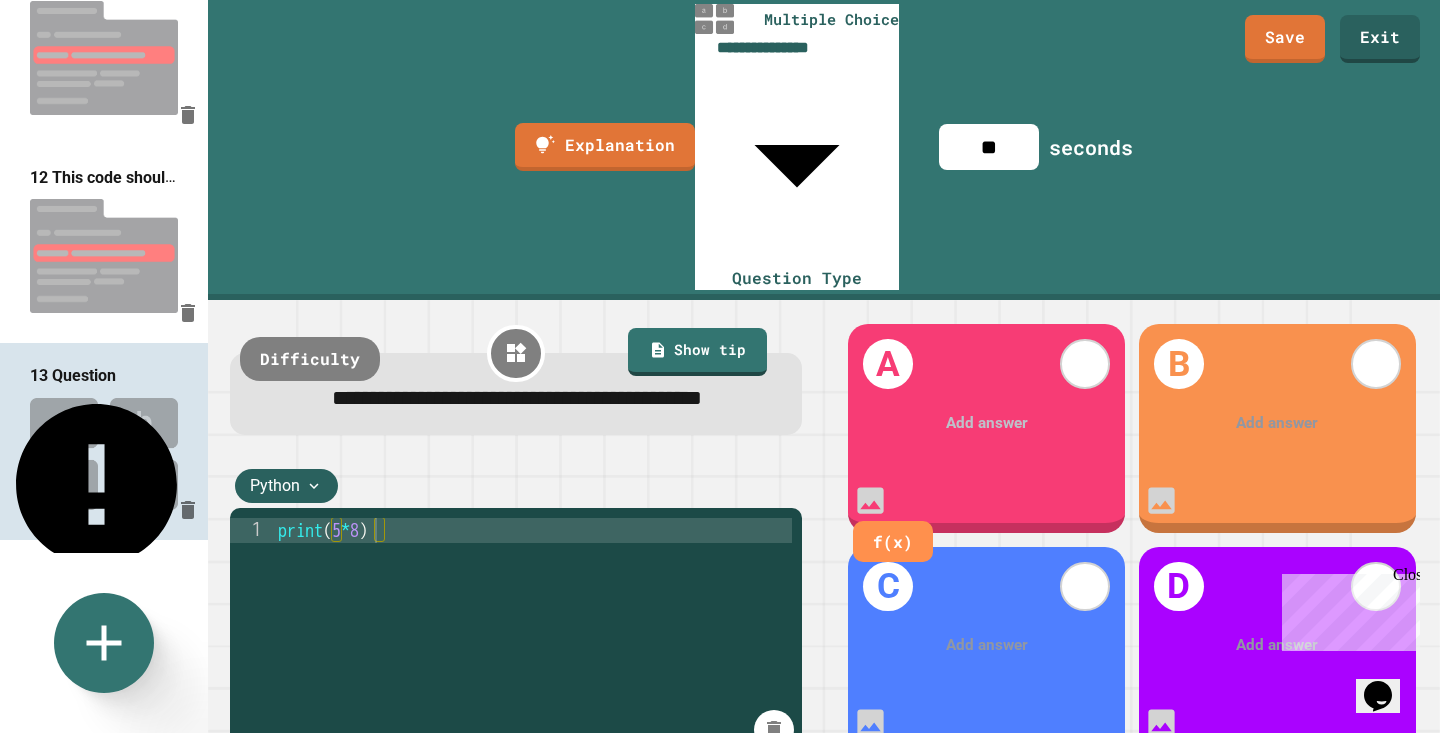 click at bounding box center (987, 423) 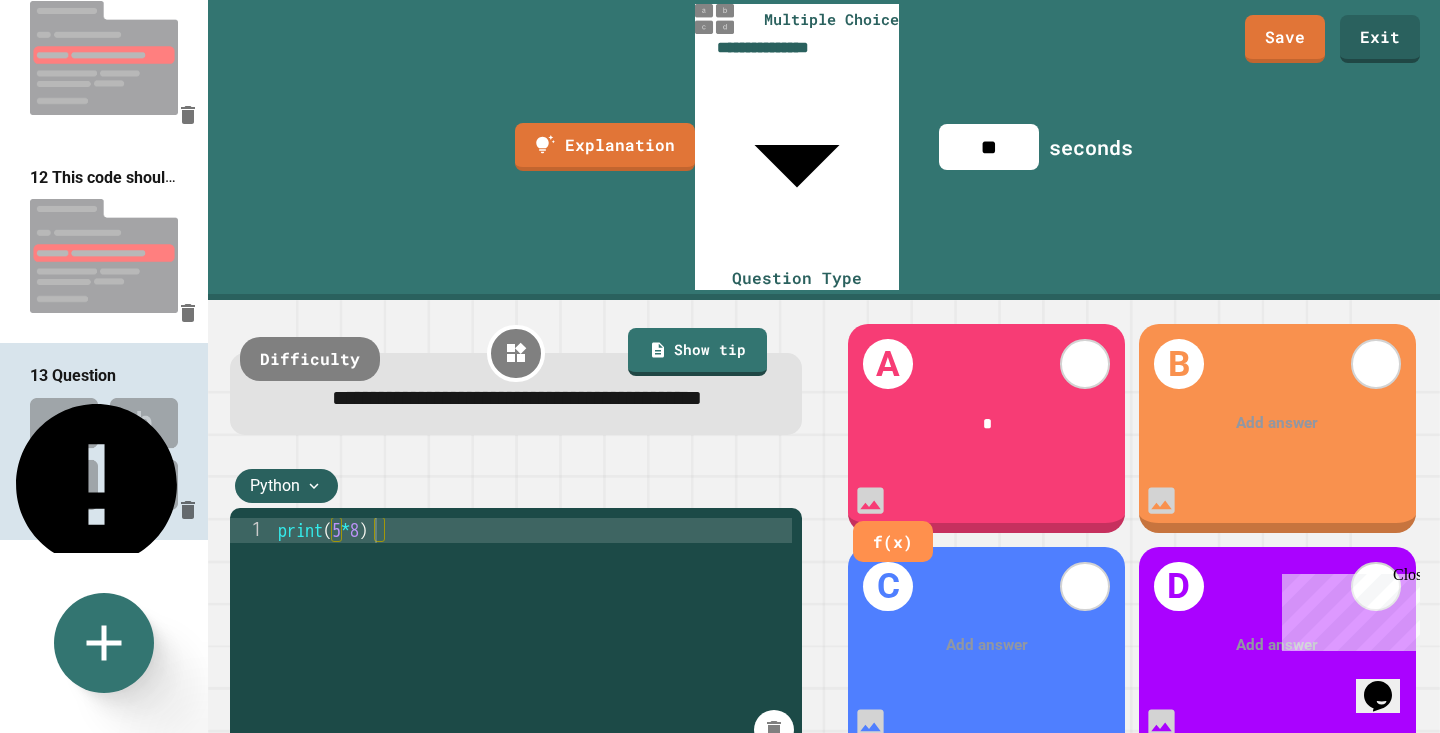 type 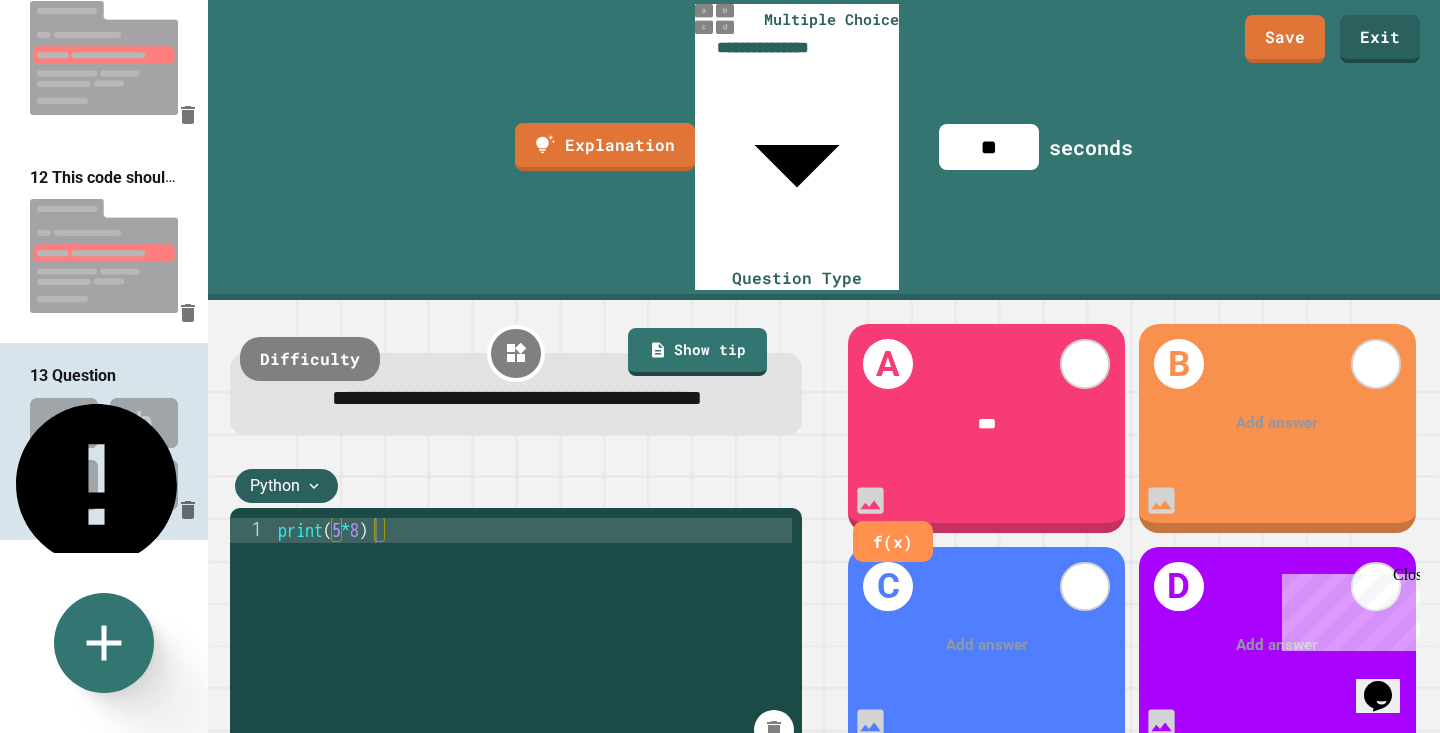 click at bounding box center [1278, 423] 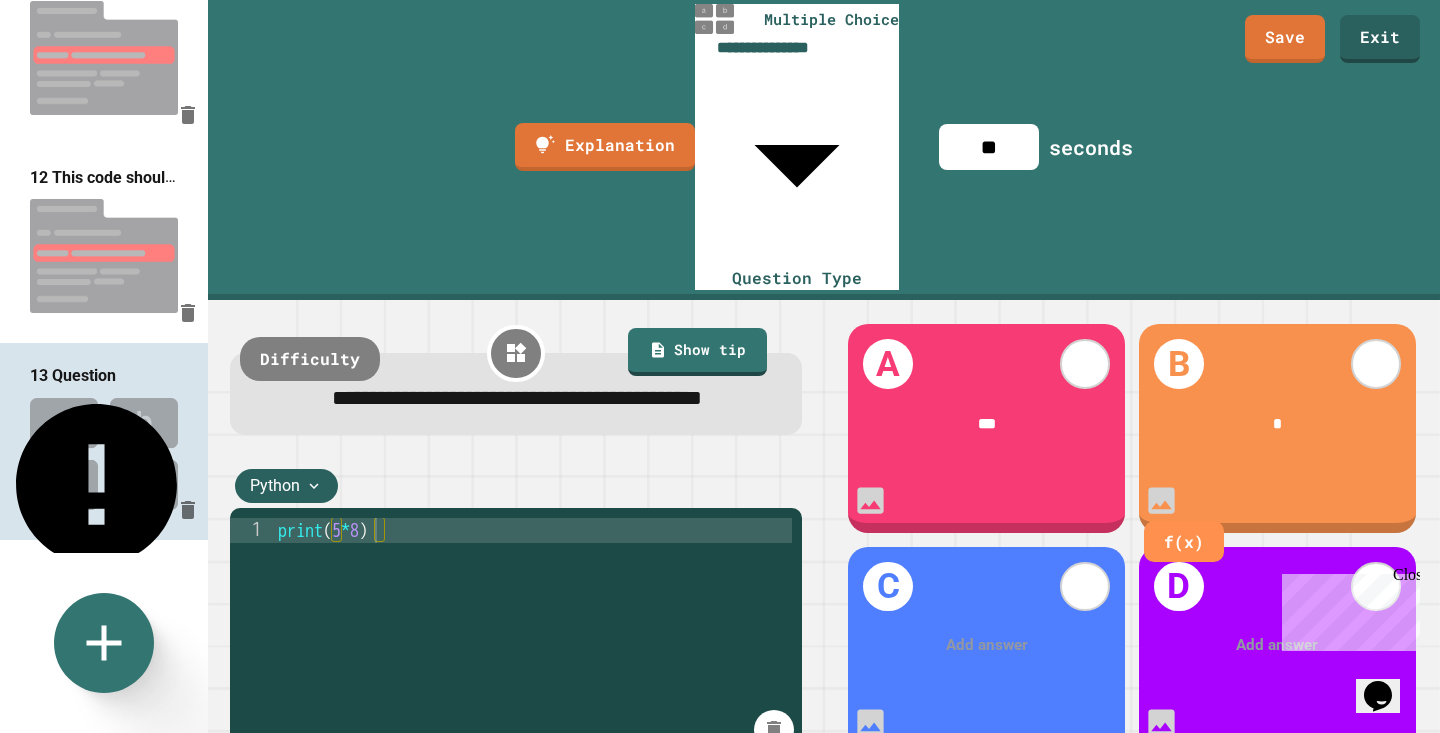 type 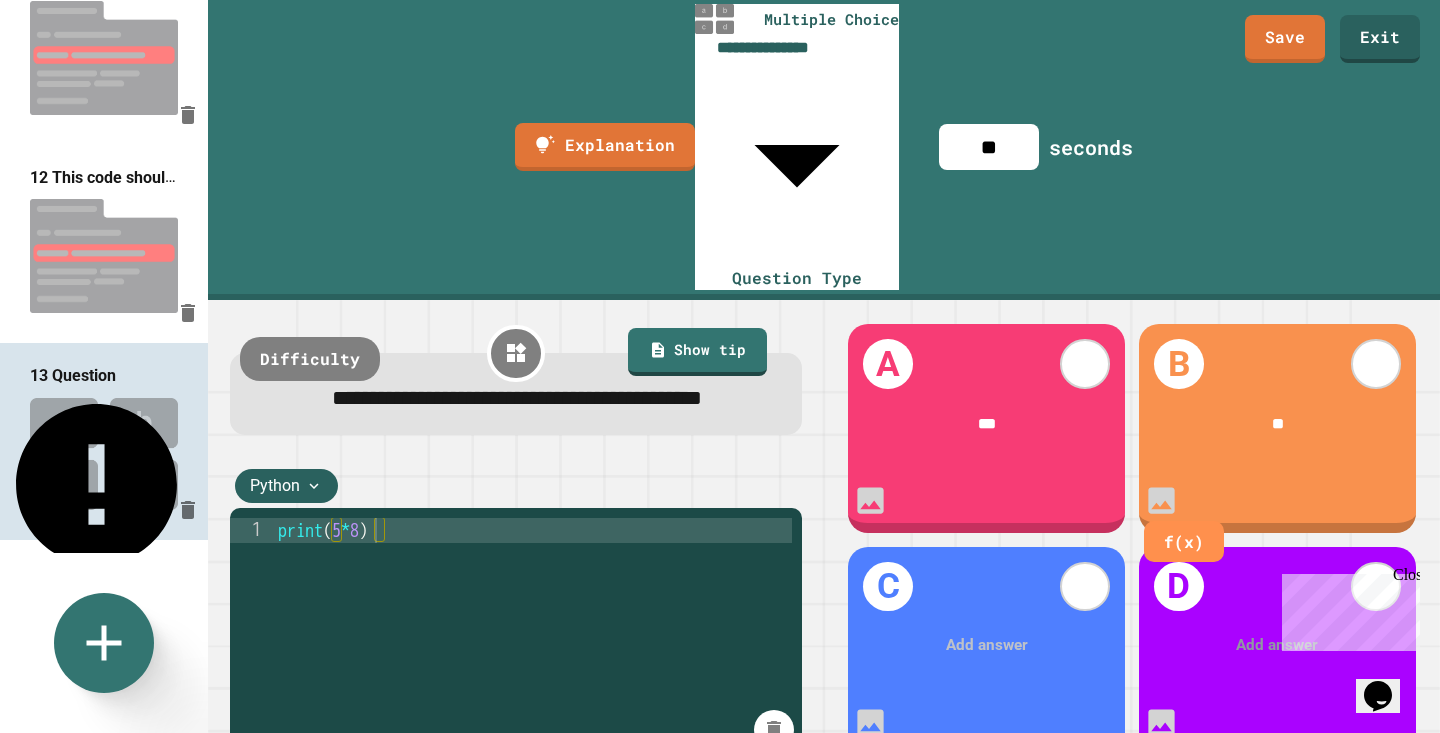 click at bounding box center [987, 645] 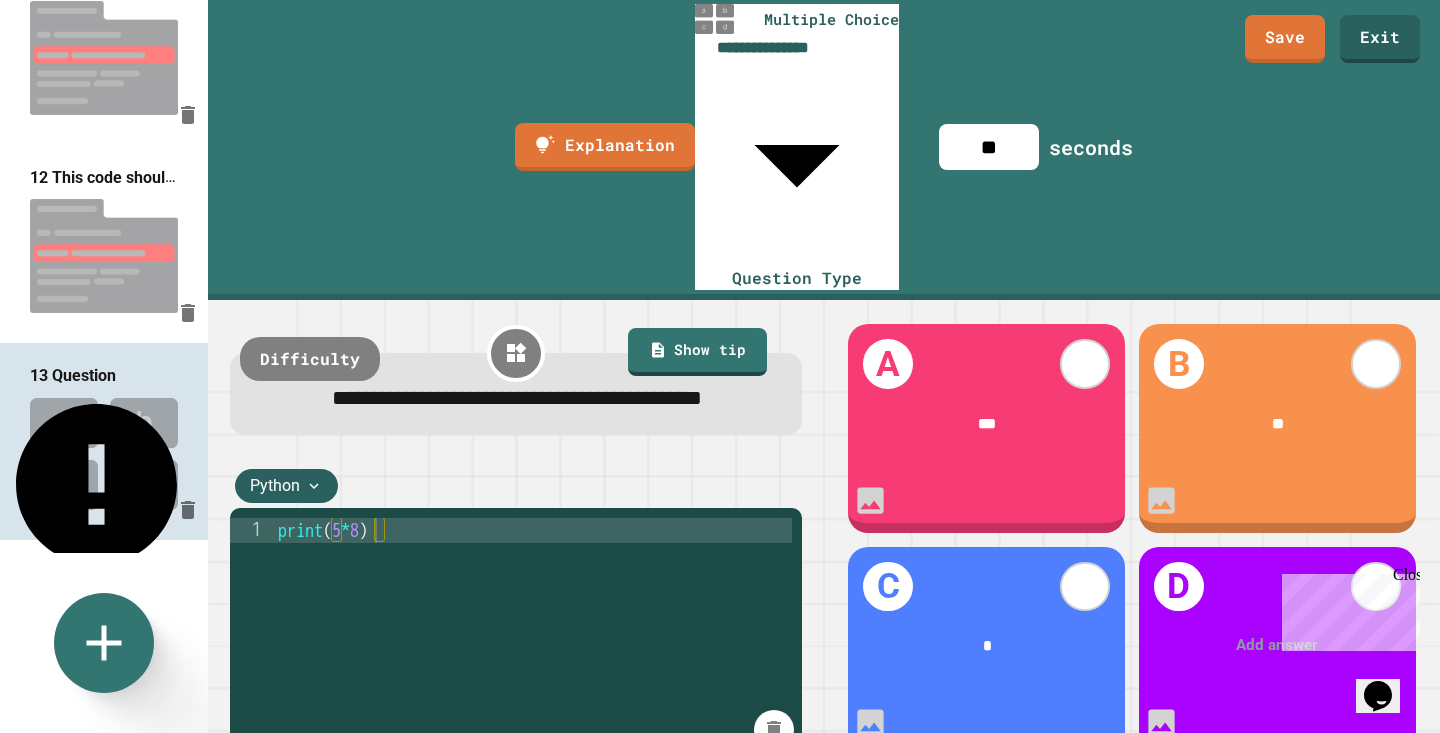 type 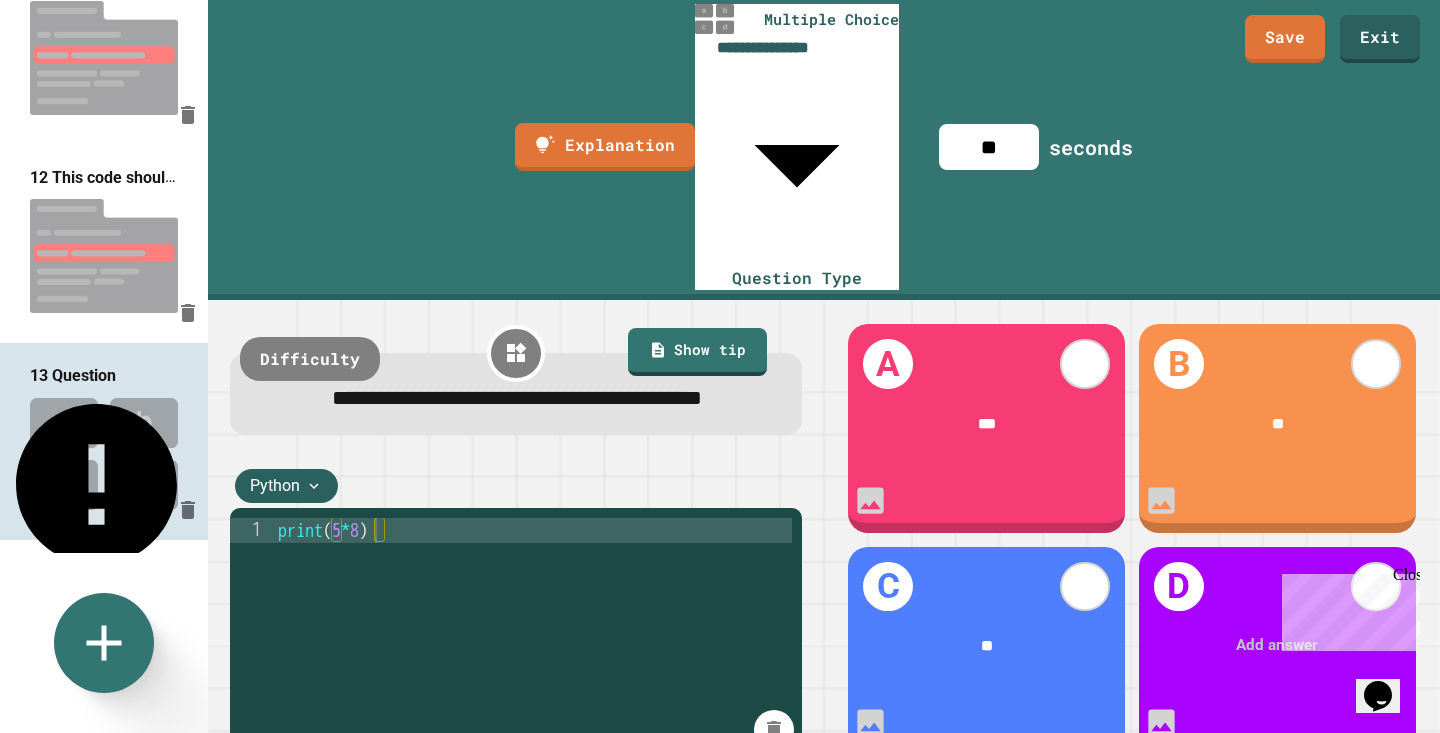 click at bounding box center [1278, 645] 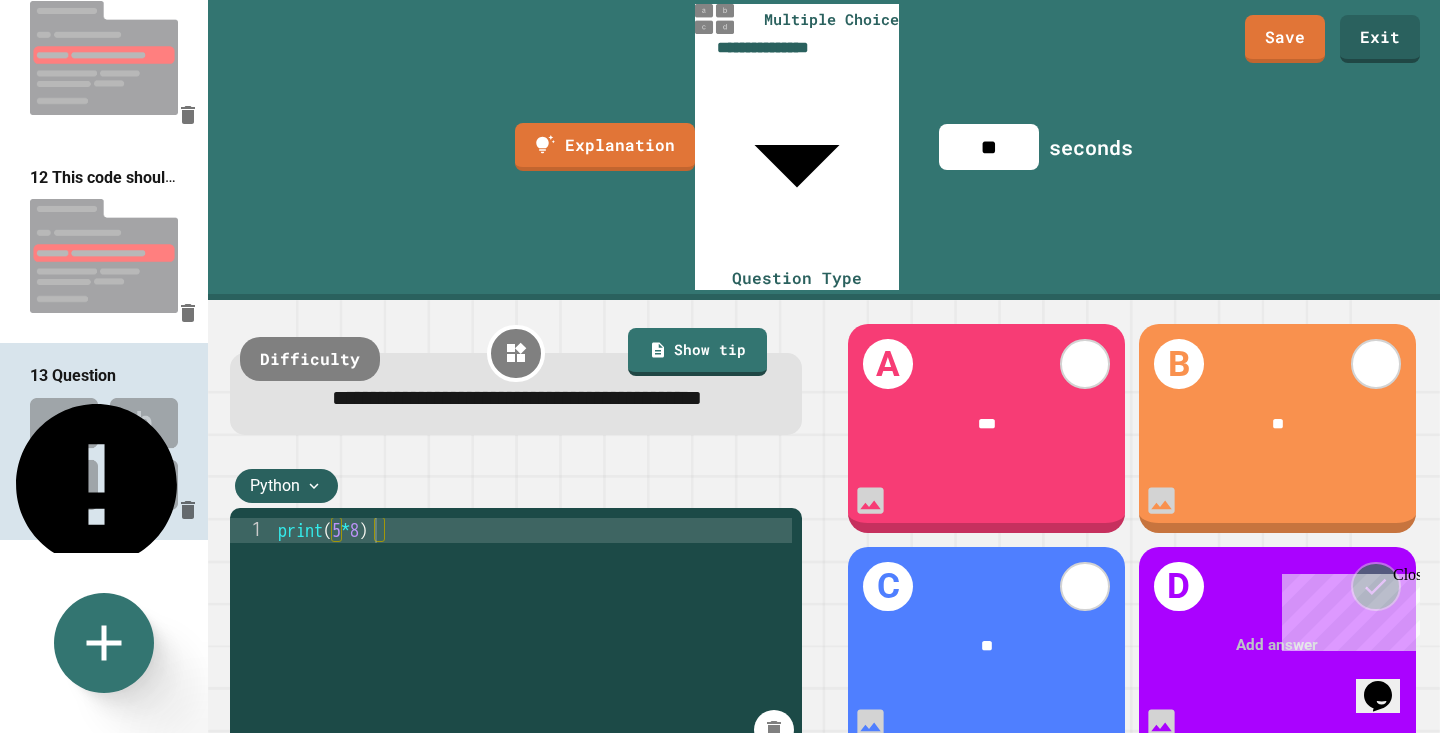 click 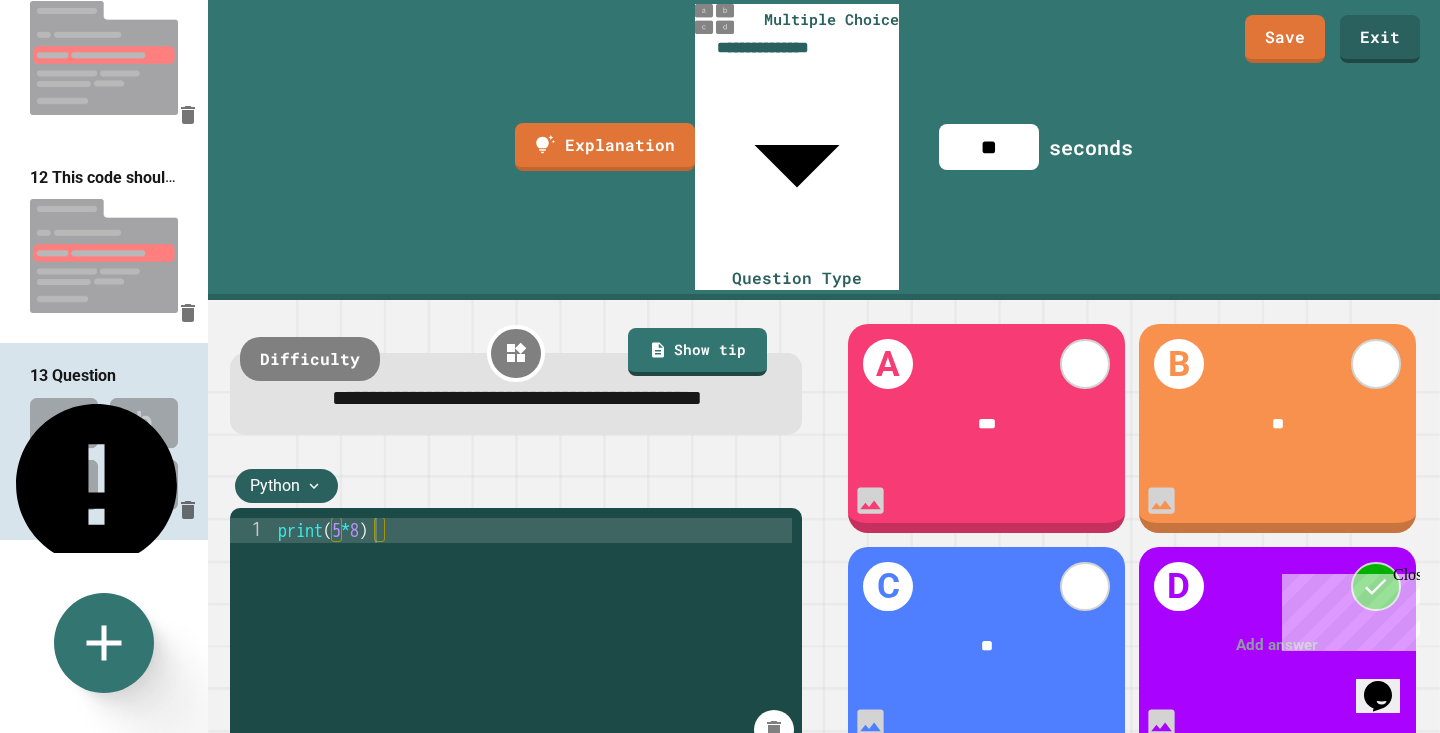 click at bounding box center [1278, 645] 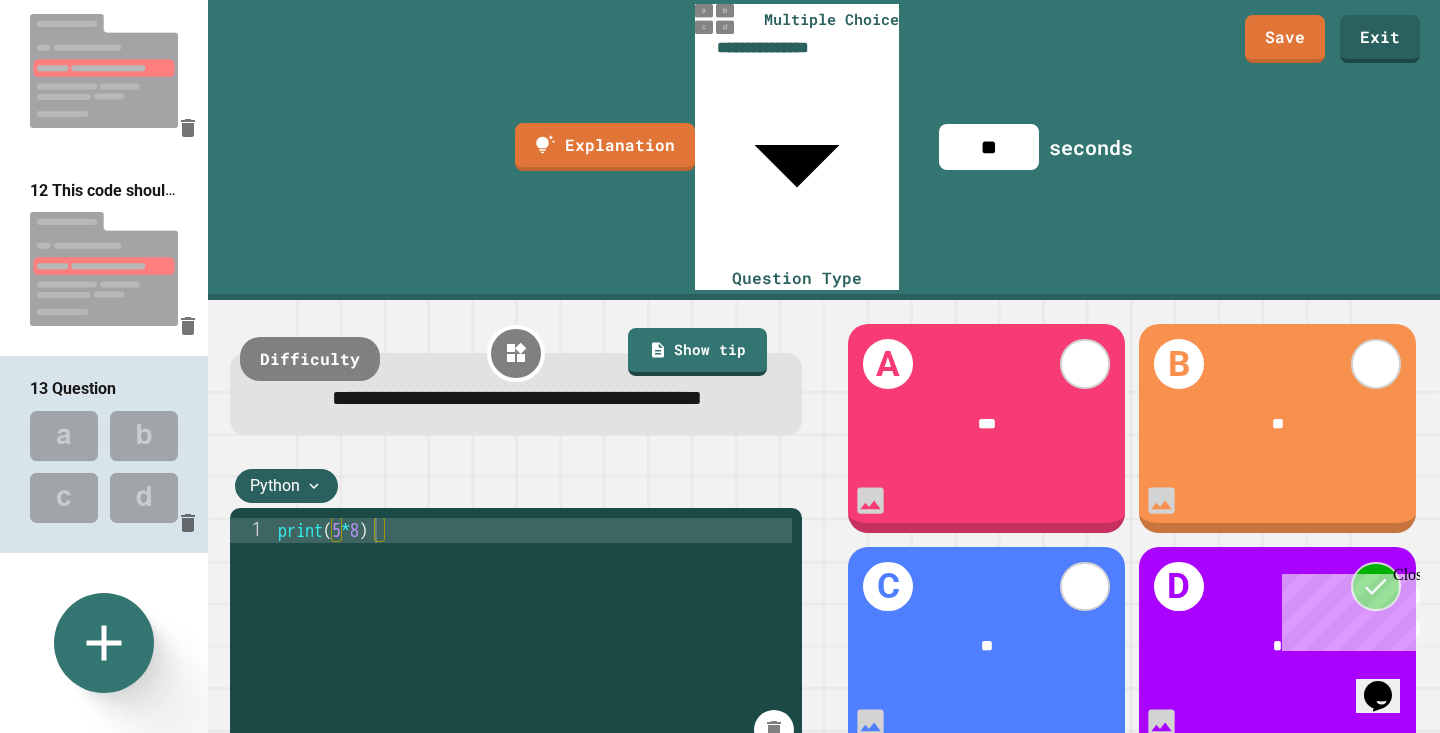 type 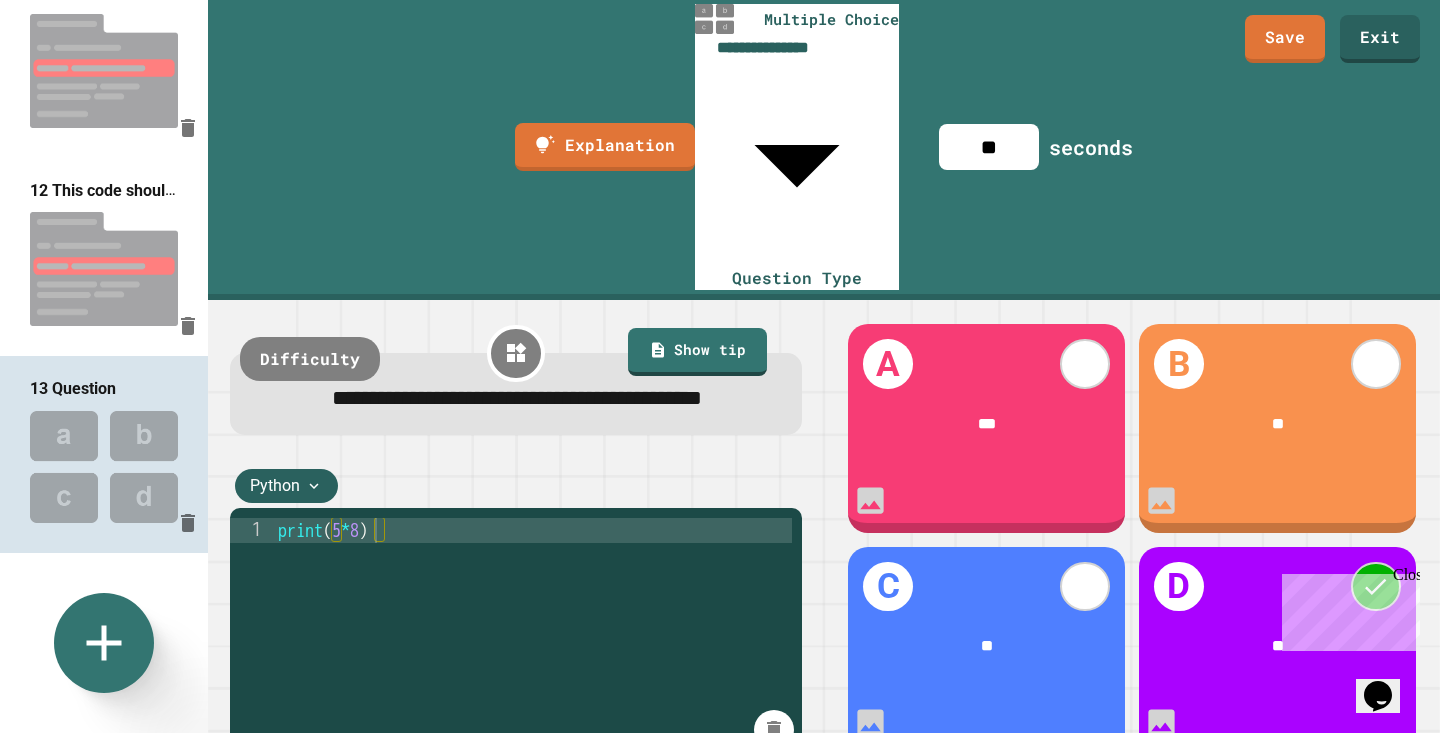 click on "Close" at bounding box center [1405, 578] 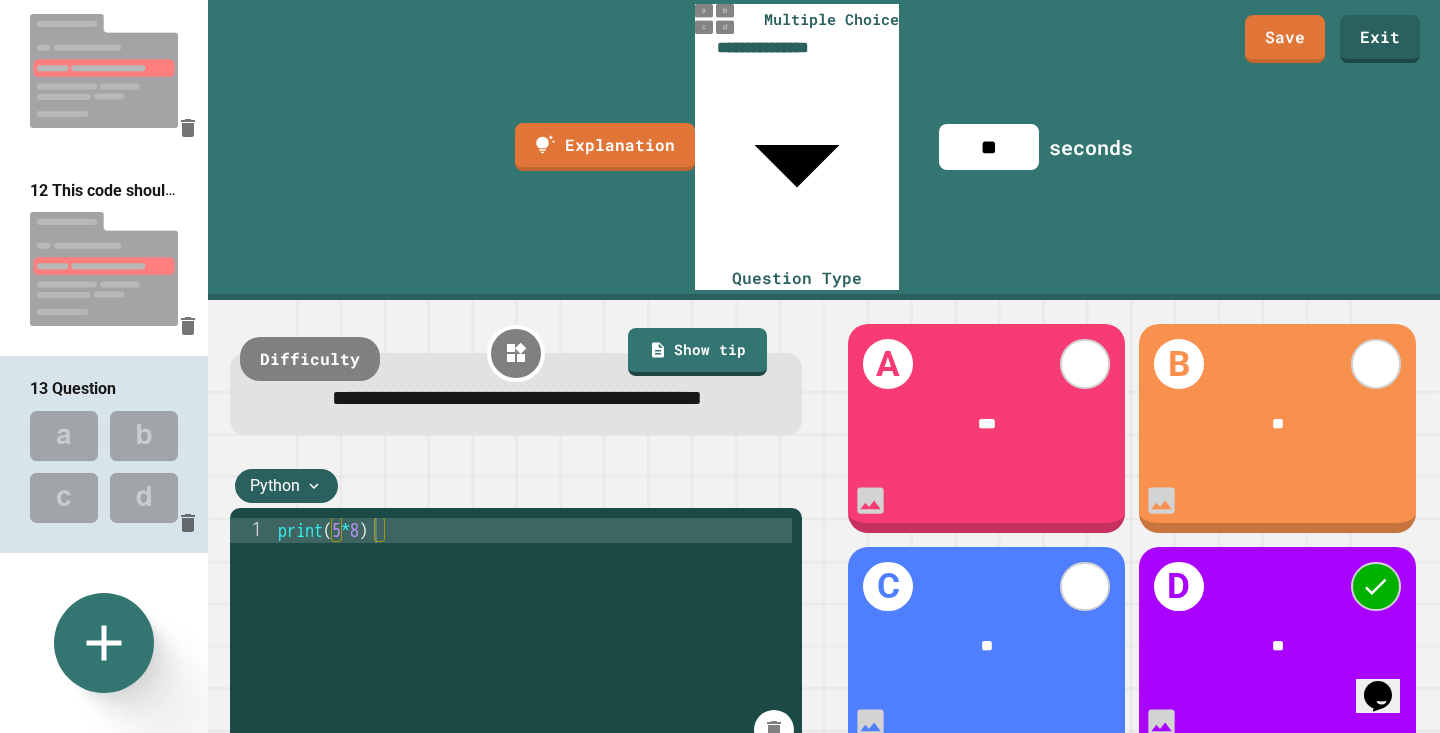 click on "***" at bounding box center [987, 423] 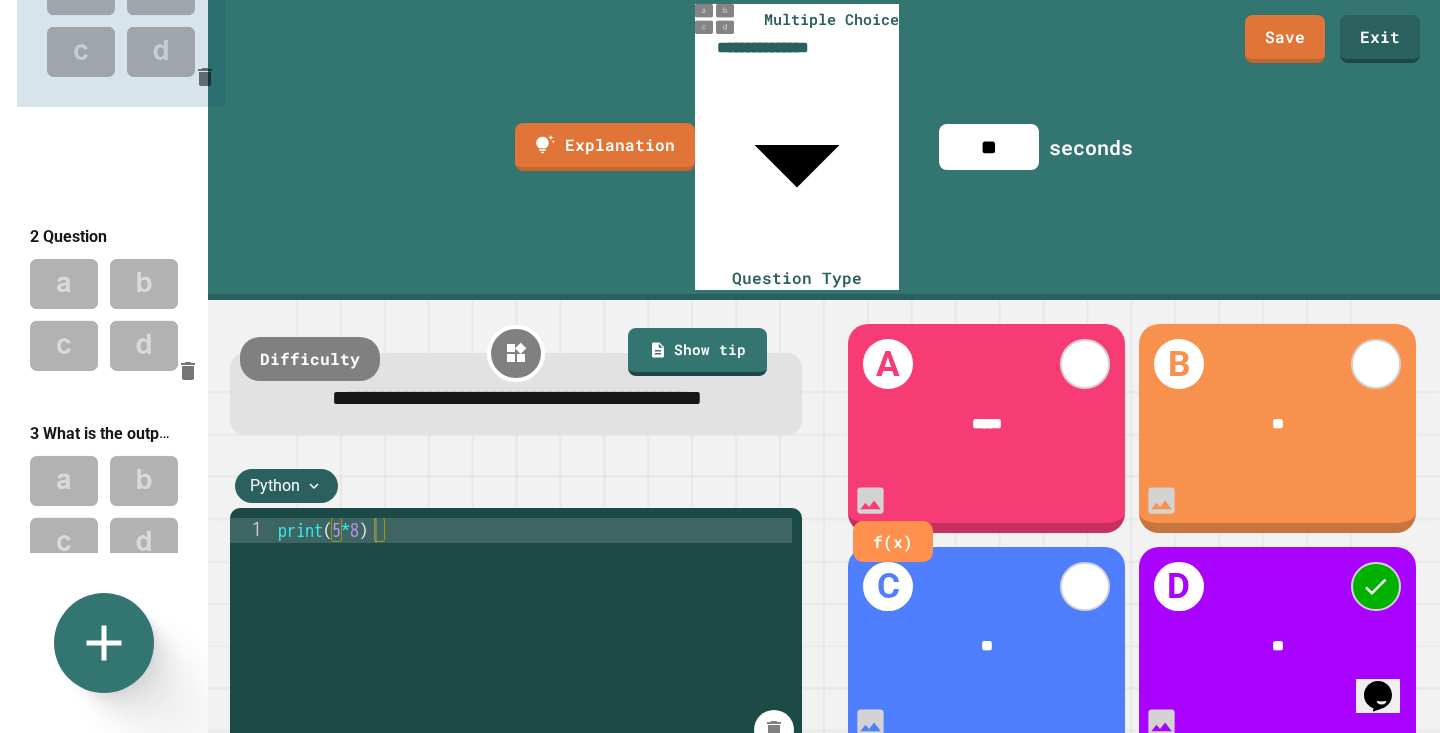 scroll, scrollTop: 0, scrollLeft: 0, axis: both 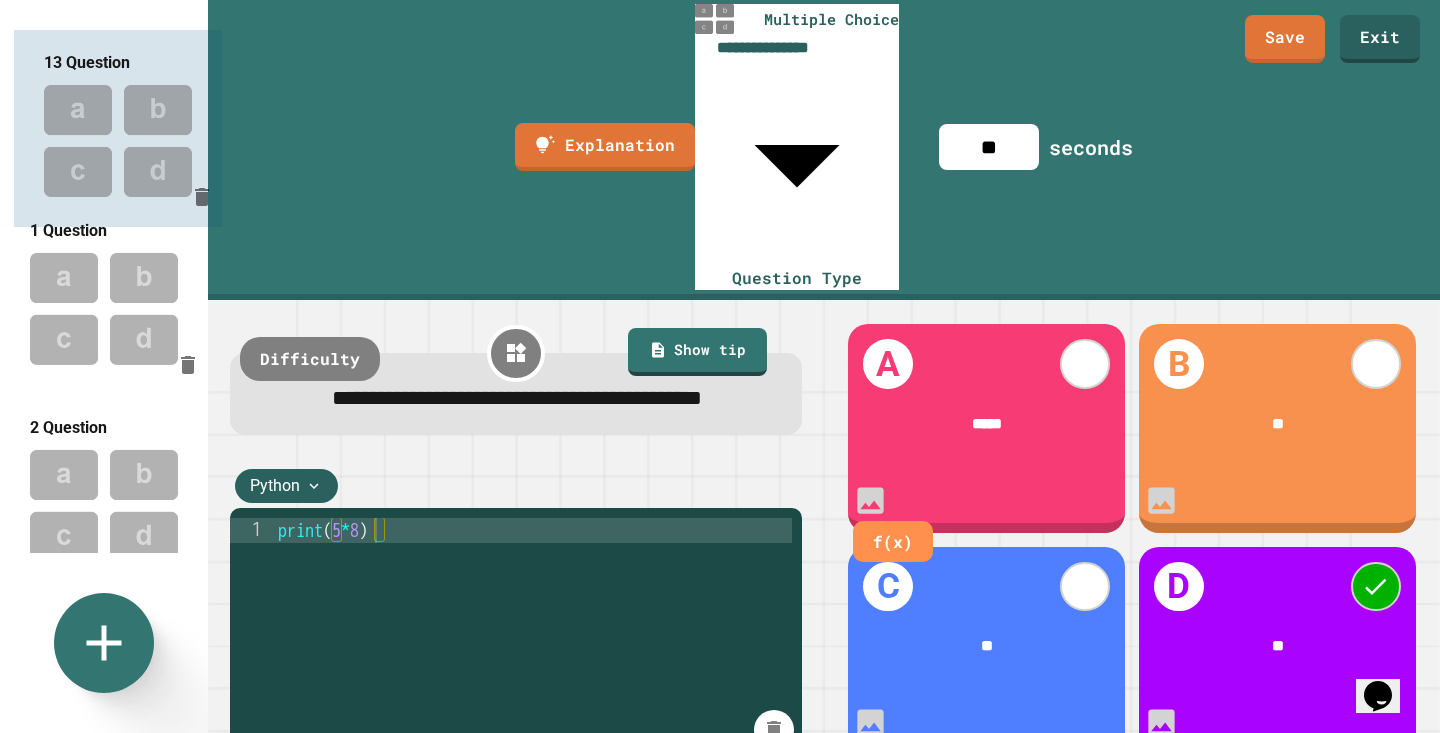 drag, startPoint x: 55, startPoint y: 417, endPoint x: 65, endPoint y: 94, distance: 323.15475 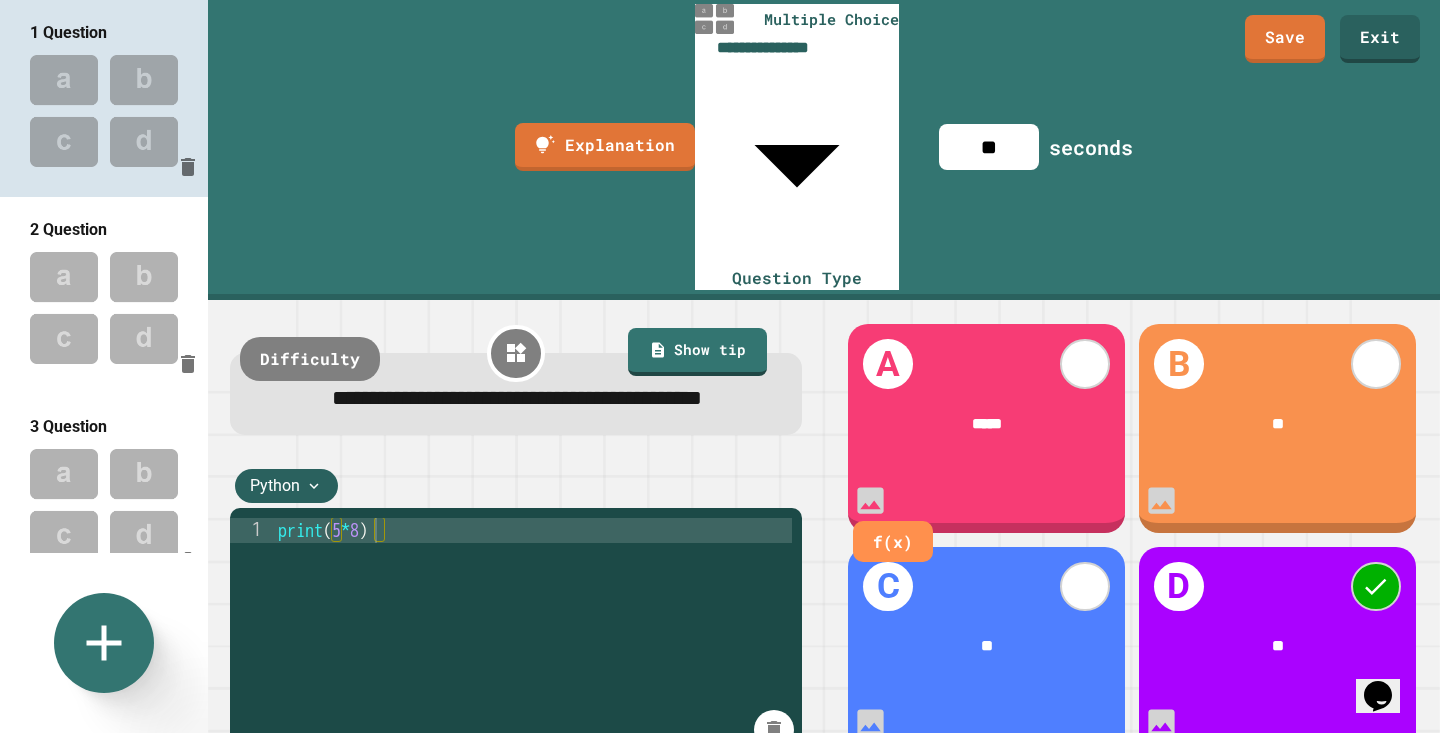 click at bounding box center [104, 308] 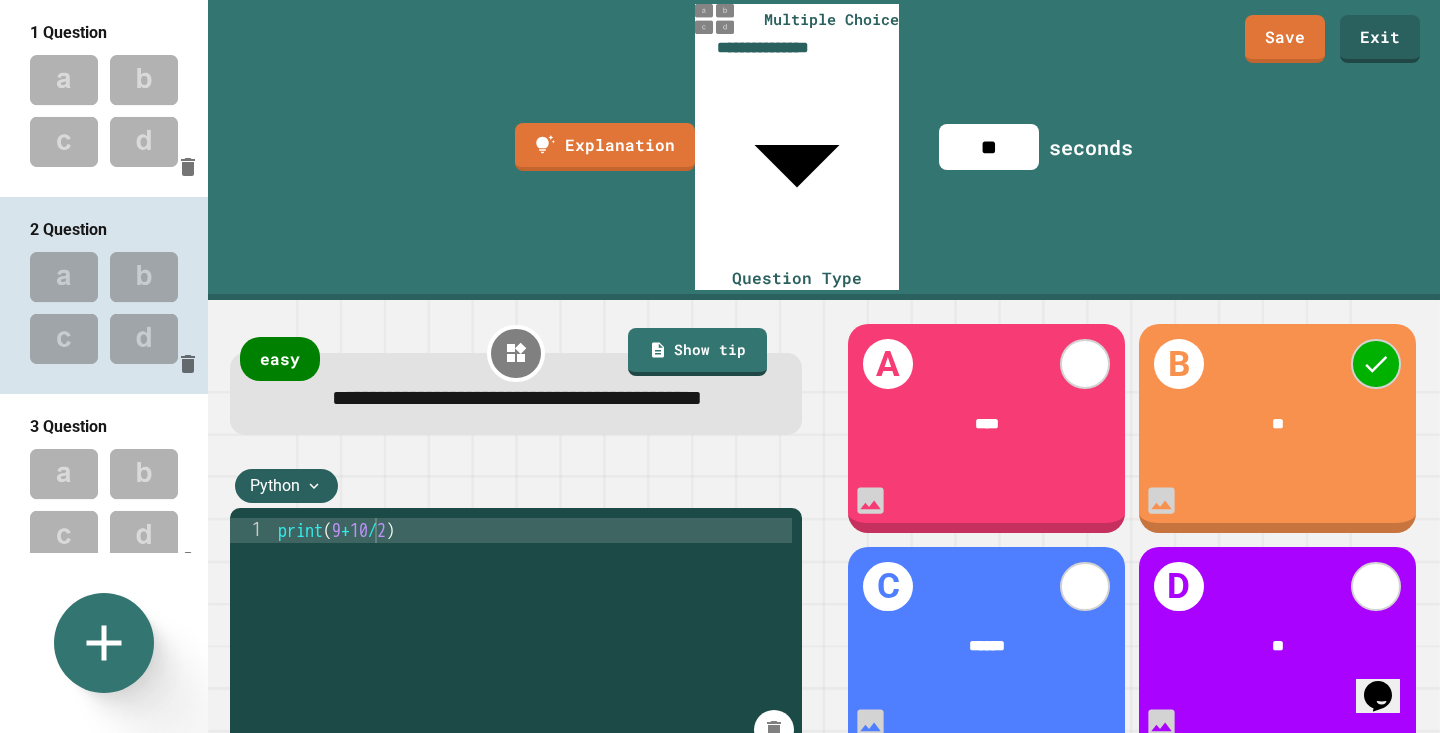 click at bounding box center [104, 111] 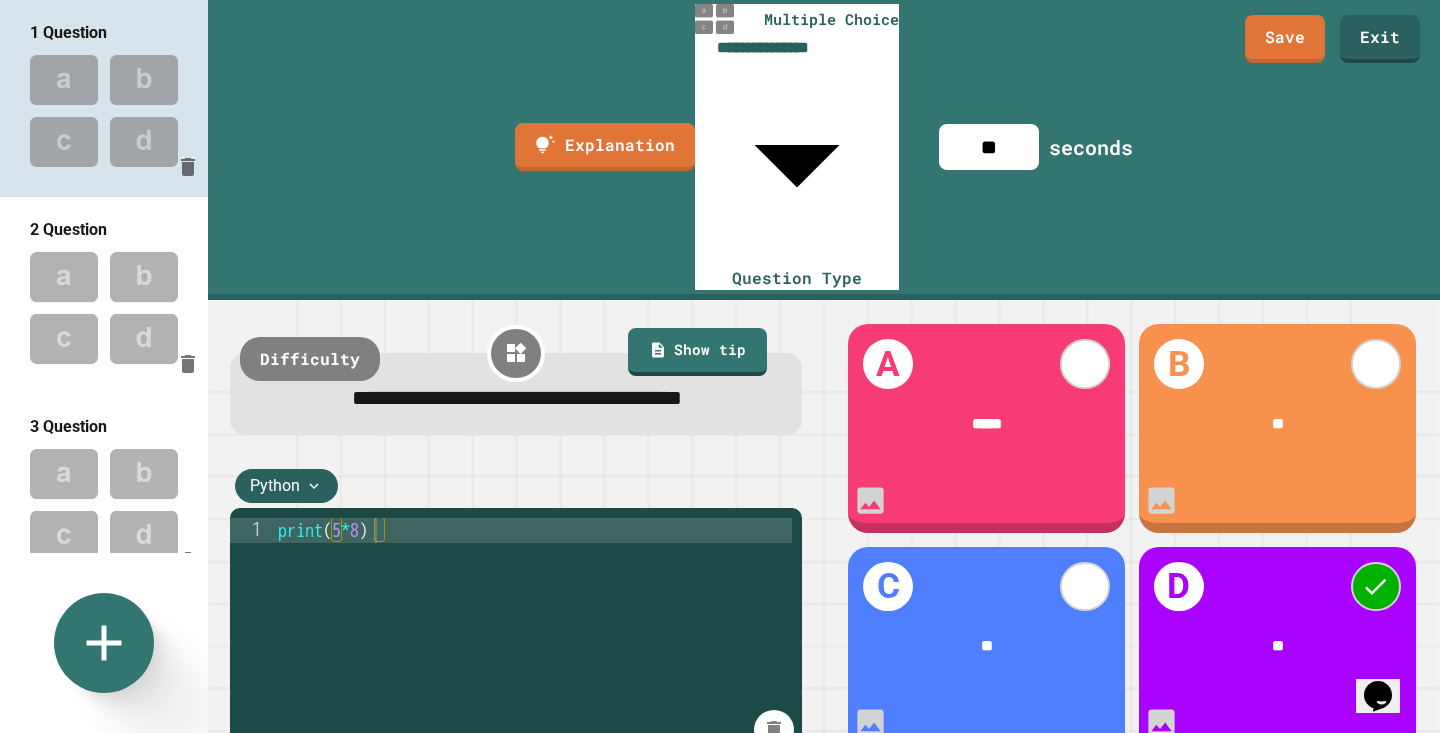 click at bounding box center [104, 308] 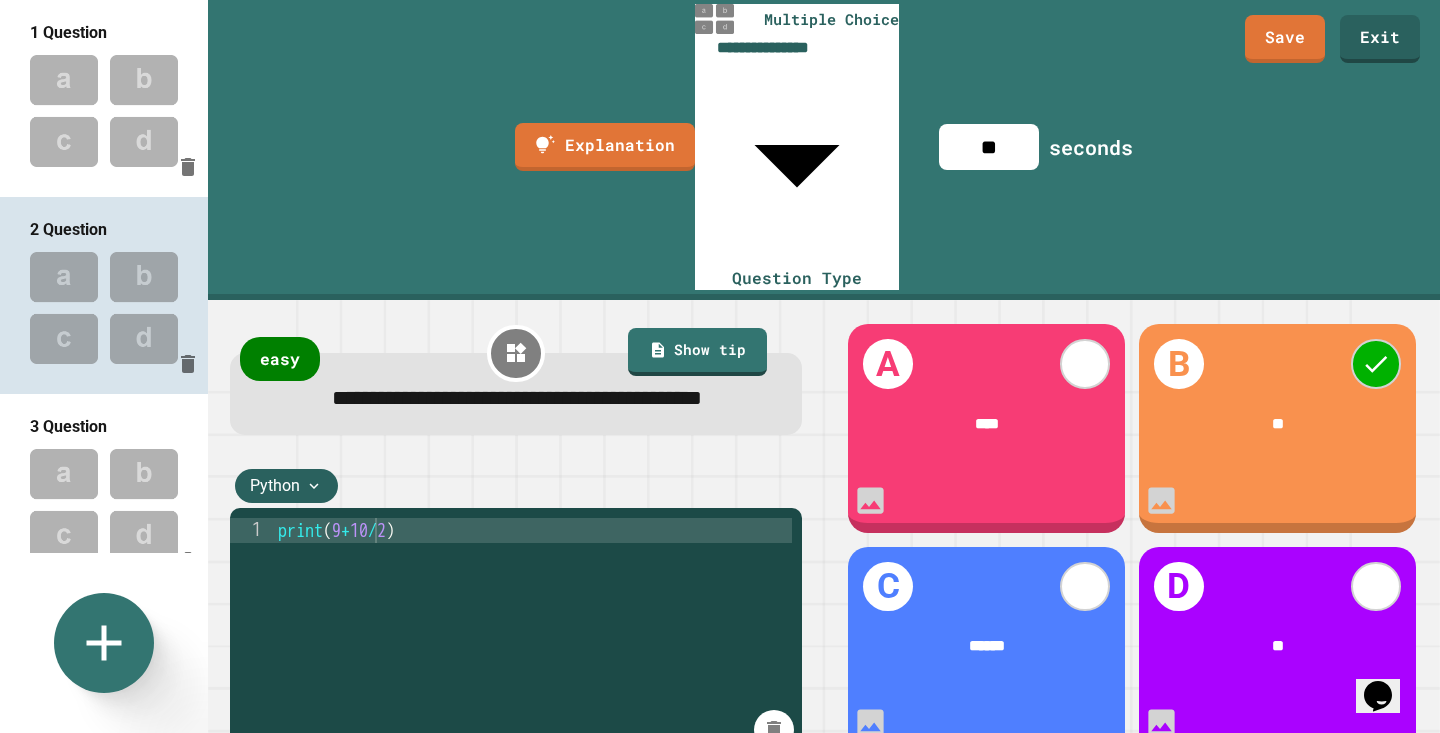 click at bounding box center (104, 111) 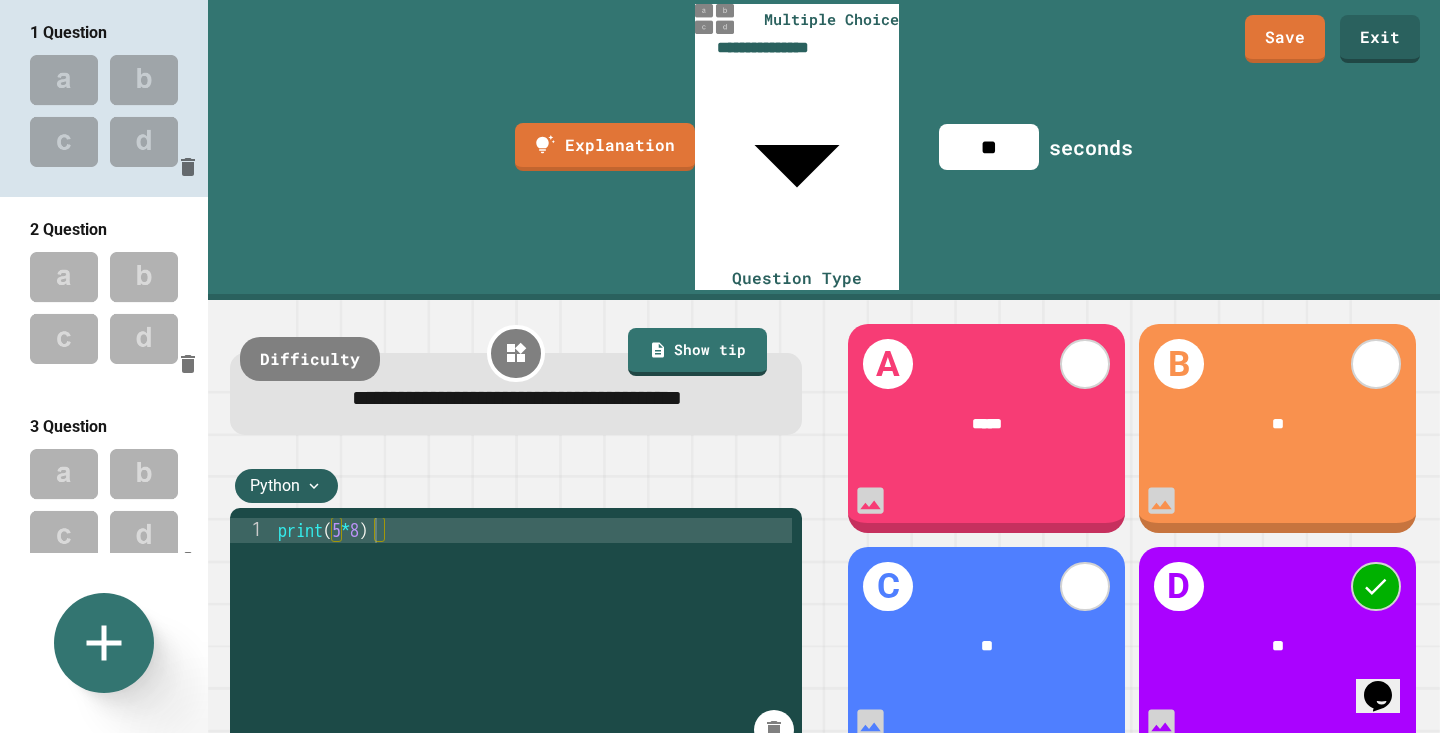 click on "**" at bounding box center [989, 147] 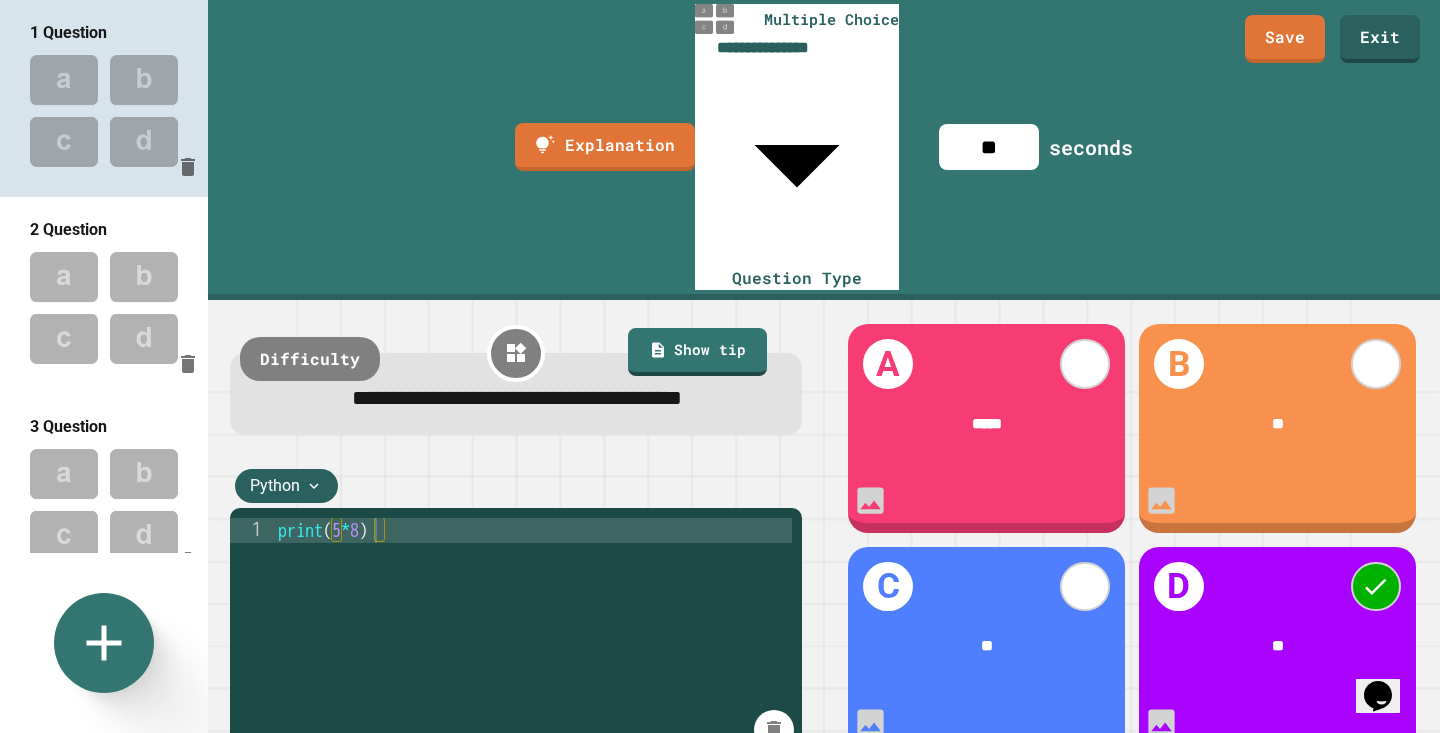 type on "*" 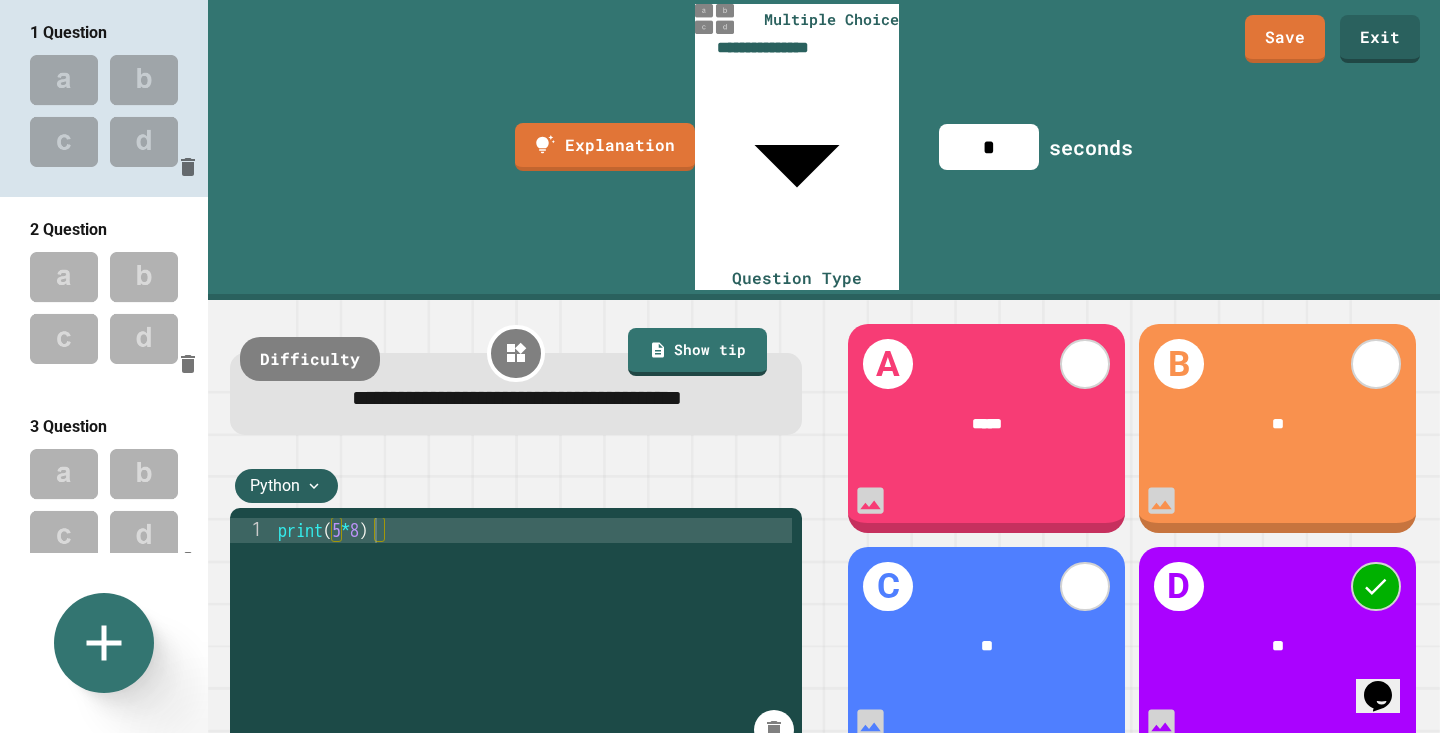 type on "**" 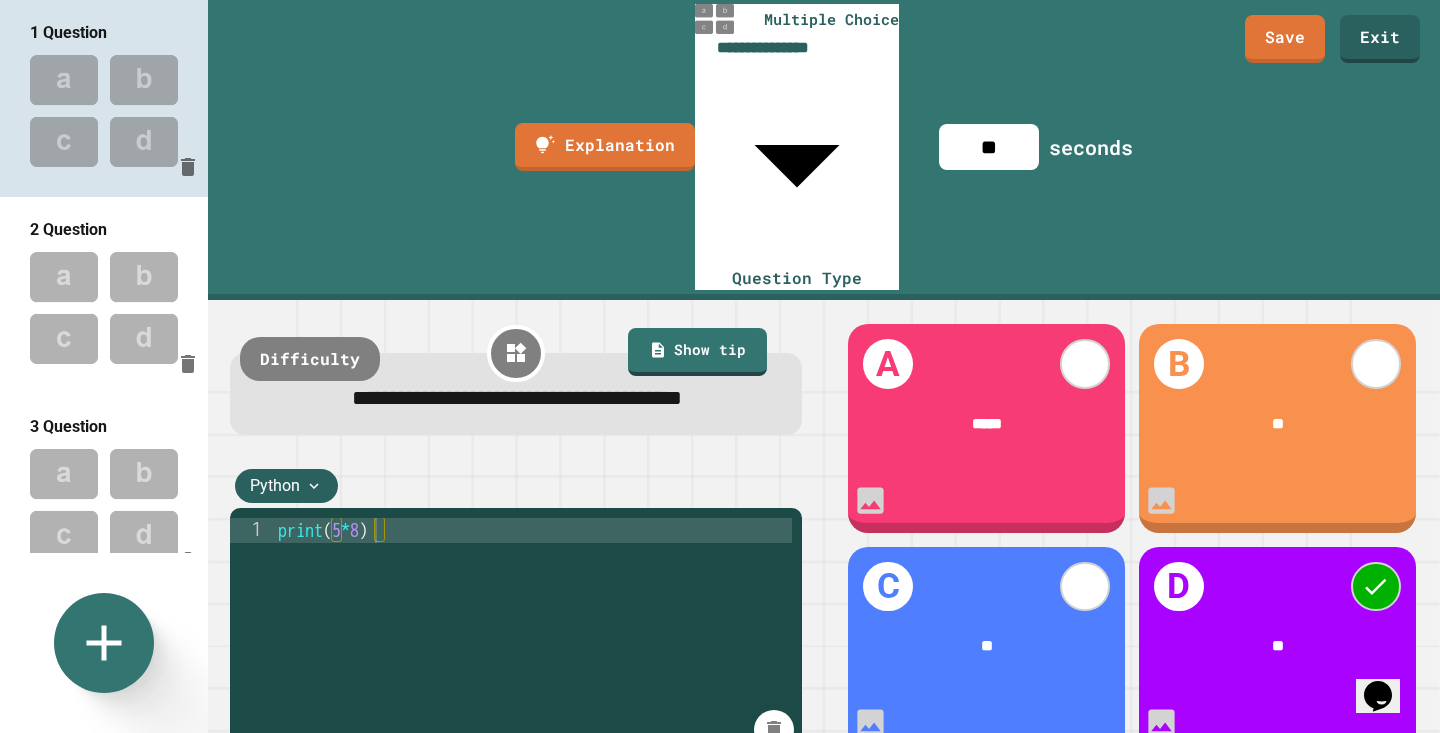 click at bounding box center (104, 308) 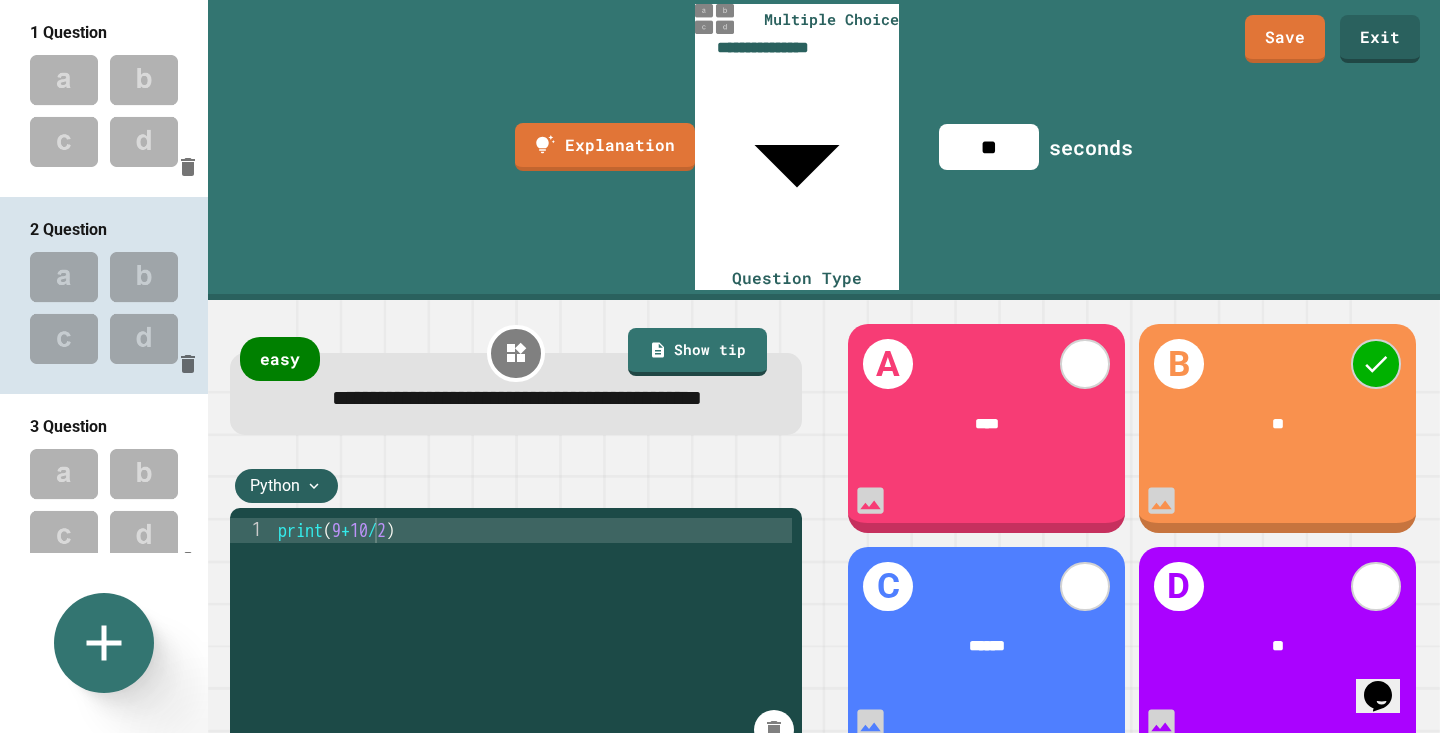 click at bounding box center [104, 111] 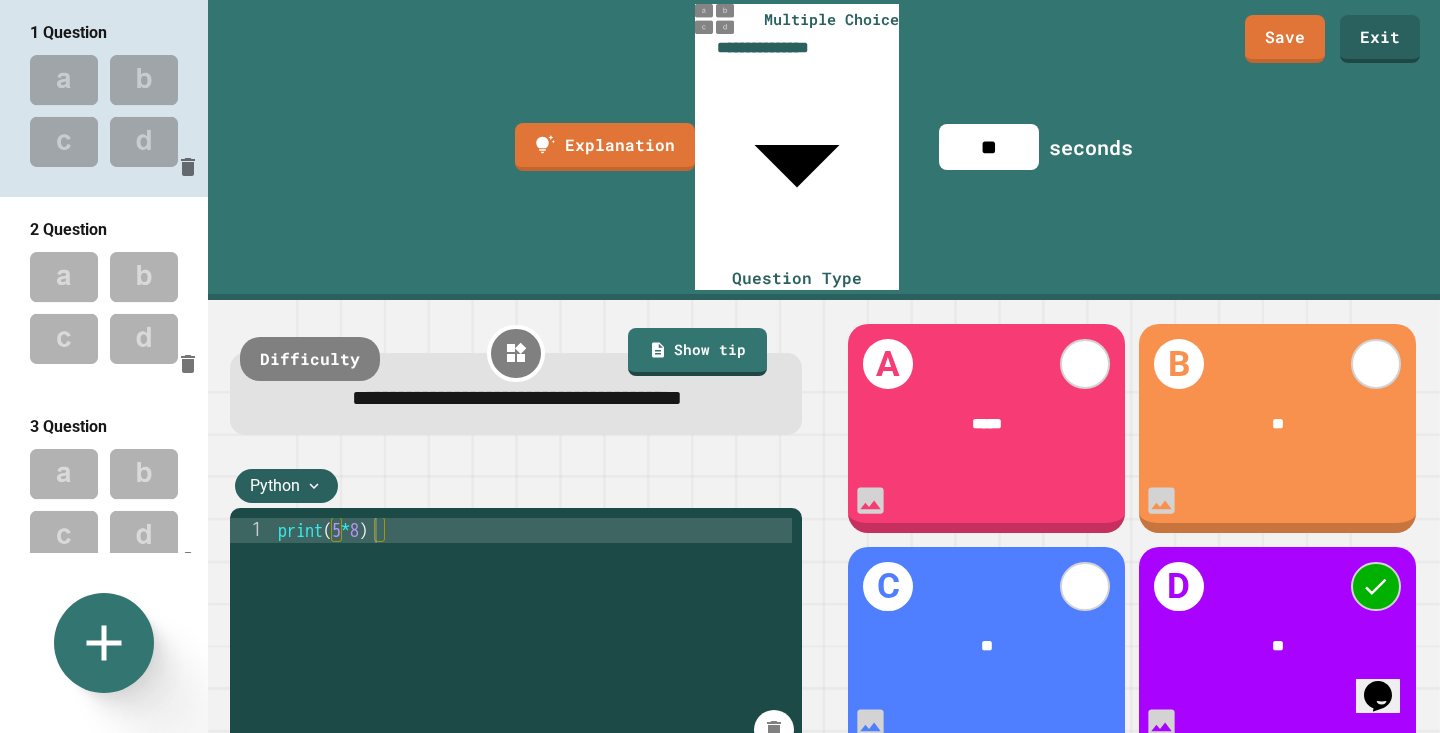 click at bounding box center [104, 308] 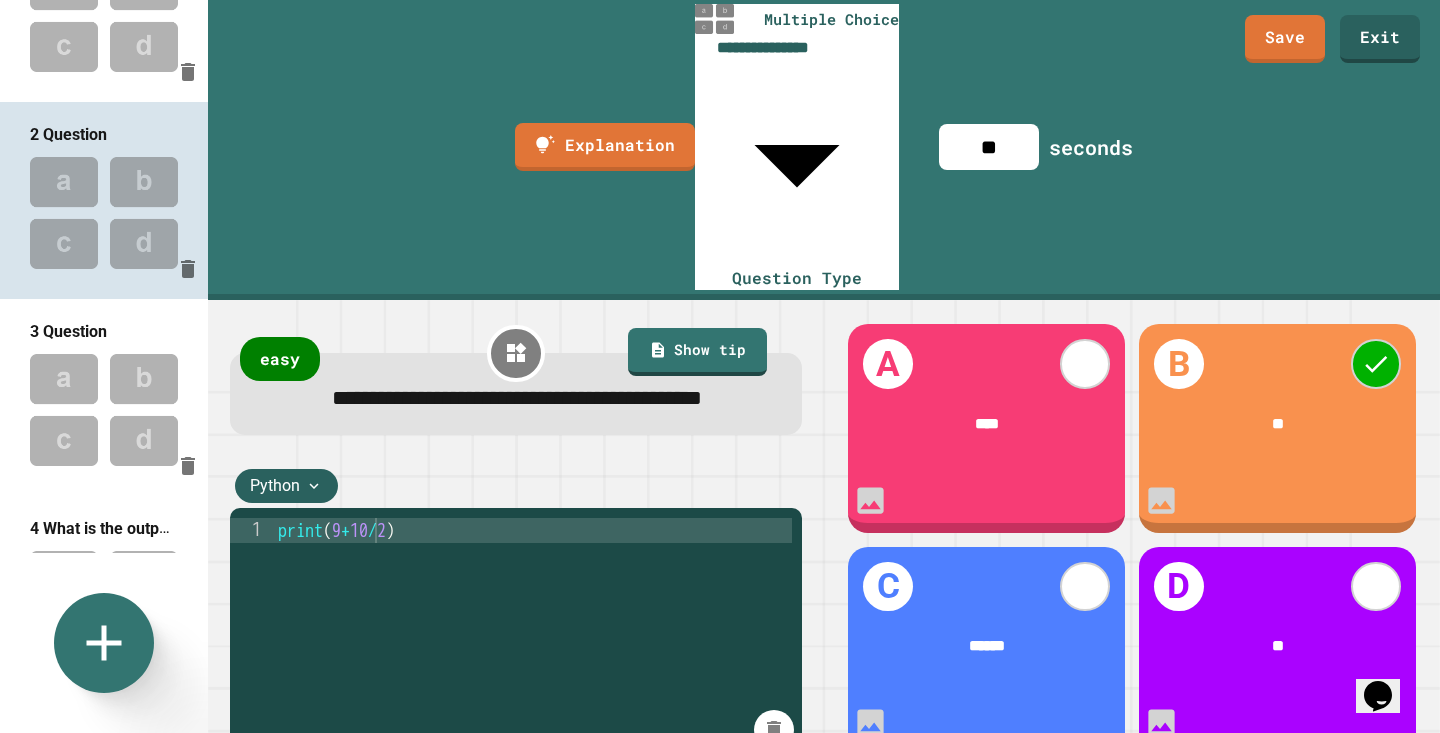scroll, scrollTop: 96, scrollLeft: 0, axis: vertical 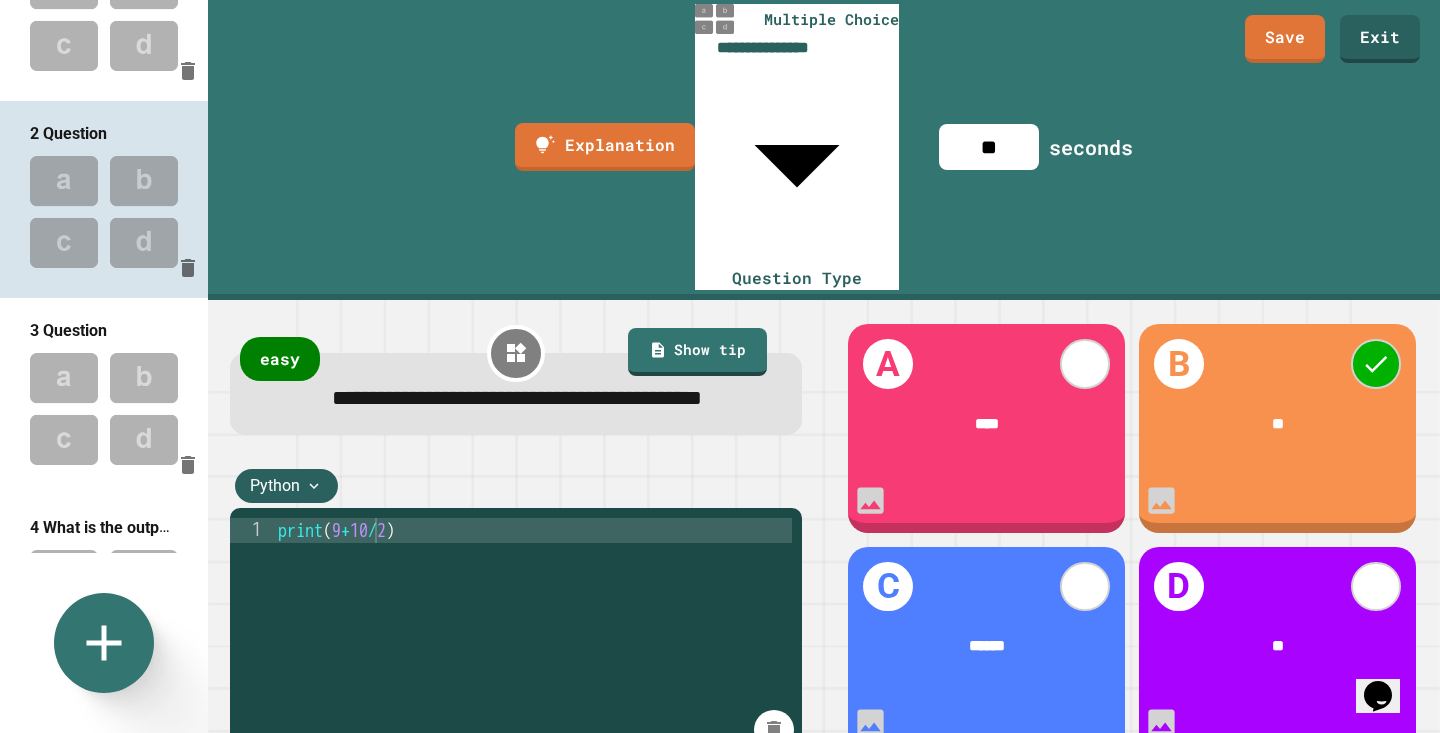 click at bounding box center [104, 409] 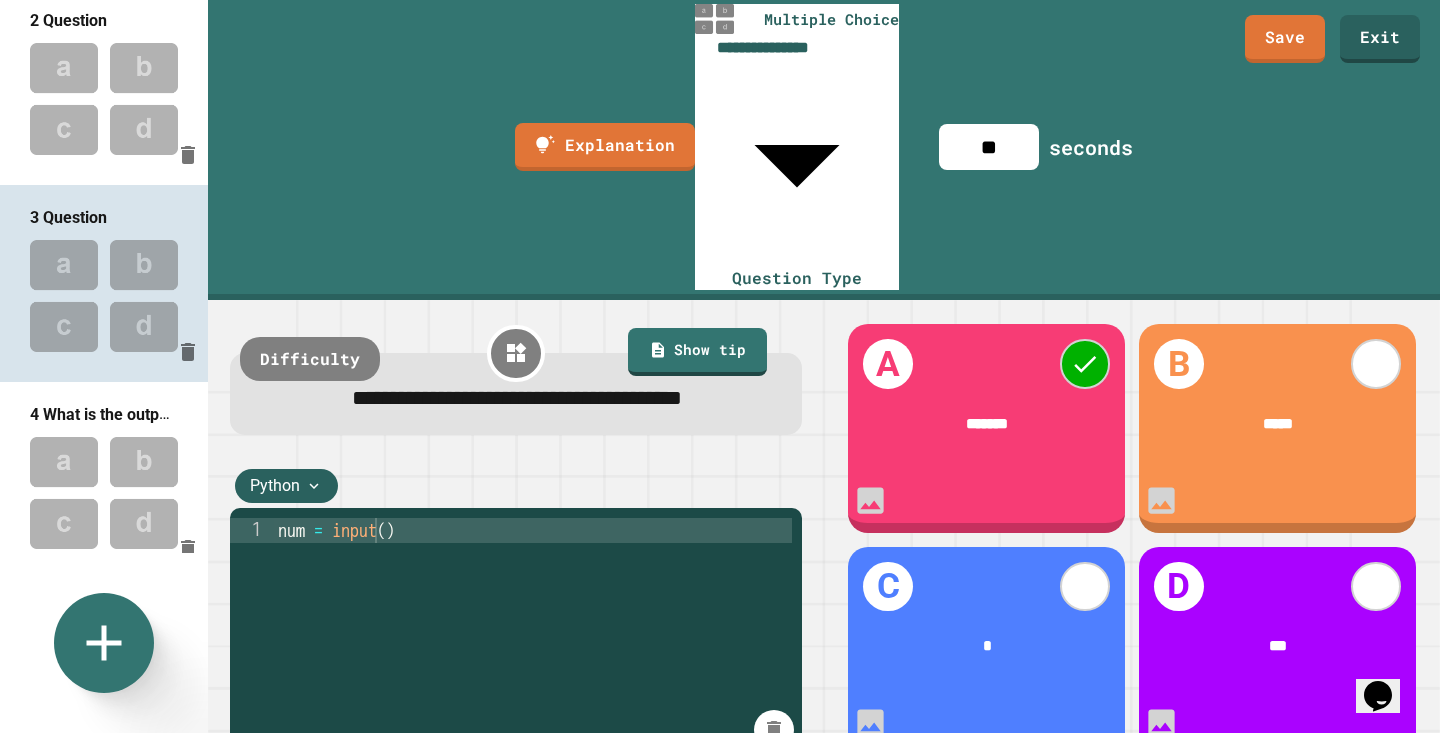 scroll, scrollTop: 224, scrollLeft: 0, axis: vertical 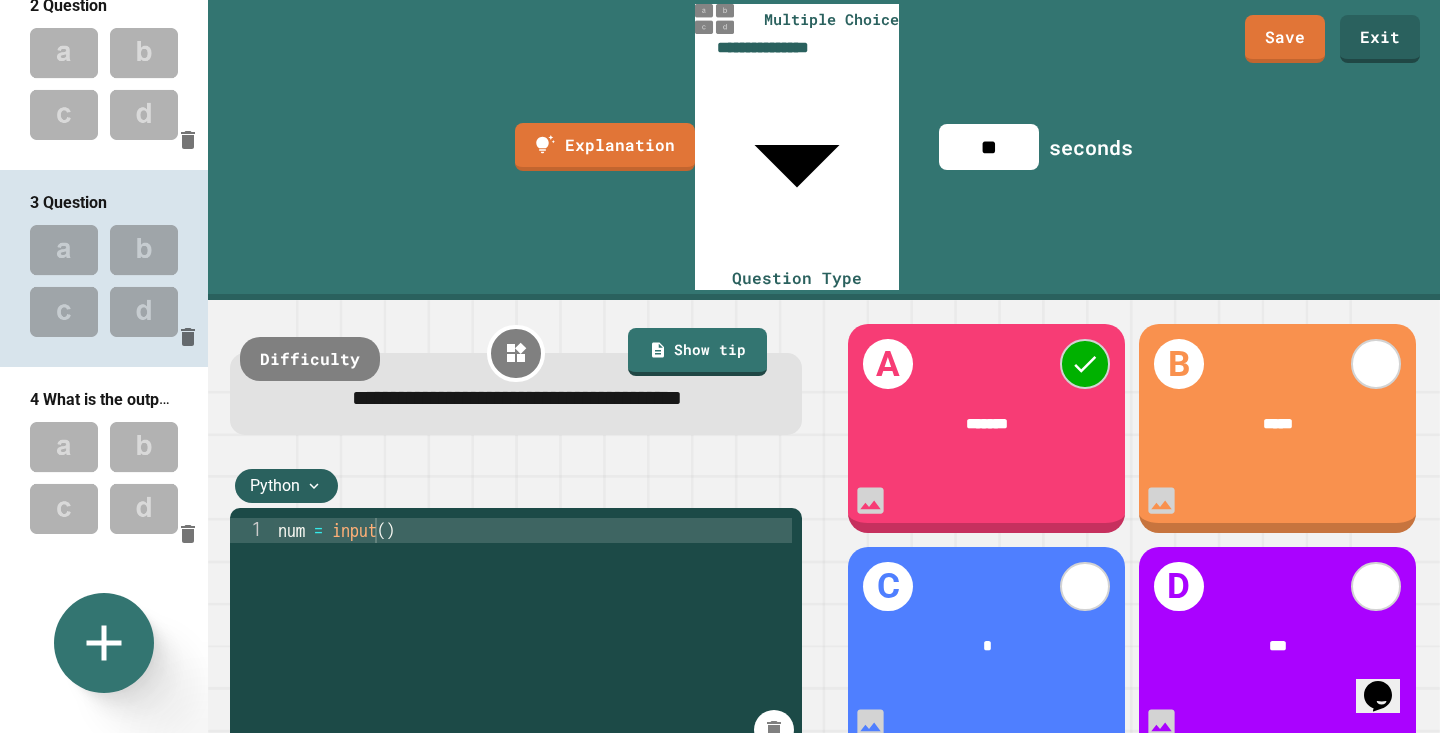 click at bounding box center (104, 478) 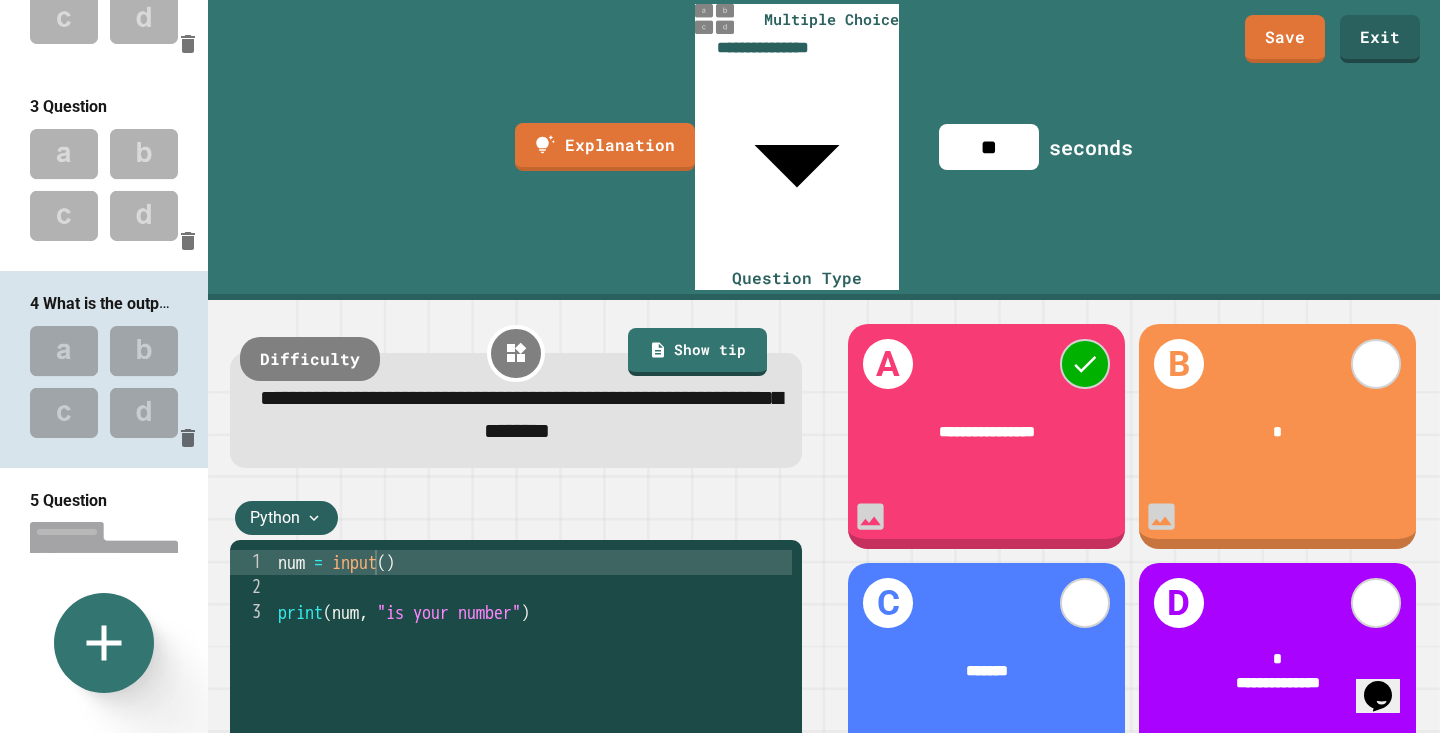 scroll, scrollTop: 324, scrollLeft: 0, axis: vertical 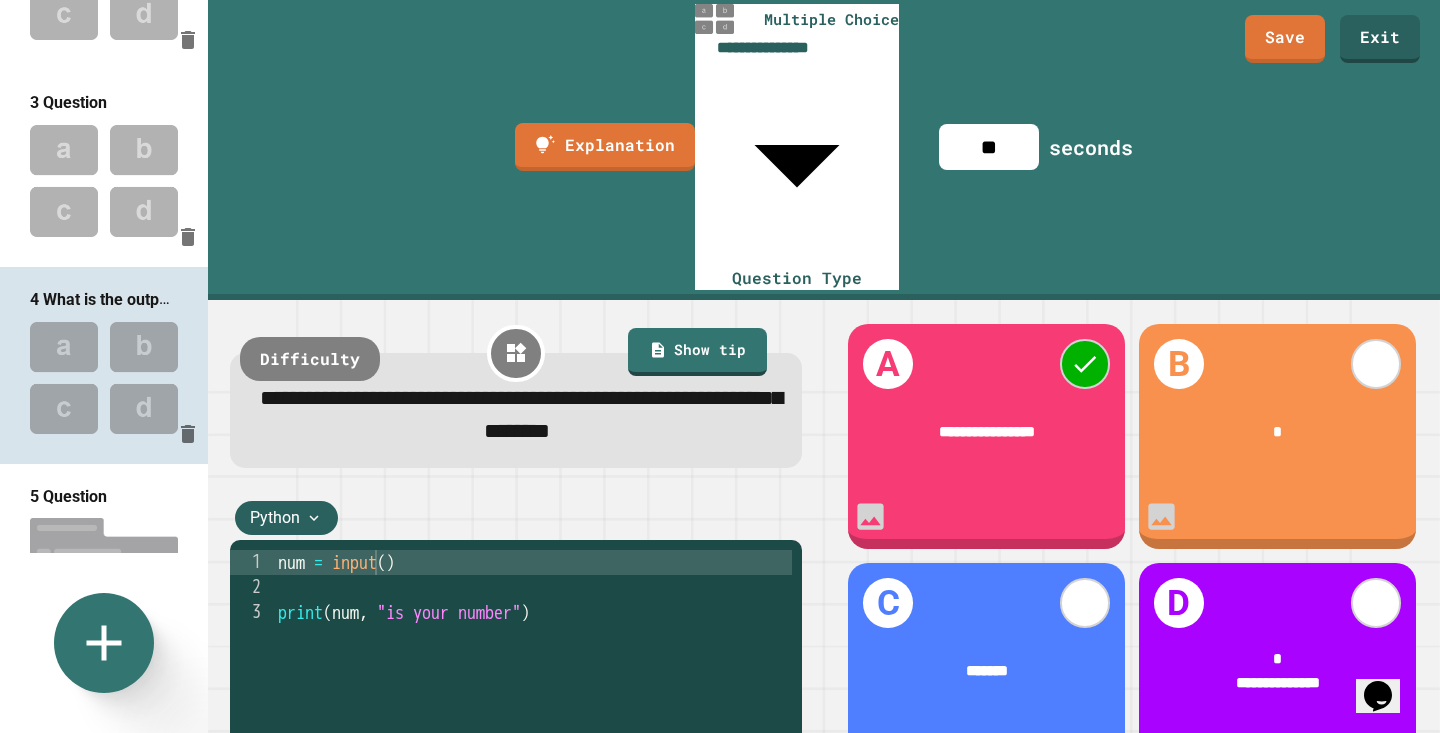 click at bounding box center [104, 574] 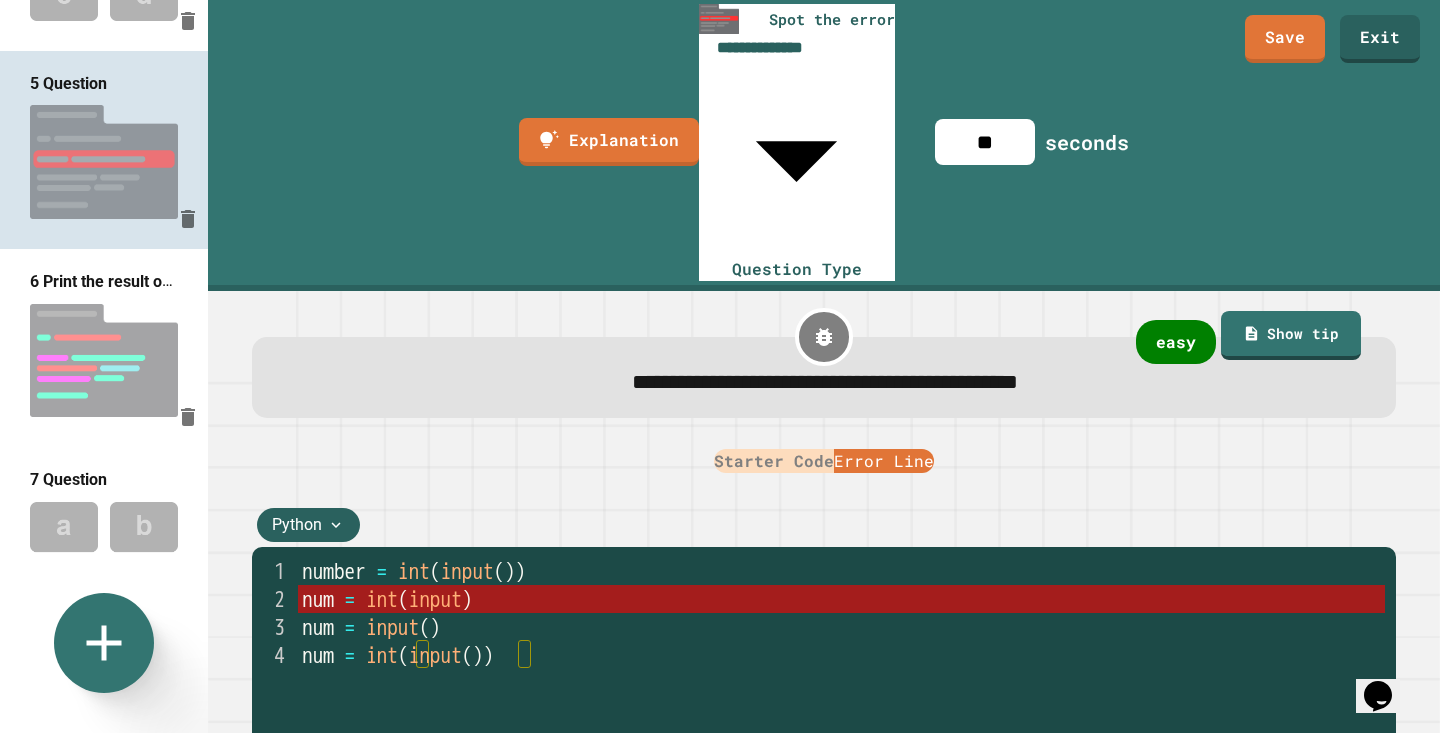 scroll, scrollTop: 751, scrollLeft: 0, axis: vertical 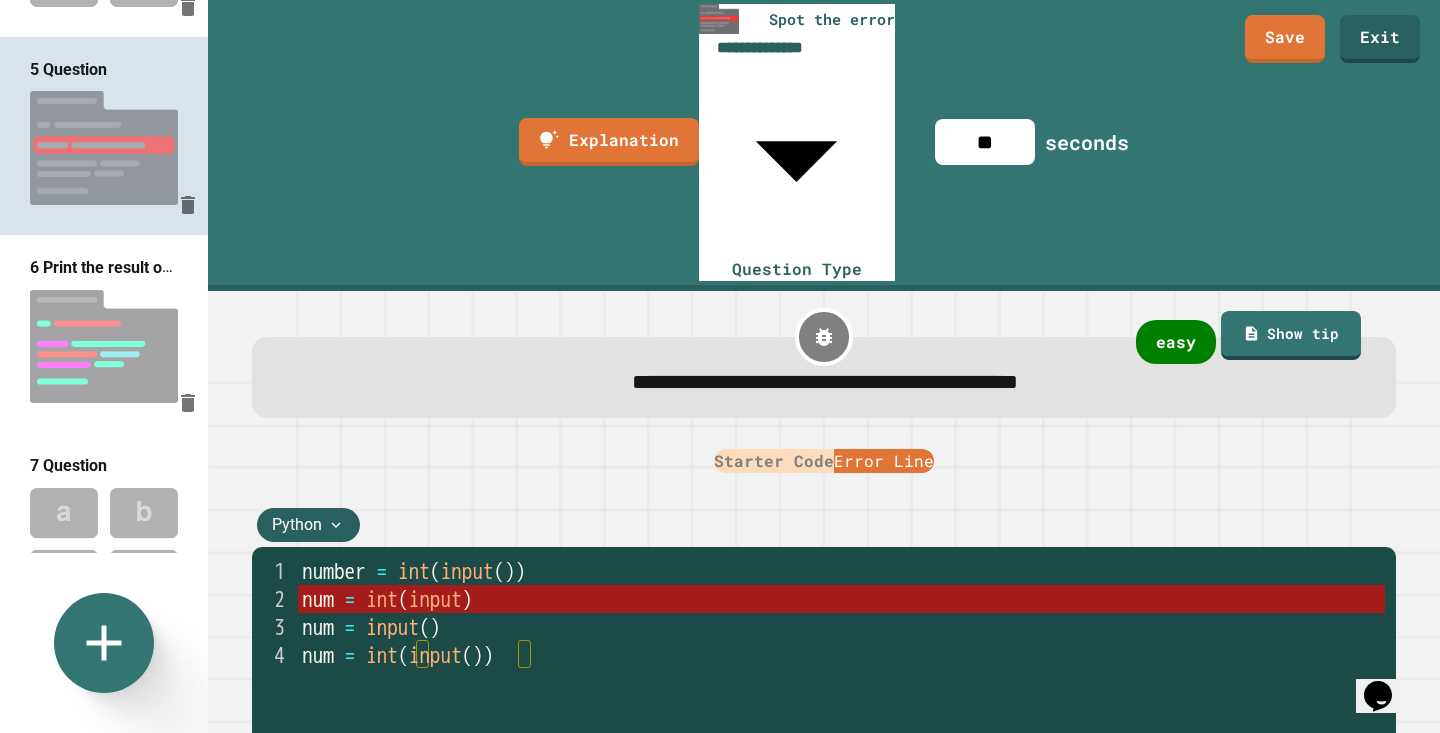 click at bounding box center [104, 346] 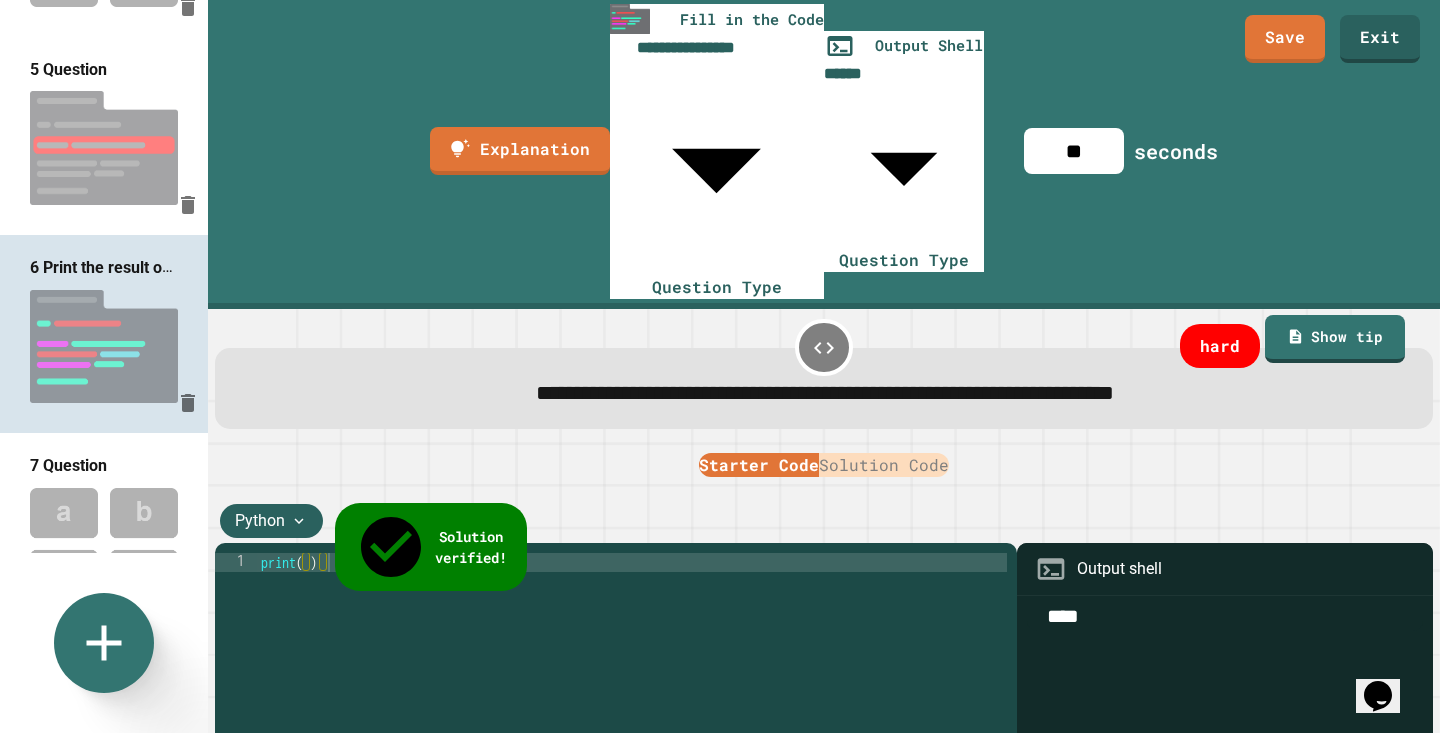 click on "**********" at bounding box center (824, 392) 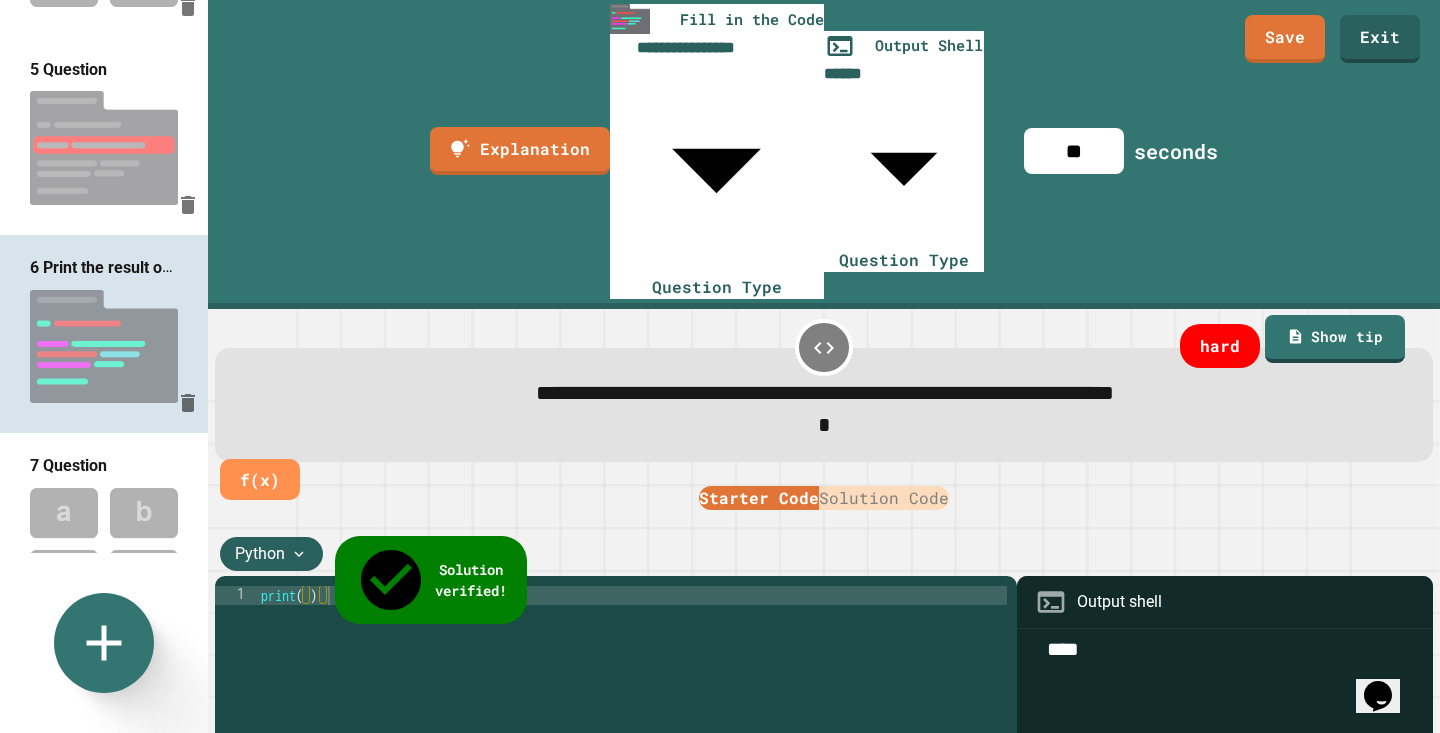 type 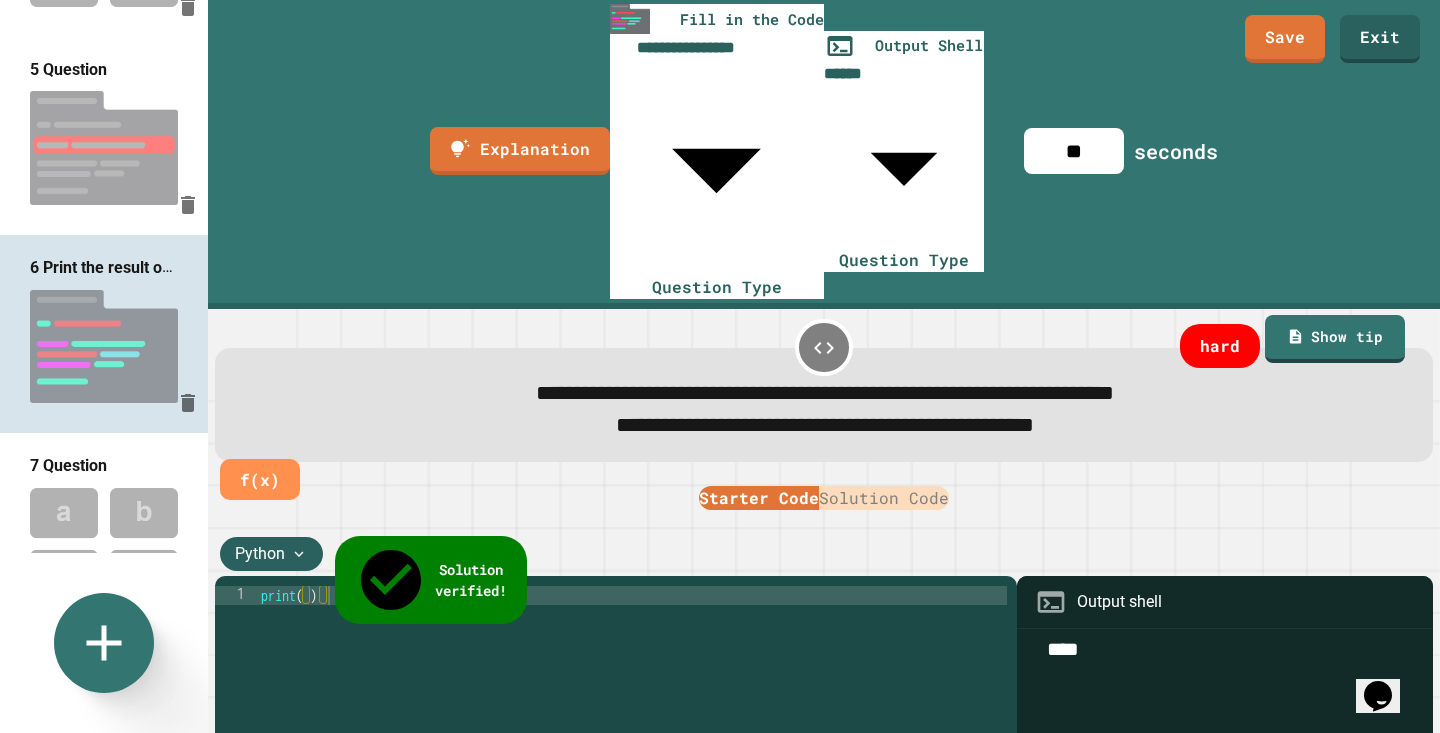 click on "7   Question" at bounding box center (68, 465) 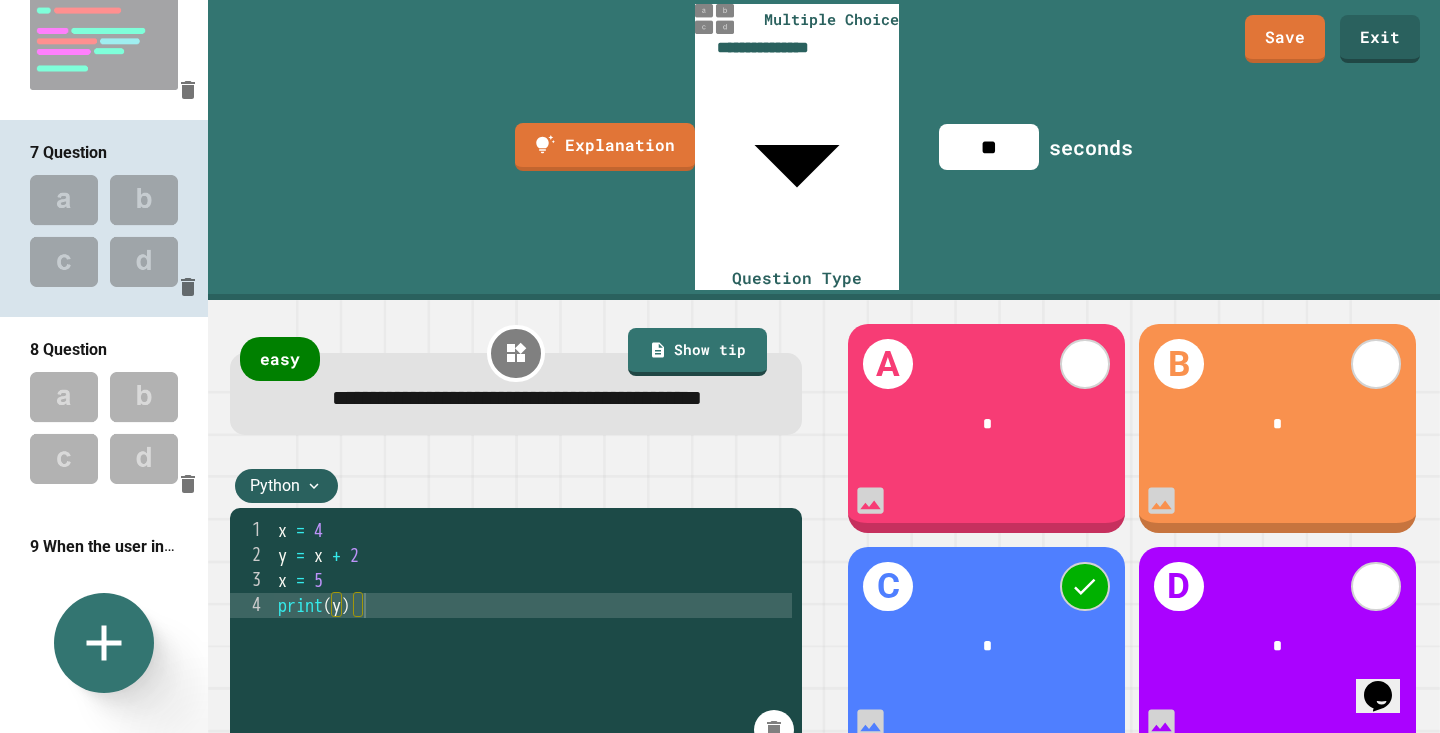 scroll, scrollTop: 1071, scrollLeft: 0, axis: vertical 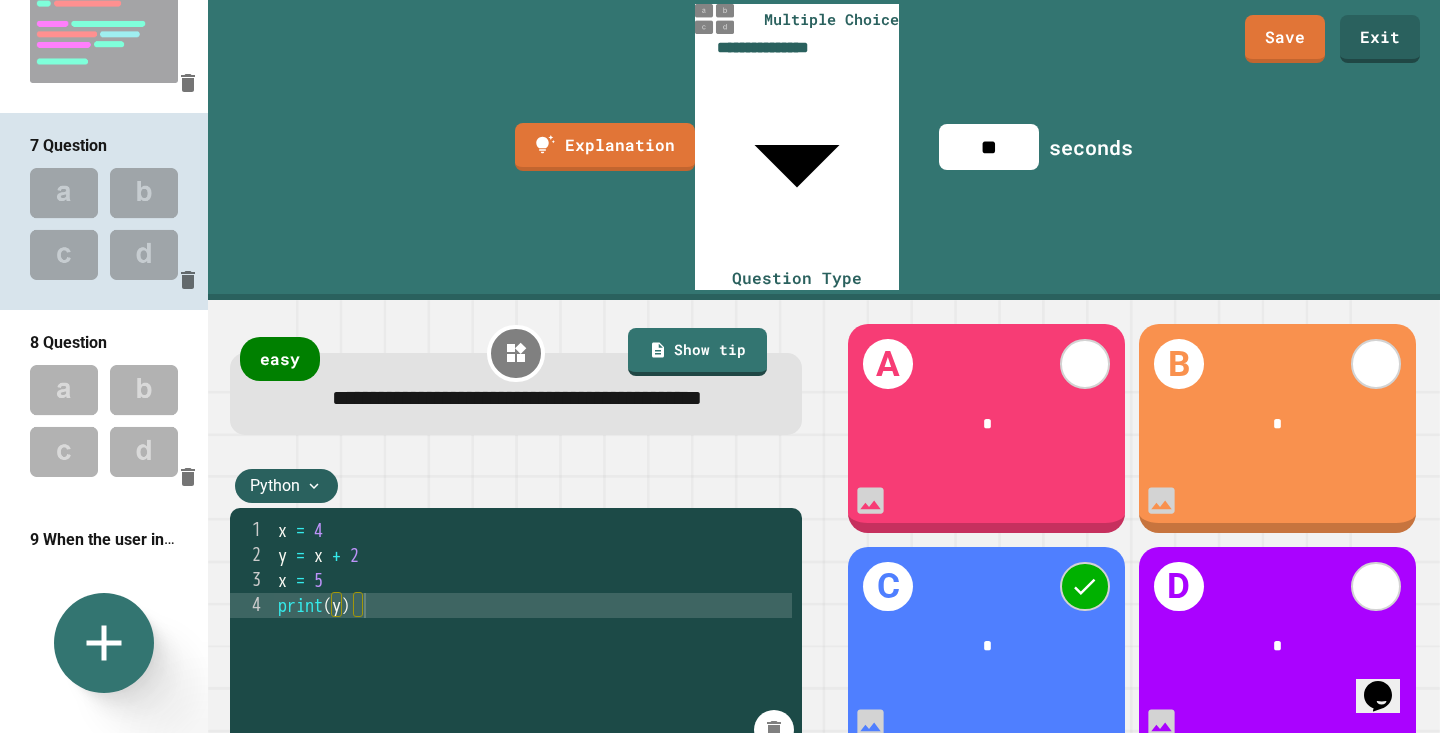 click at bounding box center [104, 421] 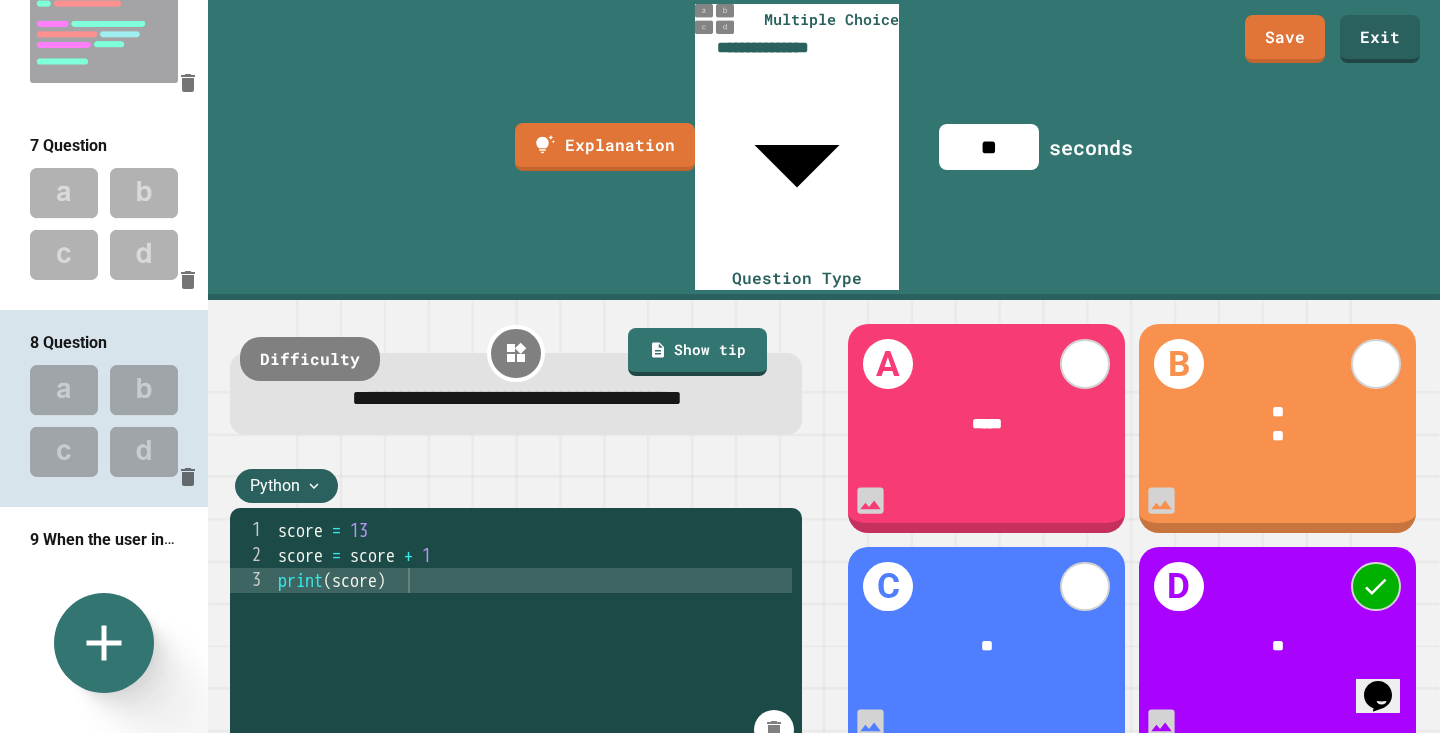 type on "**" 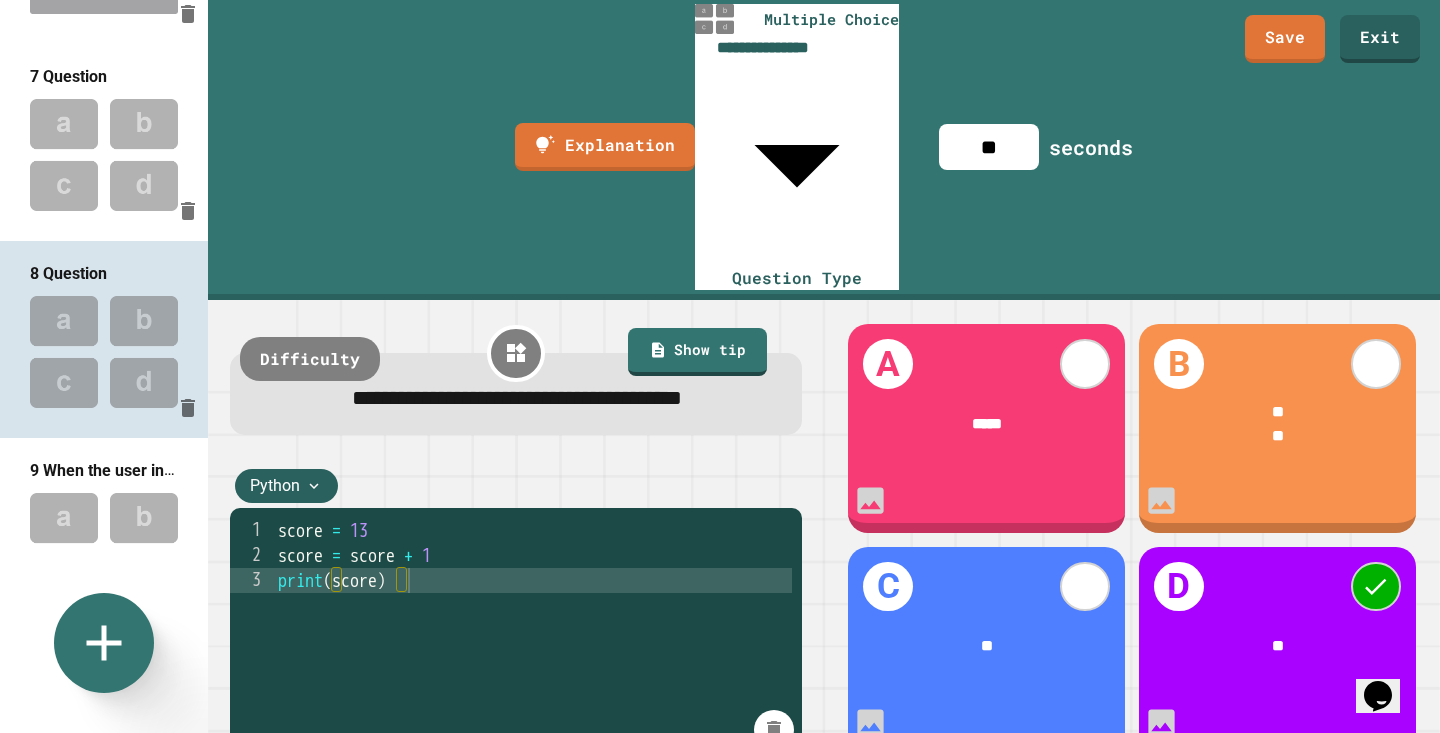 scroll, scrollTop: 1140, scrollLeft: 0, axis: vertical 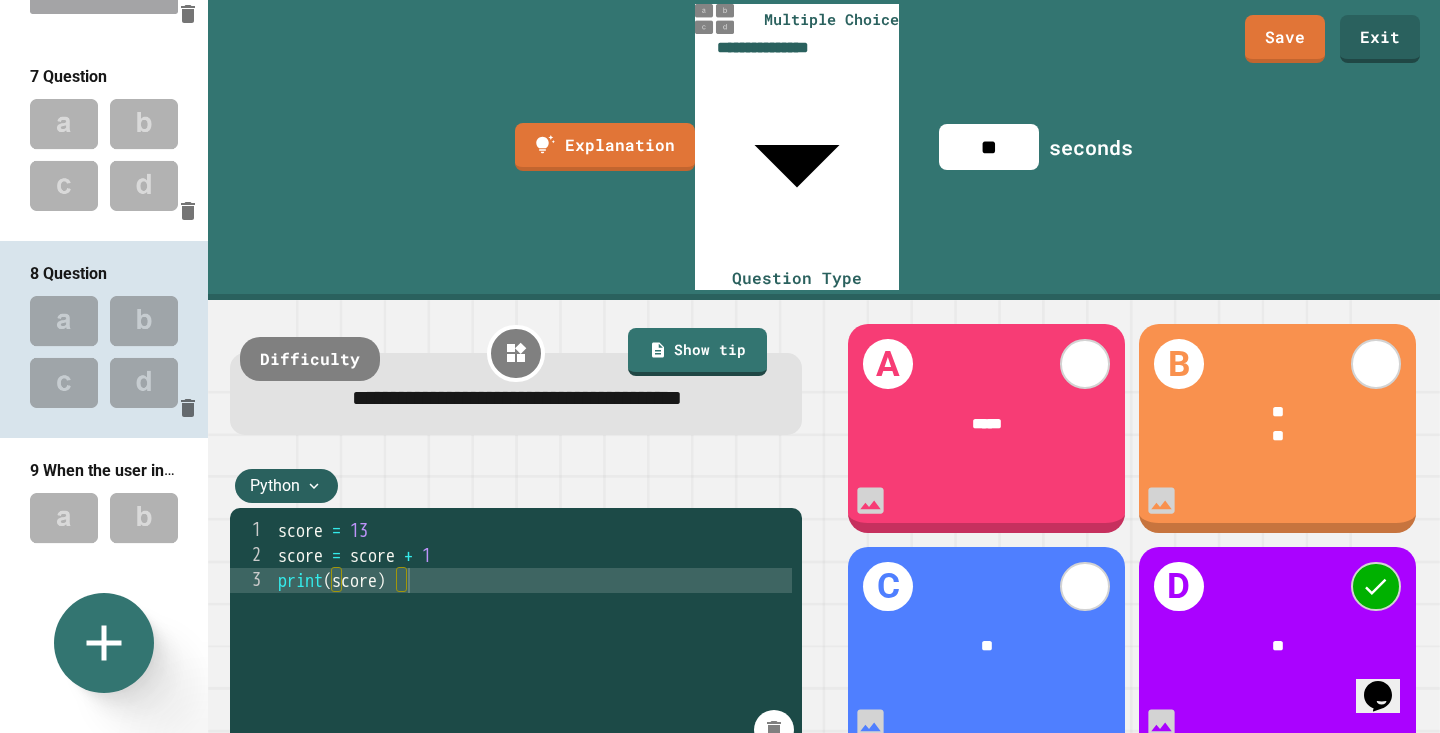 click on "9   When the user inputs the number 7, it is stored as which data type?" at bounding box center (277, 470) 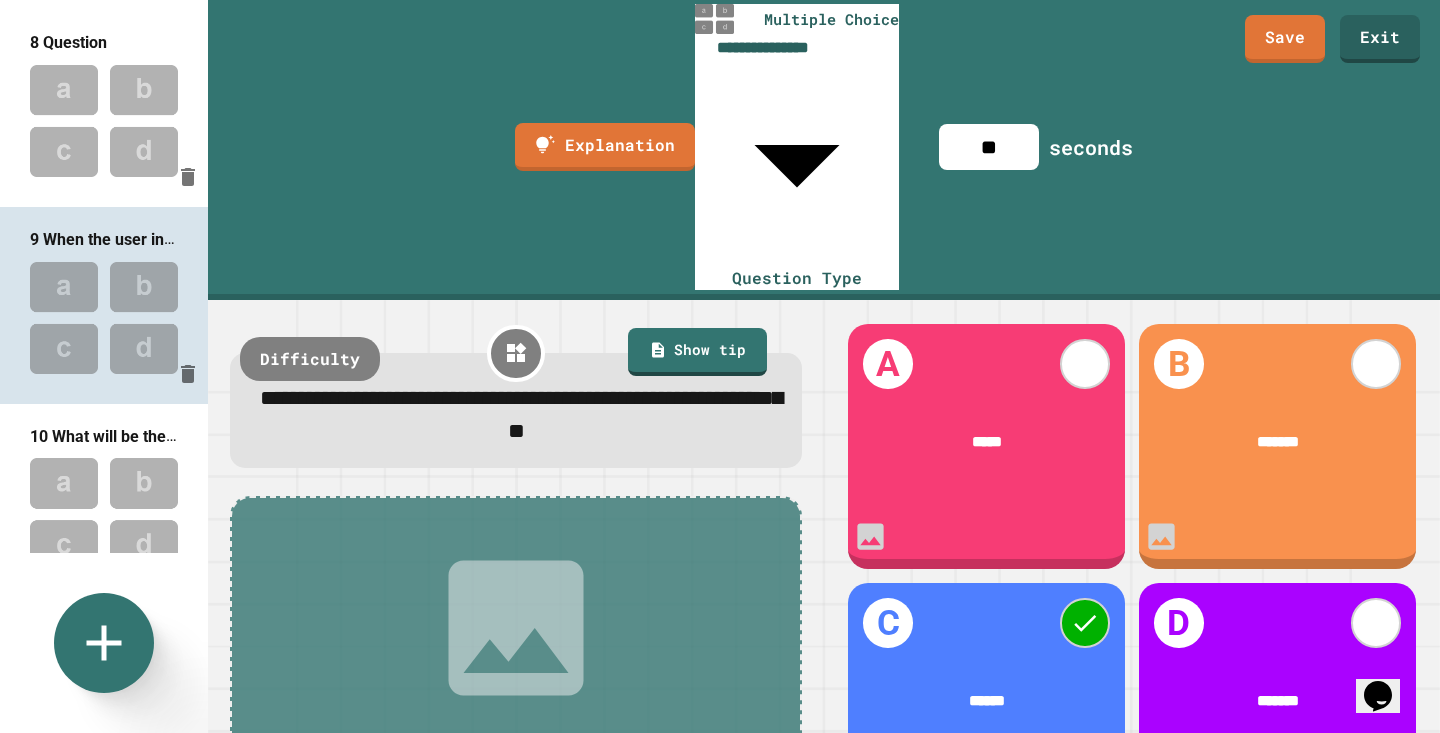 scroll, scrollTop: 1376, scrollLeft: 0, axis: vertical 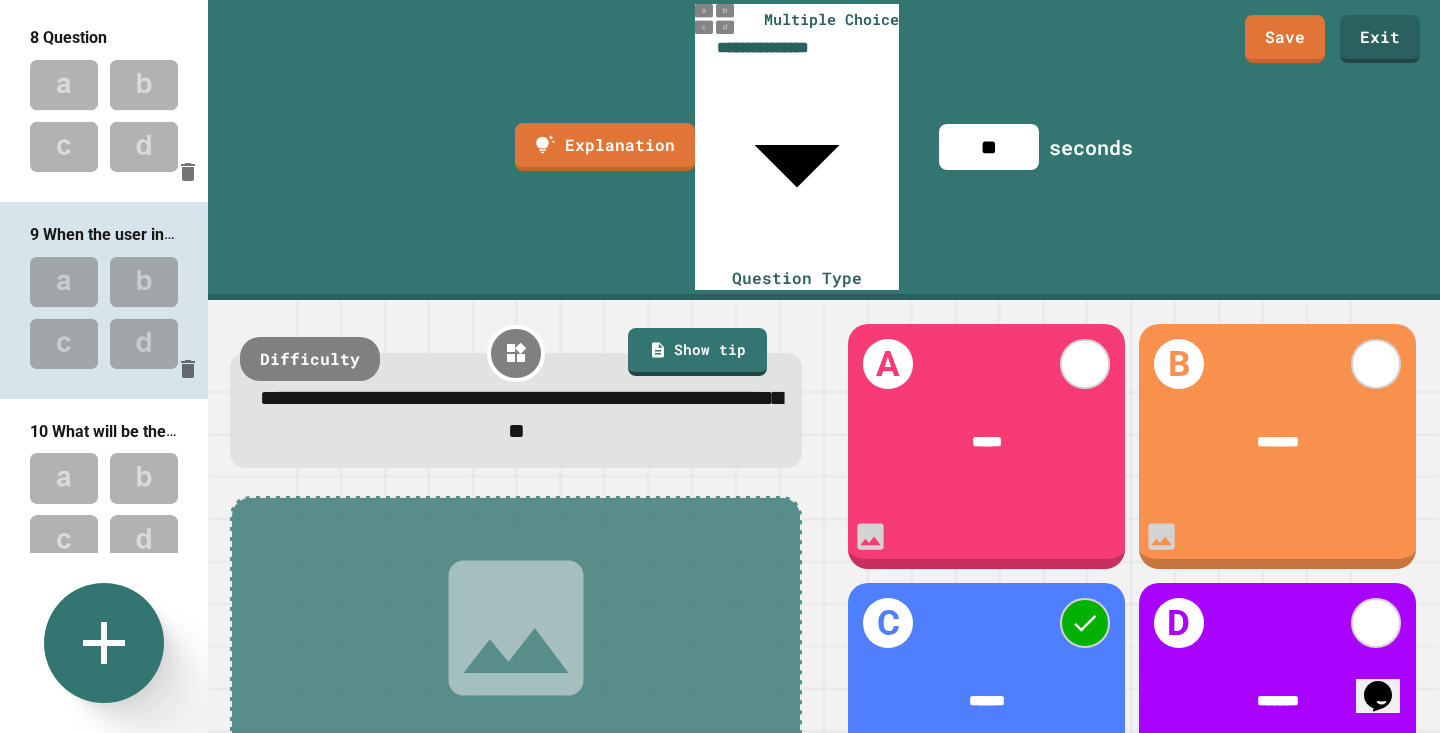 click 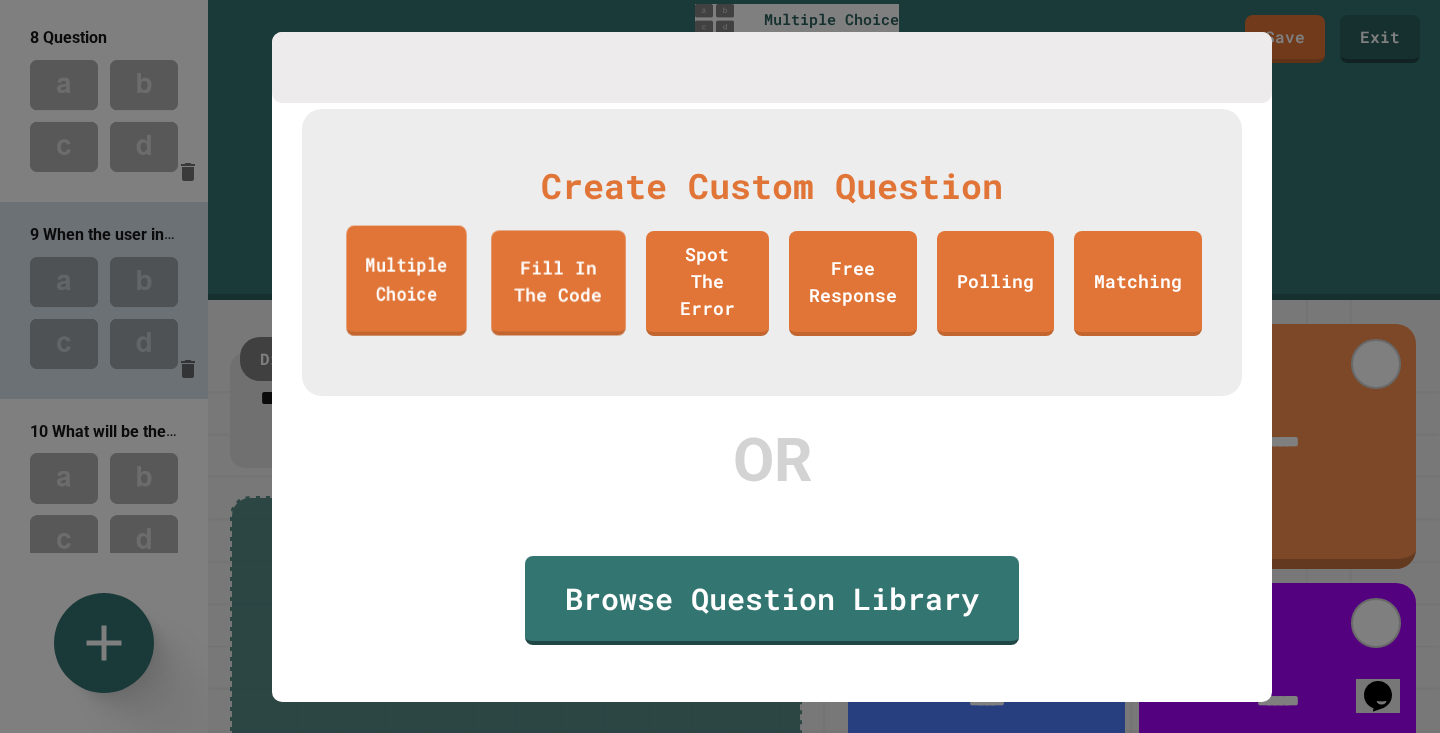 click on "Multiple Choice" at bounding box center [406, 281] 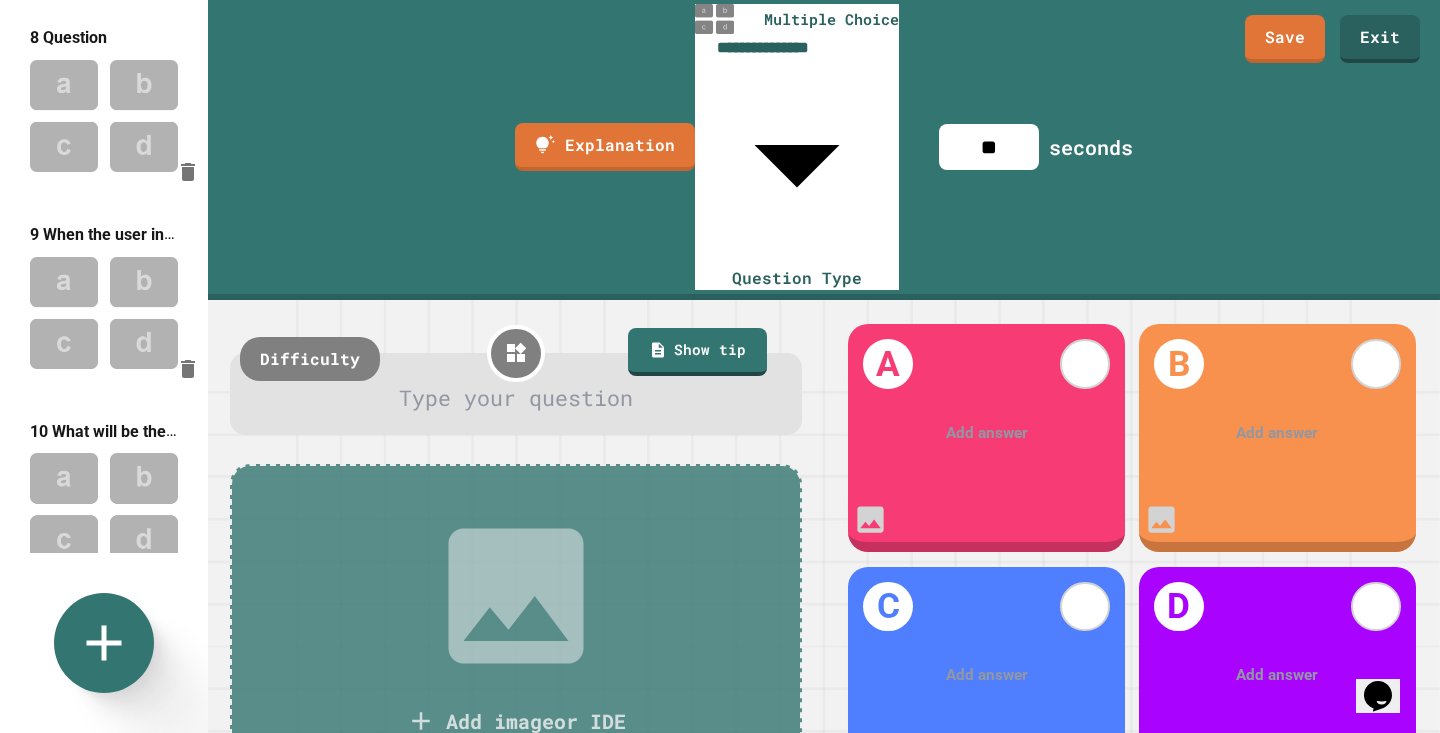 scroll, scrollTop: 2223, scrollLeft: 0, axis: vertical 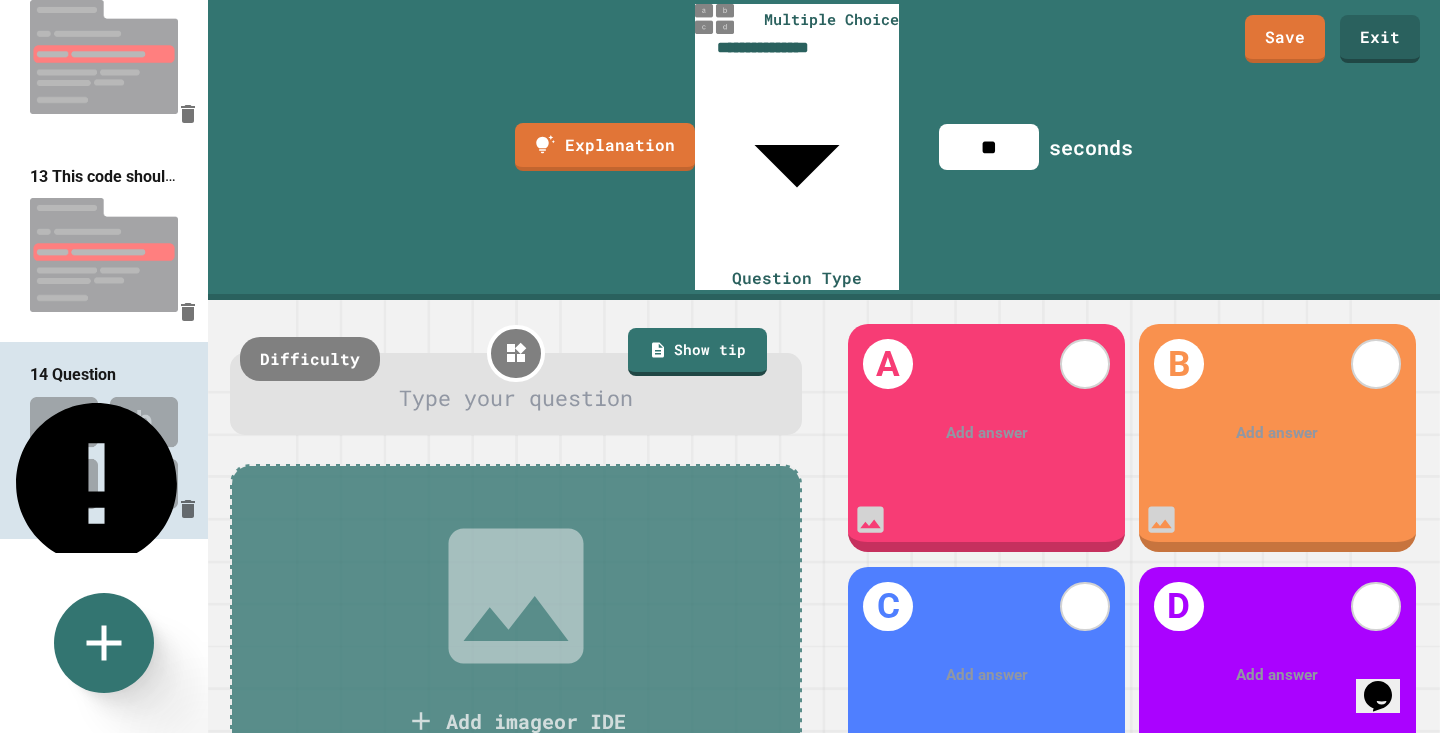 click at bounding box center [516, 398] 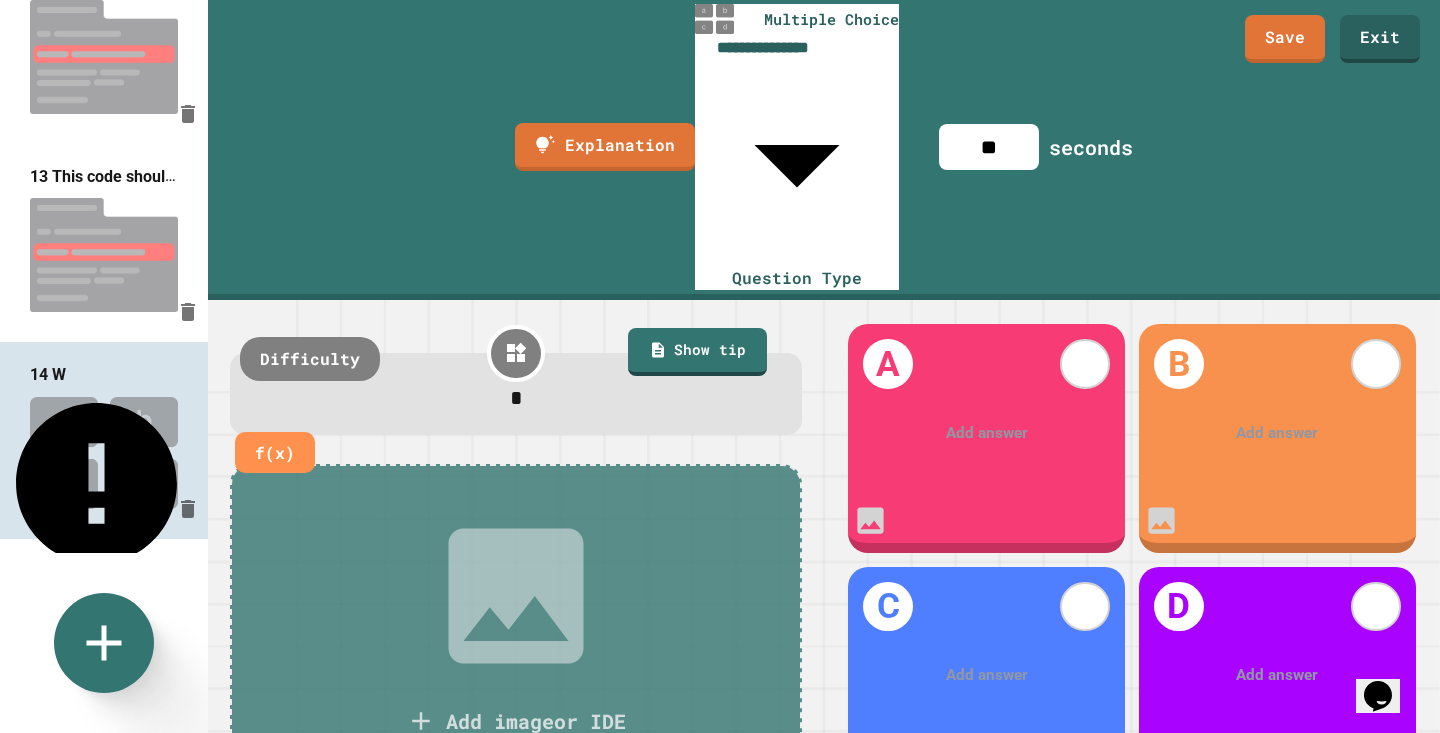 type 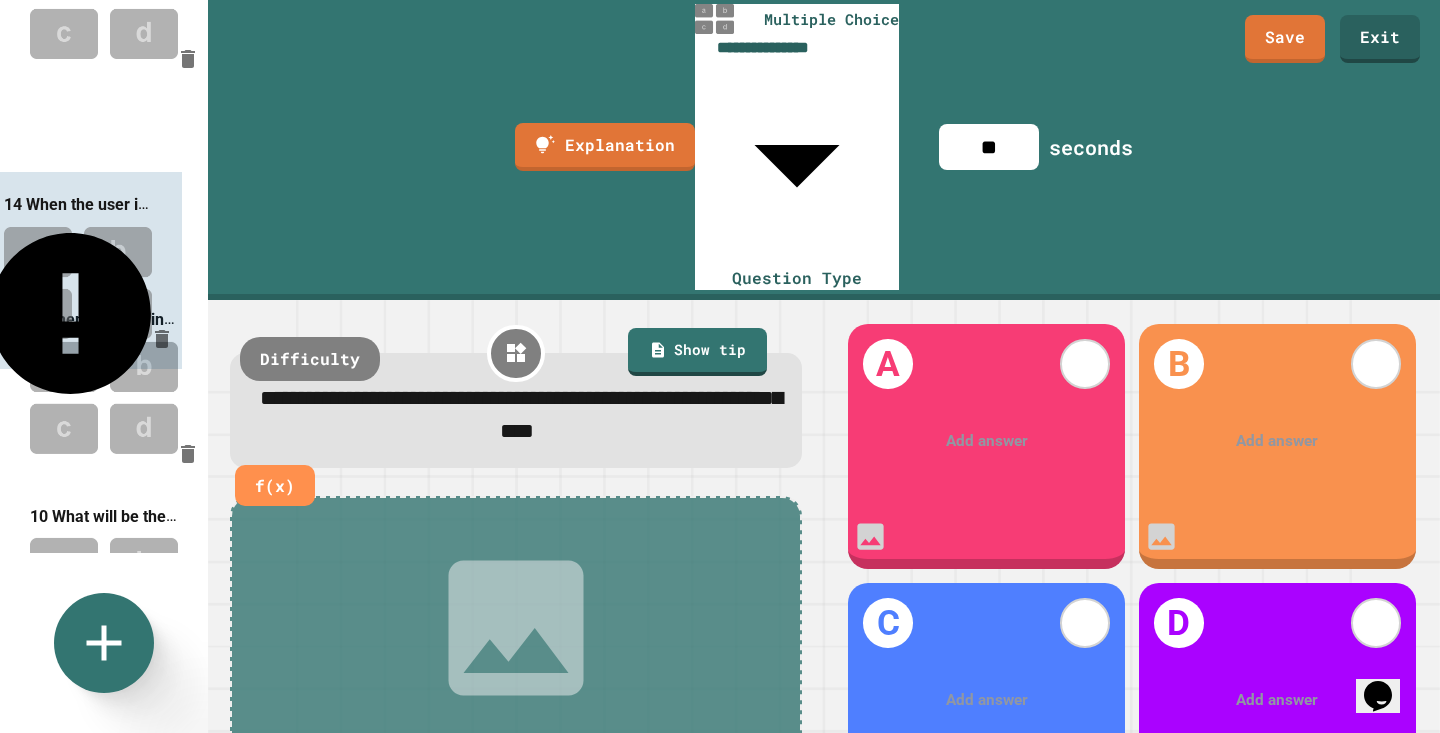 scroll, scrollTop: 1474, scrollLeft: 0, axis: vertical 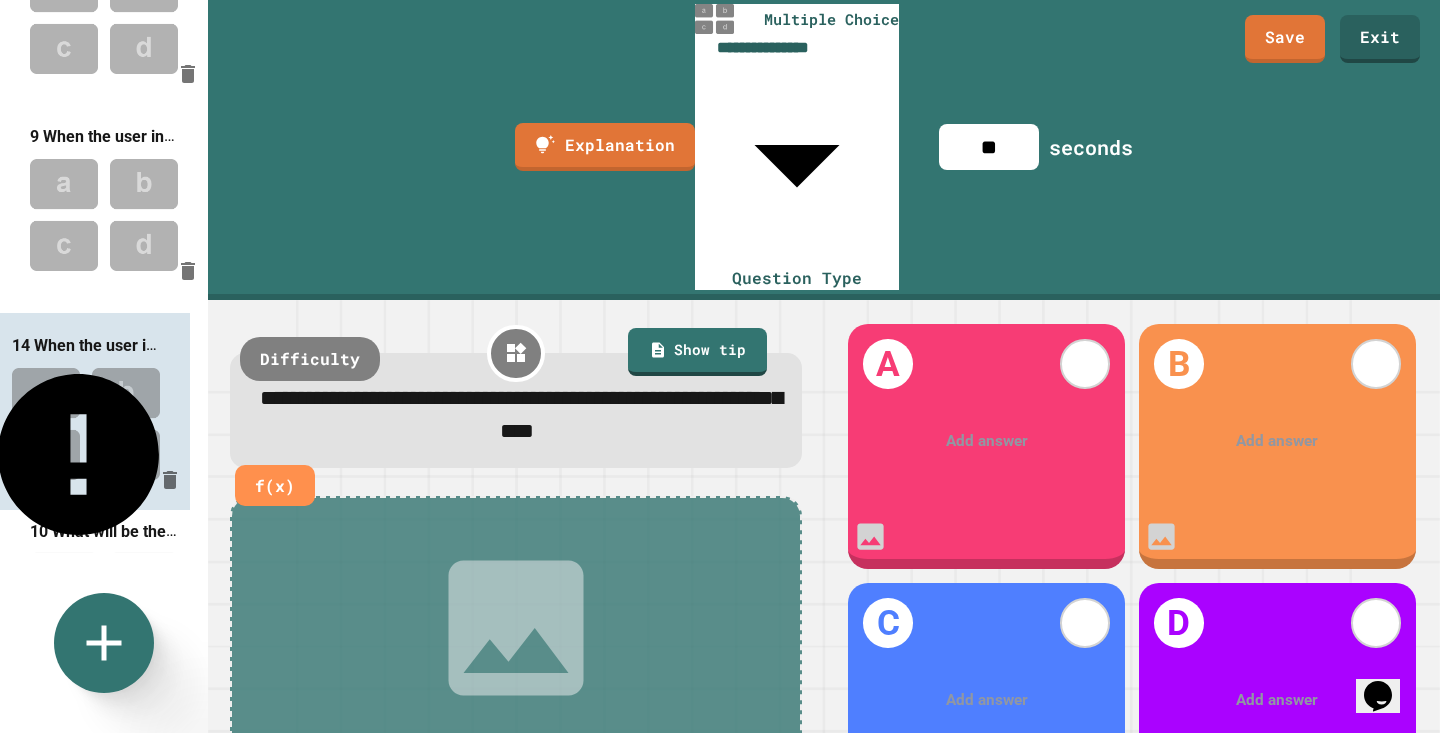 drag, startPoint x: 78, startPoint y: 452, endPoint x: 60, endPoint y: 365, distance: 88.84256 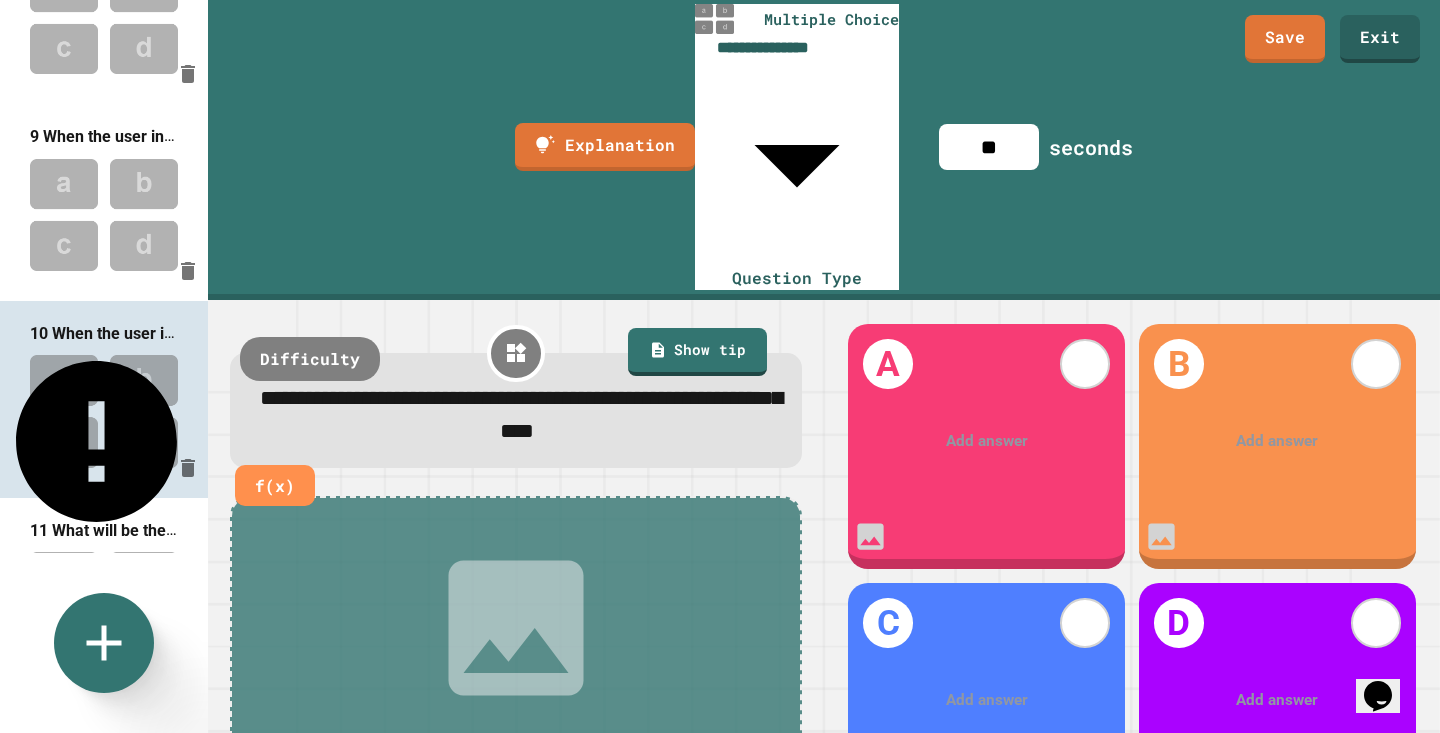 click at bounding box center [104, 215] 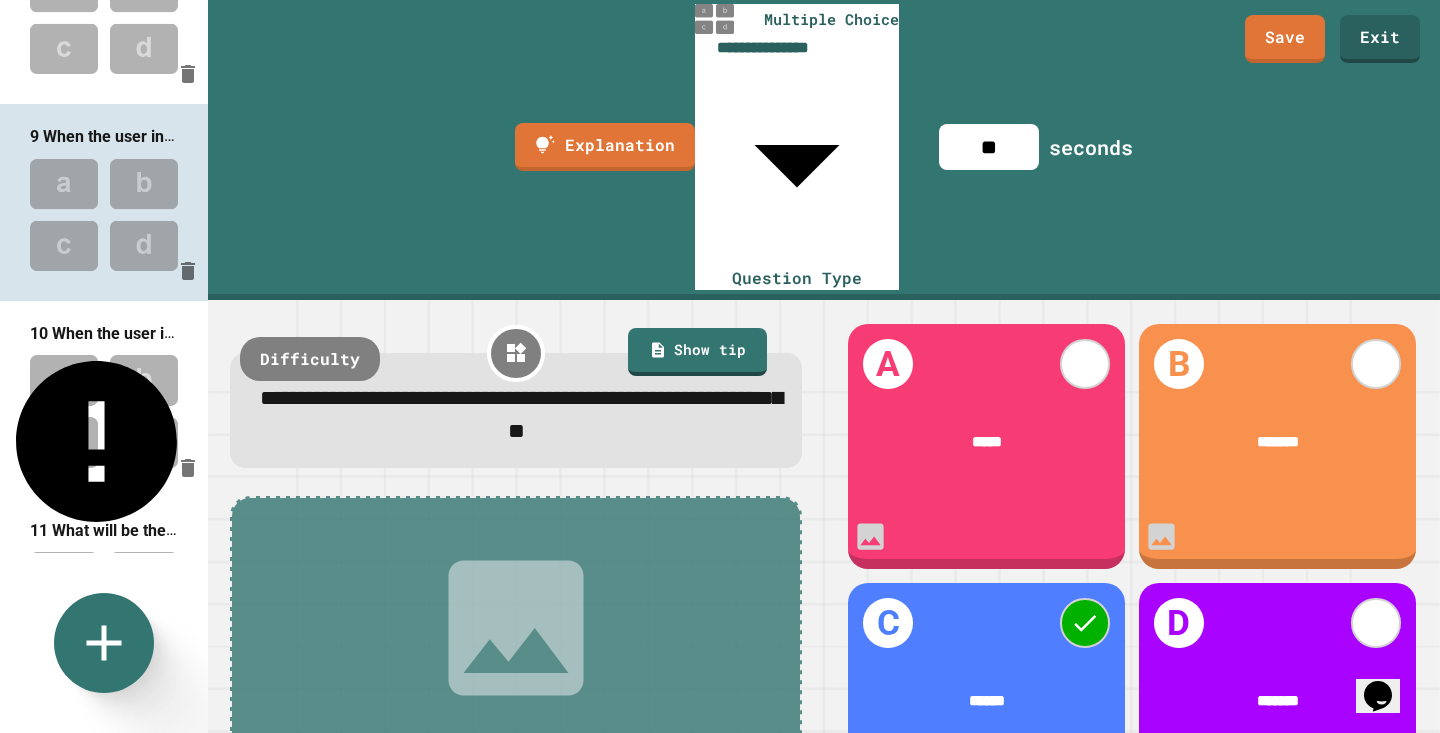 click at bounding box center (104, 411) 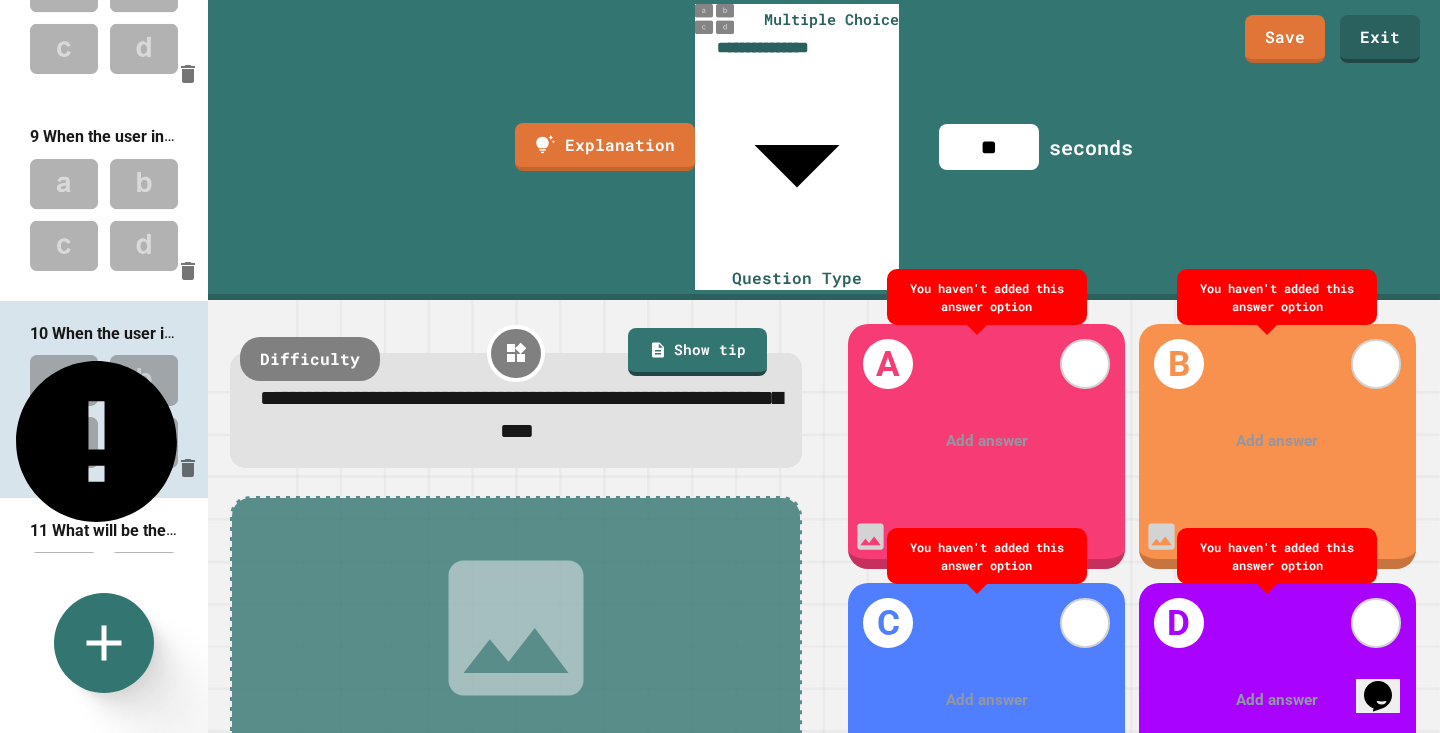 click at bounding box center (104, 215) 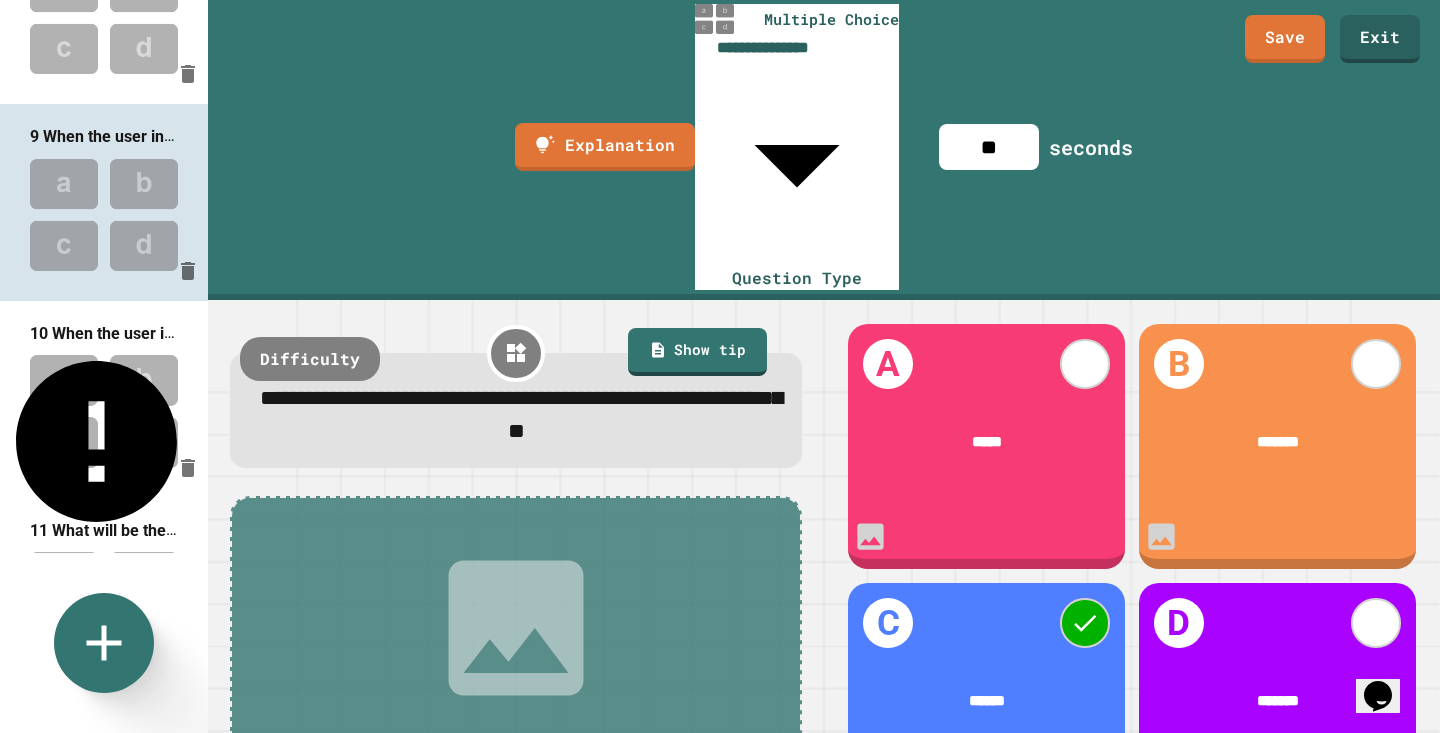 click at bounding box center [104, 411] 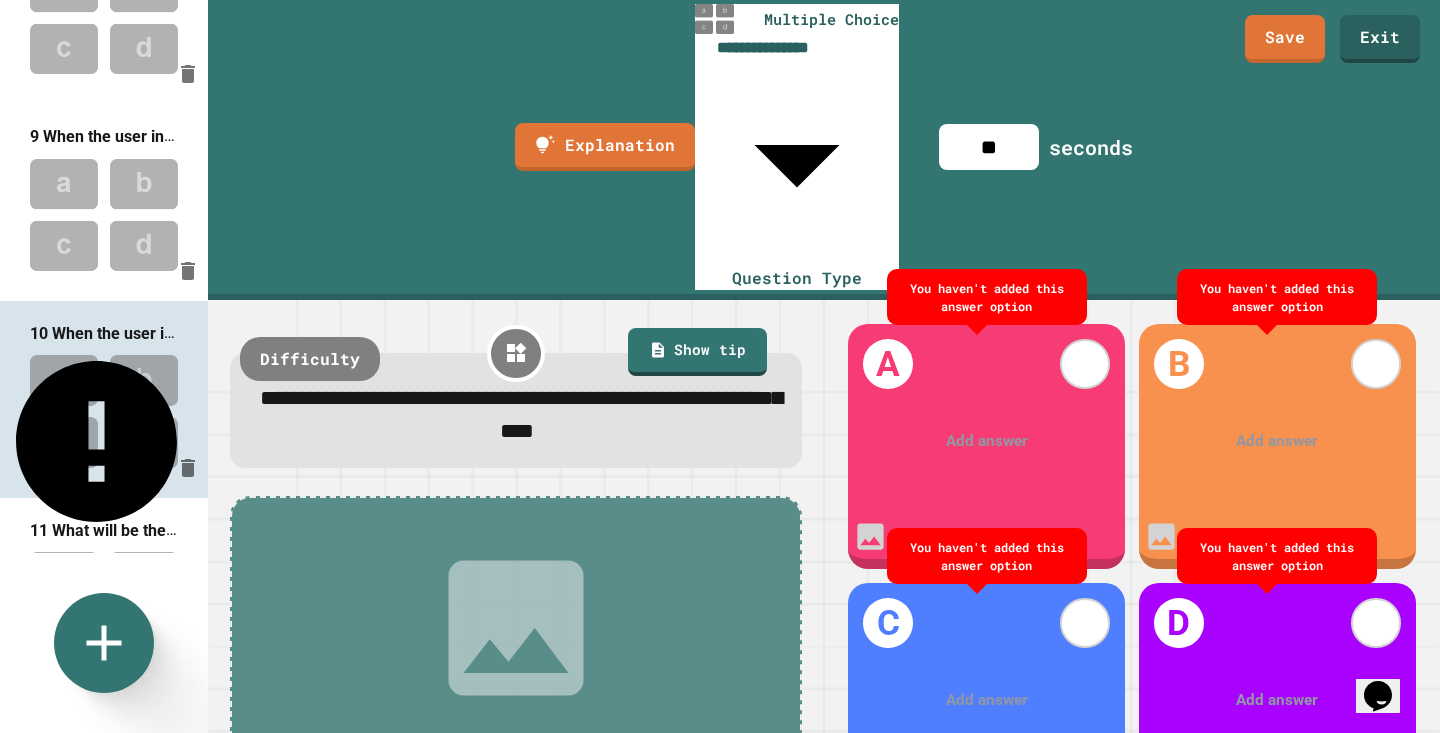 click on "Add answer" at bounding box center (986, 441) 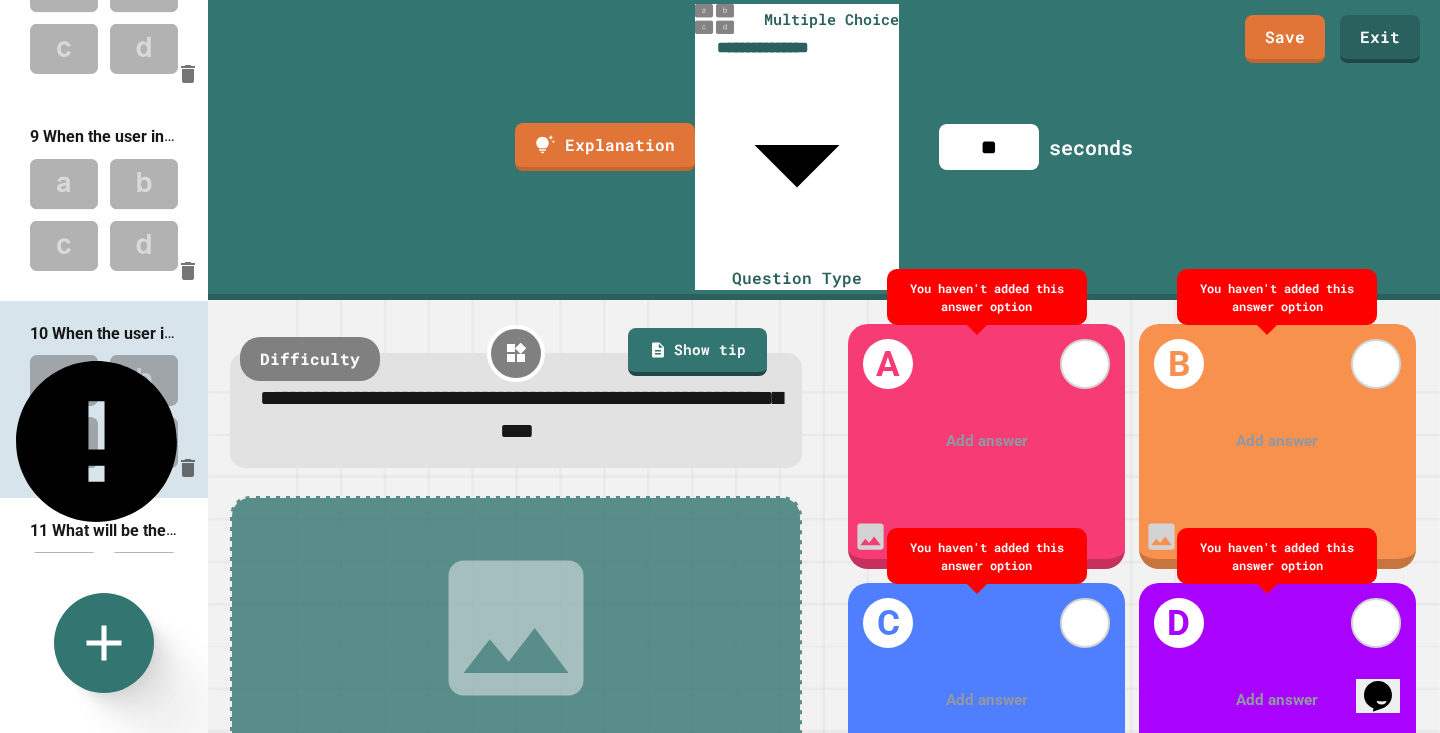 click on "Add answer" at bounding box center (986, 441) 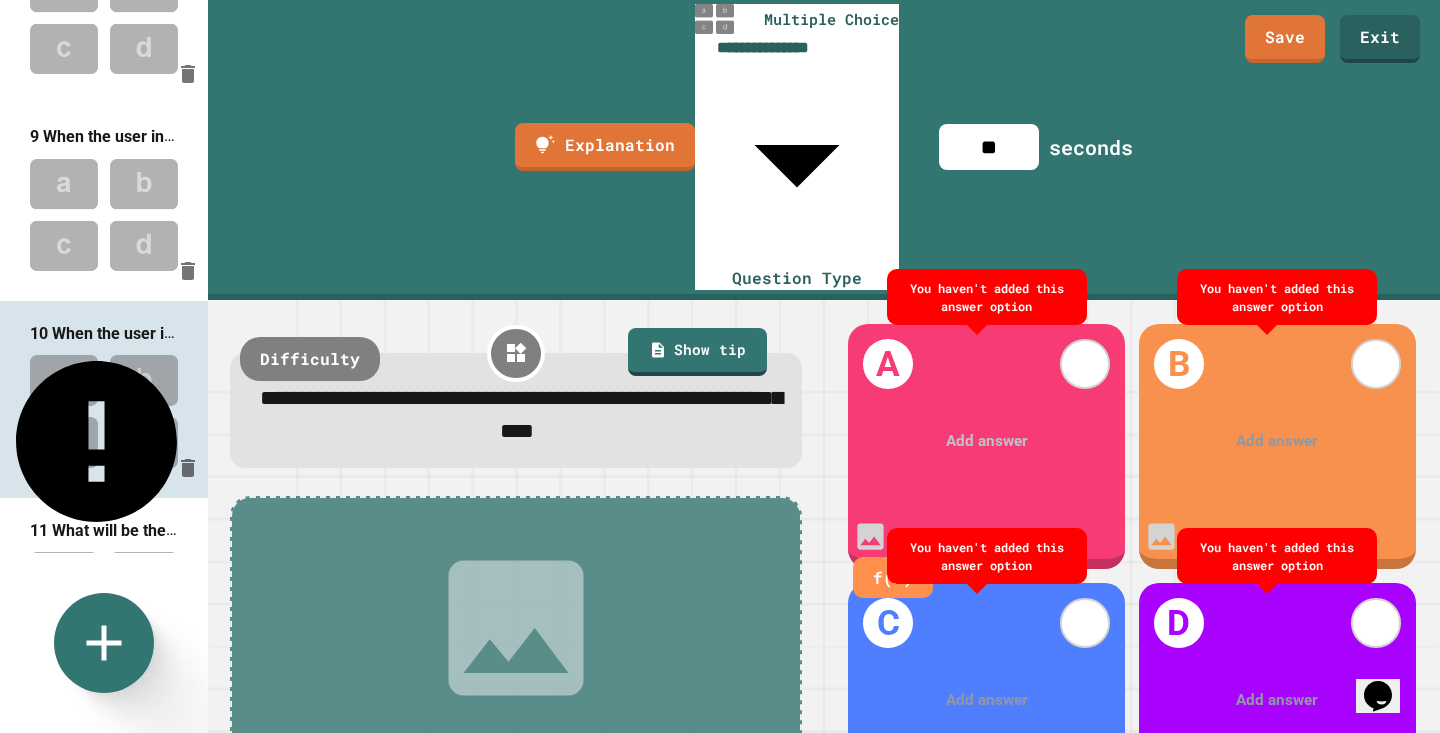 click at bounding box center (987, 441) 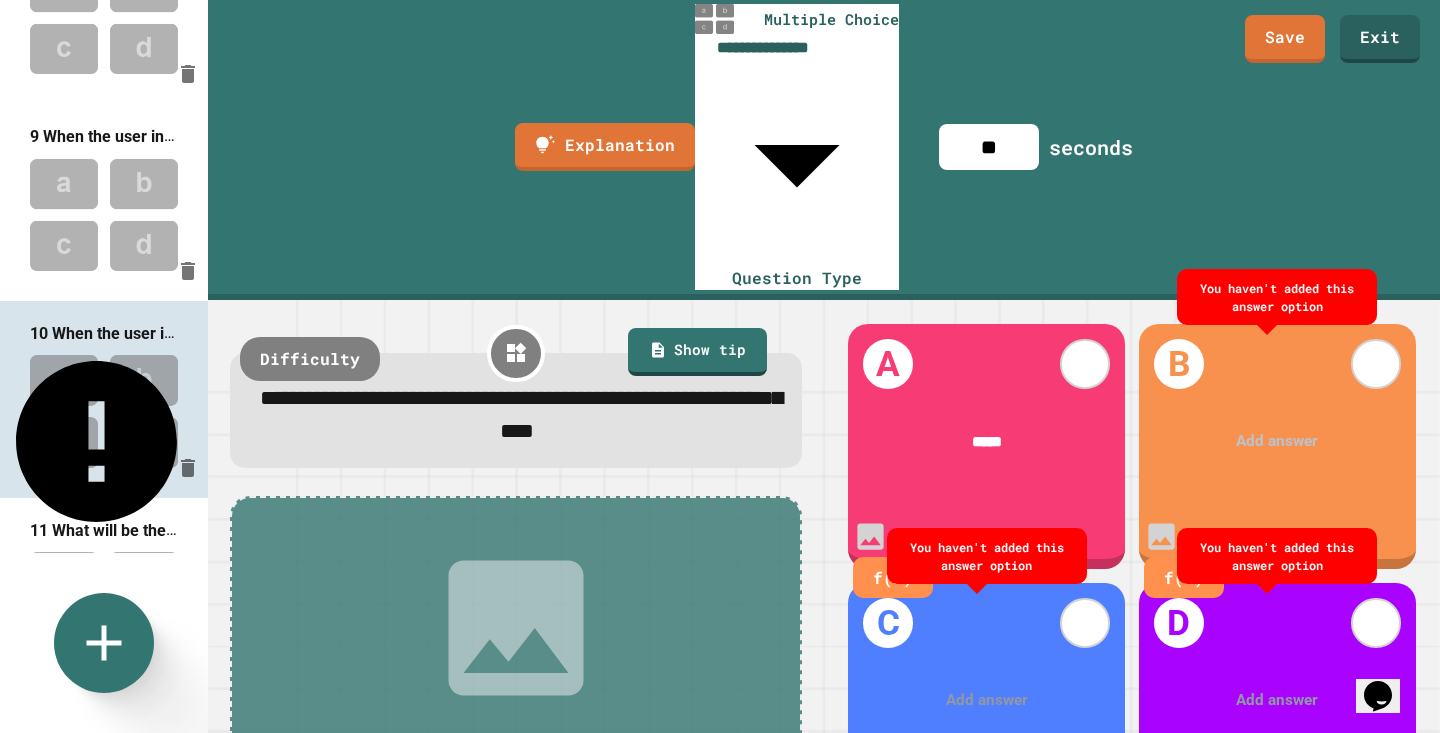 click at bounding box center (1278, 441) 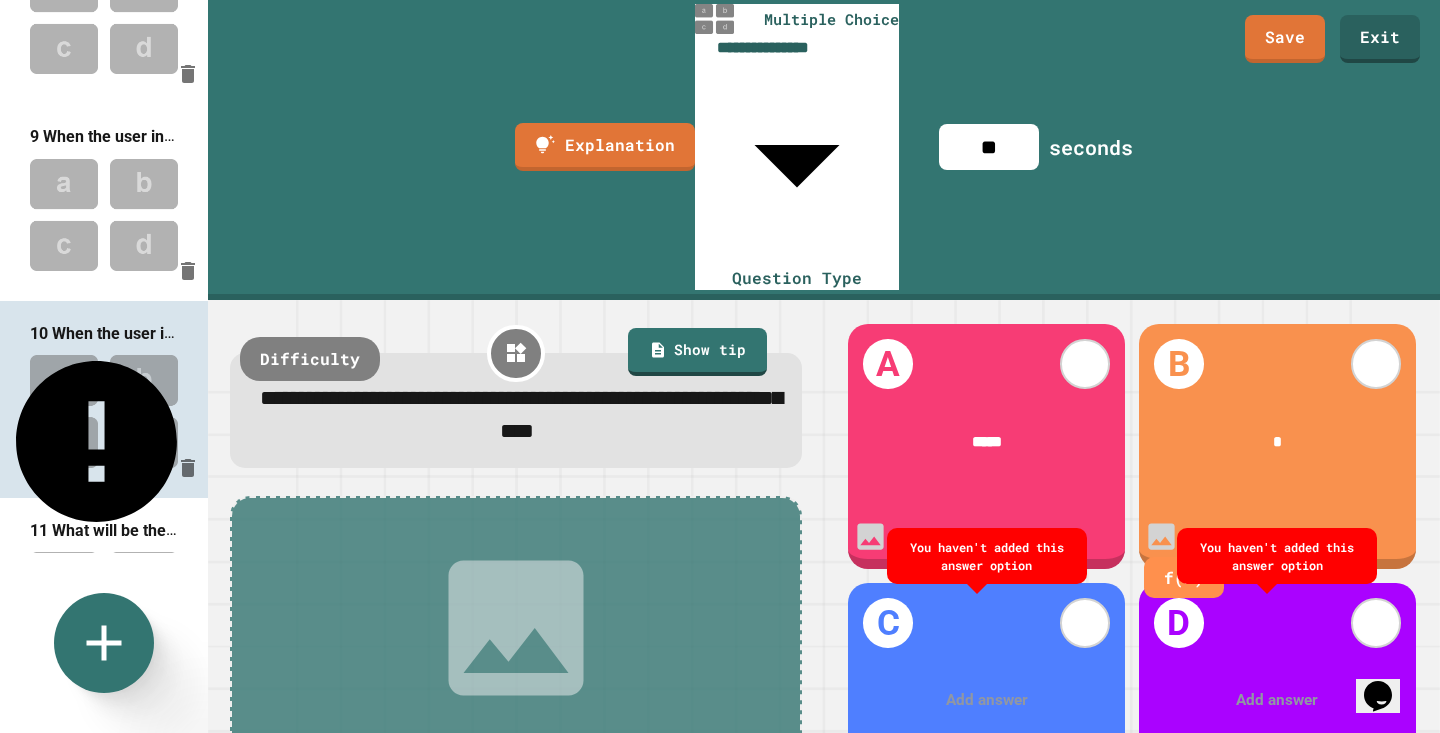 type 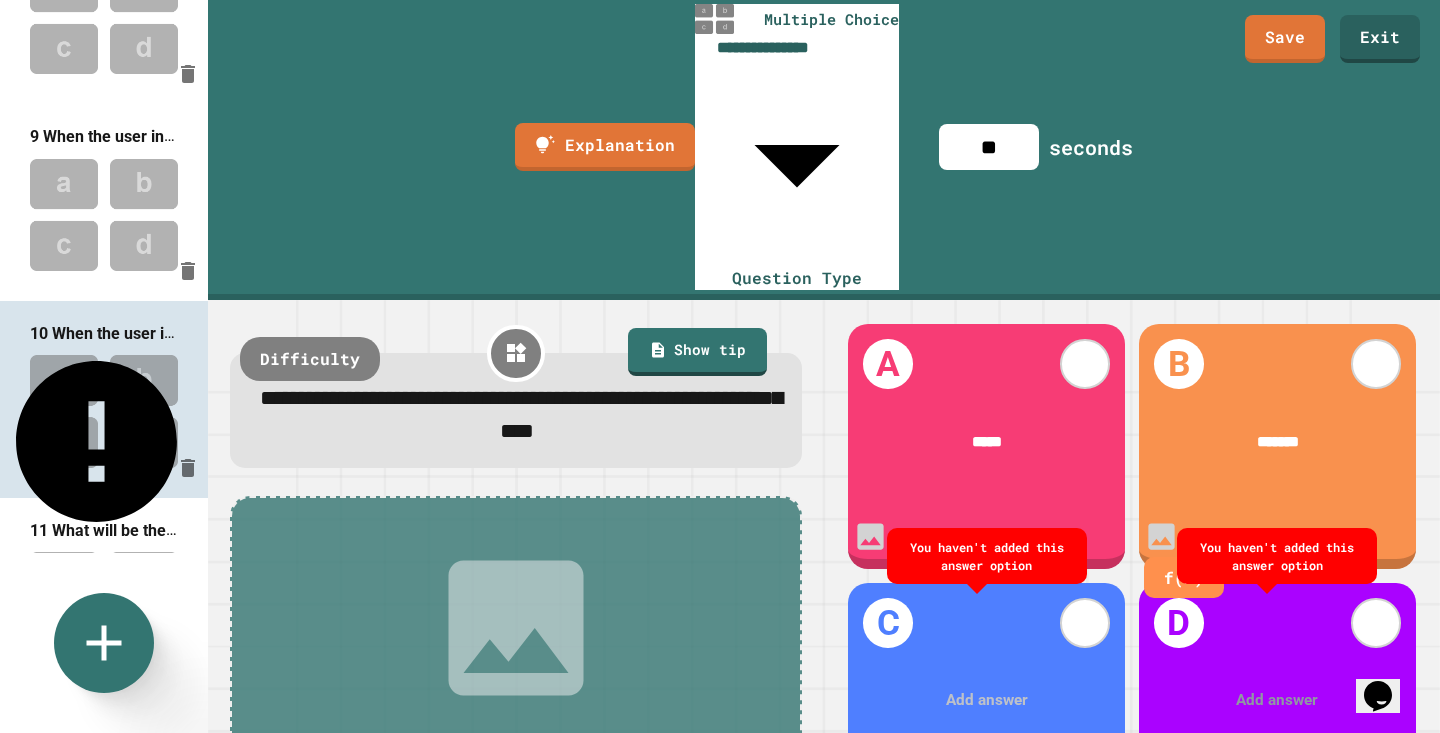 click at bounding box center [987, 700] 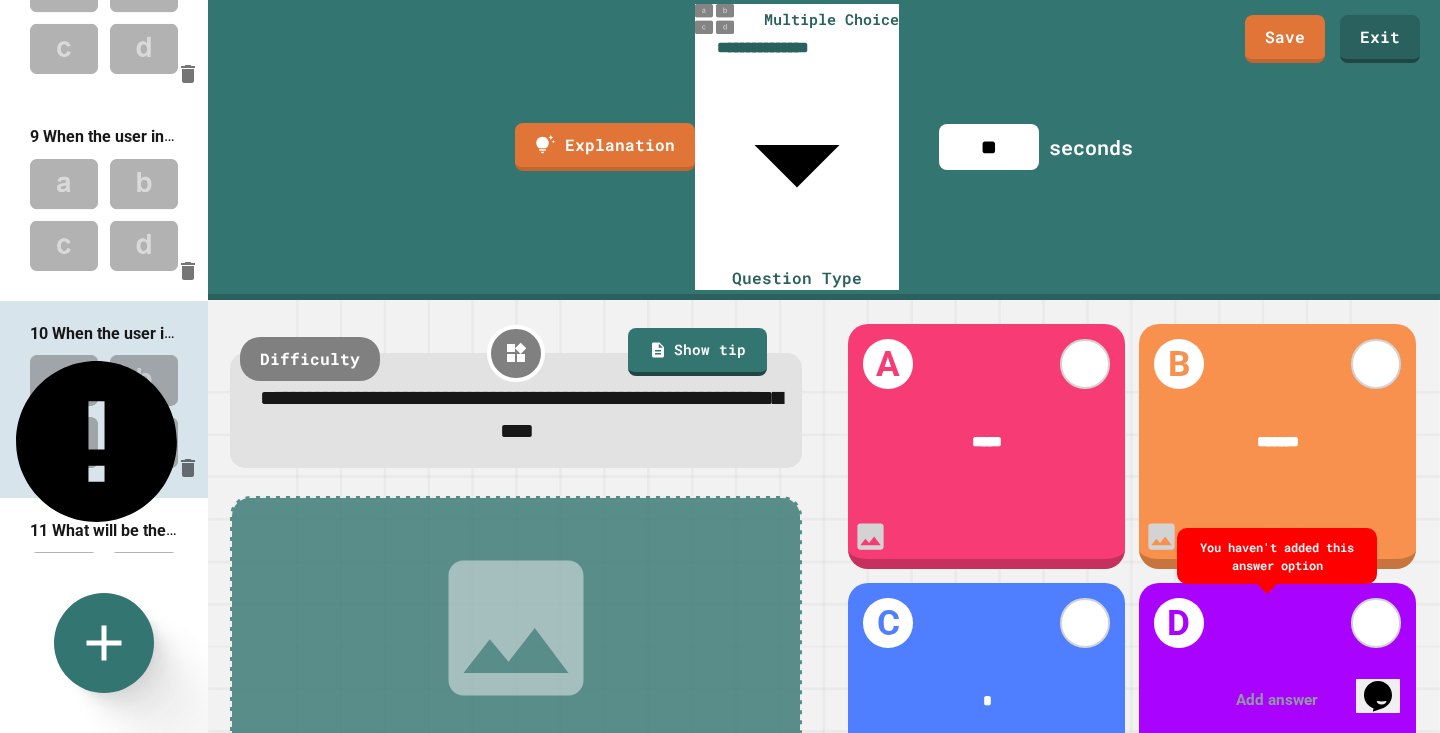 type 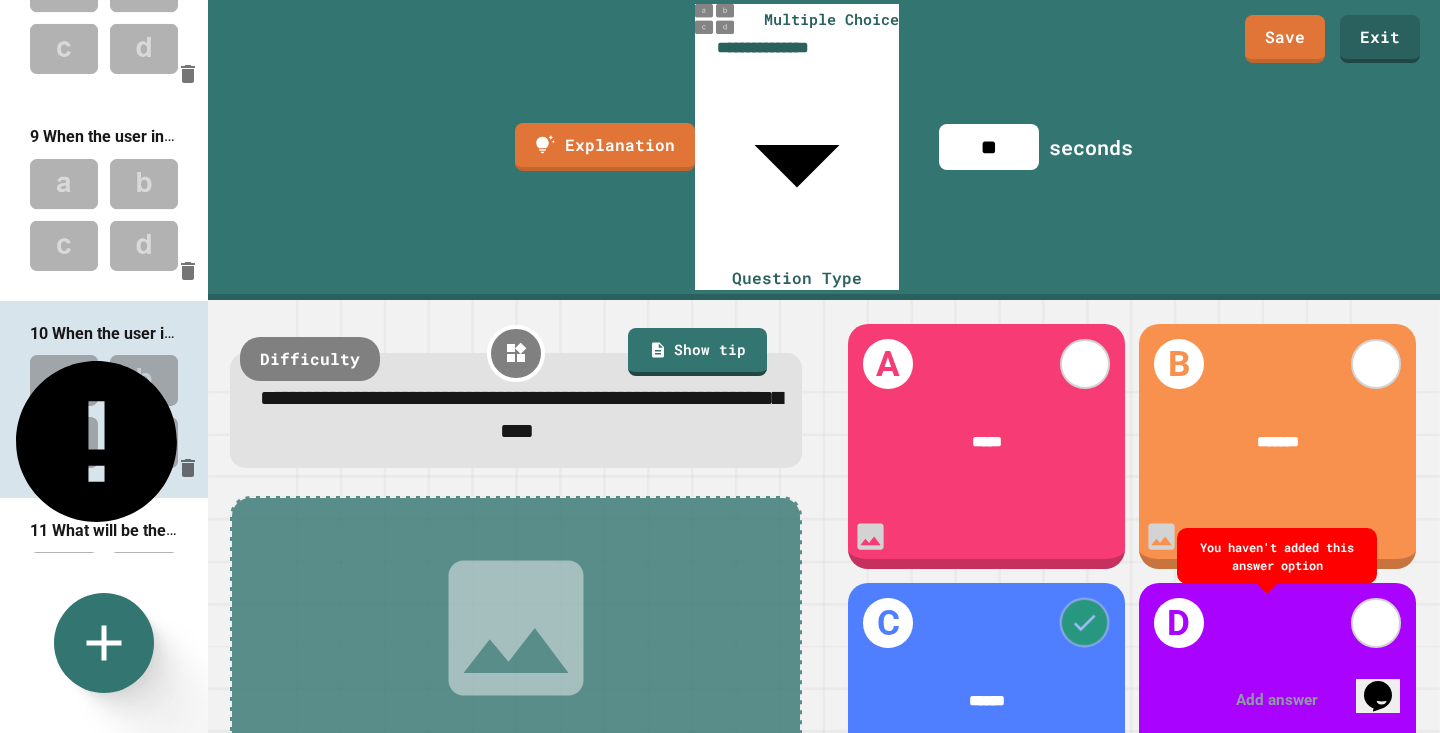 click 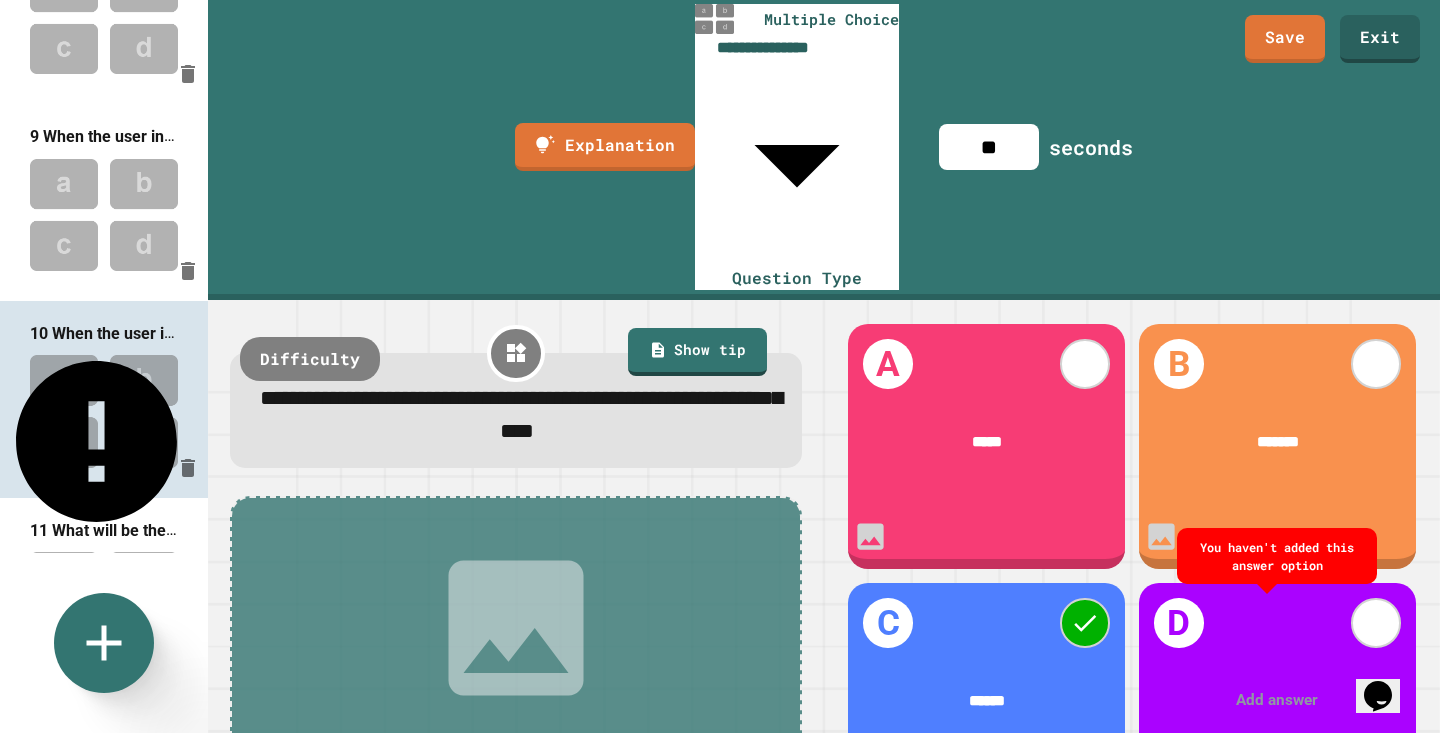 click at bounding box center [1278, 700] 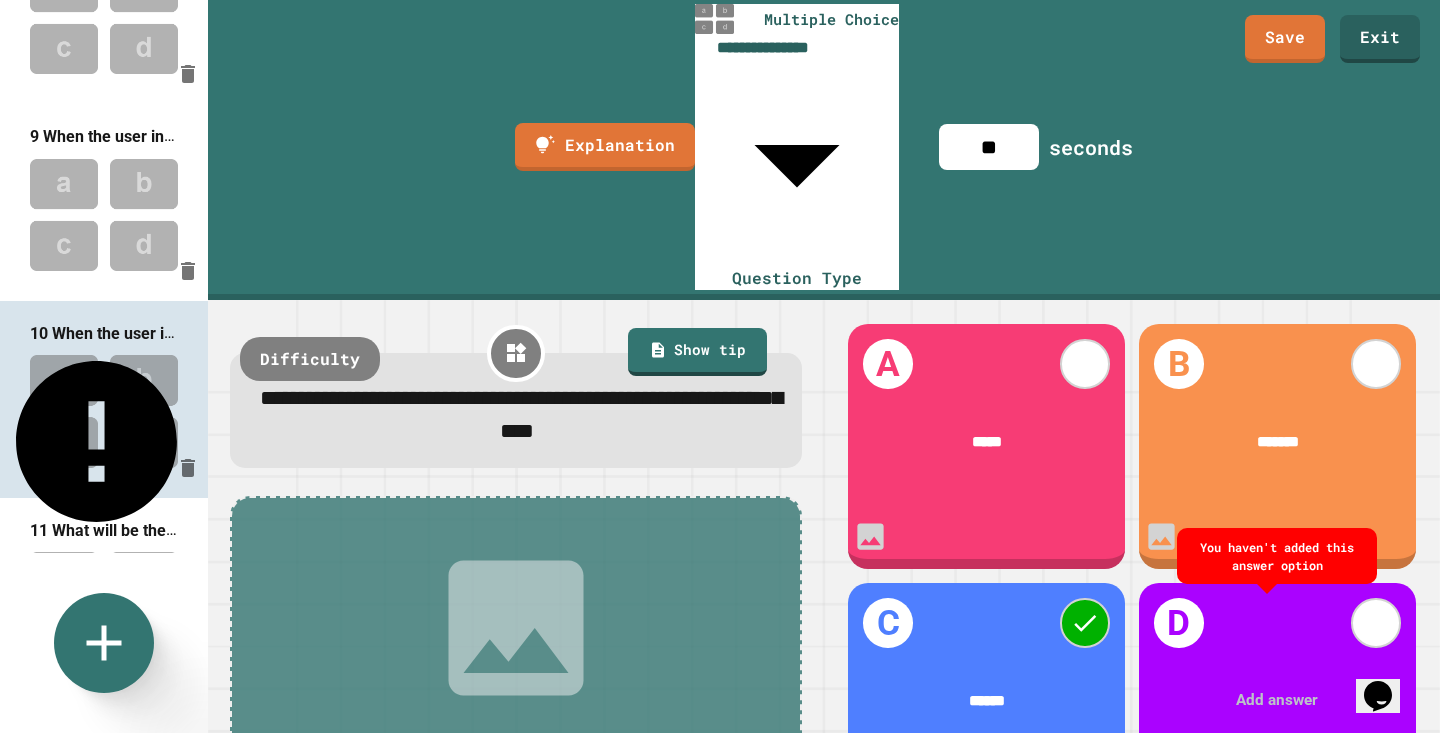 type 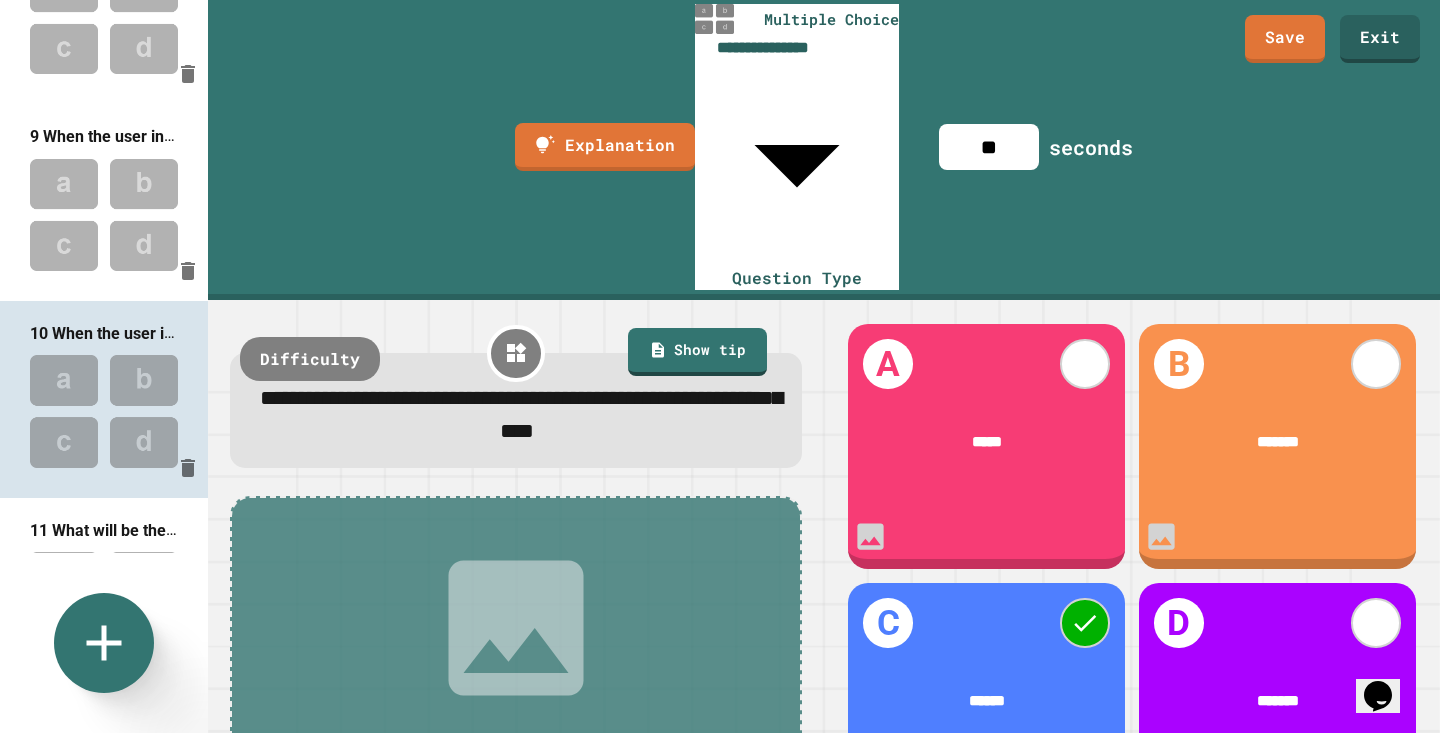 click on "D ******* f(x)" at bounding box center (1277, 705) 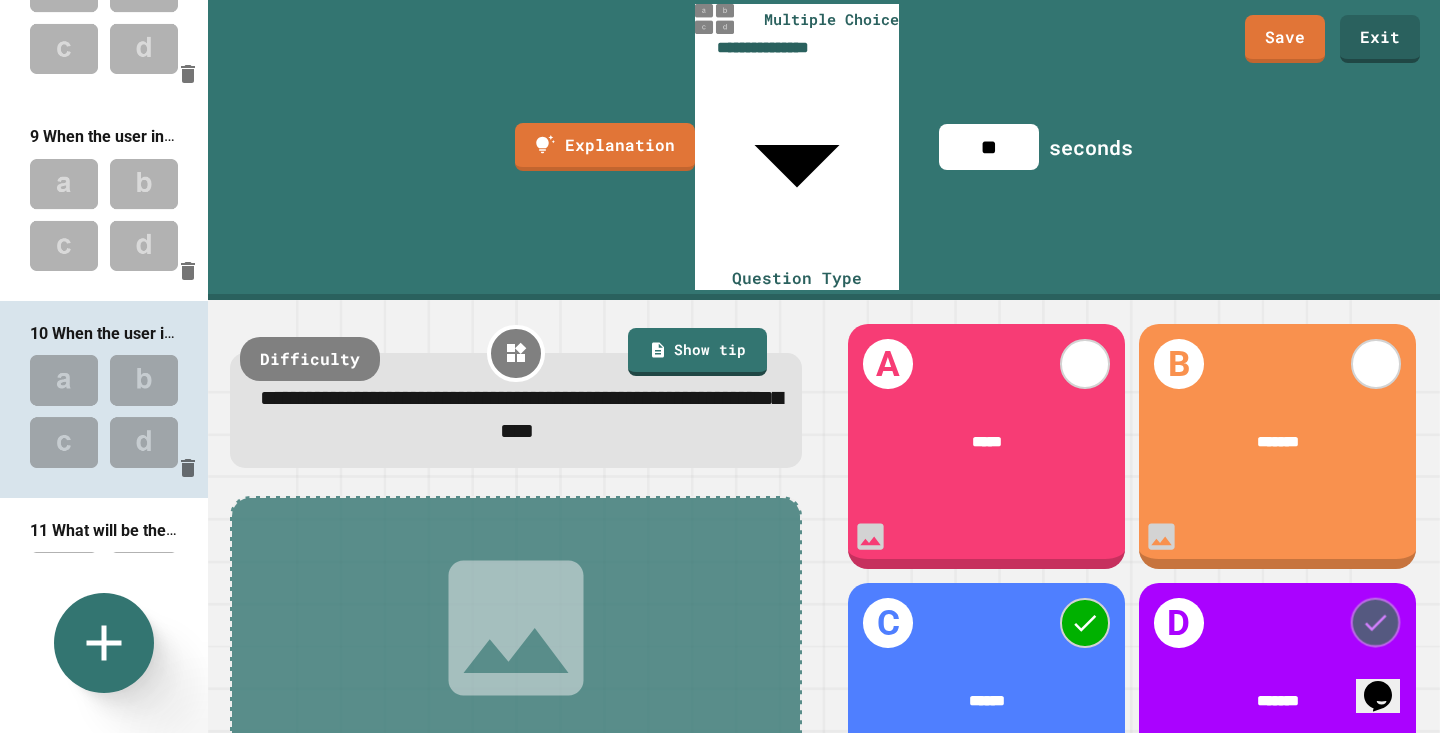 click 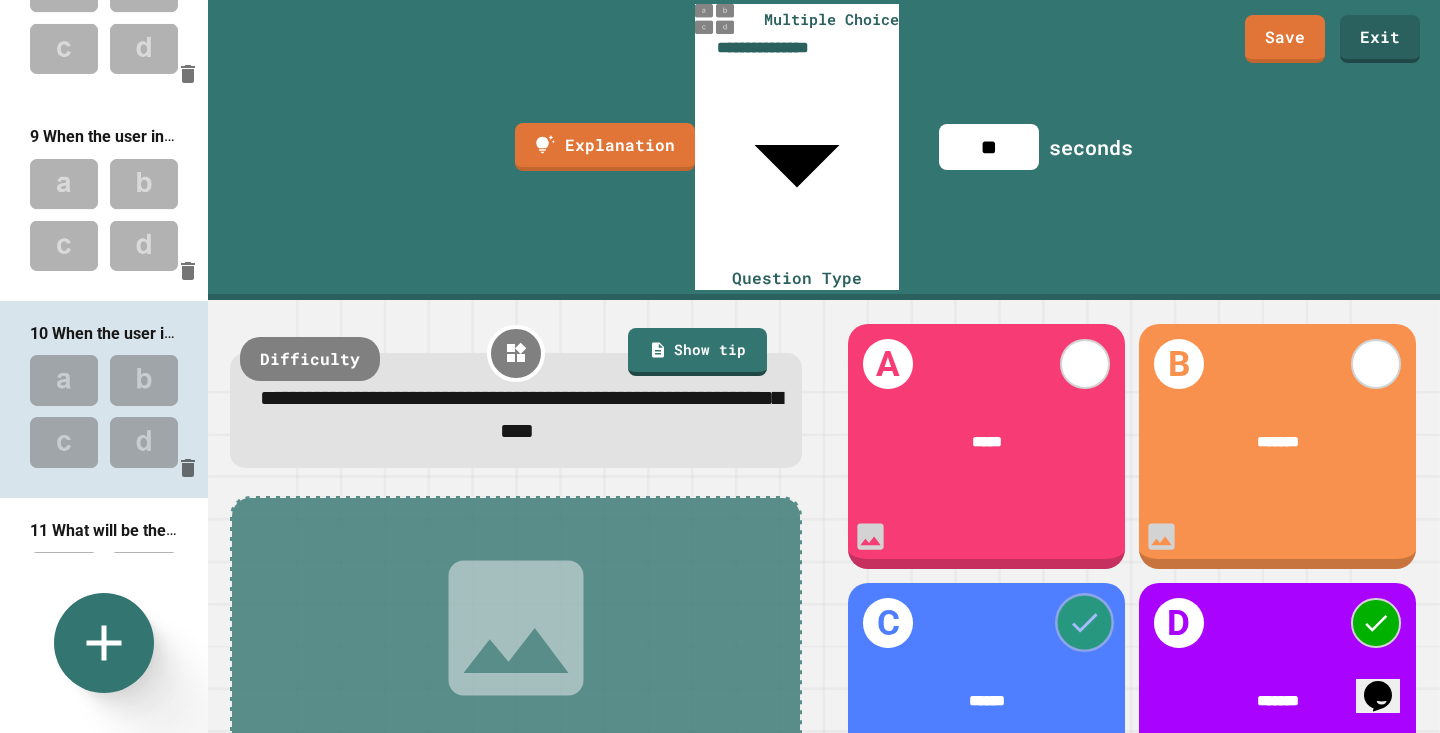 click 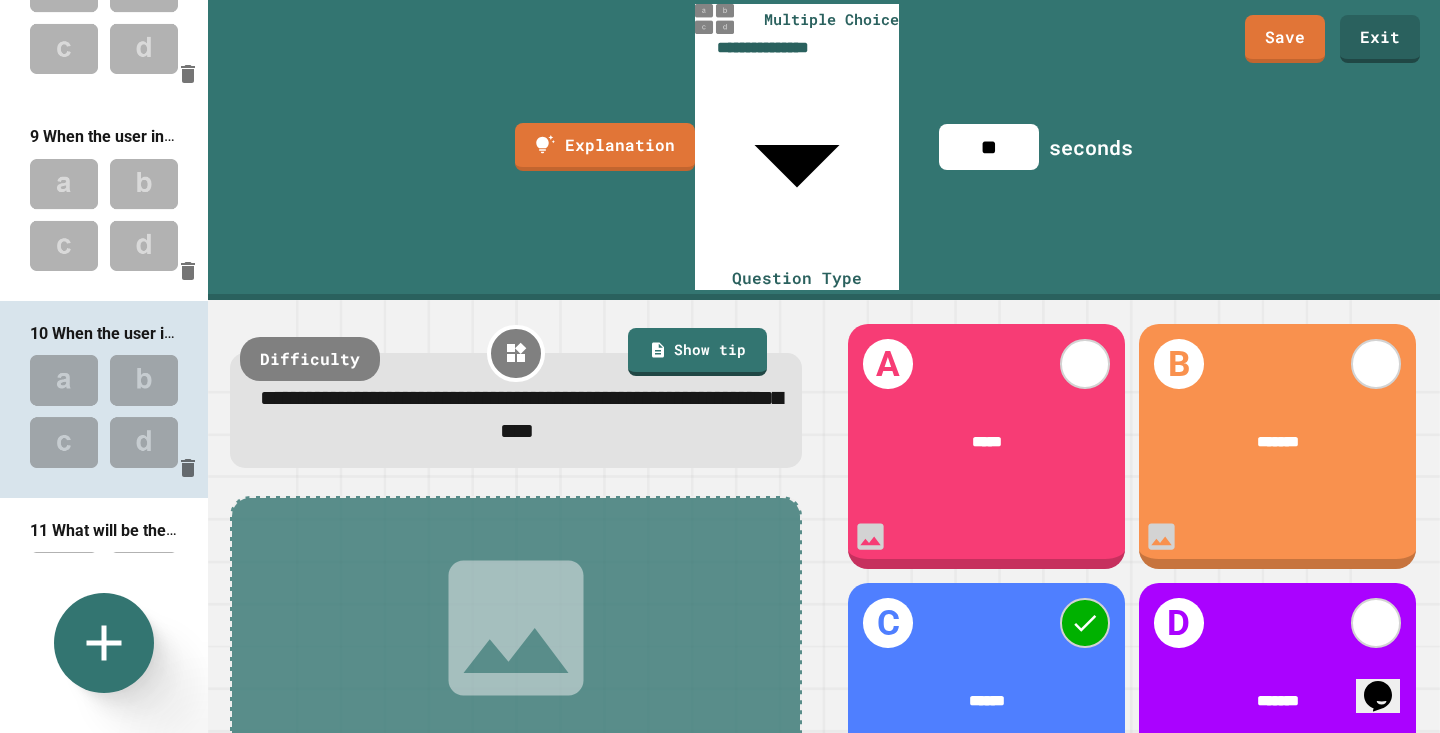 click at bounding box center [104, 215] 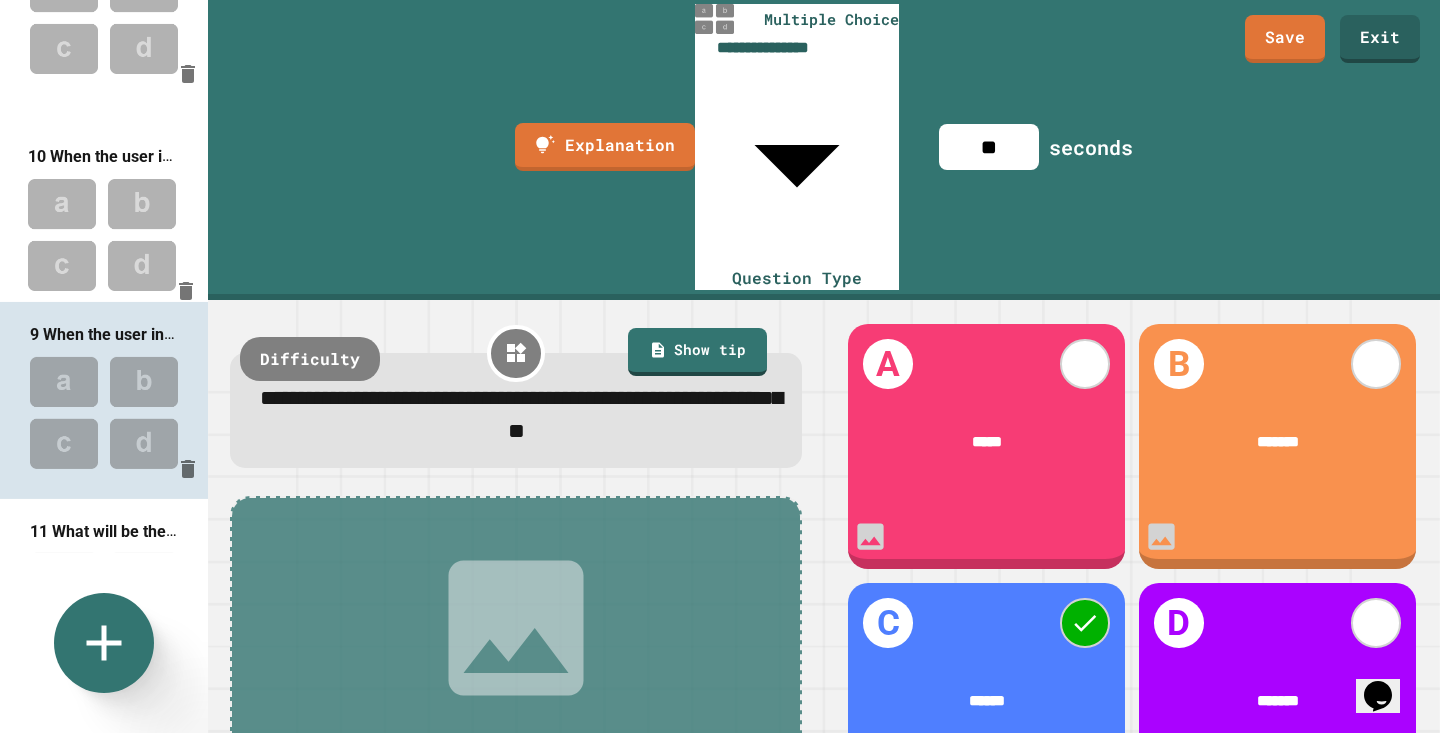 drag, startPoint x: 72, startPoint y: 392, endPoint x: 73, endPoint y: 184, distance: 208.00241 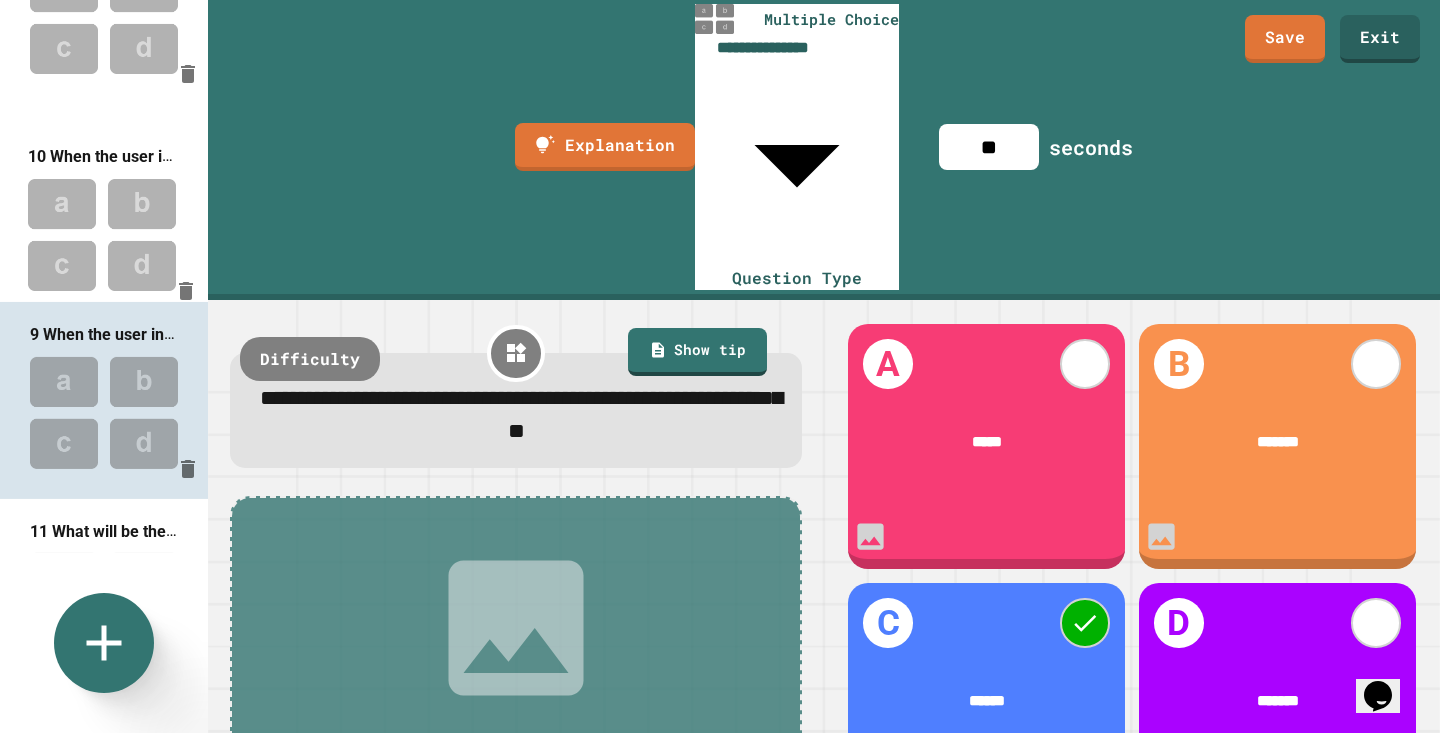 click on "1   Question 2   Question 3   Question 4   What is the output of the following code, if the user types the number 3? 5   Question 6   Print the result of an equation 4 + (9 - 2) * 6 / 3 to the output shell.
Hint: Copy and paste!!! Don't do the maths yourself! 7   Question 8   Question 9   When the user inputs the number 7, it is stored as which data type? 10   When the user inputs the word "dog", it is stored as which data type? 11   What will be the output of the following code, if the user types the number 13? 12   Which function converts a string to an integer? 13   Select the line of code that needs "int" added to it 14   This code should let the user input their weight on earth, and calculate their weight on the moon. Select the line of code that contains the error!" at bounding box center (104, -93) 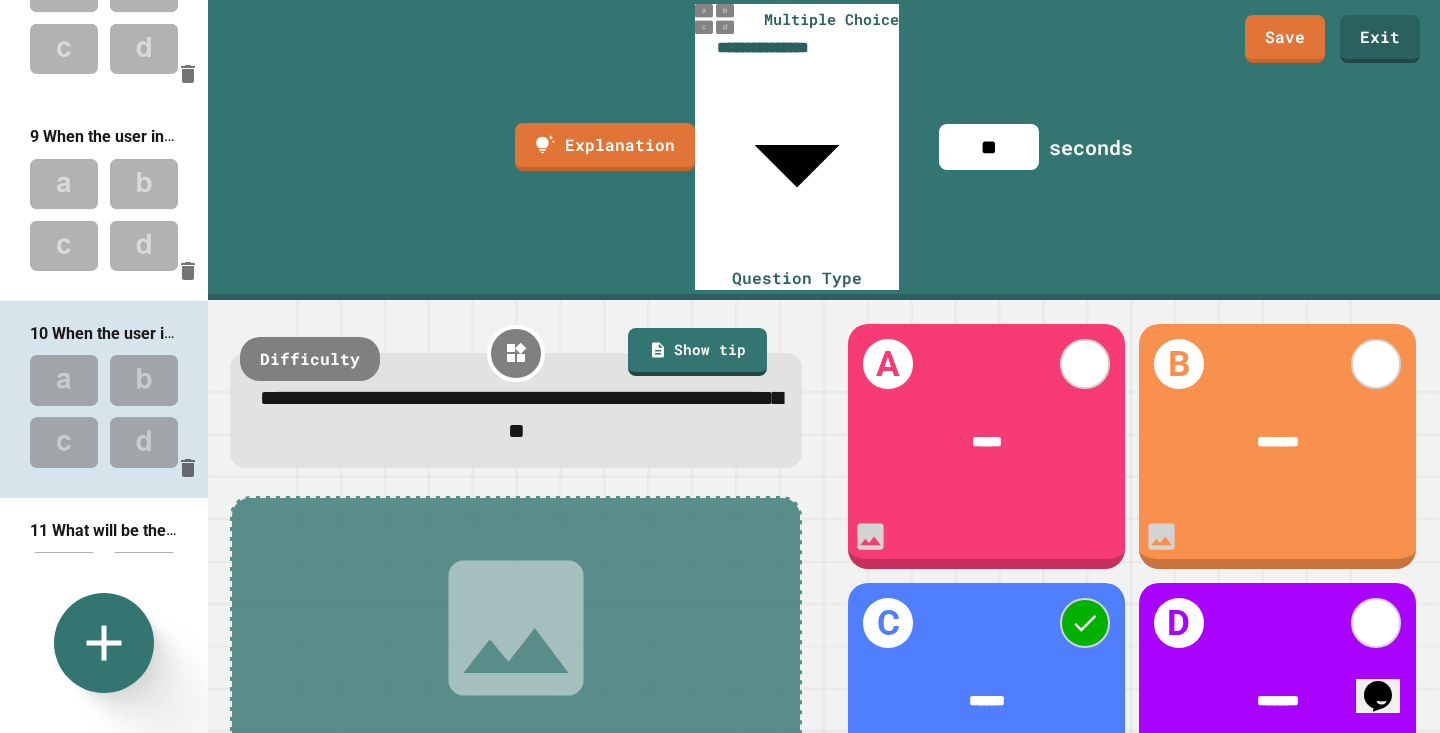 click at bounding box center [104, 215] 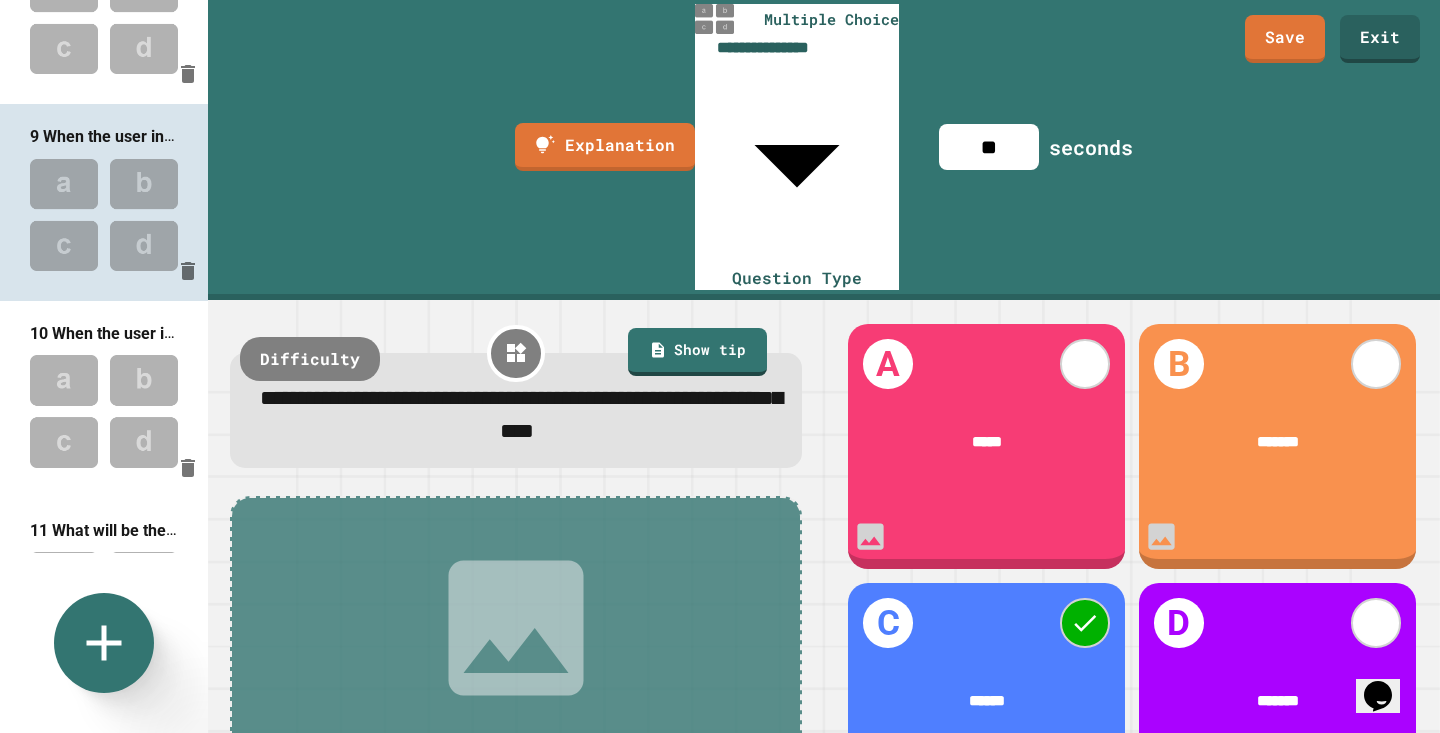 click at bounding box center (104, 411) 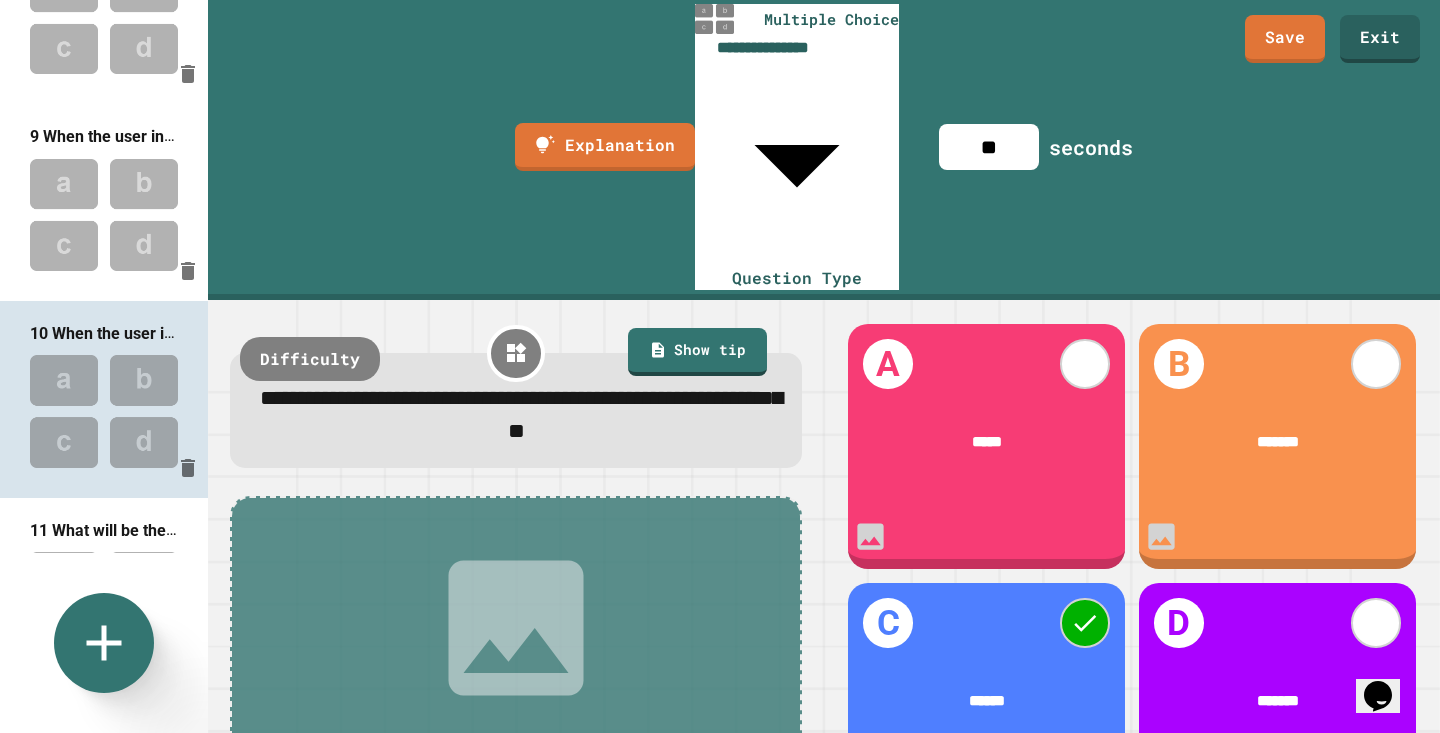 click on "**********" at bounding box center [521, 414] 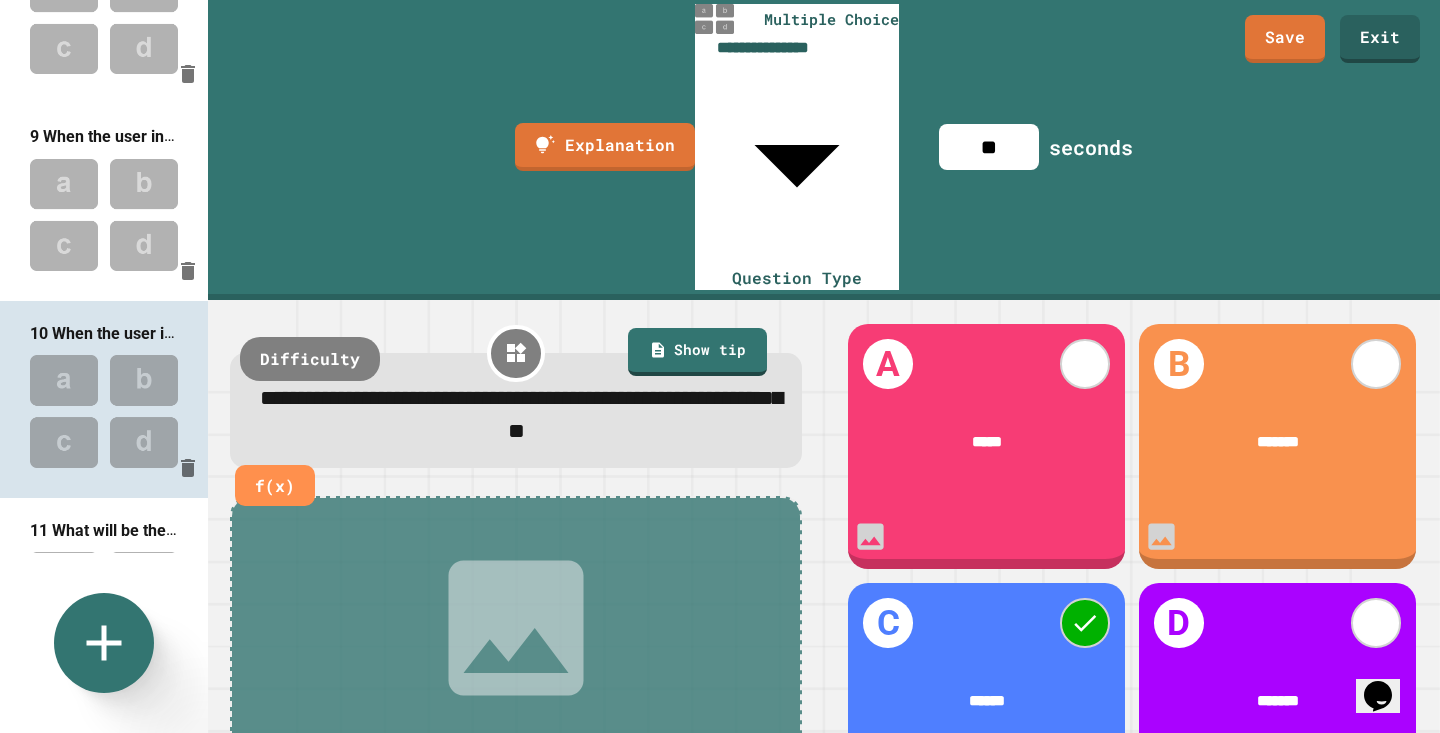 type 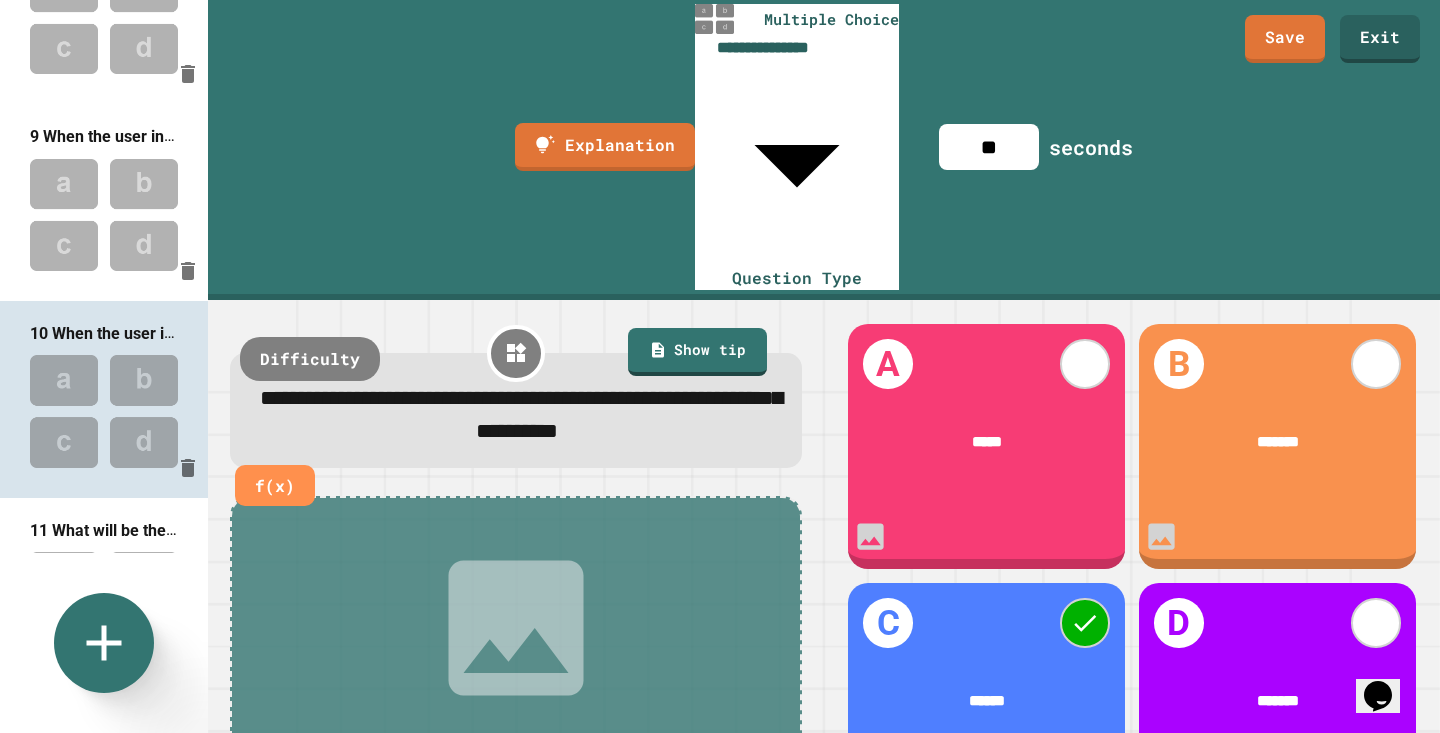 click at bounding box center (104, 215) 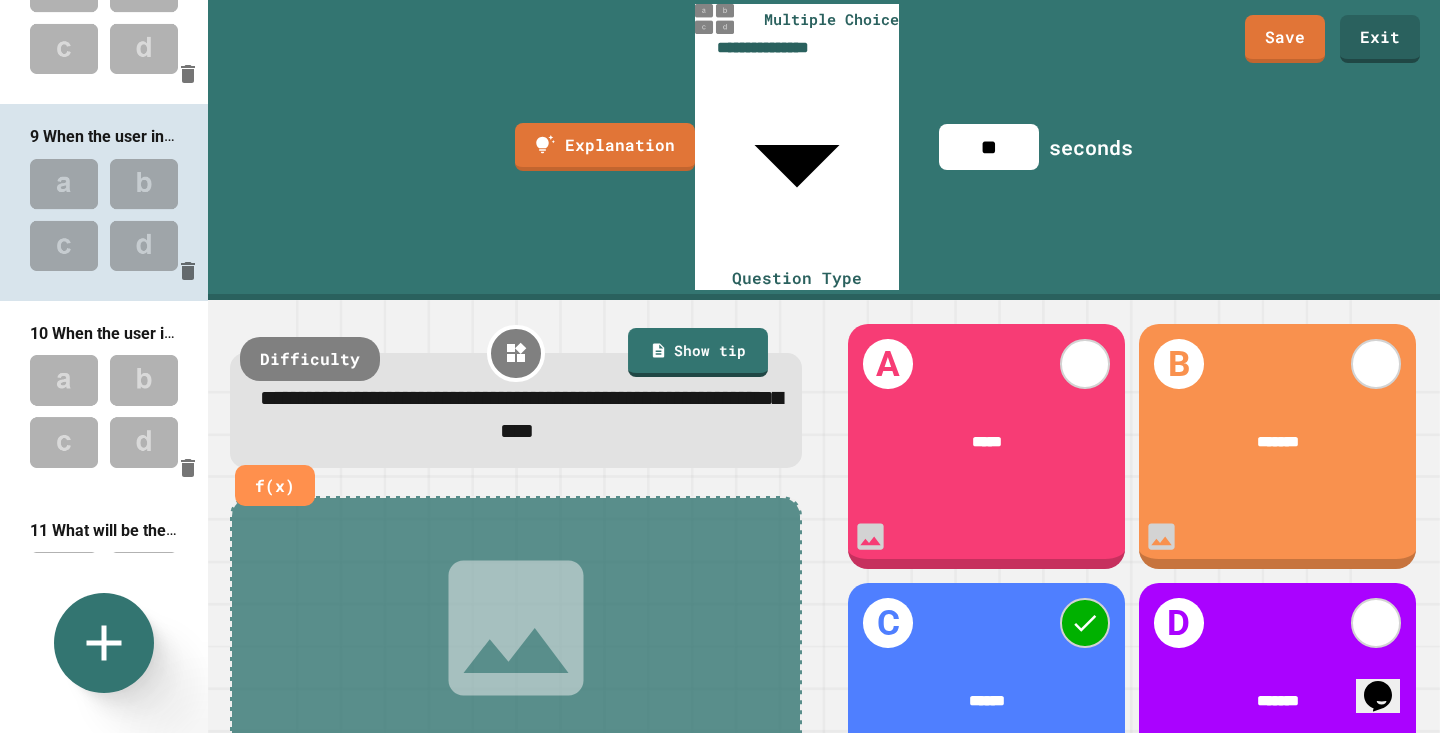 click on "**********" at bounding box center (521, 414) 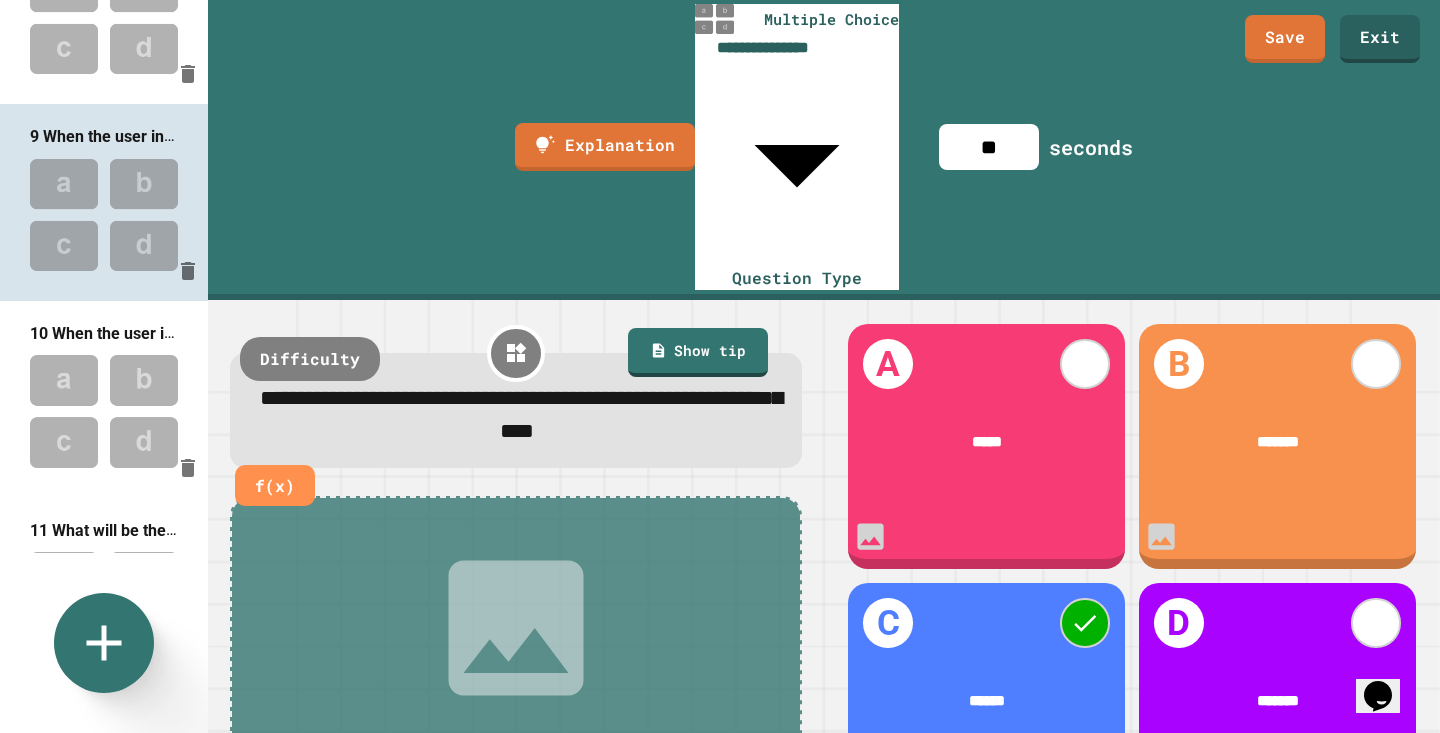 type 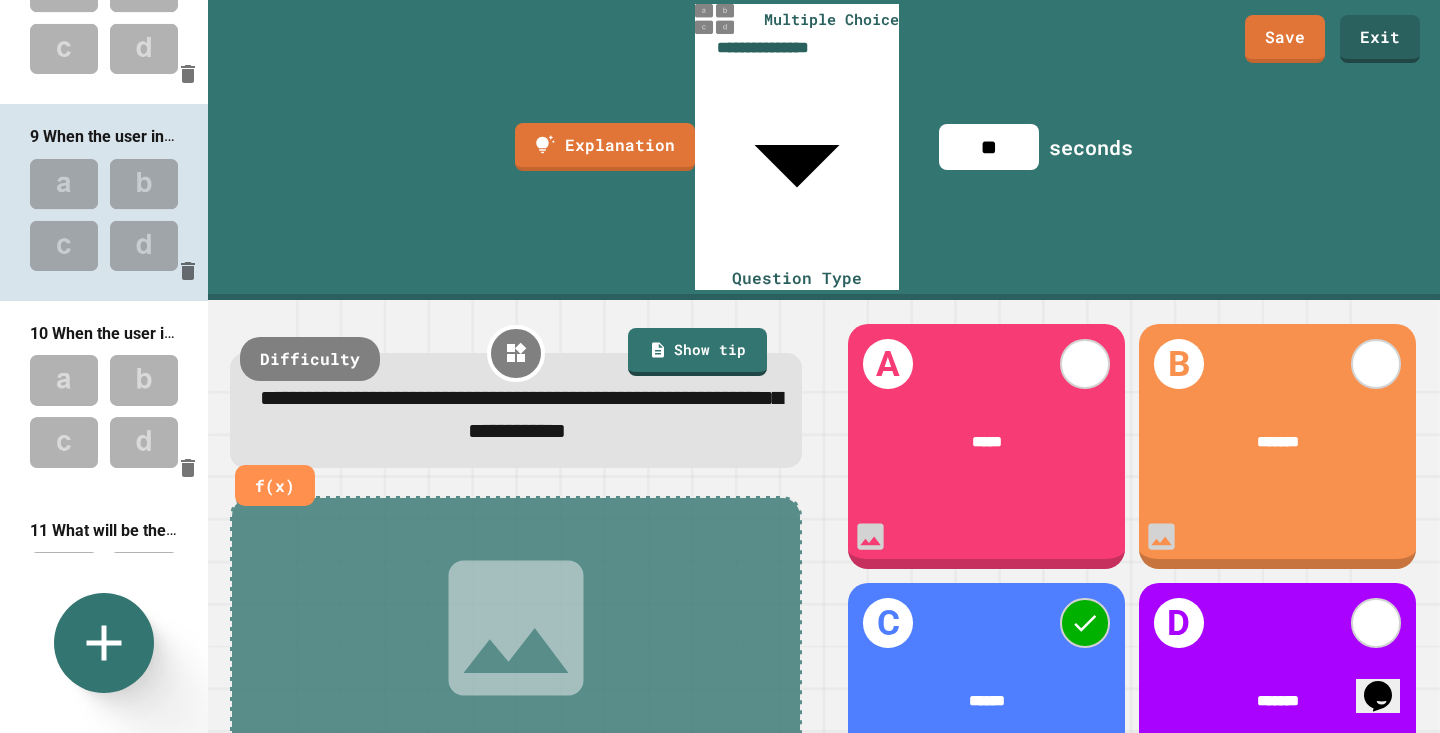 click on "Add image  or IDE" at bounding box center [516, 663] 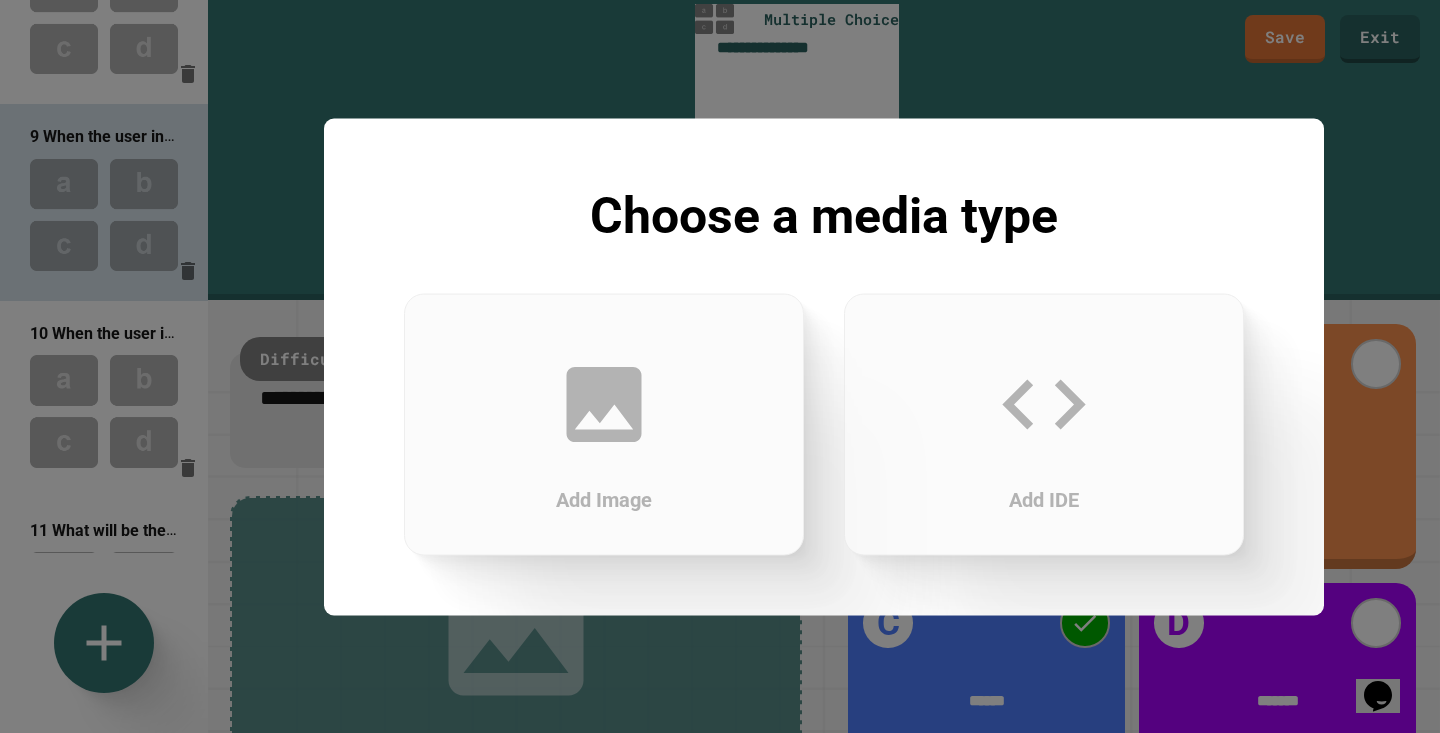click on "Add IDE" at bounding box center (1044, 424) 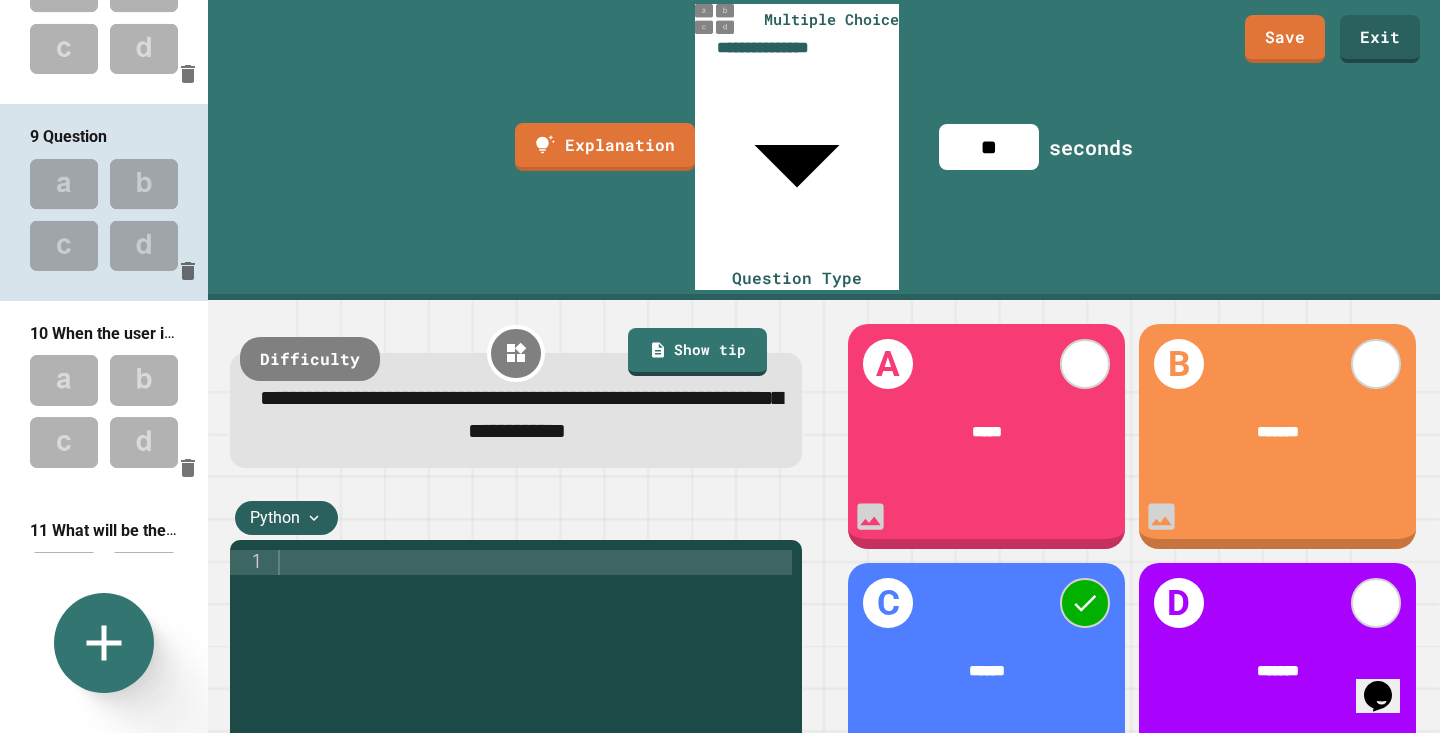 click at bounding box center (533, 750) 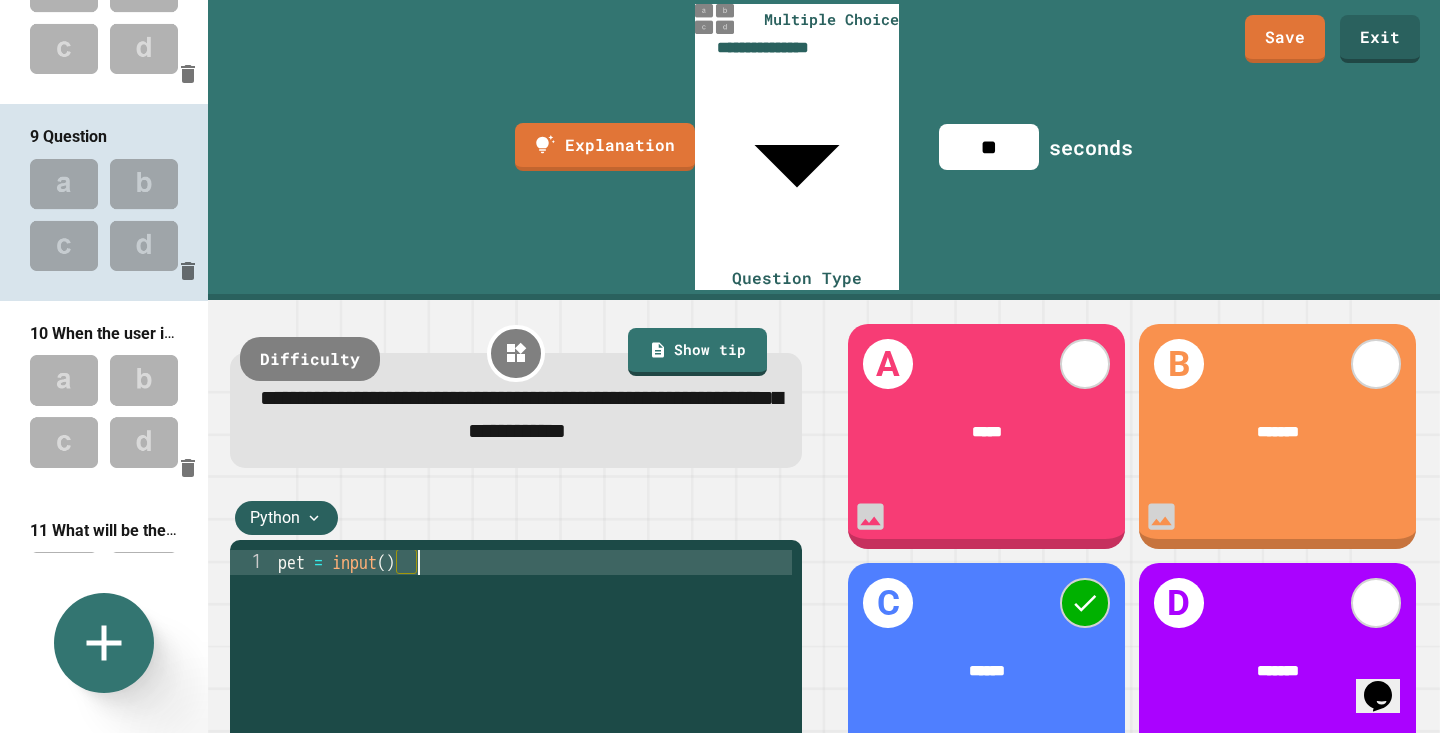 scroll, scrollTop: 0, scrollLeft: 6, axis: horizontal 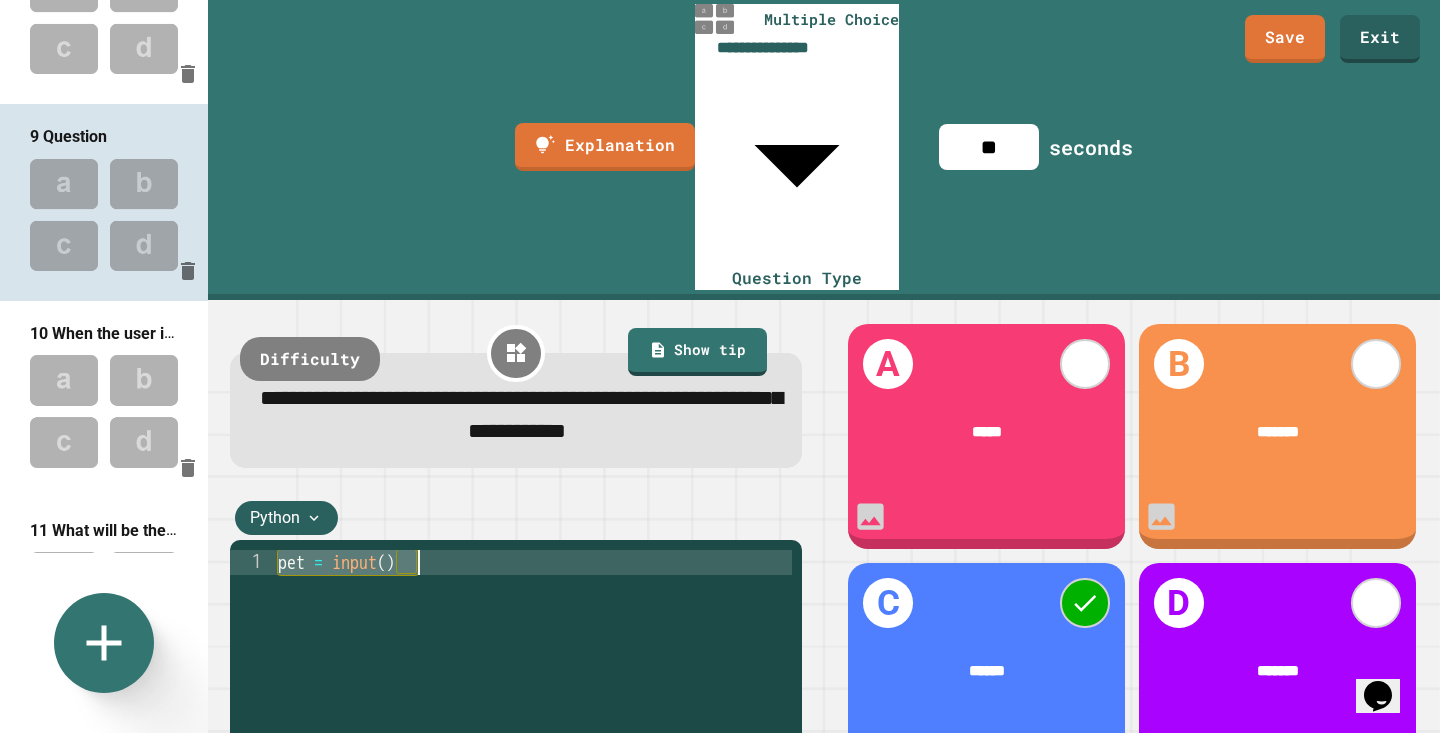 type on "**********" 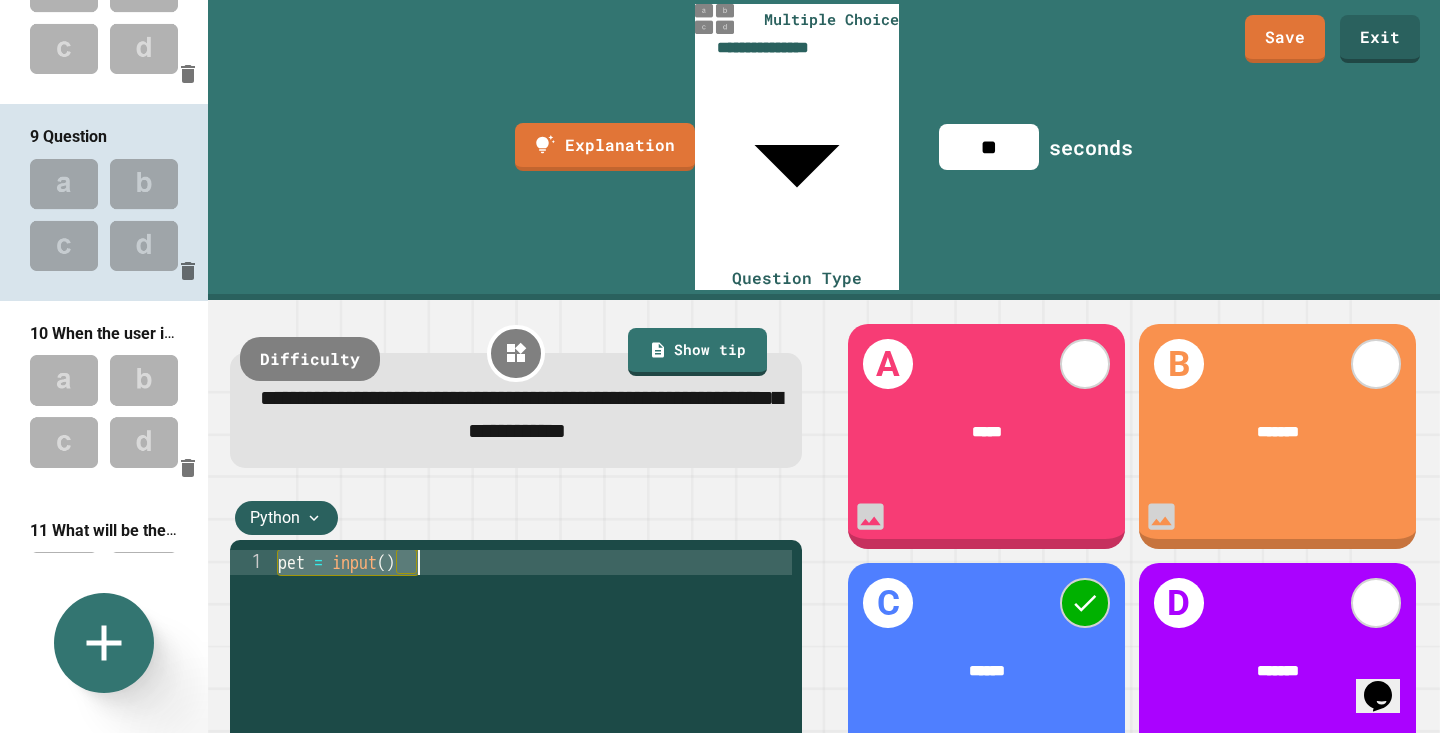 click on "pet   =   input ( )" at bounding box center [533, 750] 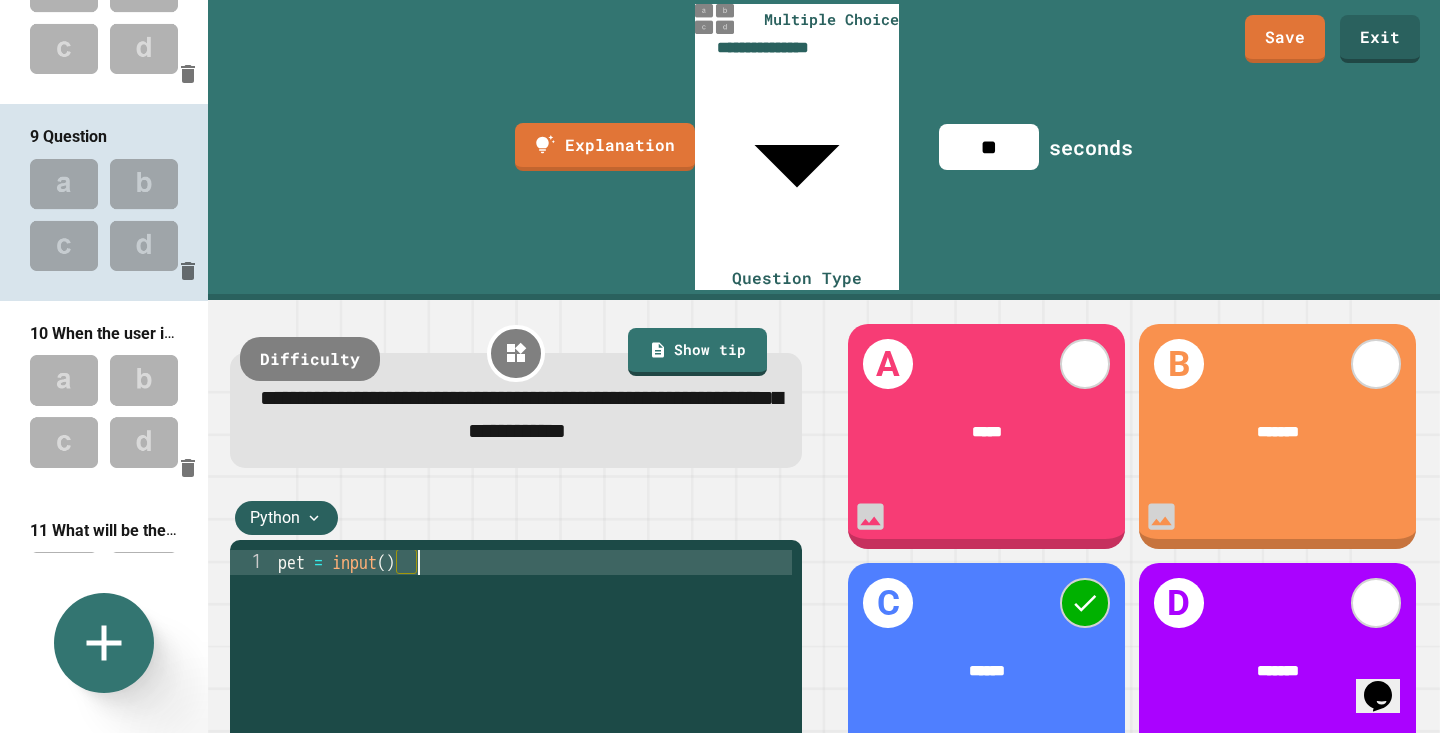 click at bounding box center (104, 411) 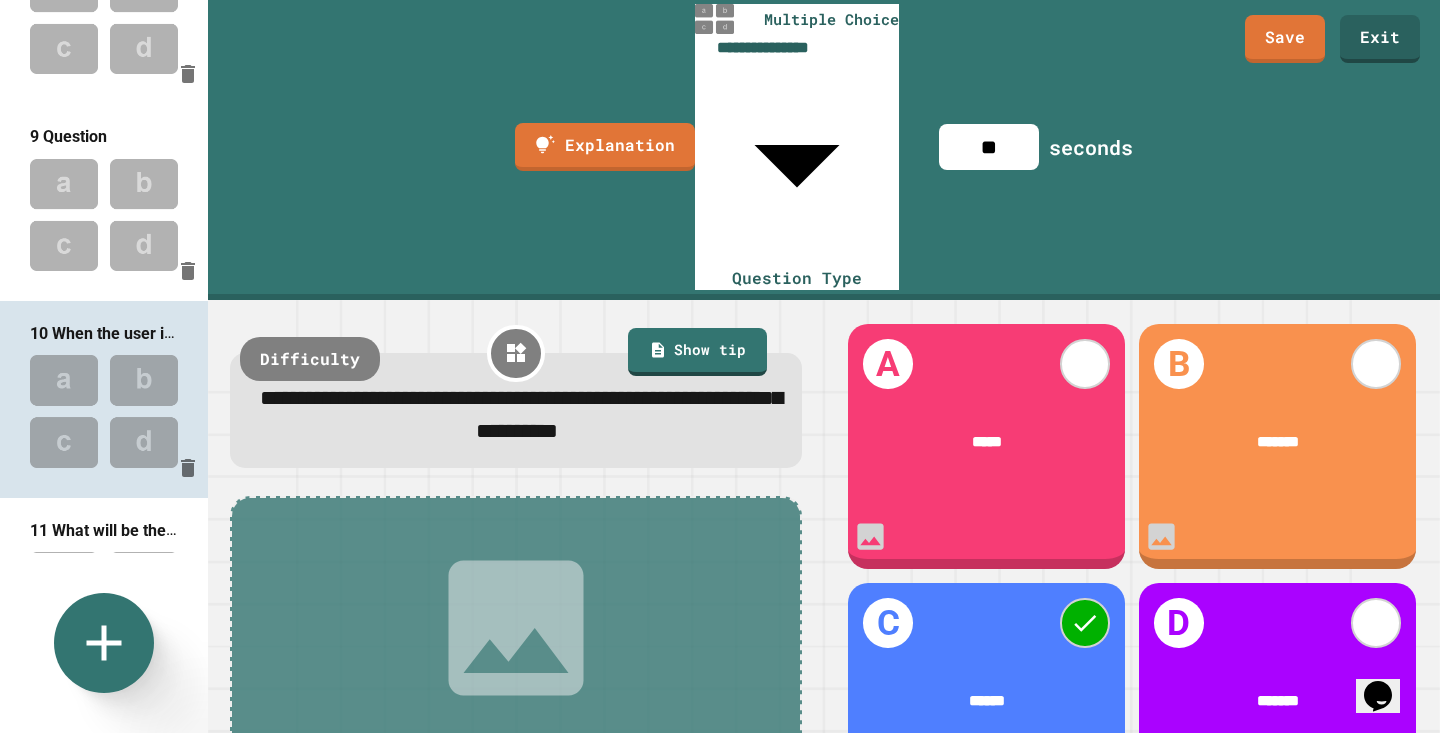 click on "Add image  or IDE" at bounding box center (516, 663) 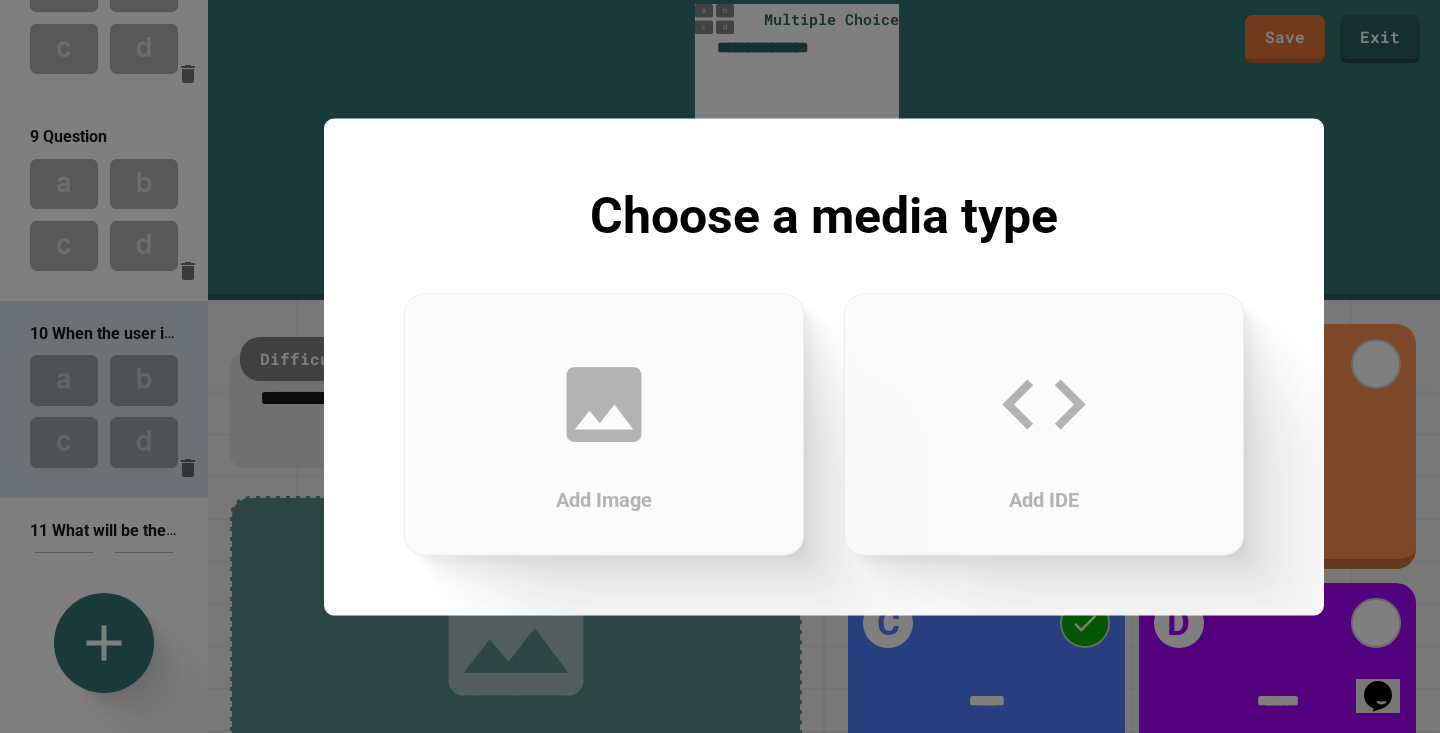 click on "Add IDE" at bounding box center [1044, 424] 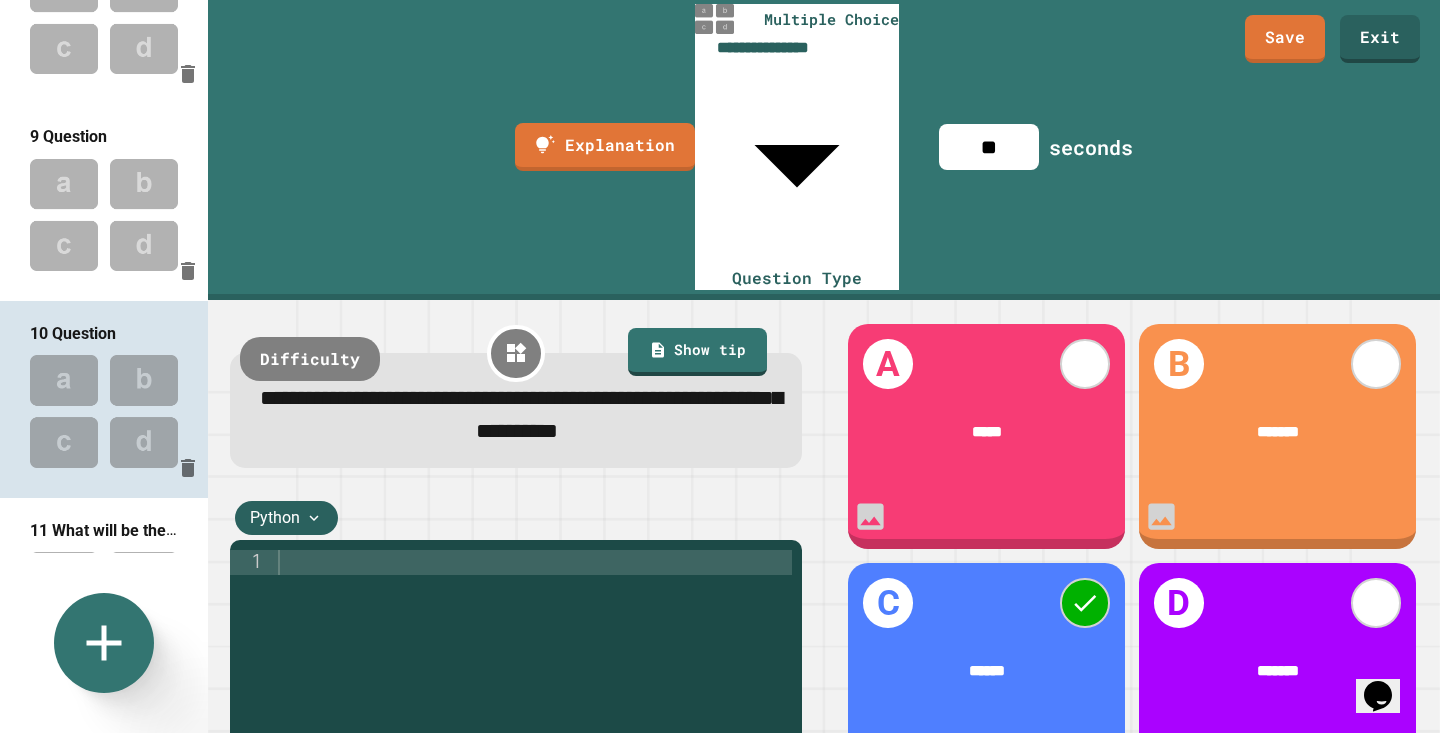 click at bounding box center (533, 750) 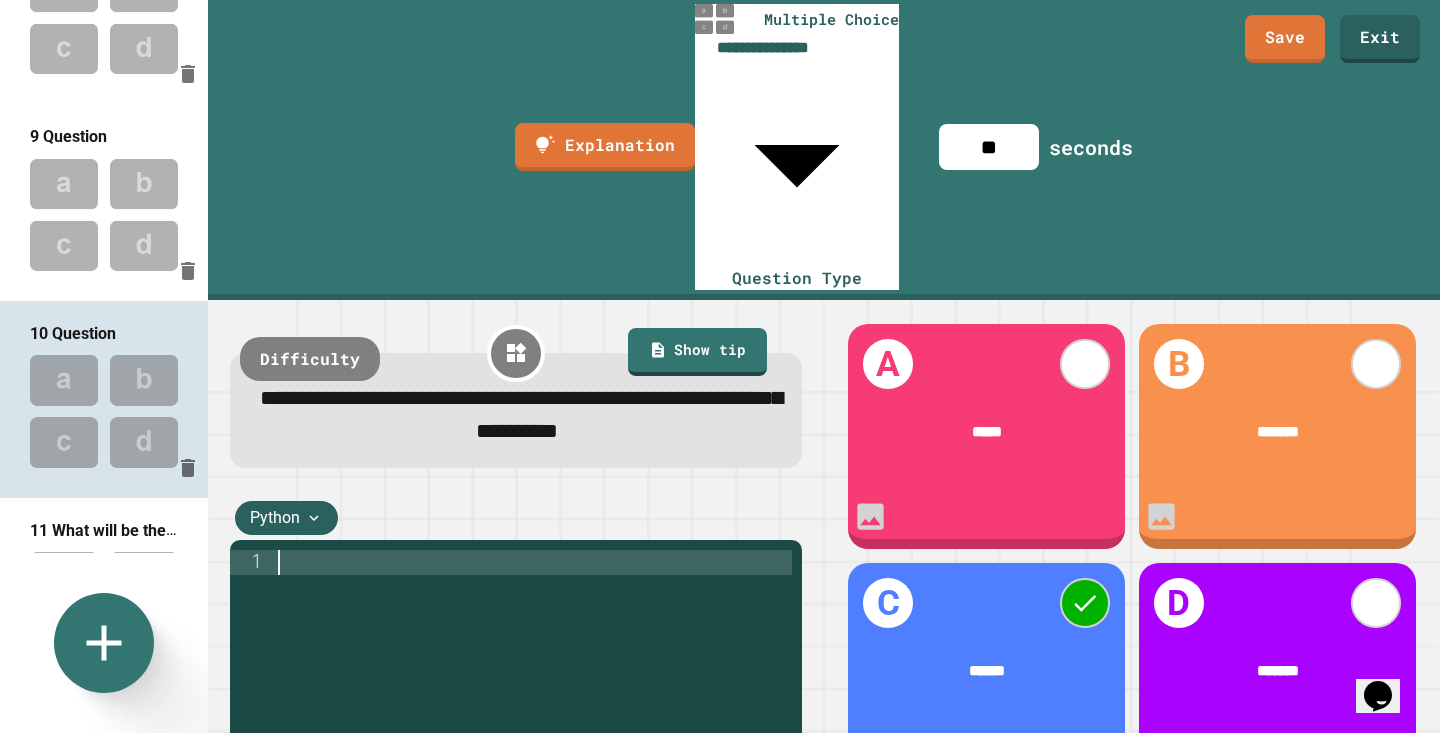 paste on "**********" 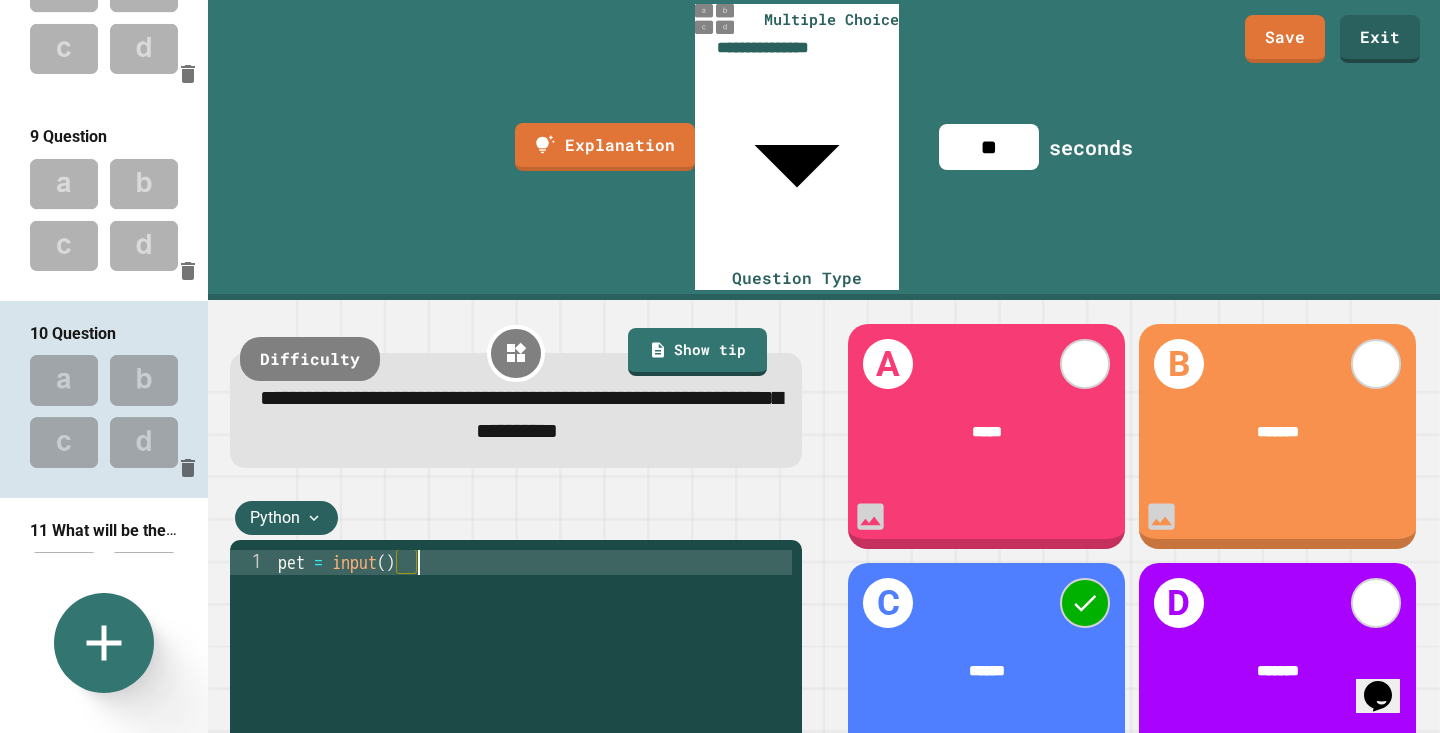 click on "pet   =   input ( )" at bounding box center (533, 750) 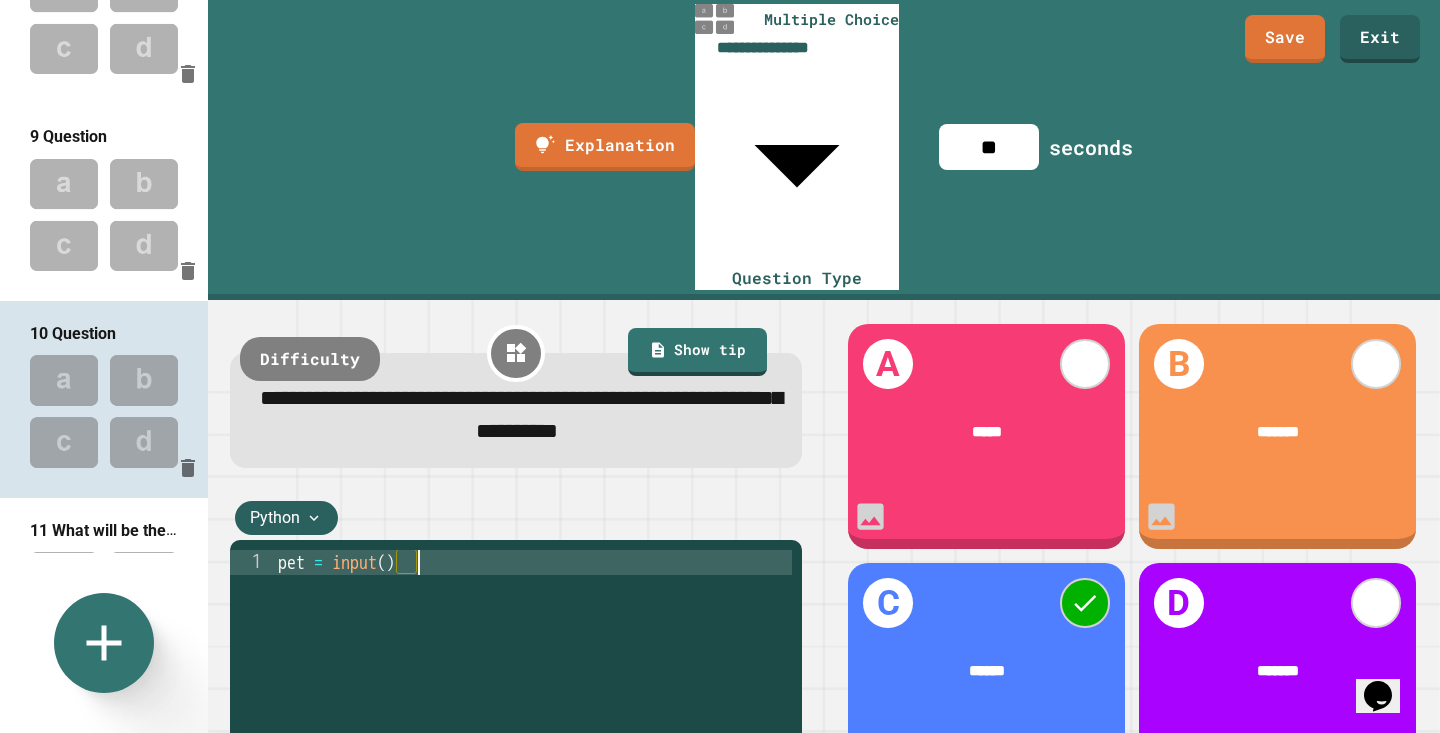 click on "pet   =   input ( )" at bounding box center [533, 750] 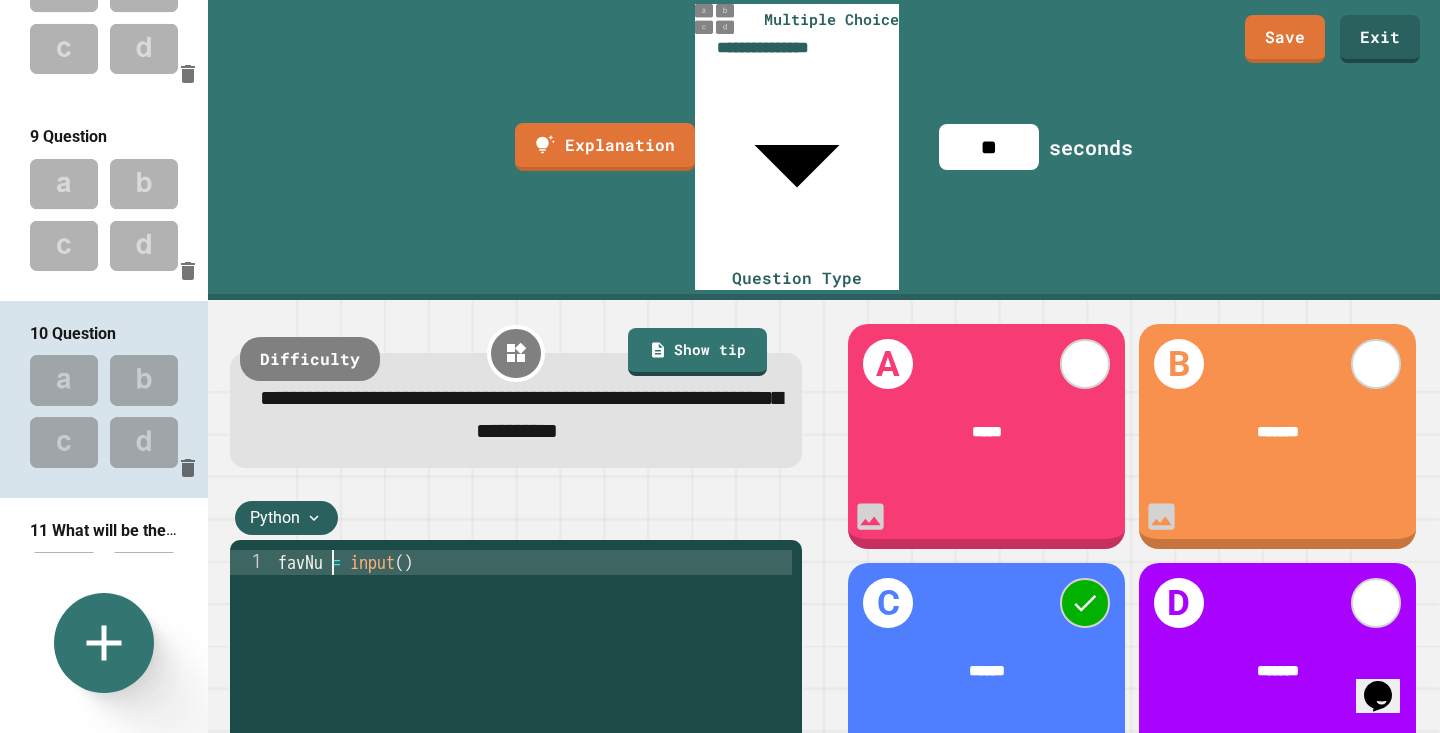 scroll, scrollTop: 0, scrollLeft: 3, axis: horizontal 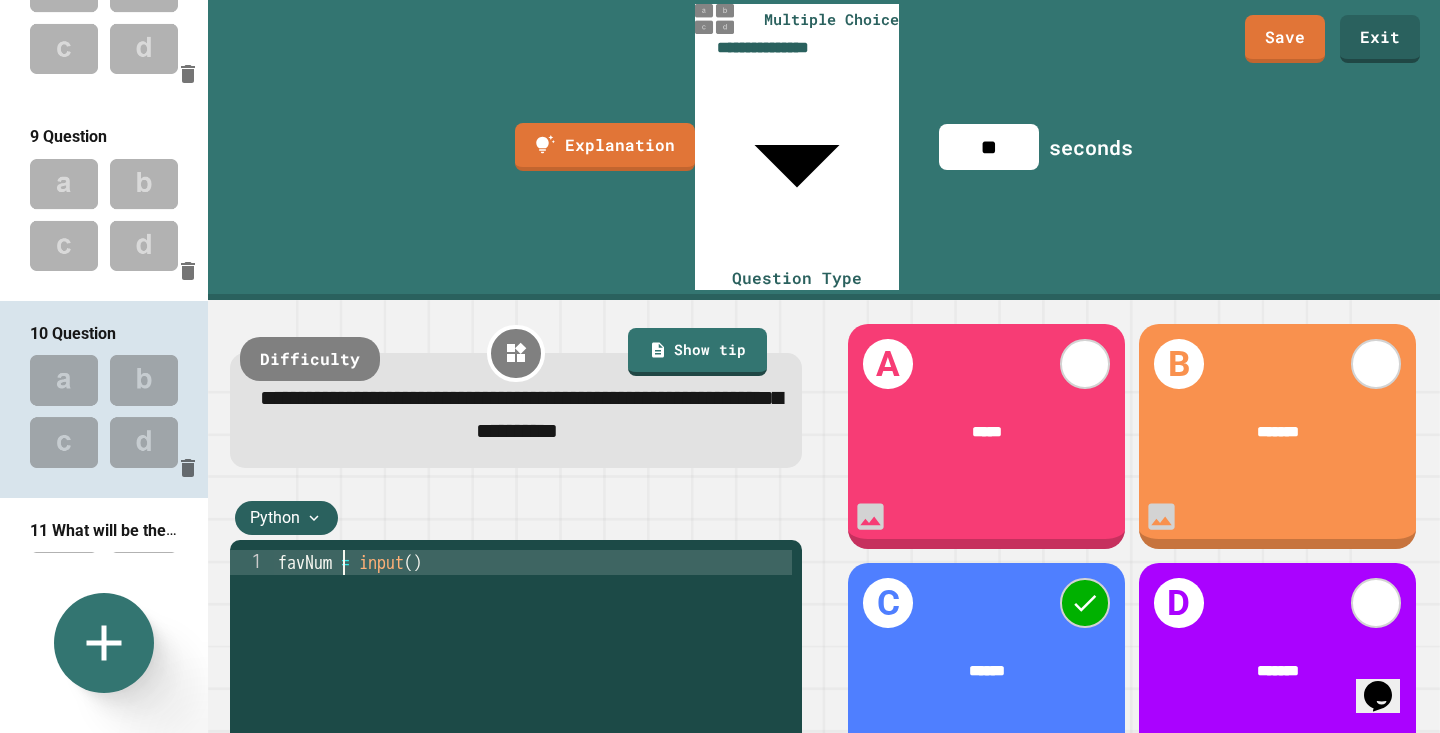 click at bounding box center [104, 215] 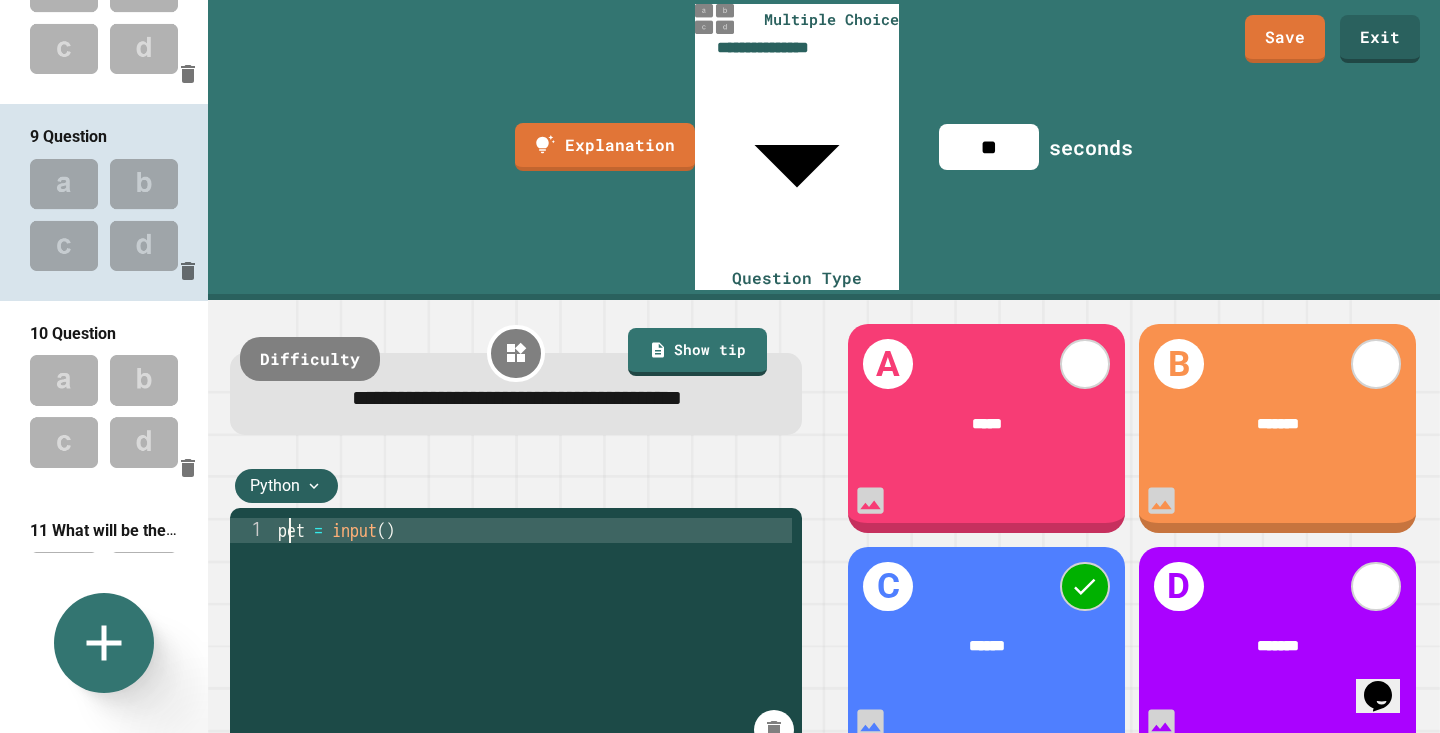 click on "pet   =   input ( )" at bounding box center [533, 718] 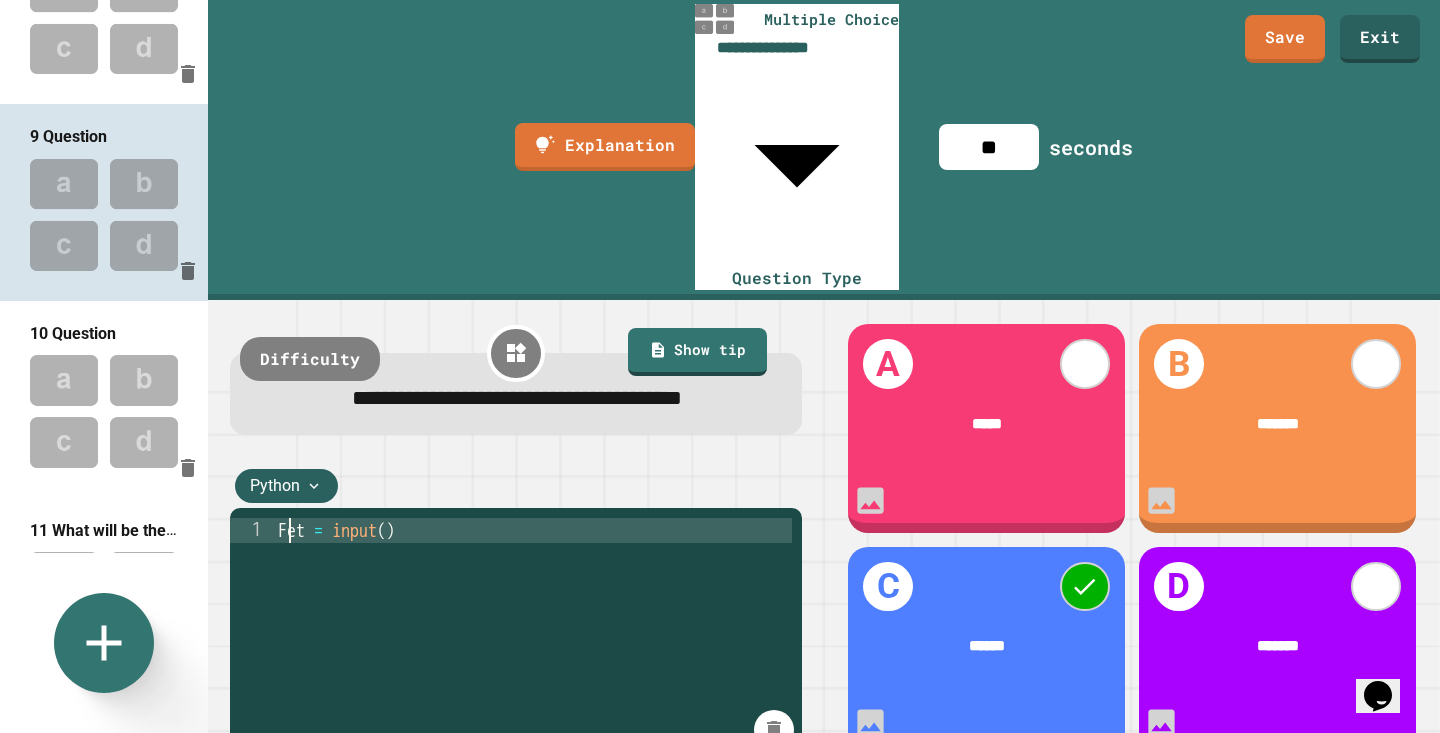 scroll, scrollTop: 0, scrollLeft: 0, axis: both 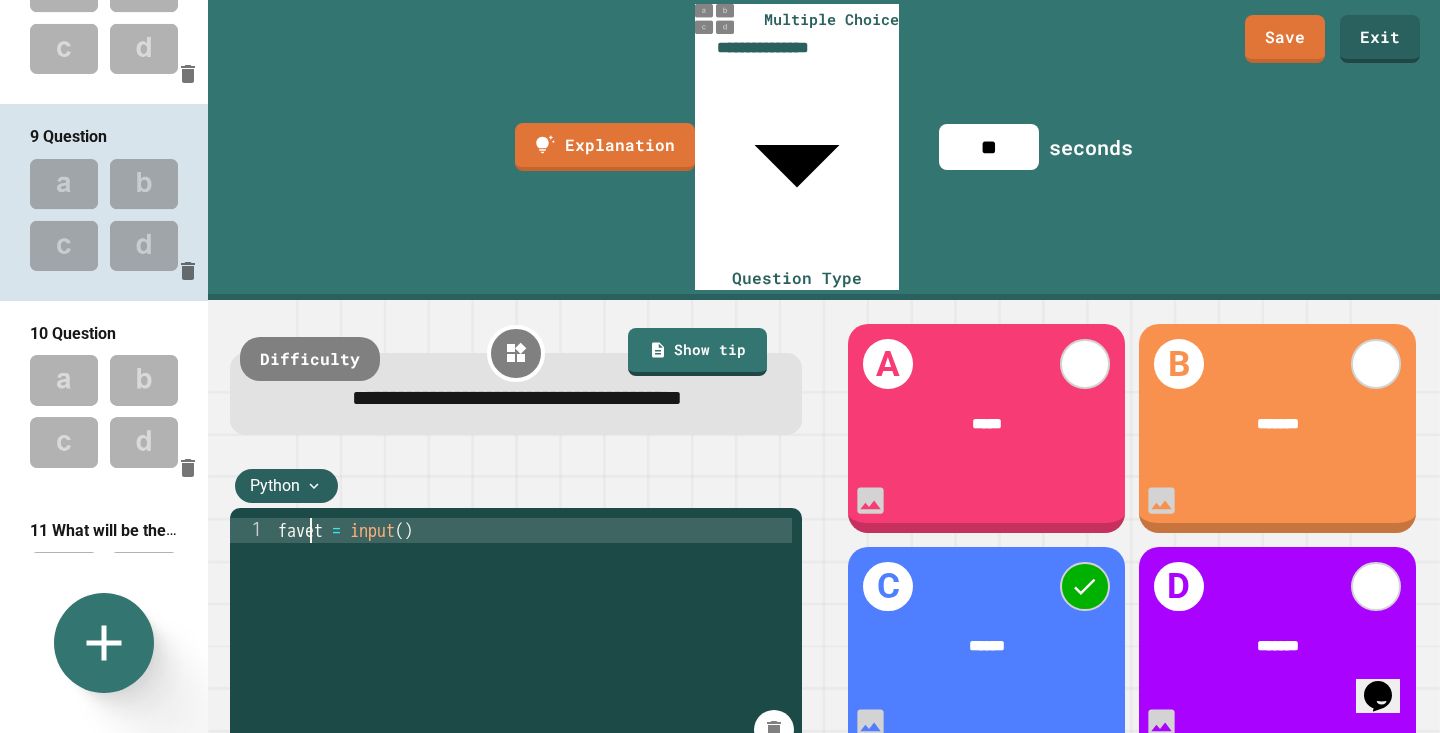 type on "**********" 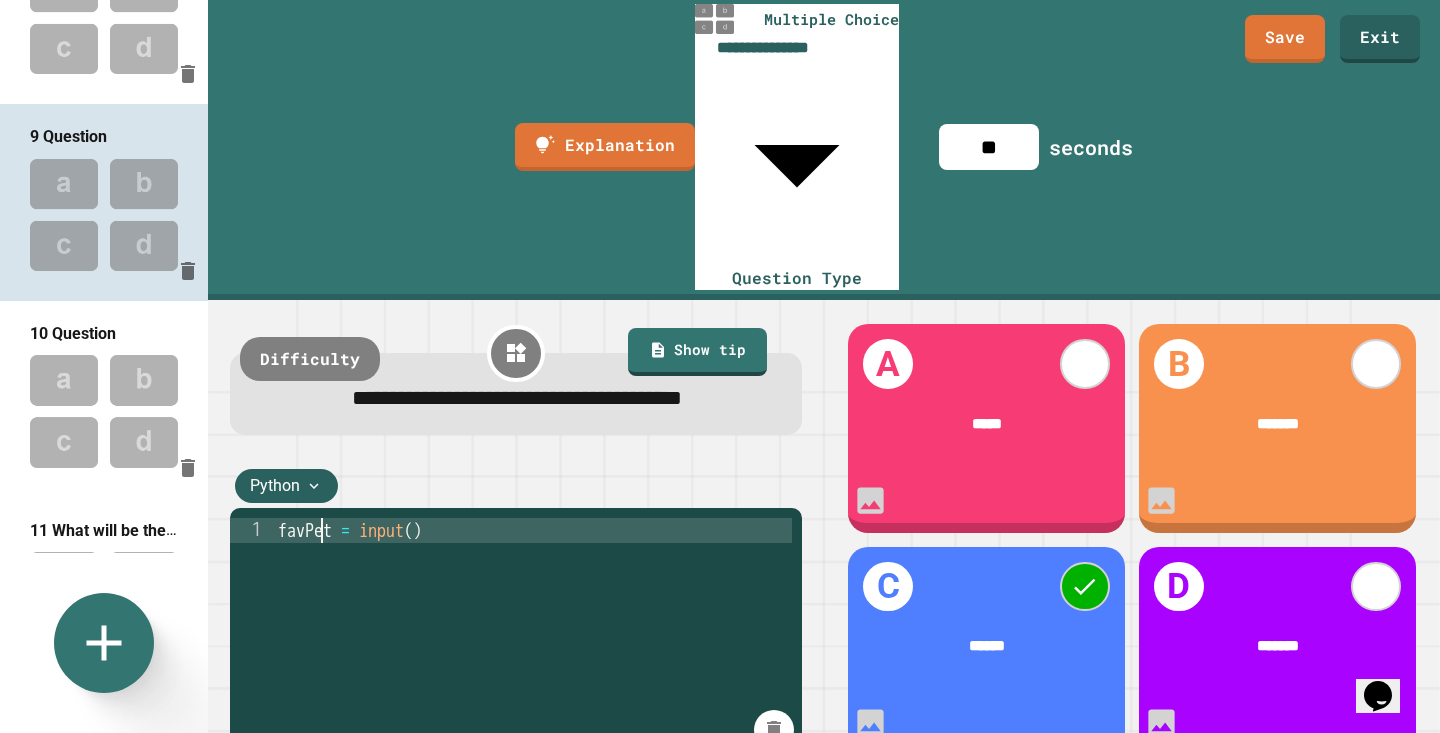 scroll, scrollTop: 0, scrollLeft: 2, axis: horizontal 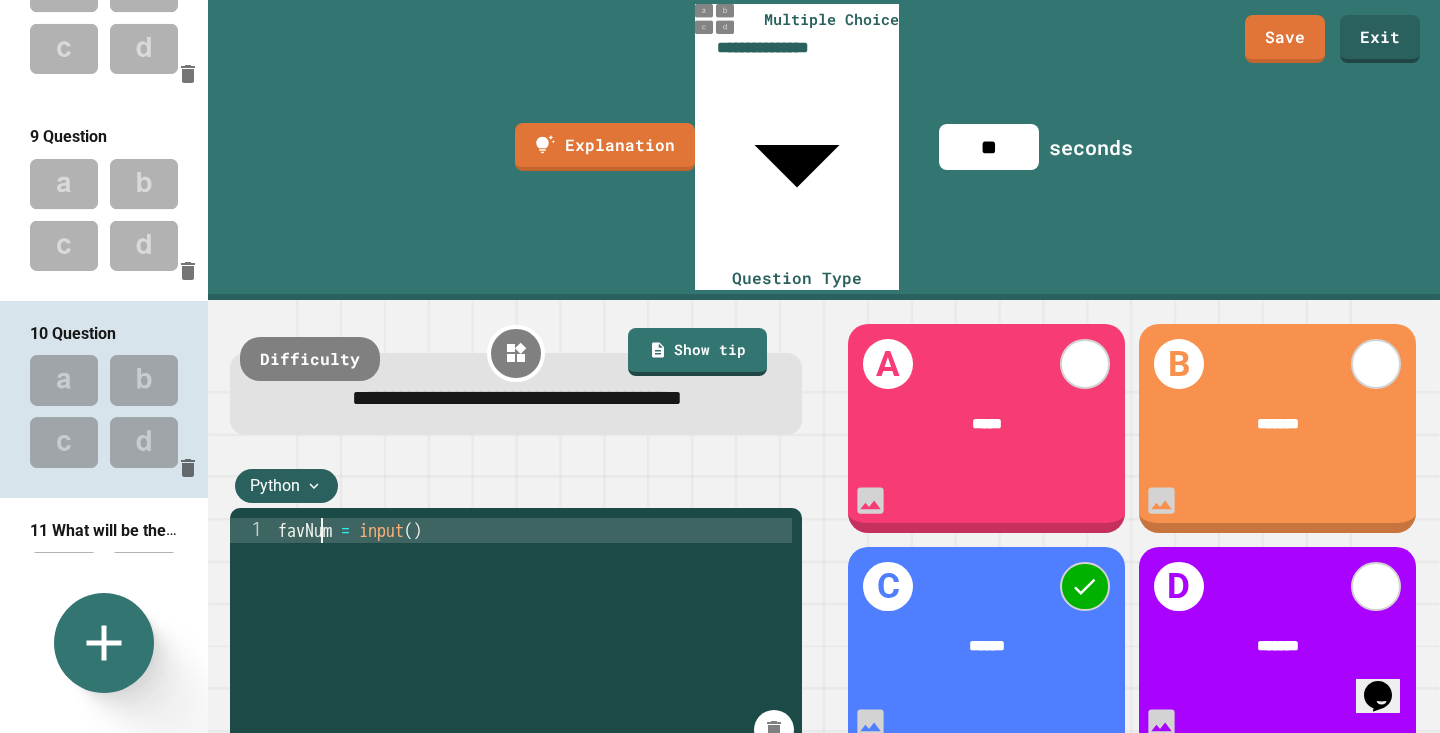 click at bounding box center [104, 215] 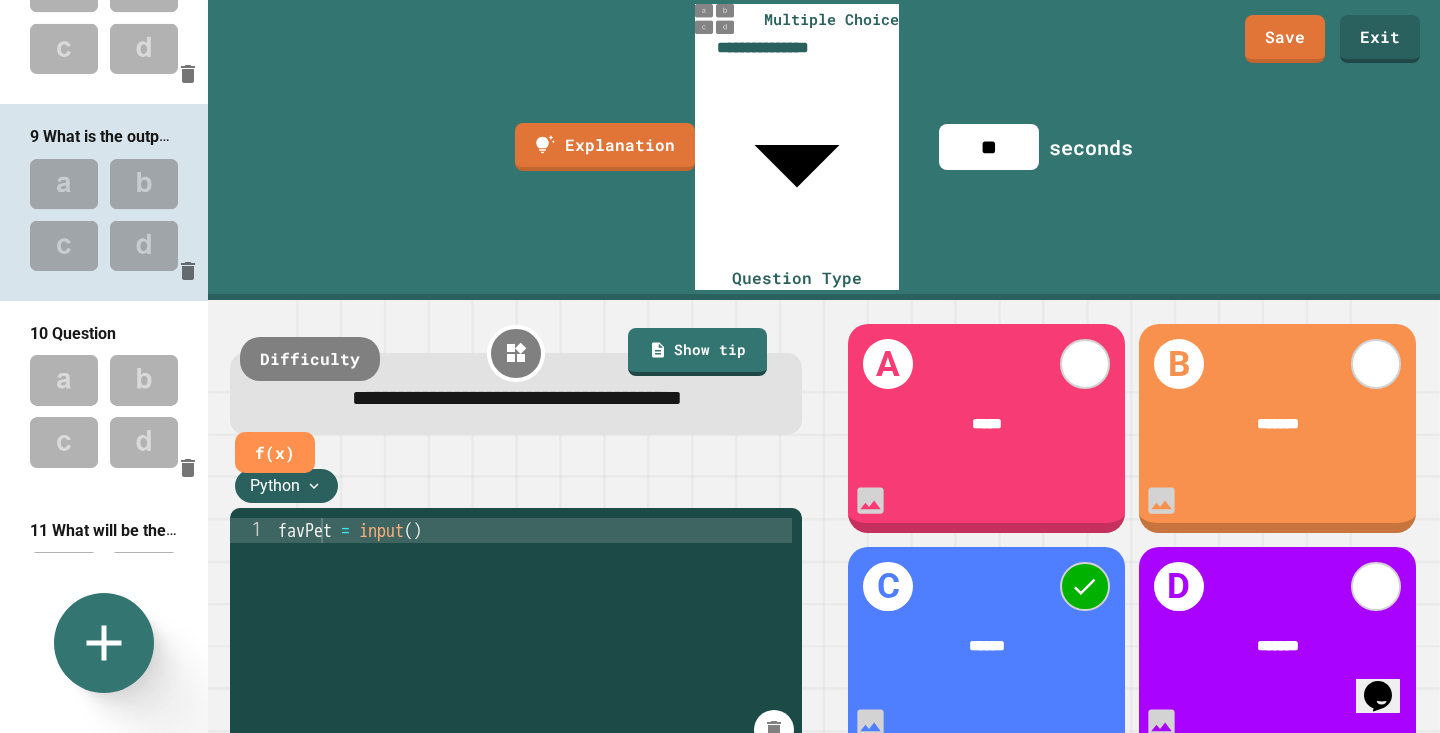 click on "**********" at bounding box center [516, 398] 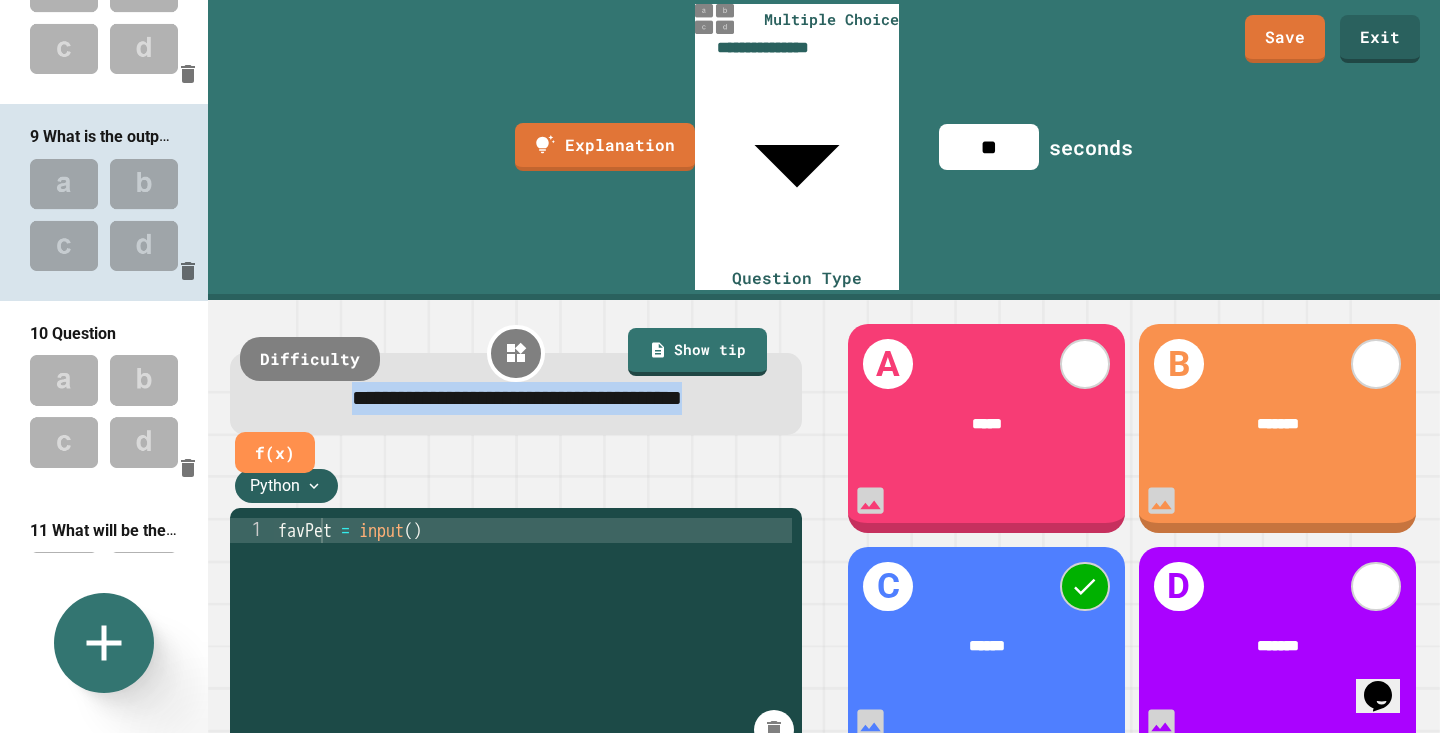 paste 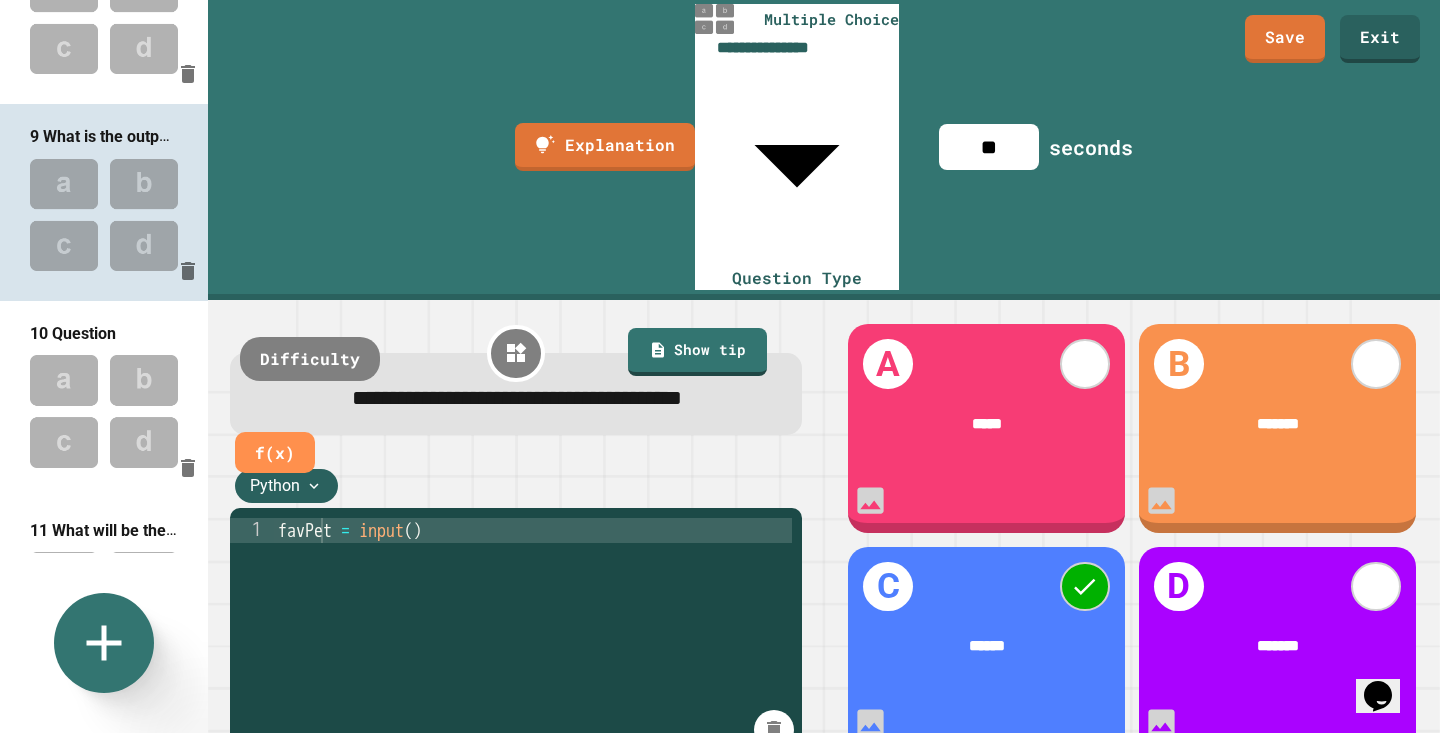 type 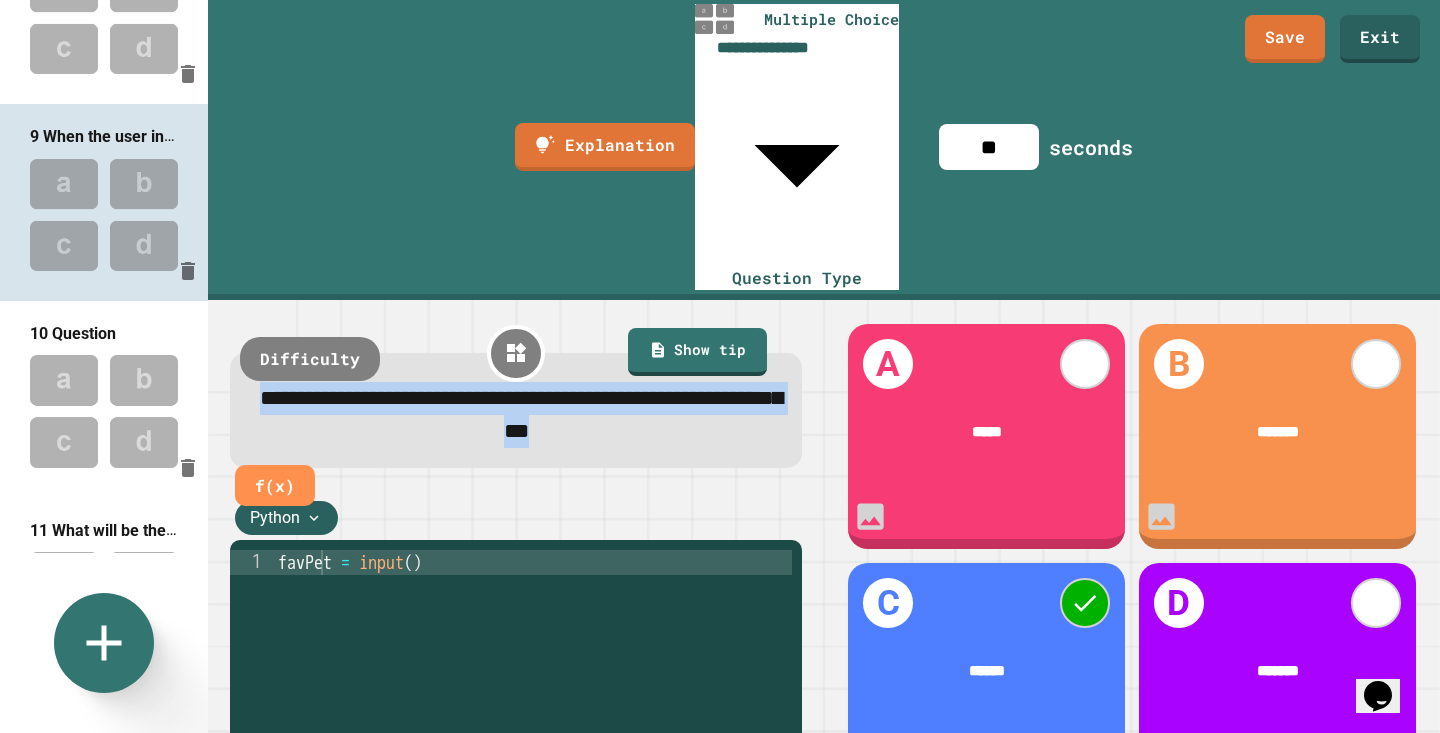 copy on "**********" 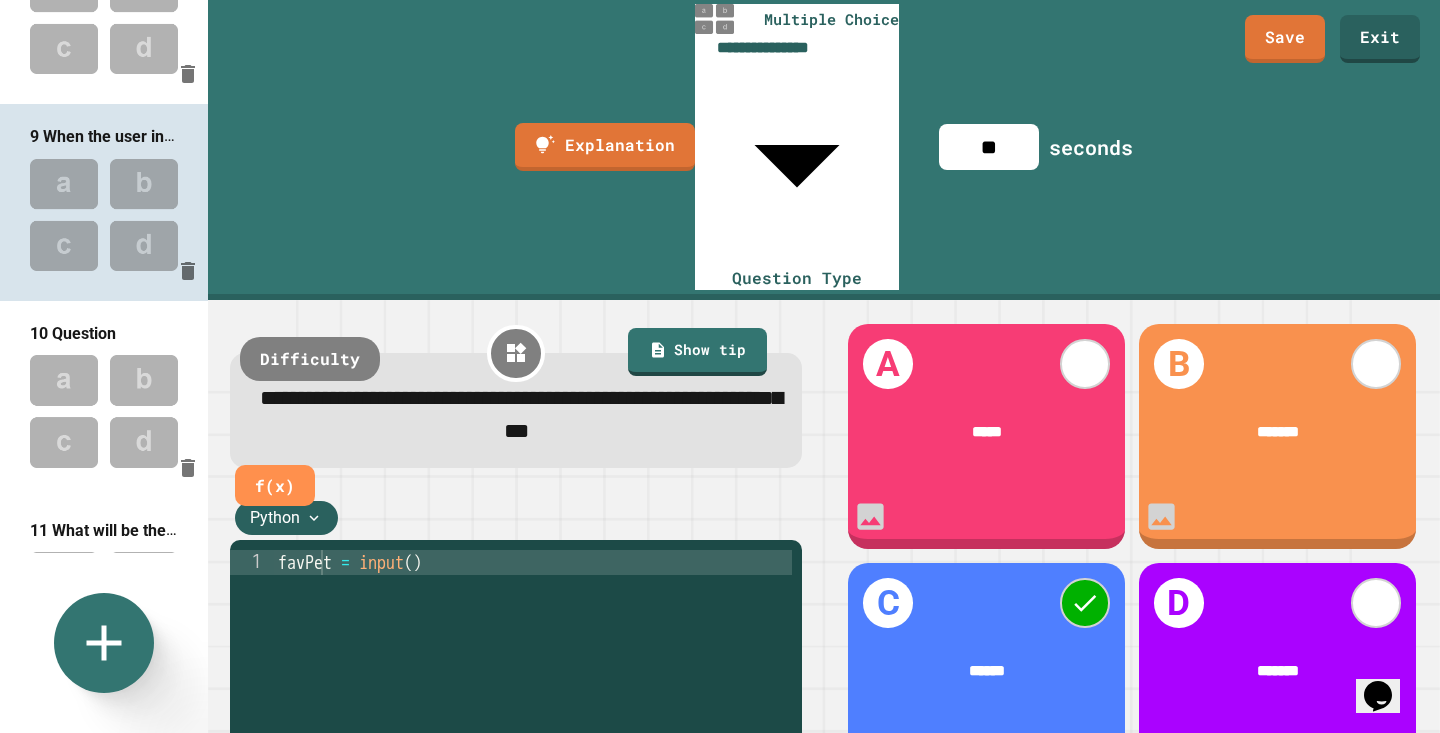 click on "**" at bounding box center [989, 147] 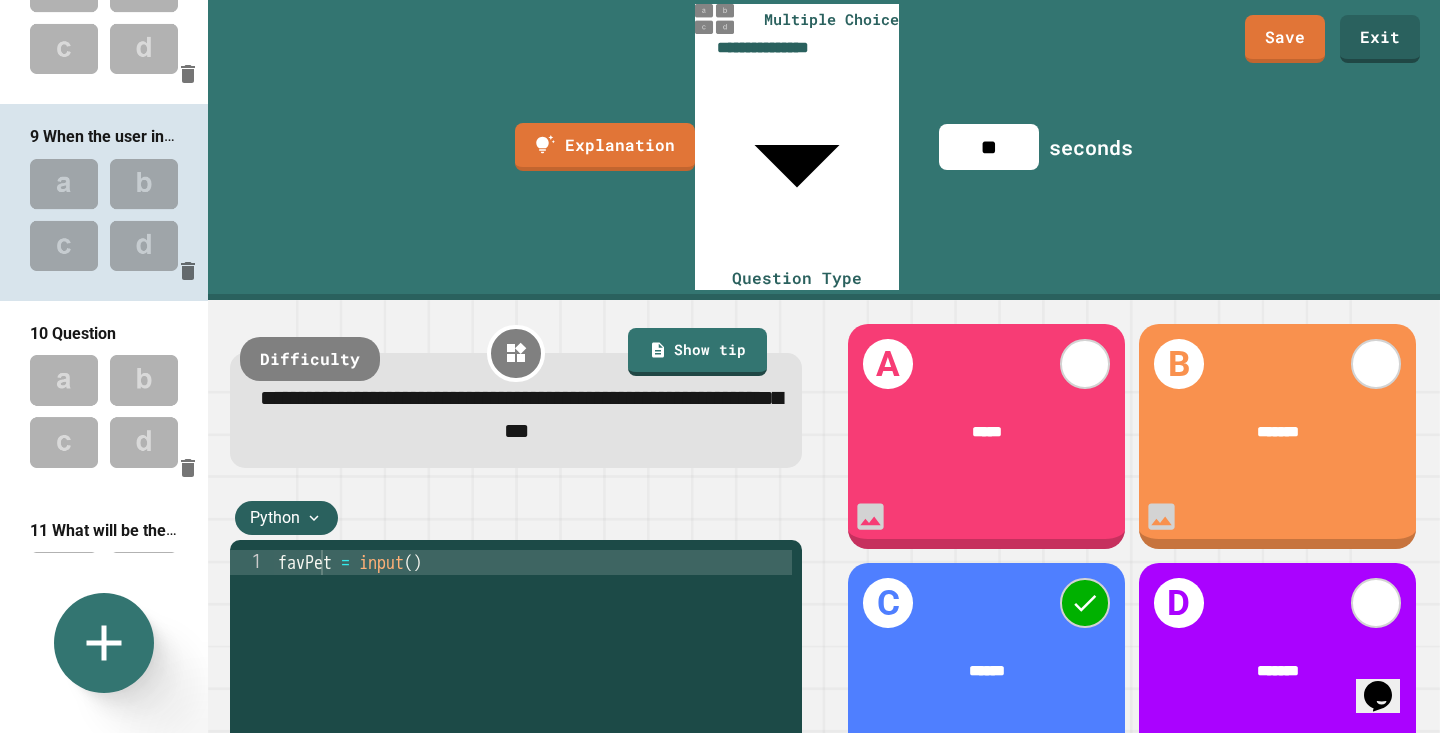 click at bounding box center (104, 411) 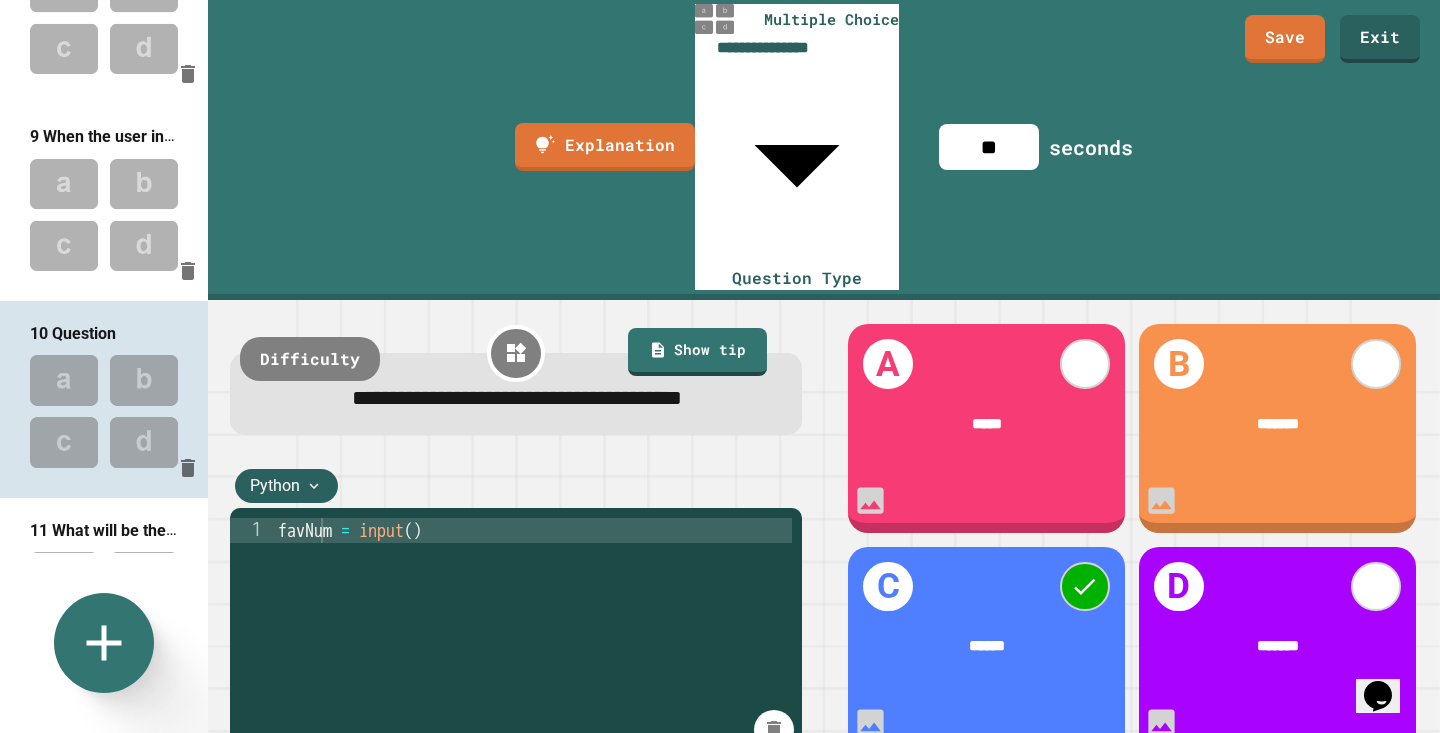 type on "*" 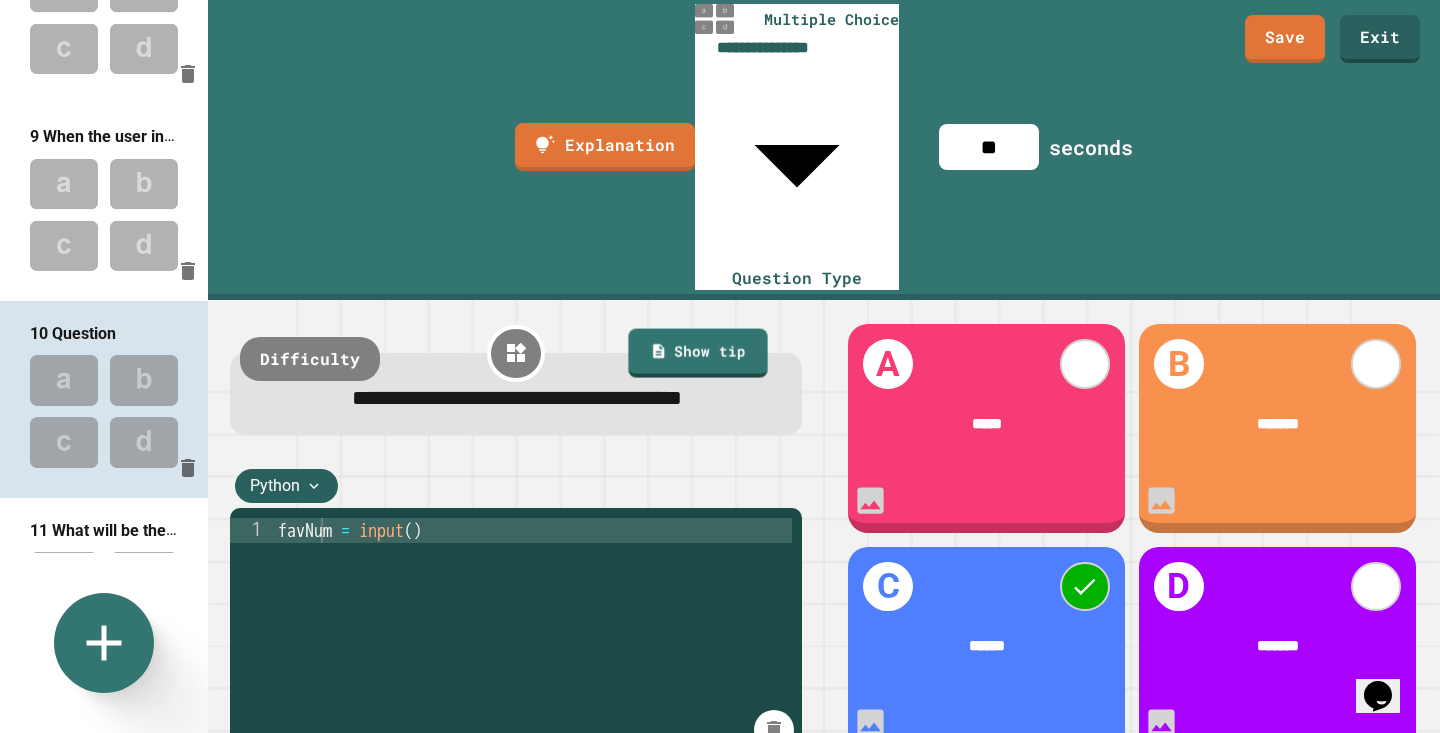 type on "**" 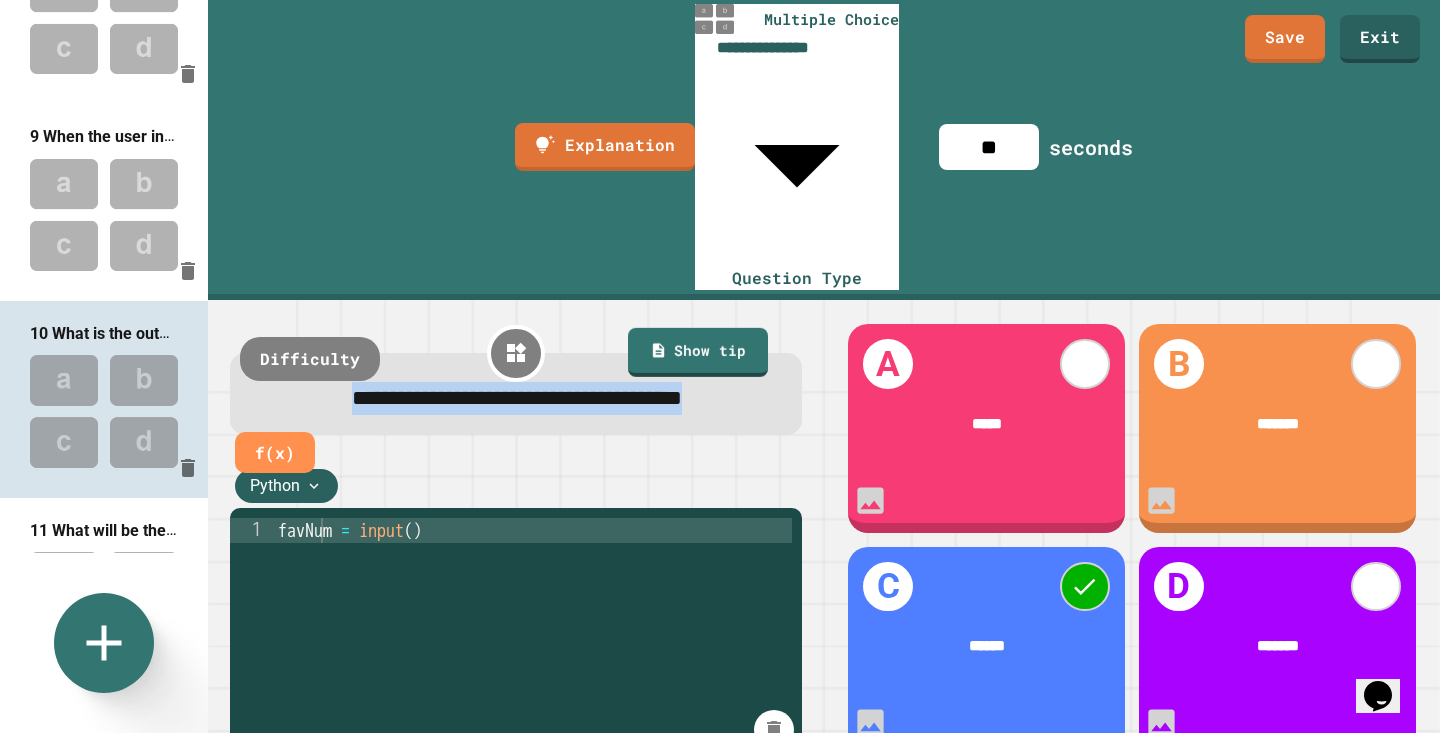 paste 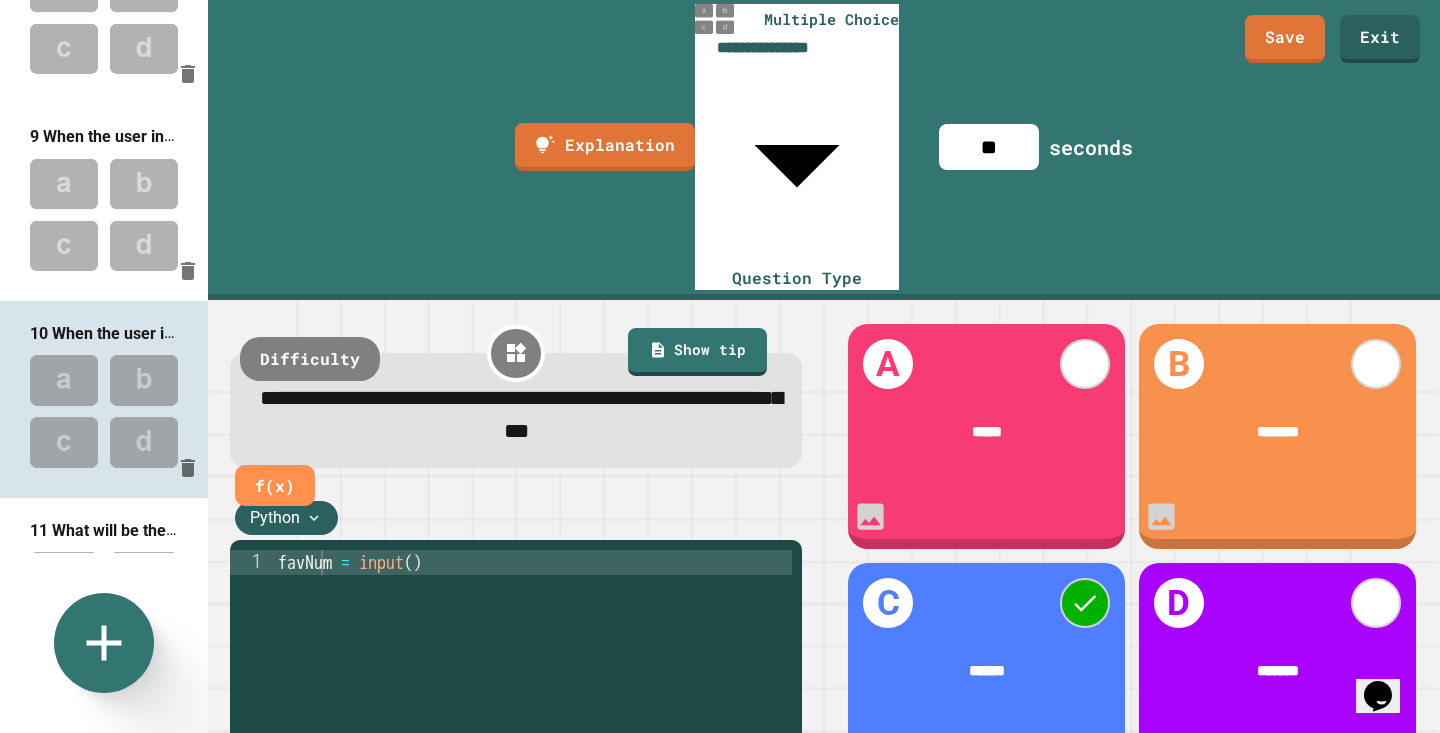 click on "**********" at bounding box center (521, 414) 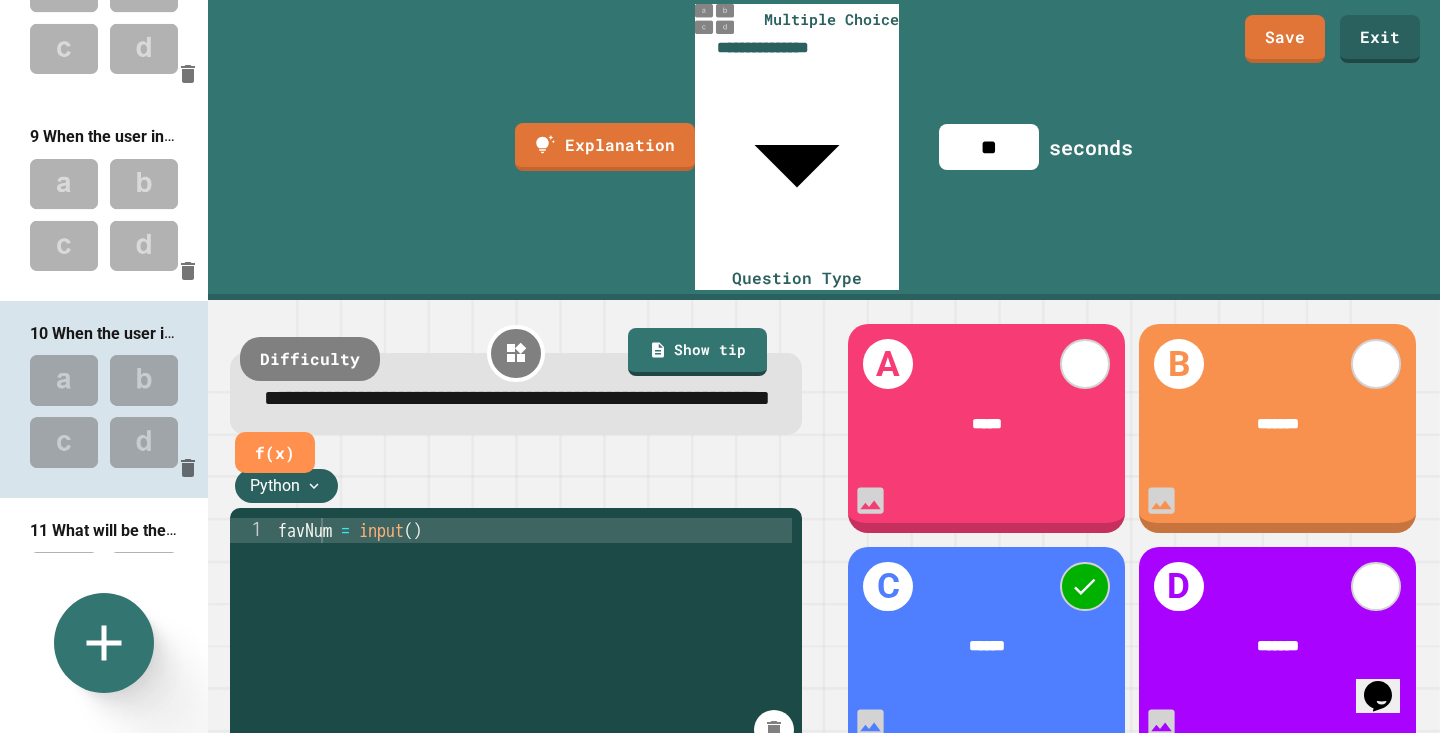 type 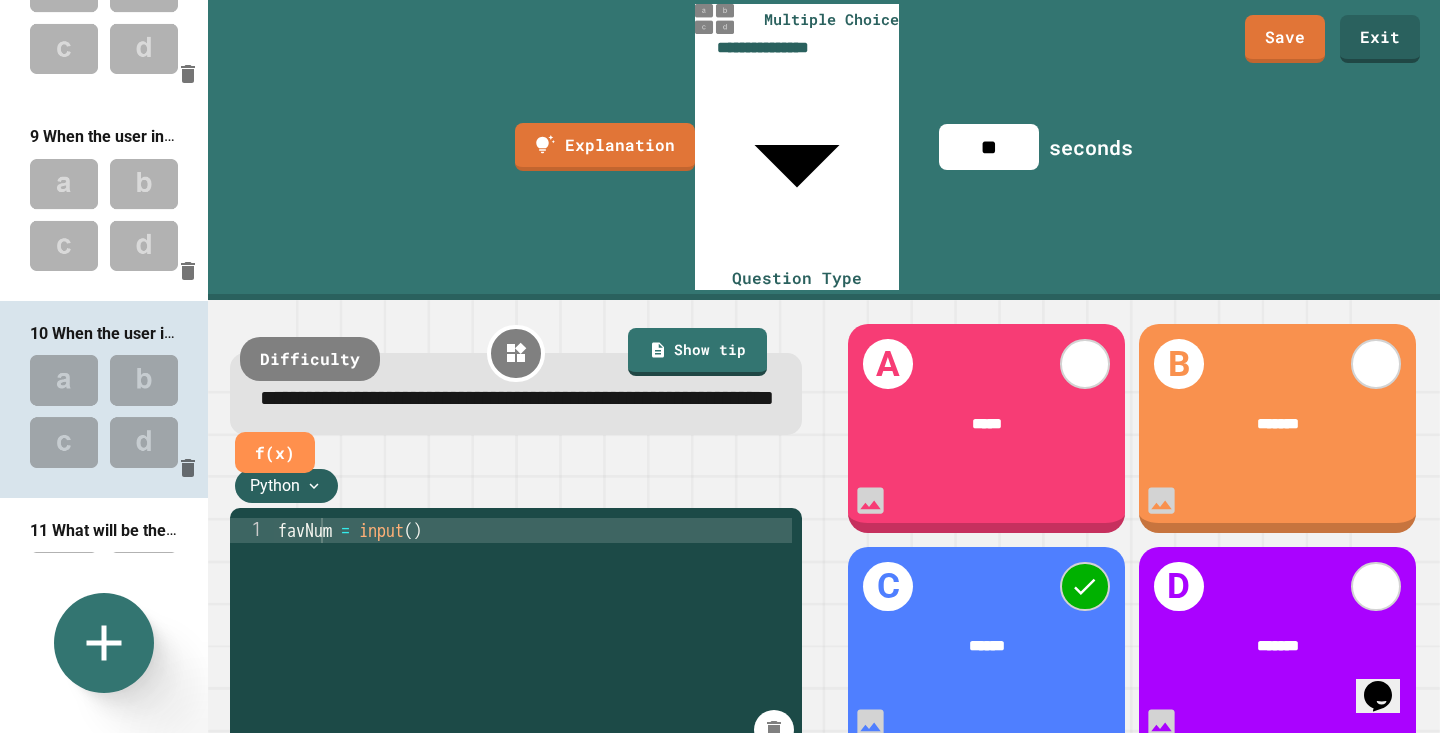 click at bounding box center [104, 215] 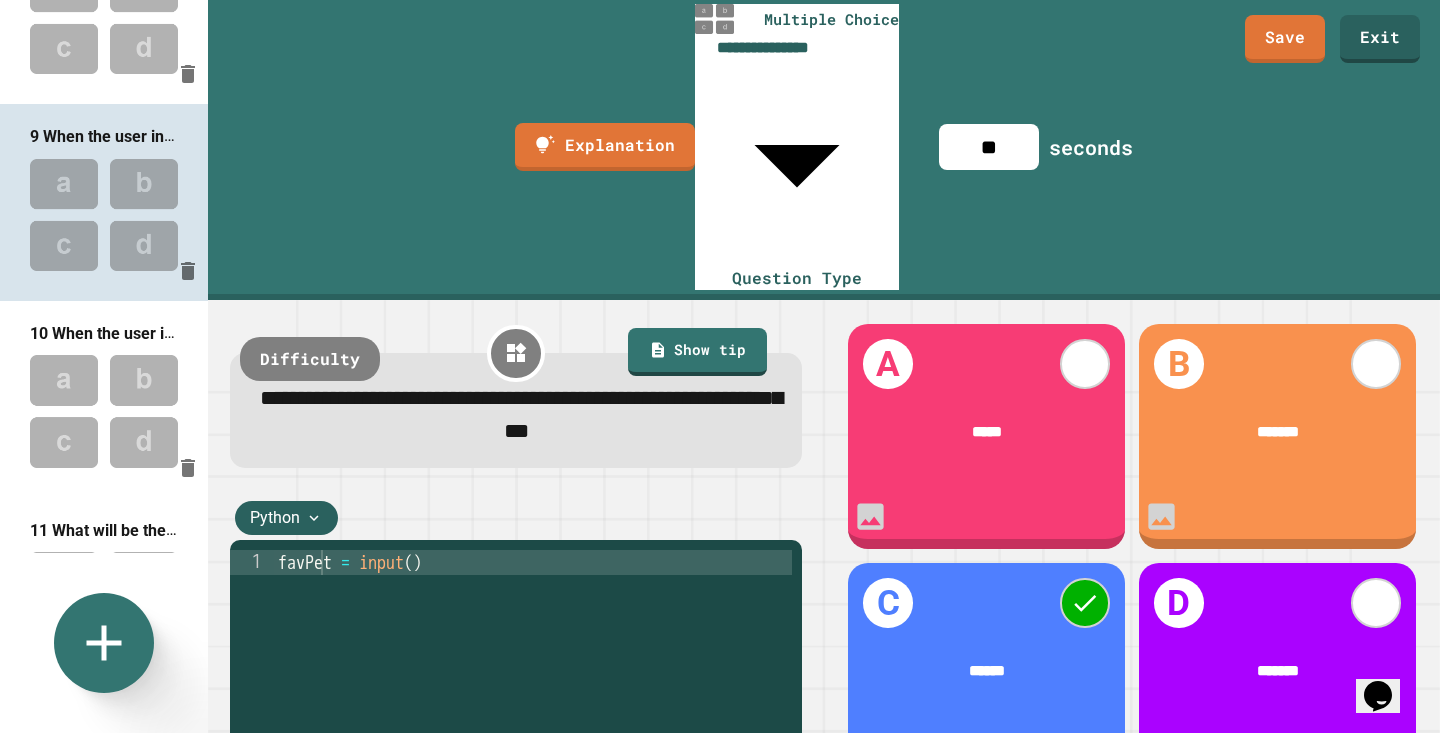 click on "**********" at bounding box center (521, 414) 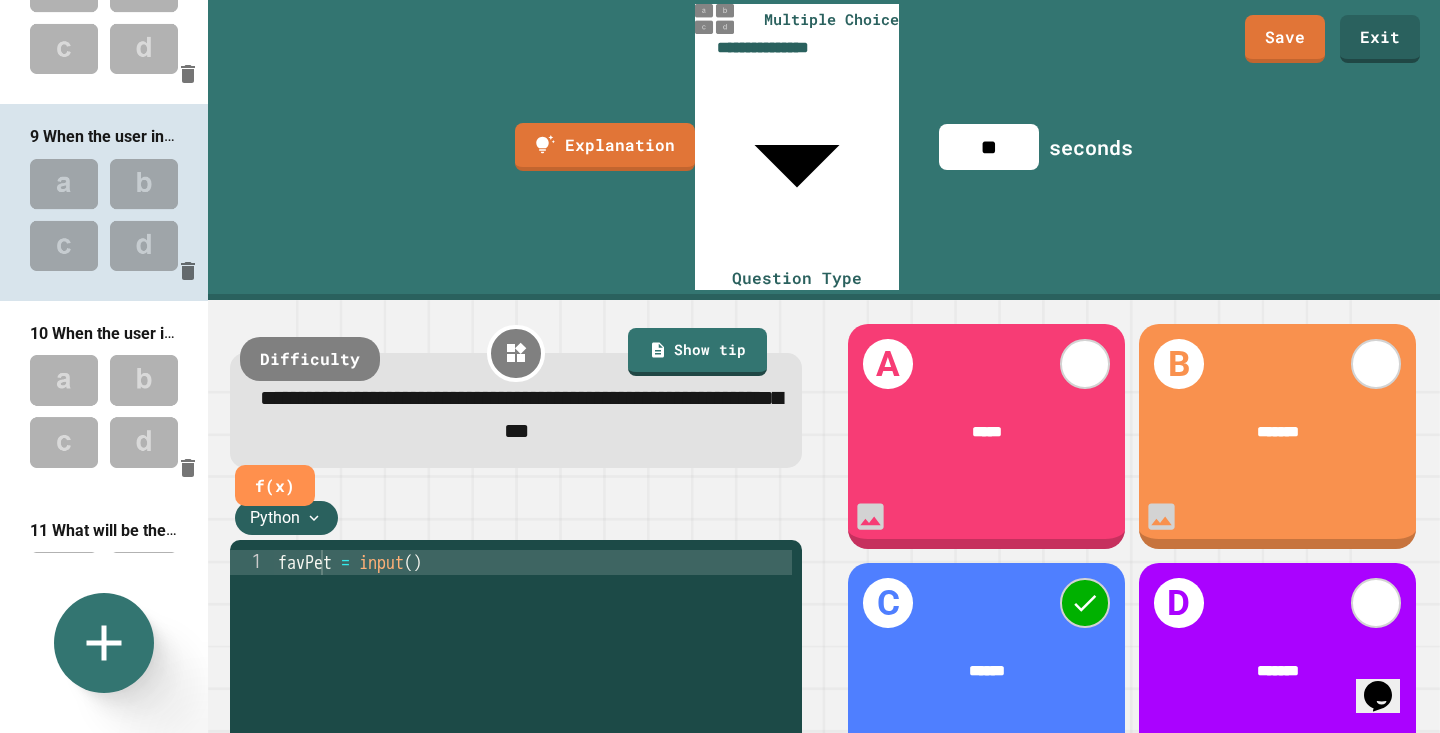 click at bounding box center (104, 411) 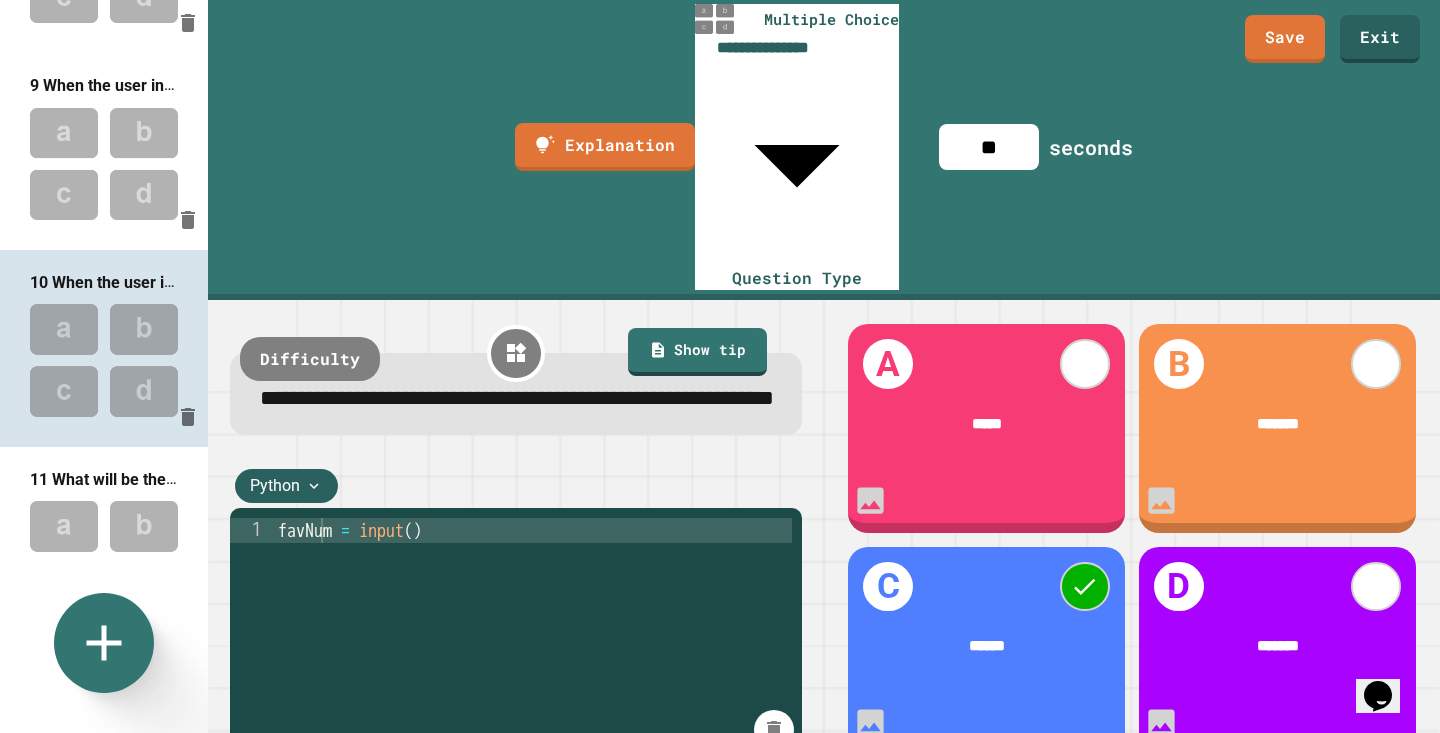 scroll, scrollTop: 1545, scrollLeft: 0, axis: vertical 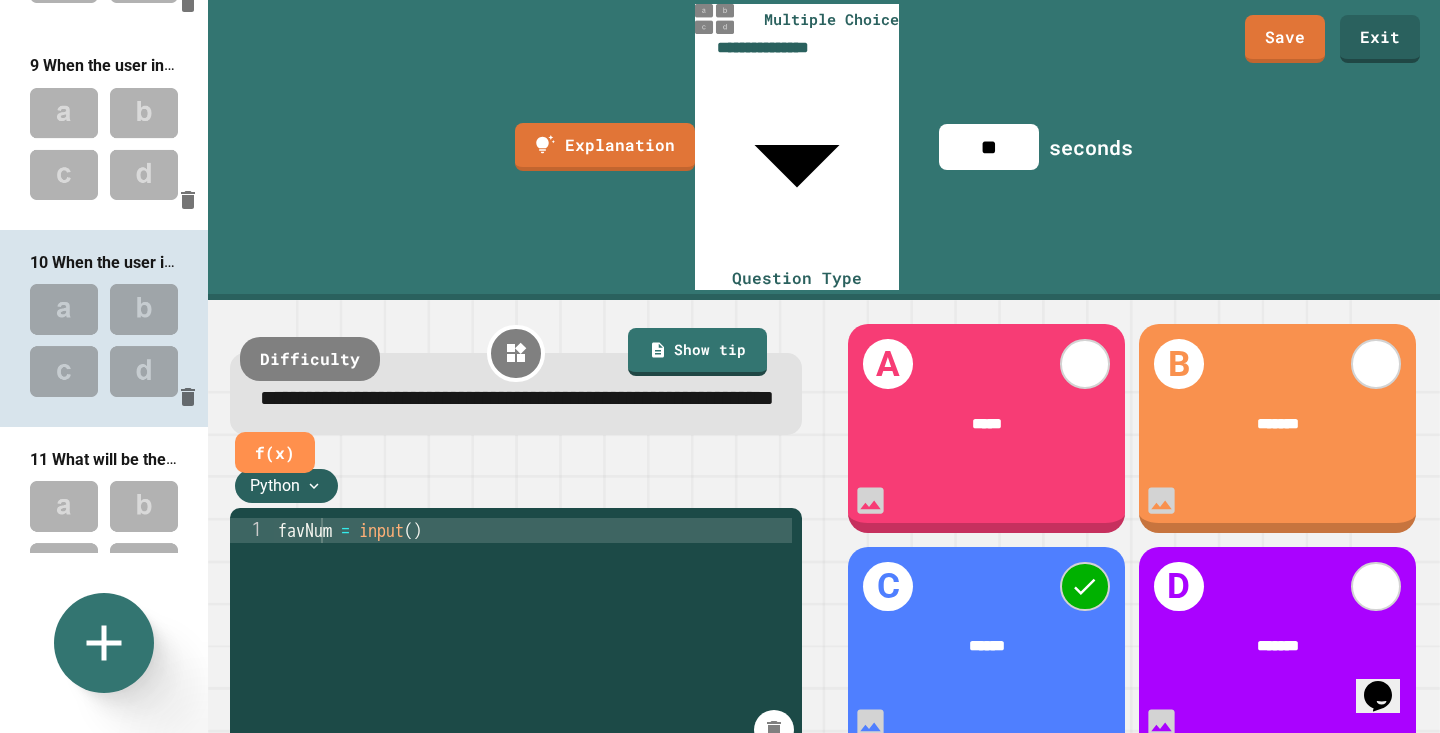 click on "**********" at bounding box center (517, 398) 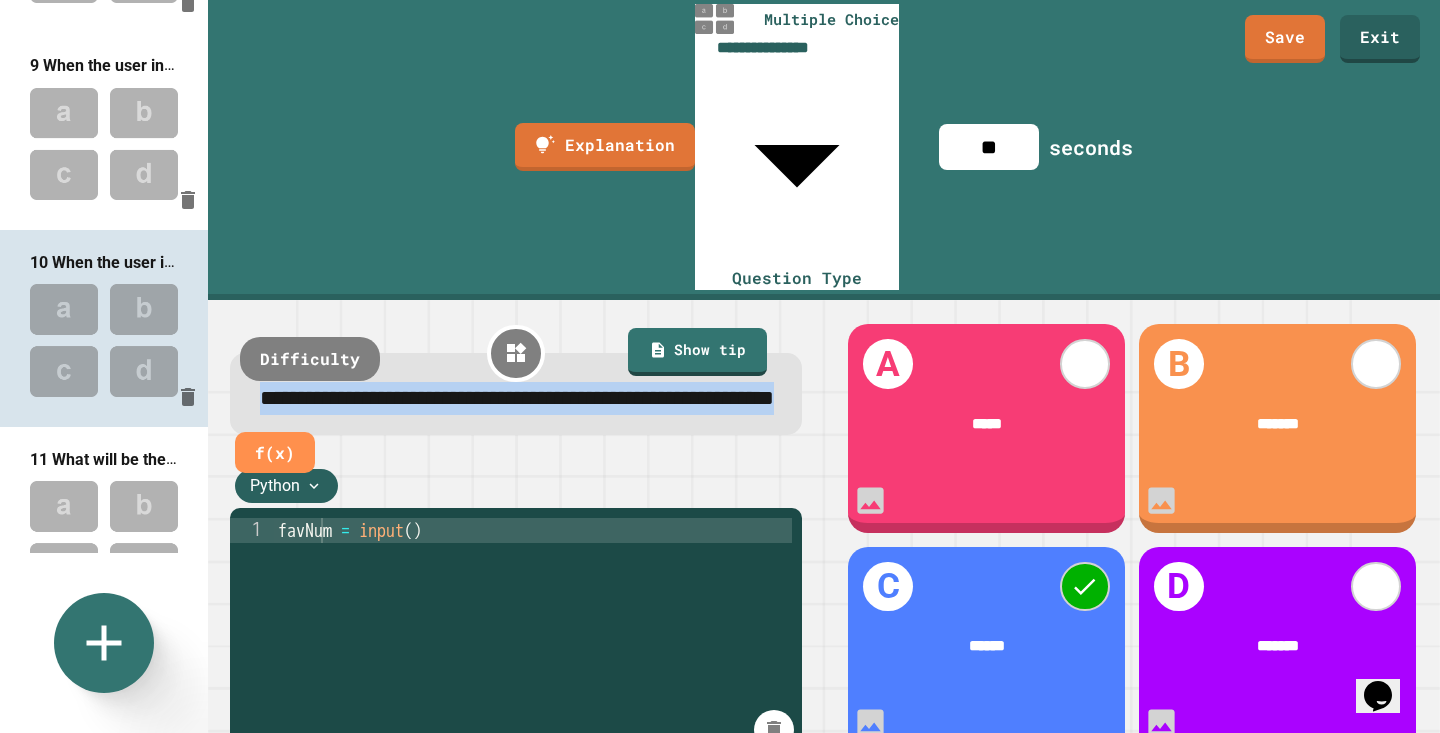 copy on "**********" 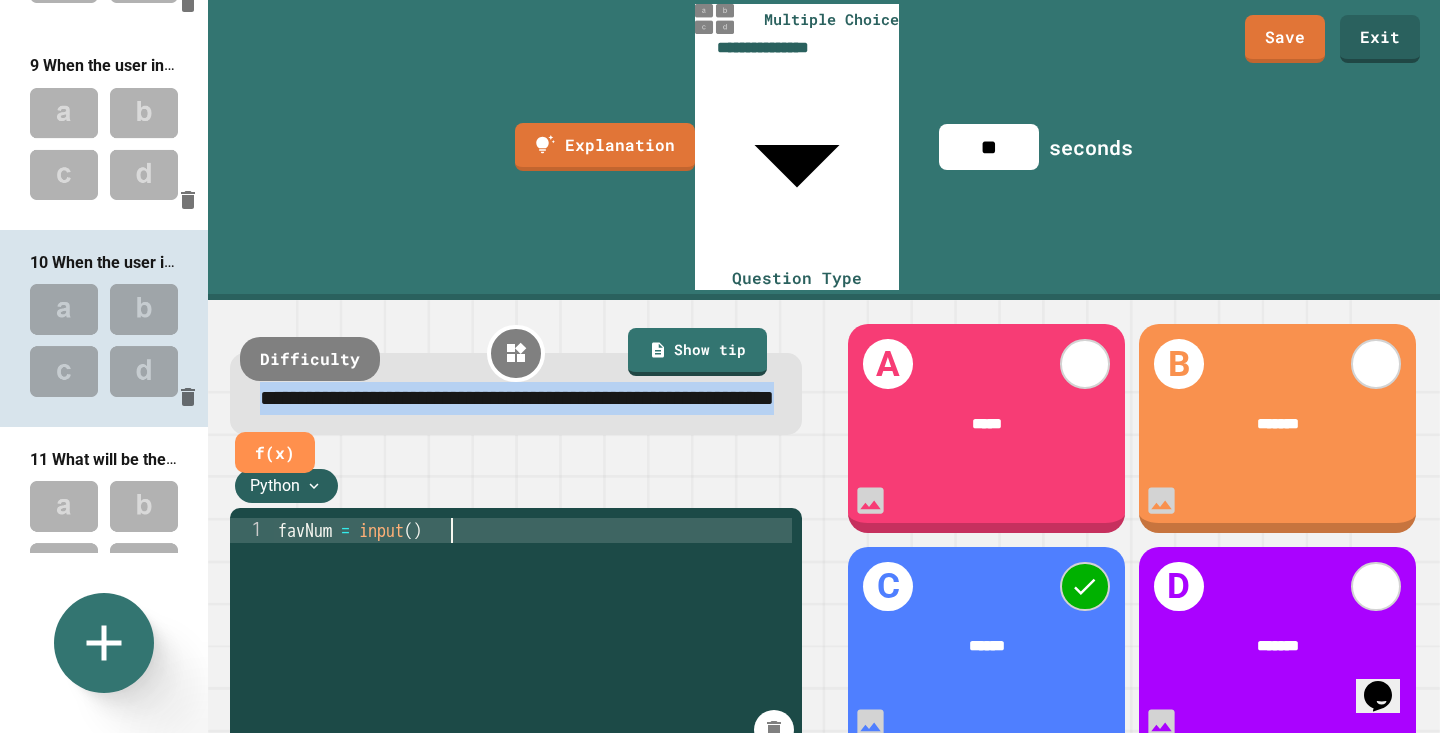 click on "favNum   =   input ( )" at bounding box center [533, 718] 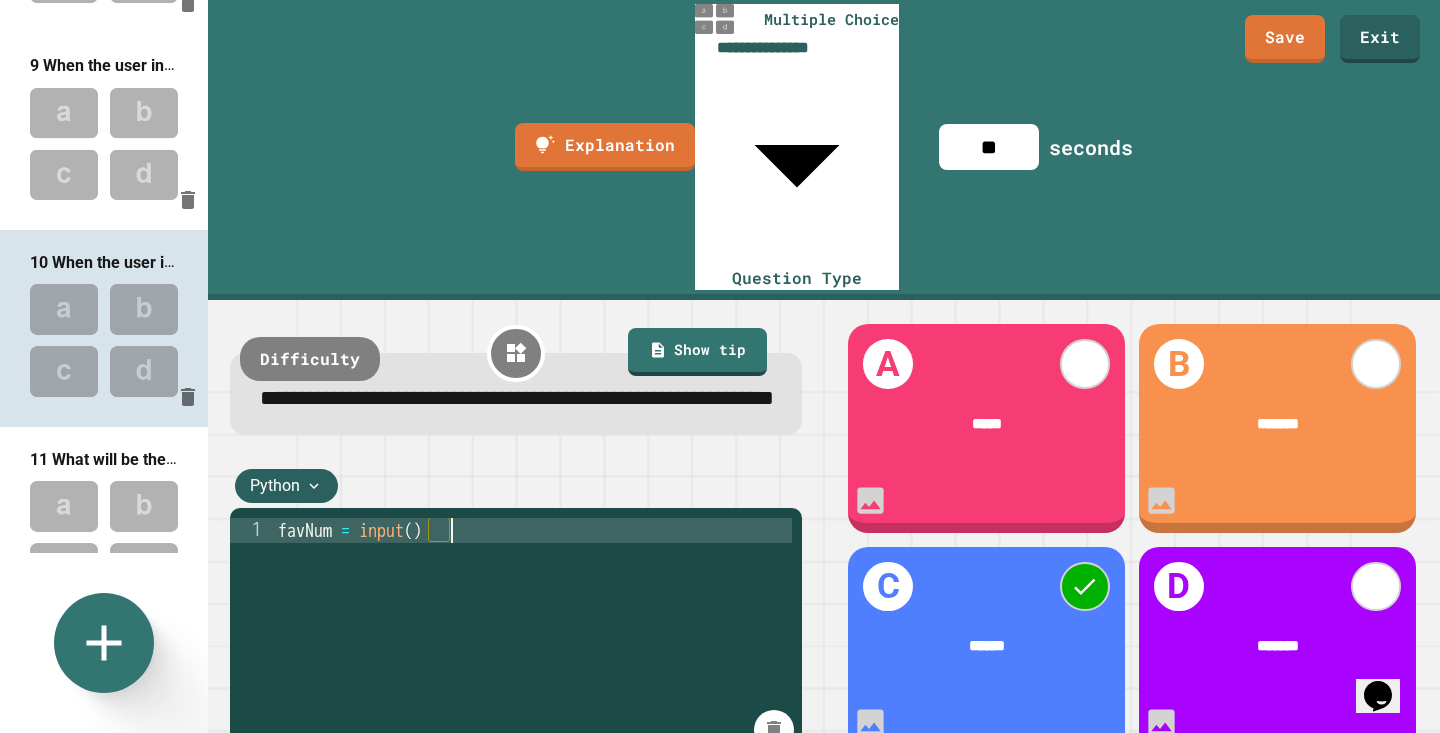 scroll, scrollTop: 1592, scrollLeft: 0, axis: vertical 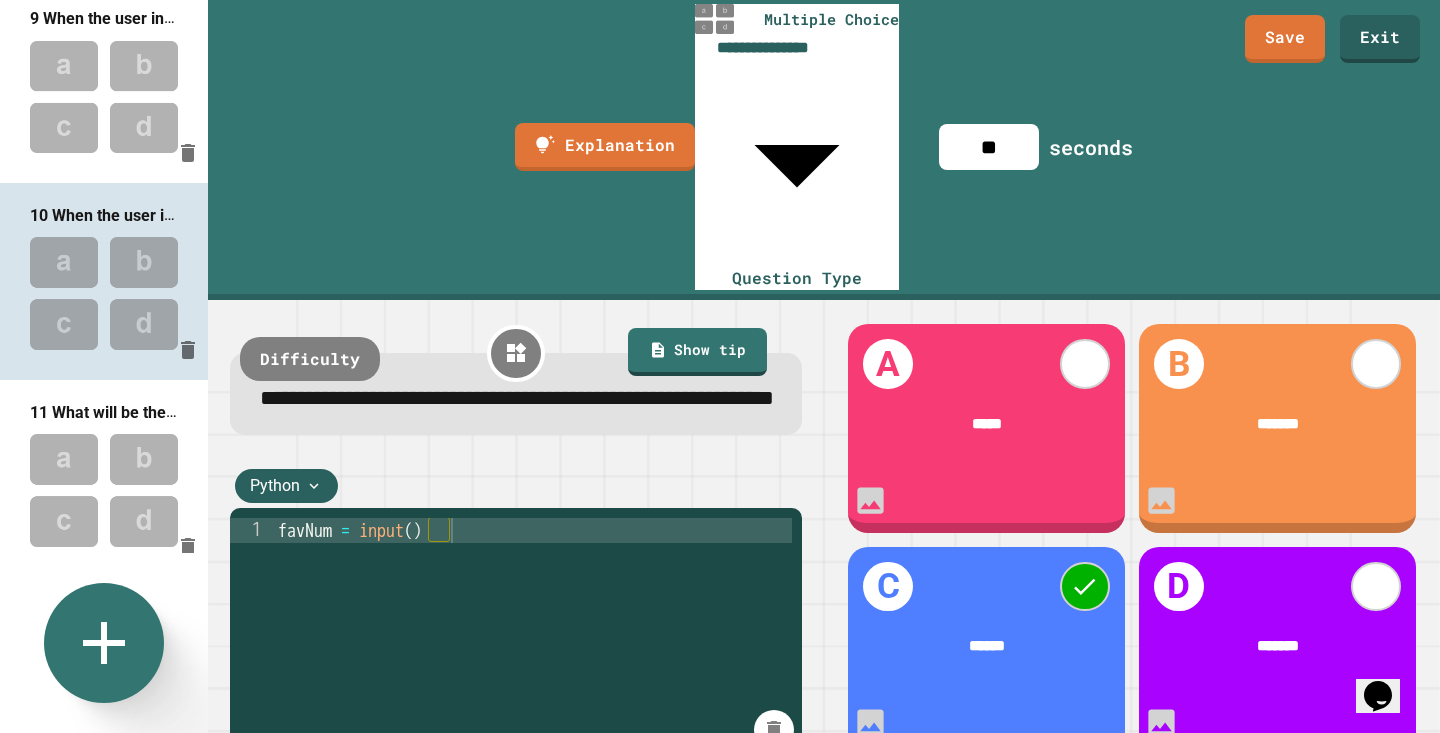 click 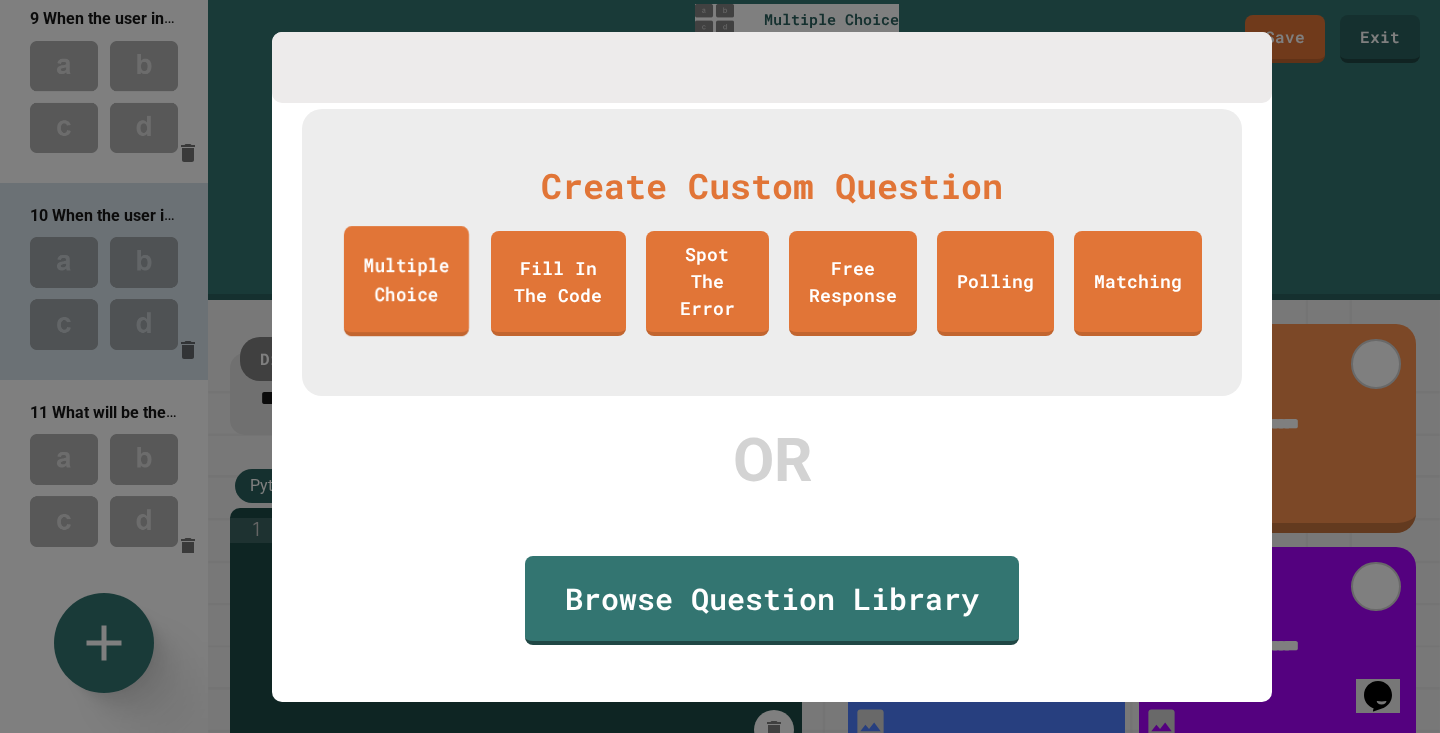 click on "Multiple Choice" at bounding box center [406, 281] 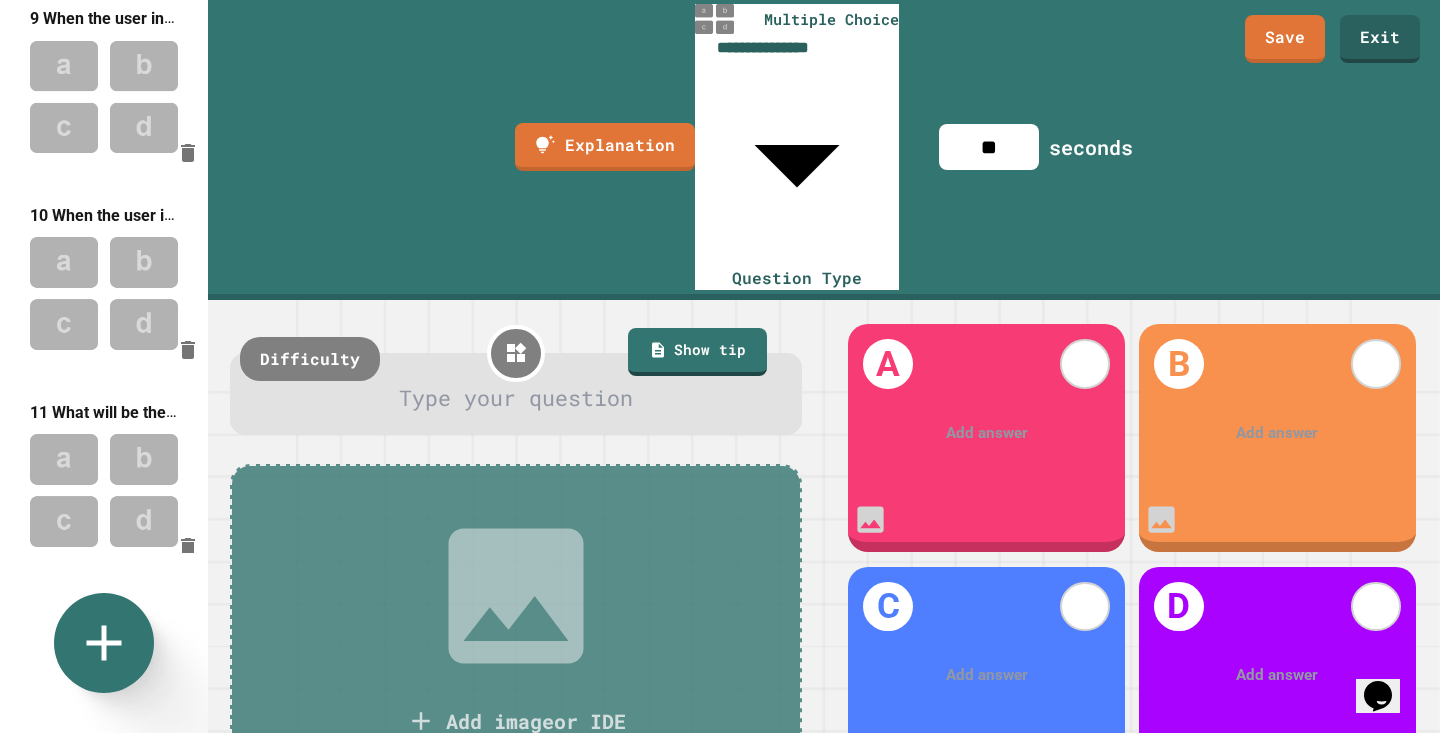 scroll, scrollTop: 2421, scrollLeft: 0, axis: vertical 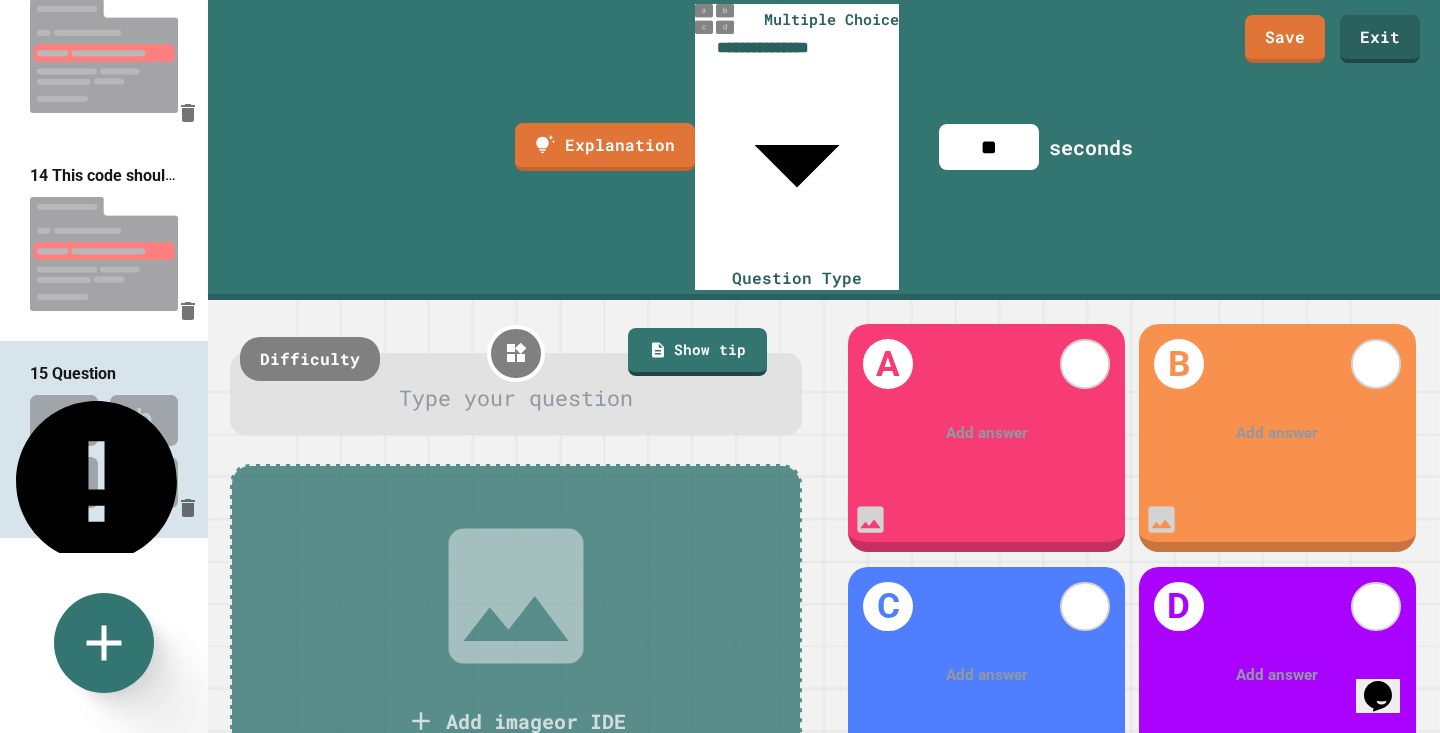 click on "Add image  or IDE" at bounding box center (516, 631) 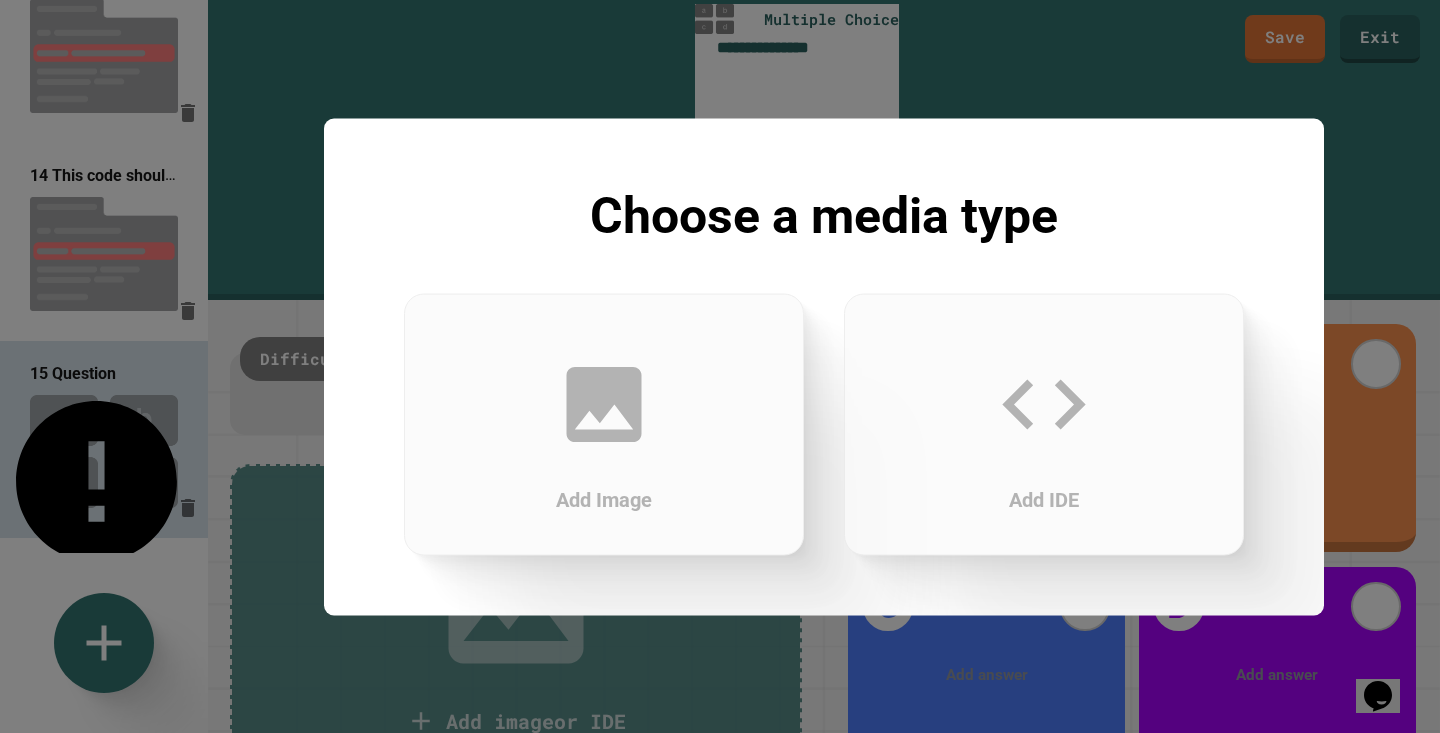 click on "Add IDE" at bounding box center [1044, 424] 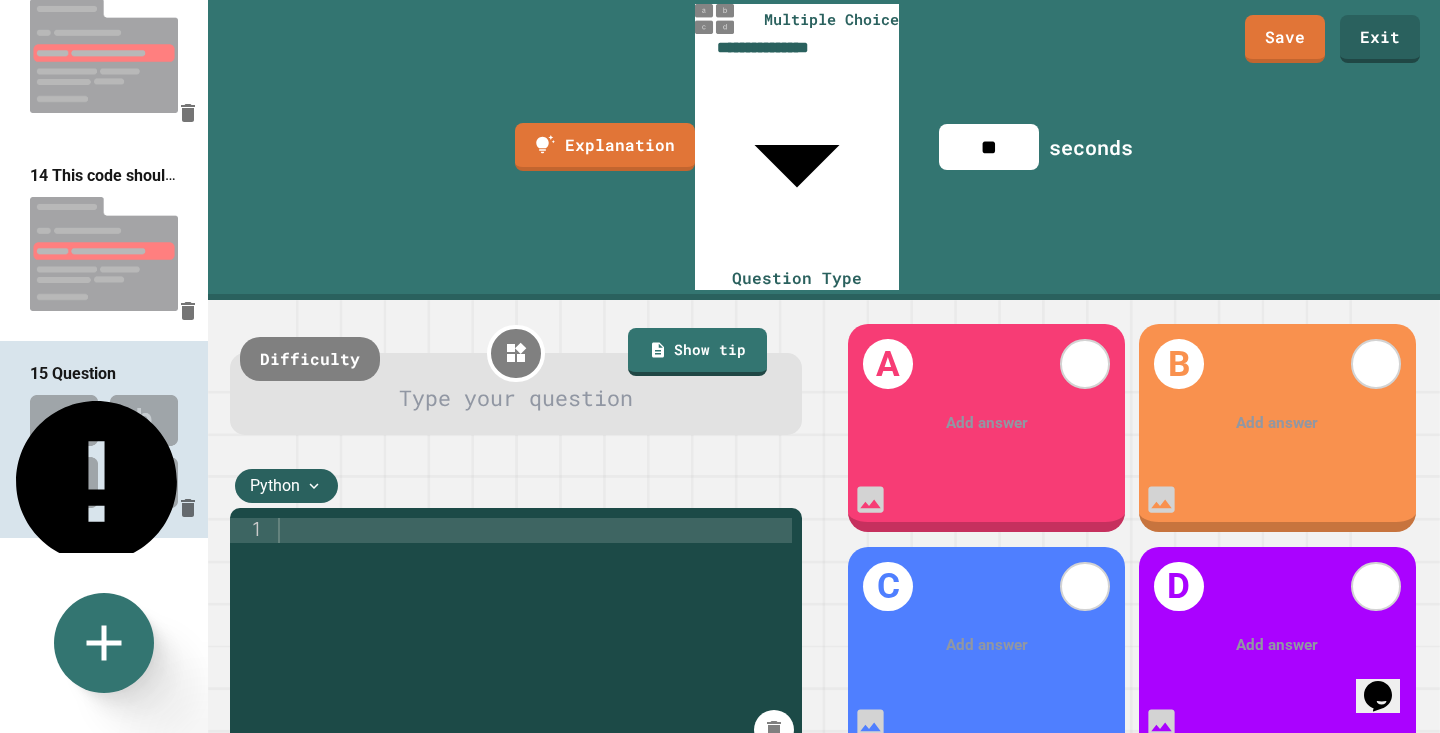 click at bounding box center (533, 730) 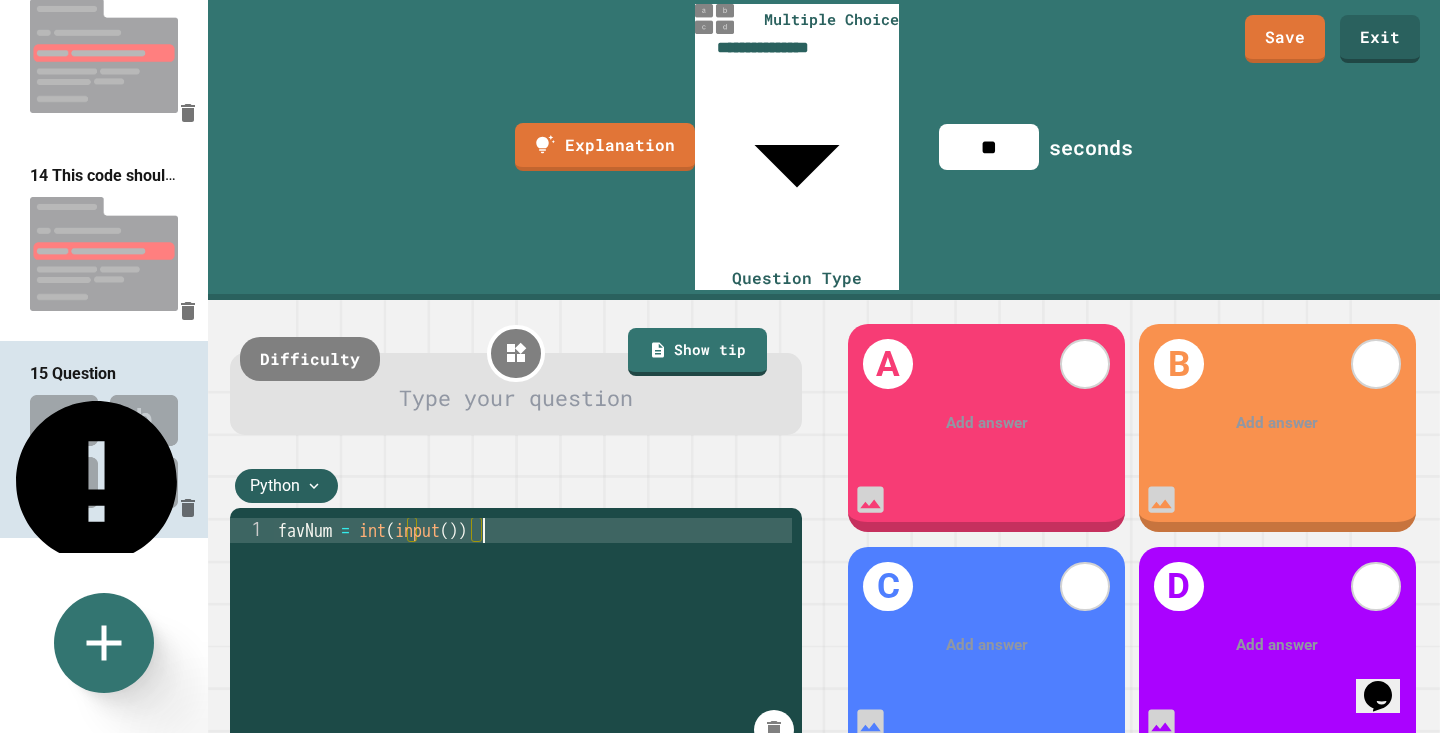 scroll, scrollTop: 0, scrollLeft: 11, axis: horizontal 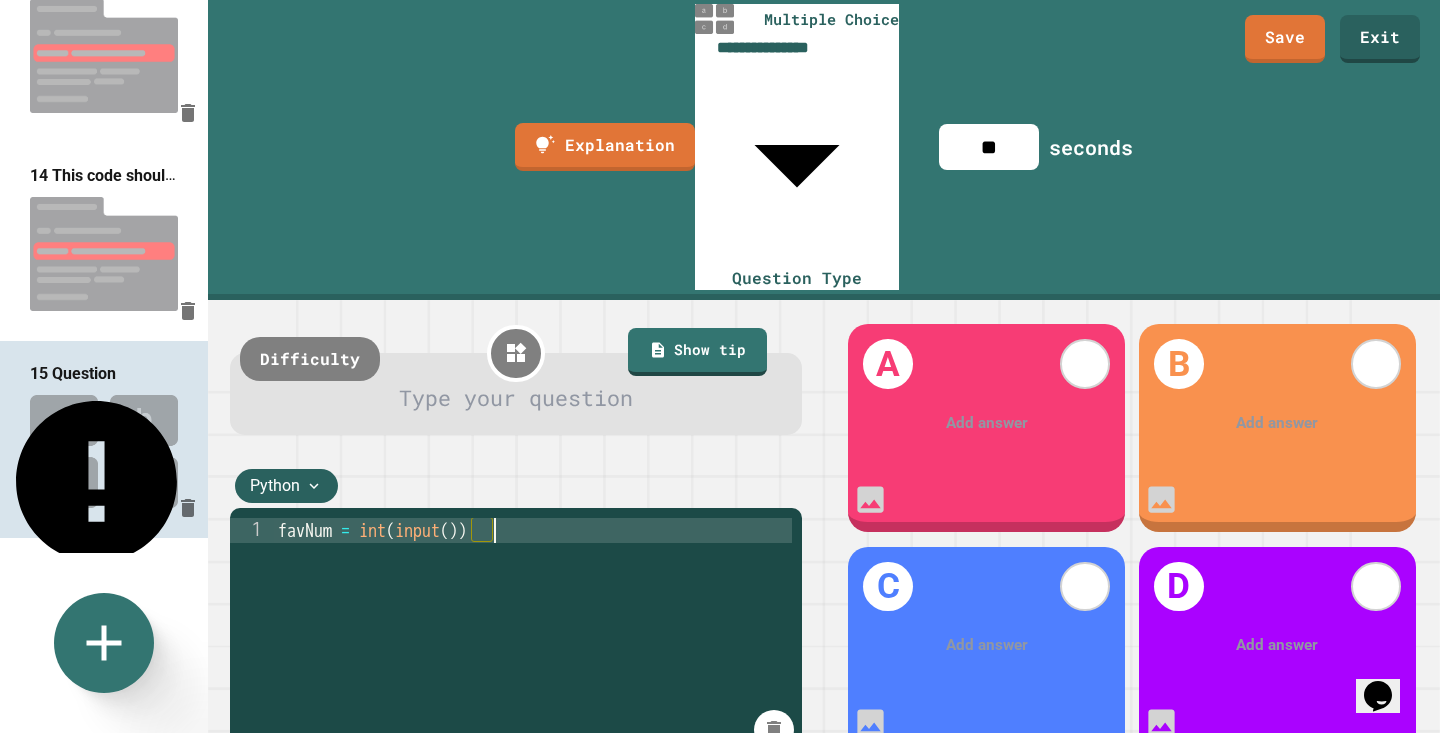 type on "**********" 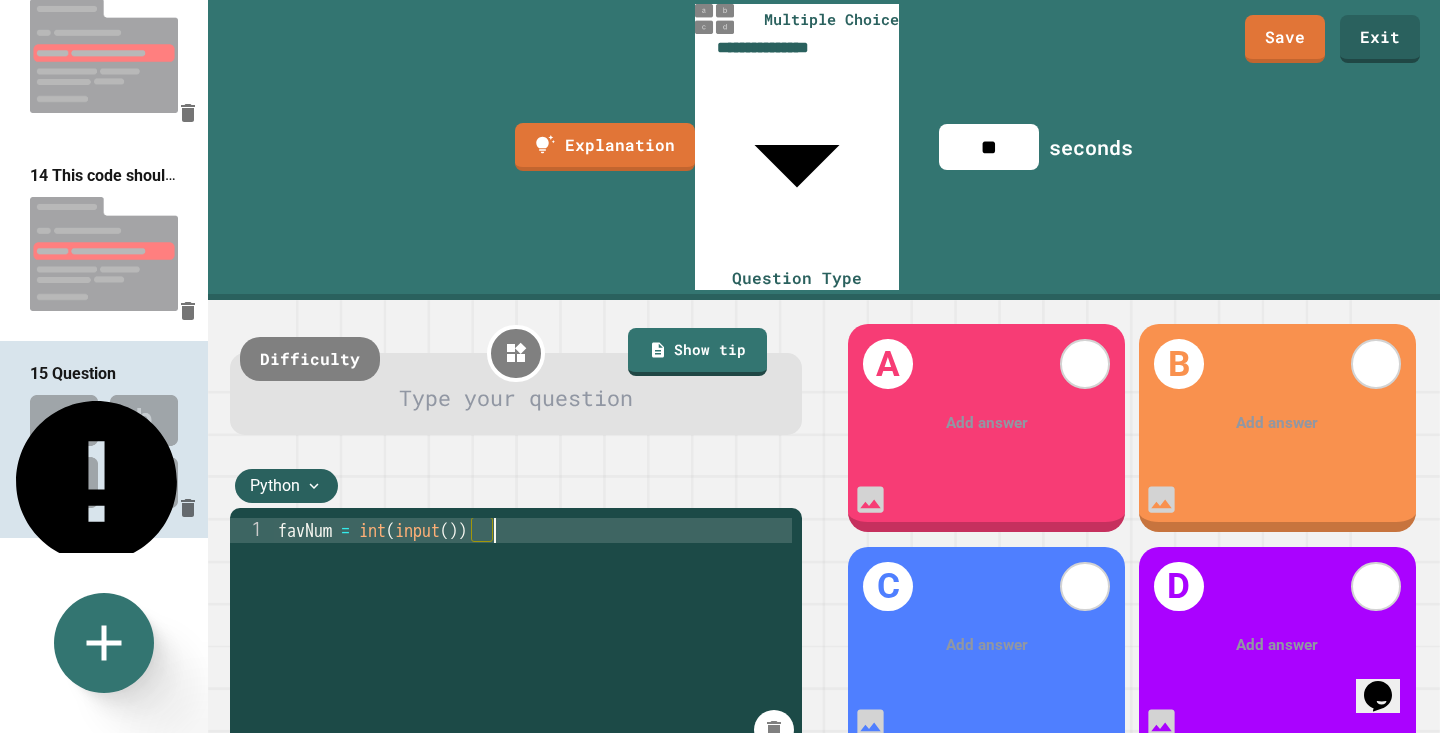 click on "Type your question" at bounding box center [516, 393] 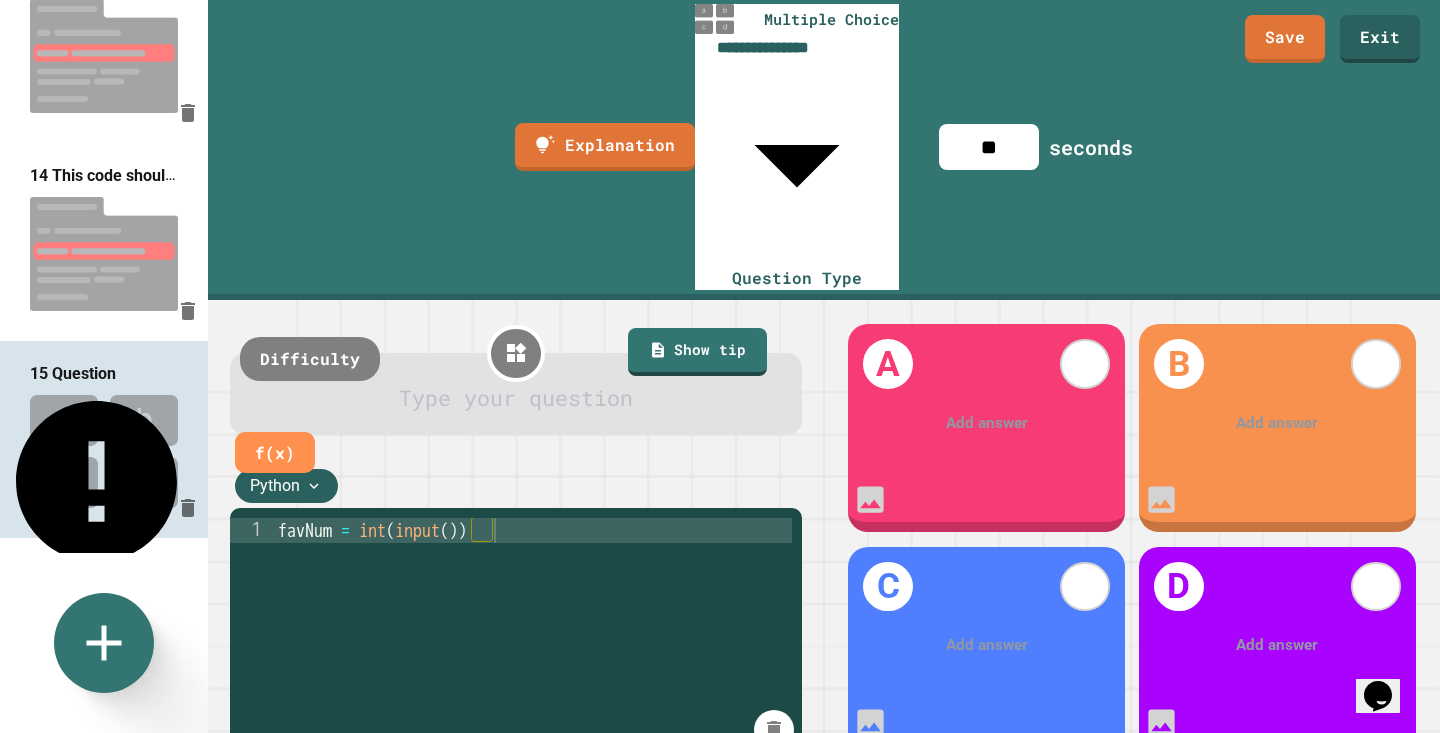click at bounding box center (516, 398) 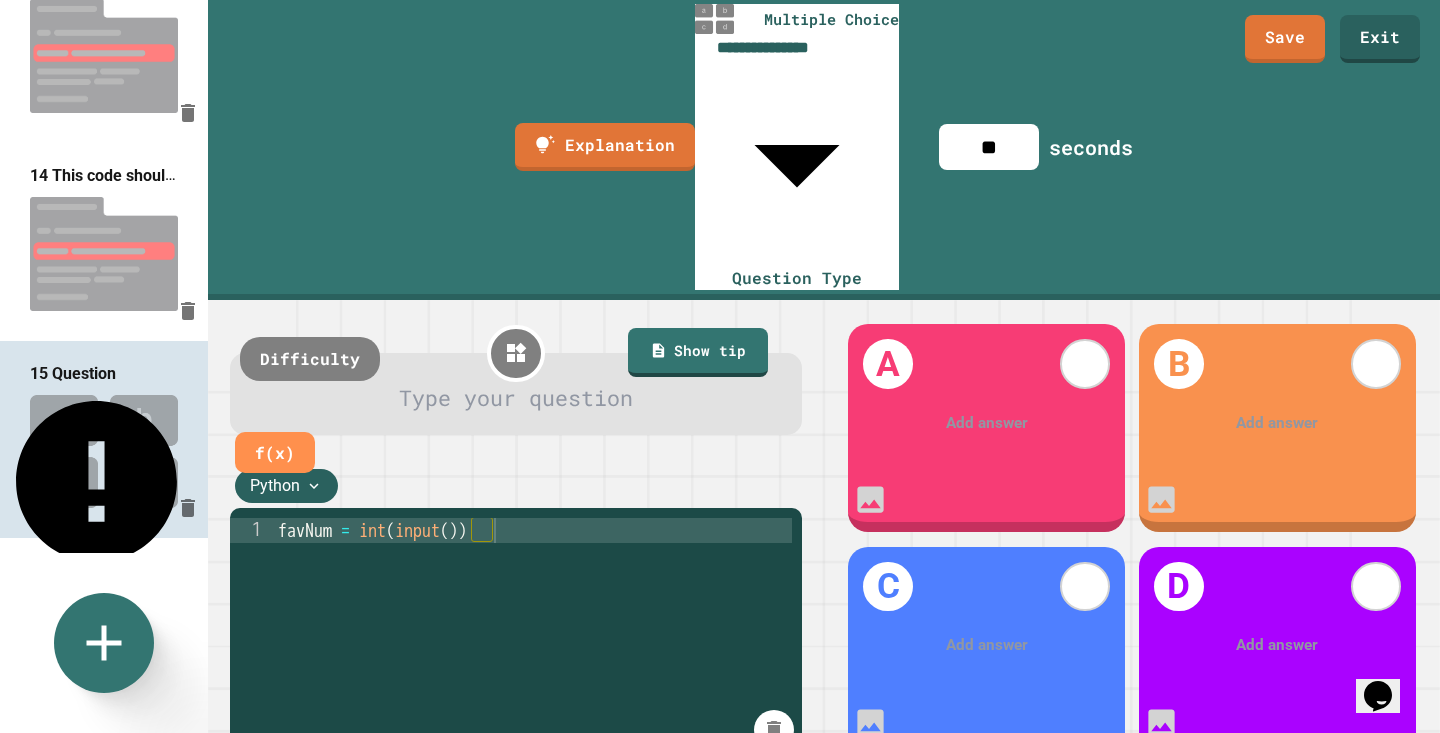 drag, startPoint x: 1037, startPoint y: 34, endPoint x: 960, endPoint y: 34, distance: 77 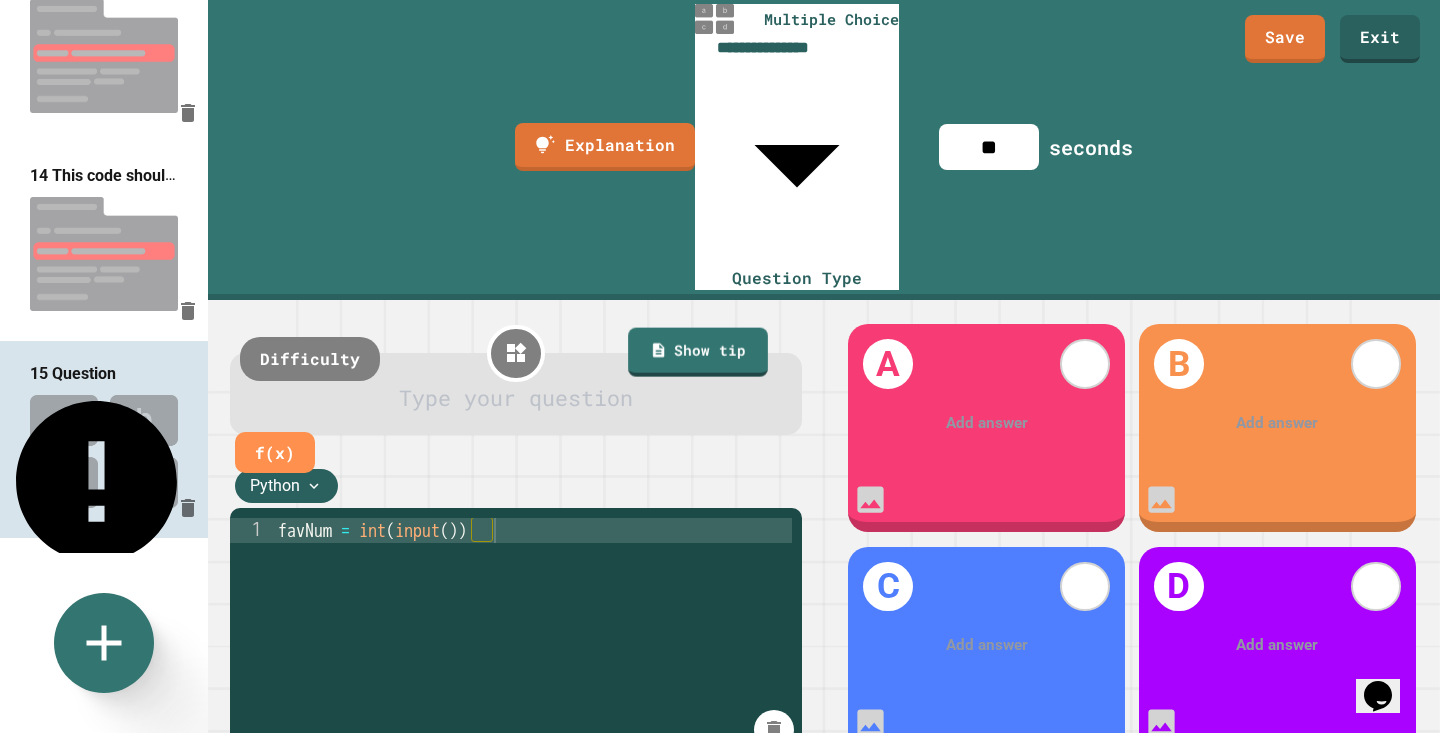 click at bounding box center (516, 398) 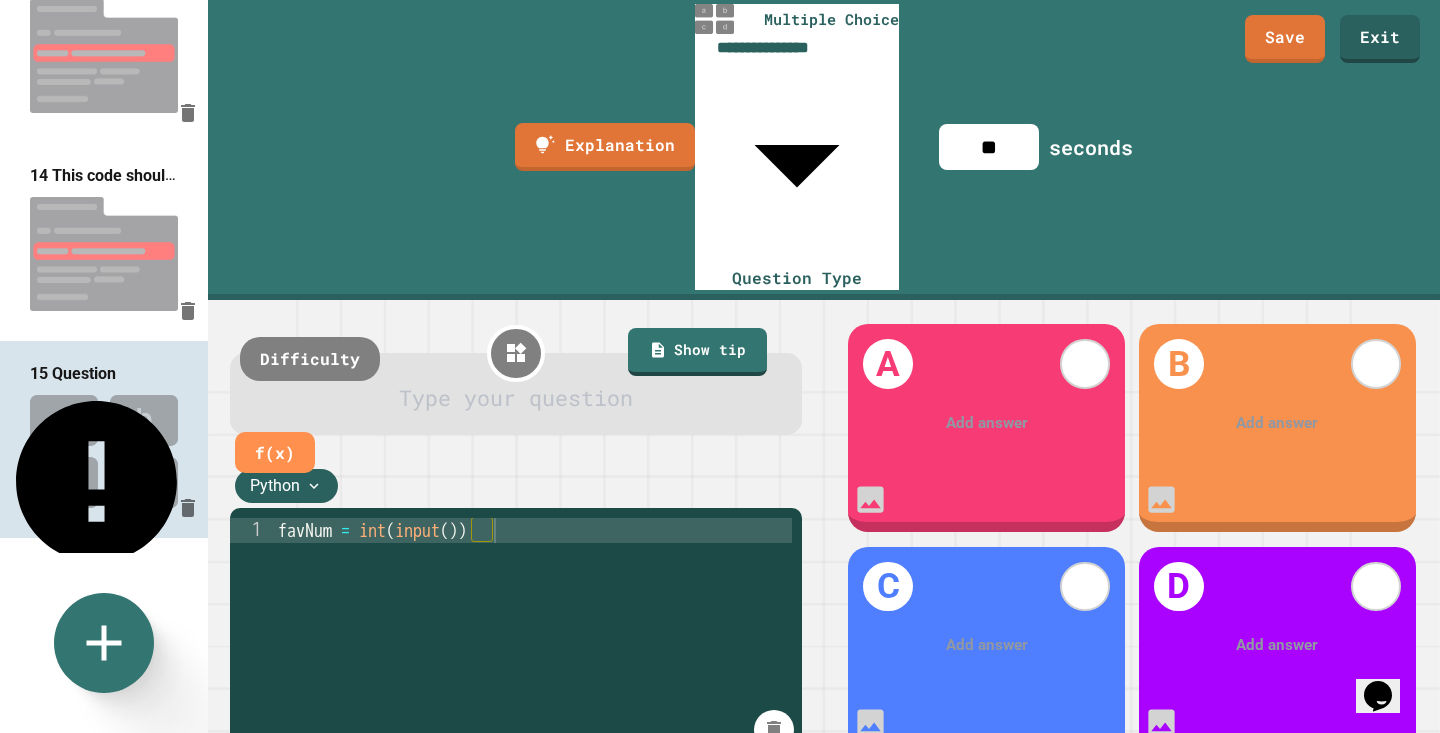 click at bounding box center [516, 398] 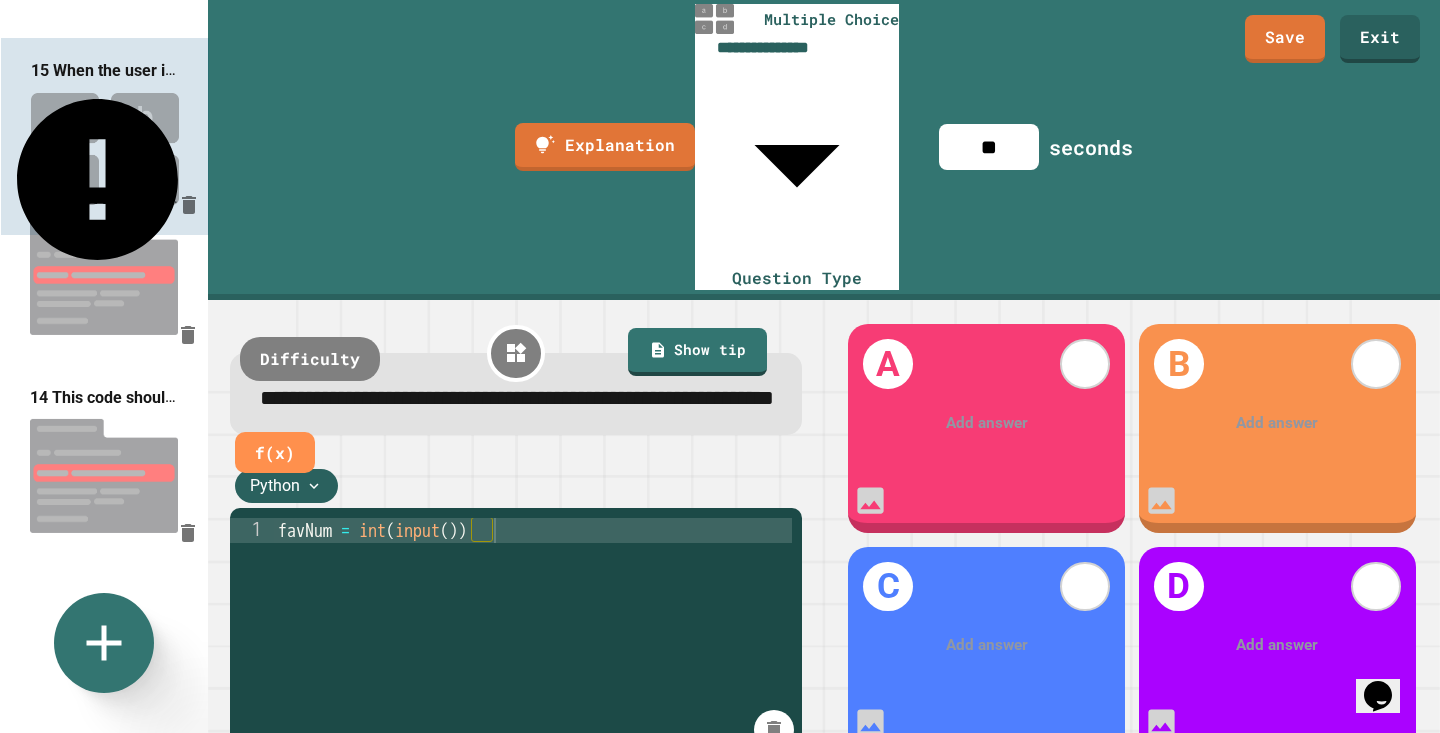 drag, startPoint x: 98, startPoint y: 433, endPoint x: 98, endPoint y: 94, distance: 339 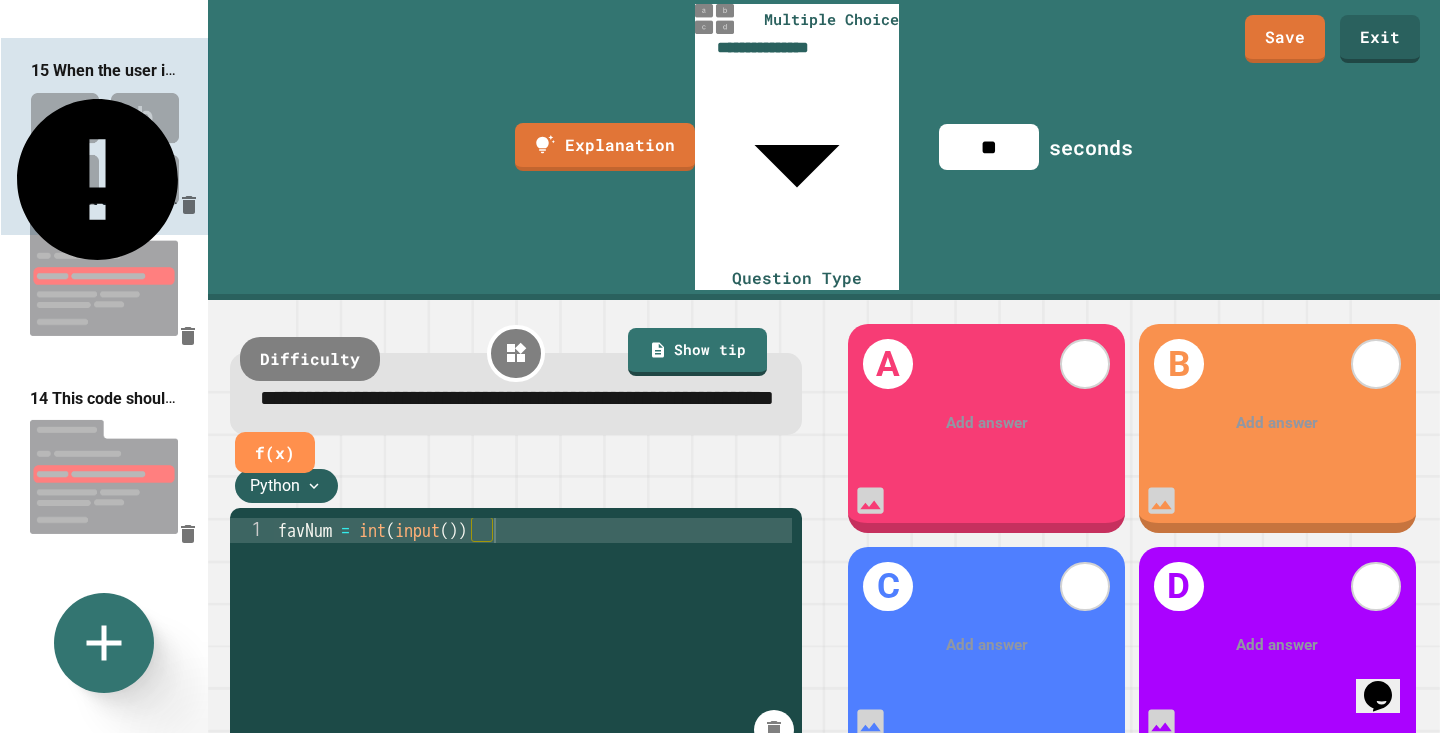 click on "1   Question 2   Question 3   Question 4   What is the output of the following code, if the user types the number 3? 5   Question 6   Print the result of an equation 4 + (9 - 2) * 6 / 3 to the output shell.
Hint: Copy and paste!!! Don't do the maths yourself! 7   Question 8   Question 9   When the user inputs (types) "dog", it is stored as which data type? 10   When the user inputs (types) 3, it is stored as which data type? 11   What will be the output of the following code, if the user types the number 13? 12   Which function converts a string to an integer? 13   Select the line of code that needs "int" added to it 14   This code should let the user input their weight on earth, and calculate their weight on the moon. Select the line of code that contains the error! 15   When the user inputs (types) 3, it is stored as which data type?" at bounding box center (104, -916) 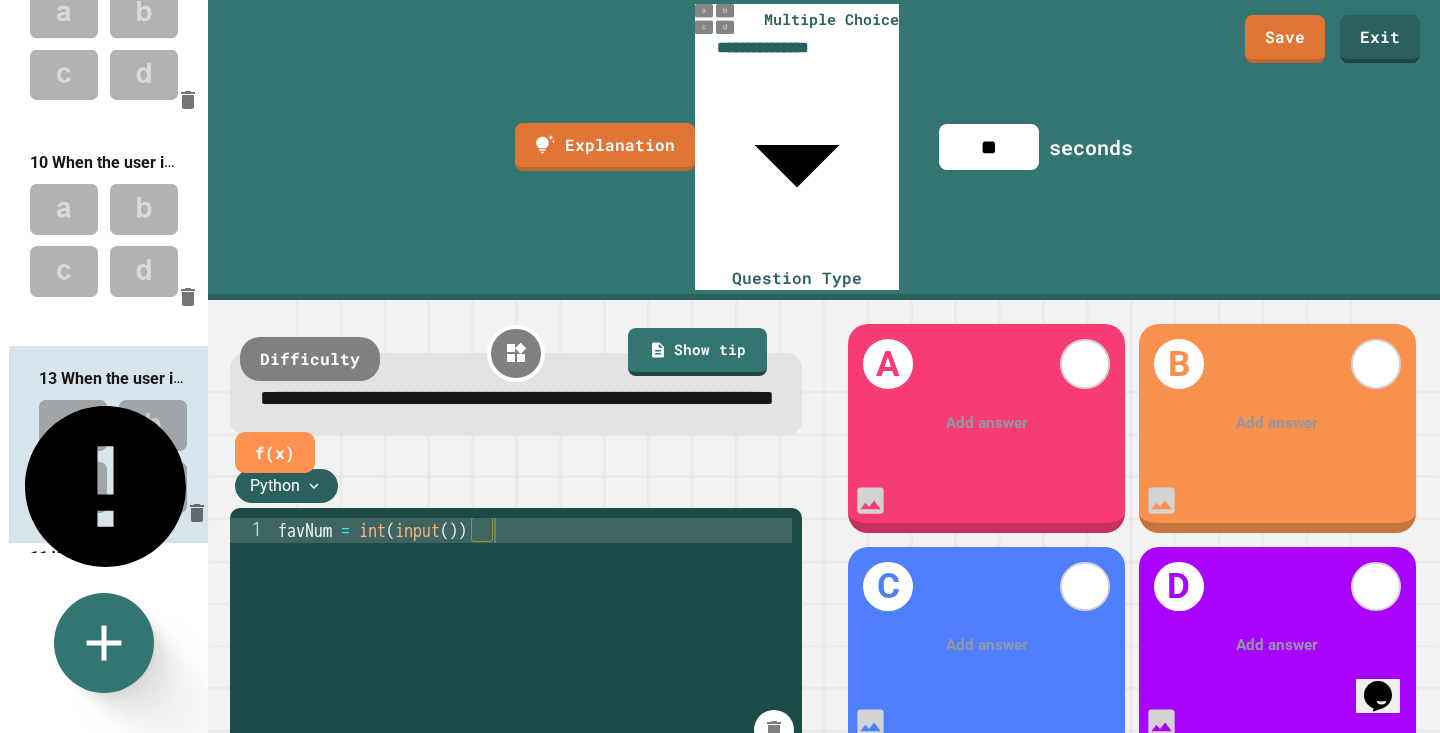 drag, startPoint x: 98, startPoint y: 94, endPoint x: 102, endPoint y: 406, distance: 312.02563 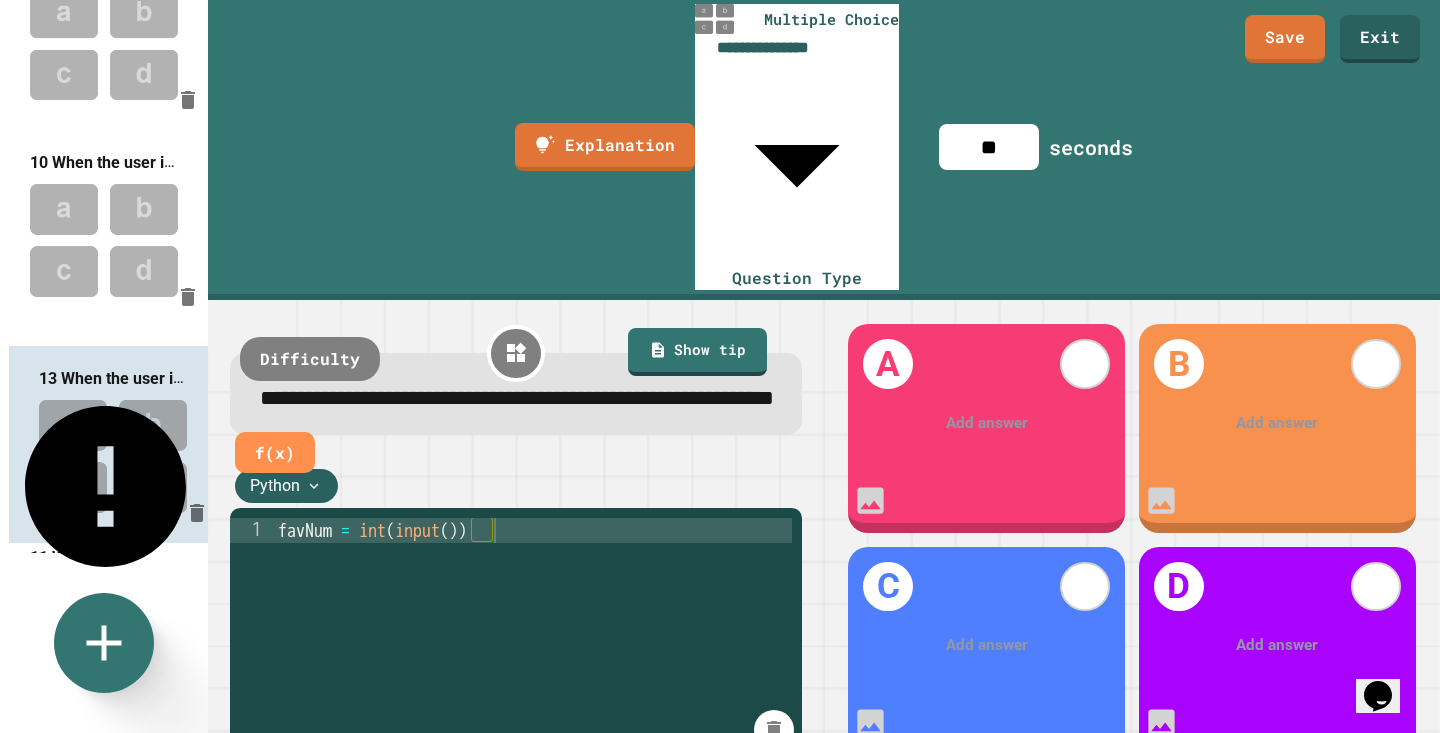 click on "1   Question 2   Question 3   Question 4   What is the output of the following code, if the user types the number 3? 5   Question 6   Print the result of an equation 4 + (9 - 2) * 6 / 3 to the output shell.
Hint: Copy and paste!!! Don't do the maths yourself! 7   Question 8   Question 9   When the user inputs (types) "dog", it is stored as which data type? 10   When the user inputs (types) 3, it is stored as which data type? 11   What will be the output of the following code, if the user types the number 13? 12   Which function converts a string to an integer? 13   When the user inputs (types) 3, it is stored as which data type? 14   Select the line of code that needs "int" added to it 15   This code should let the user input their weight on earth, and calculate their weight on the moon. Select the line of code that contains the error!" at bounding box center [104, -165] 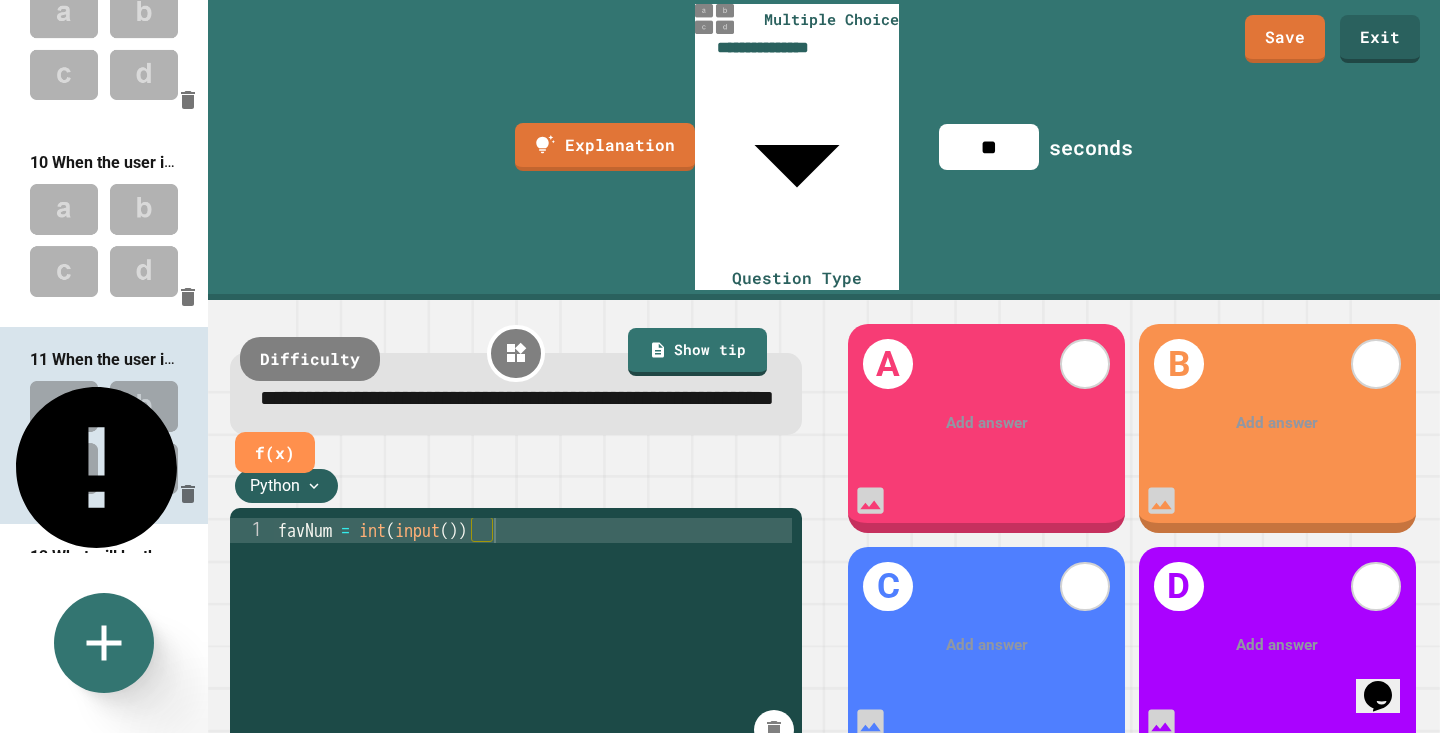 click at bounding box center (987, 423) 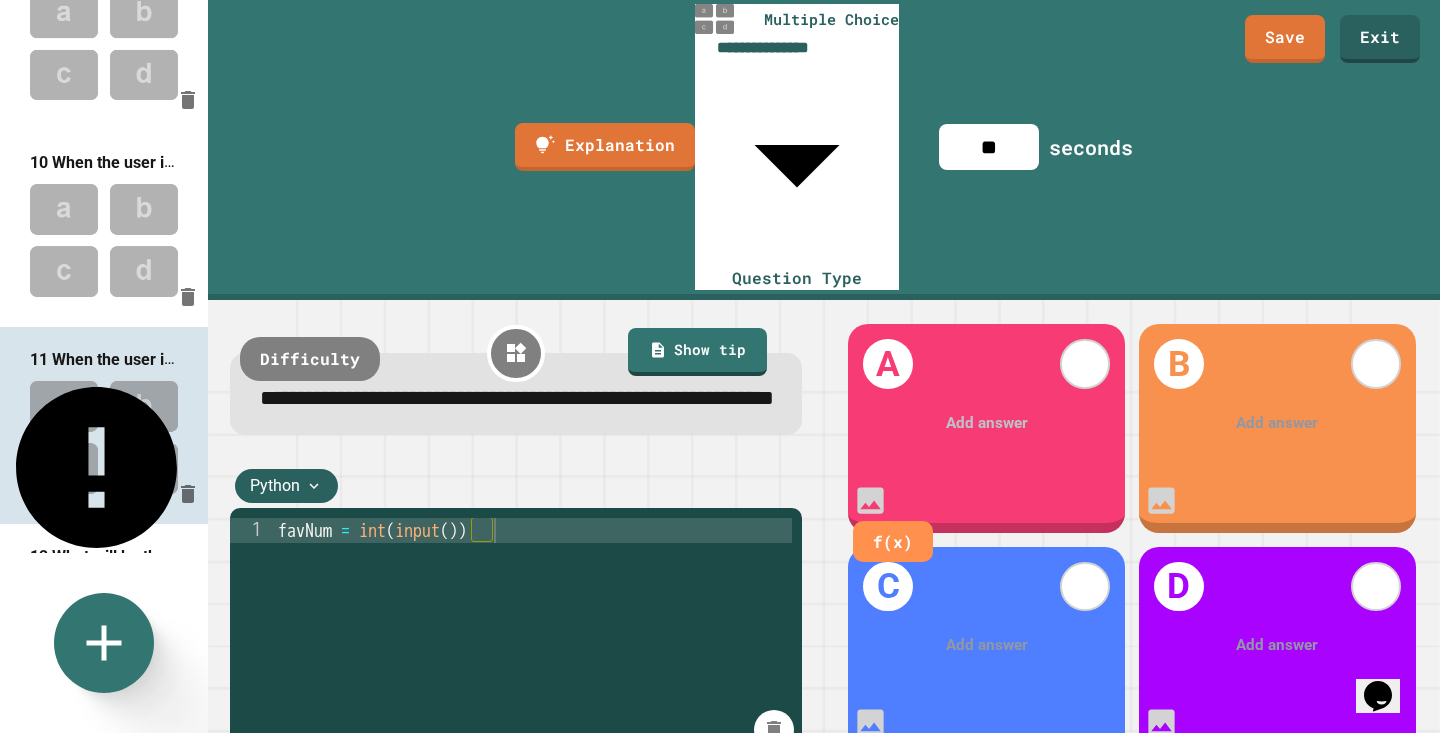 click at bounding box center (104, 240) 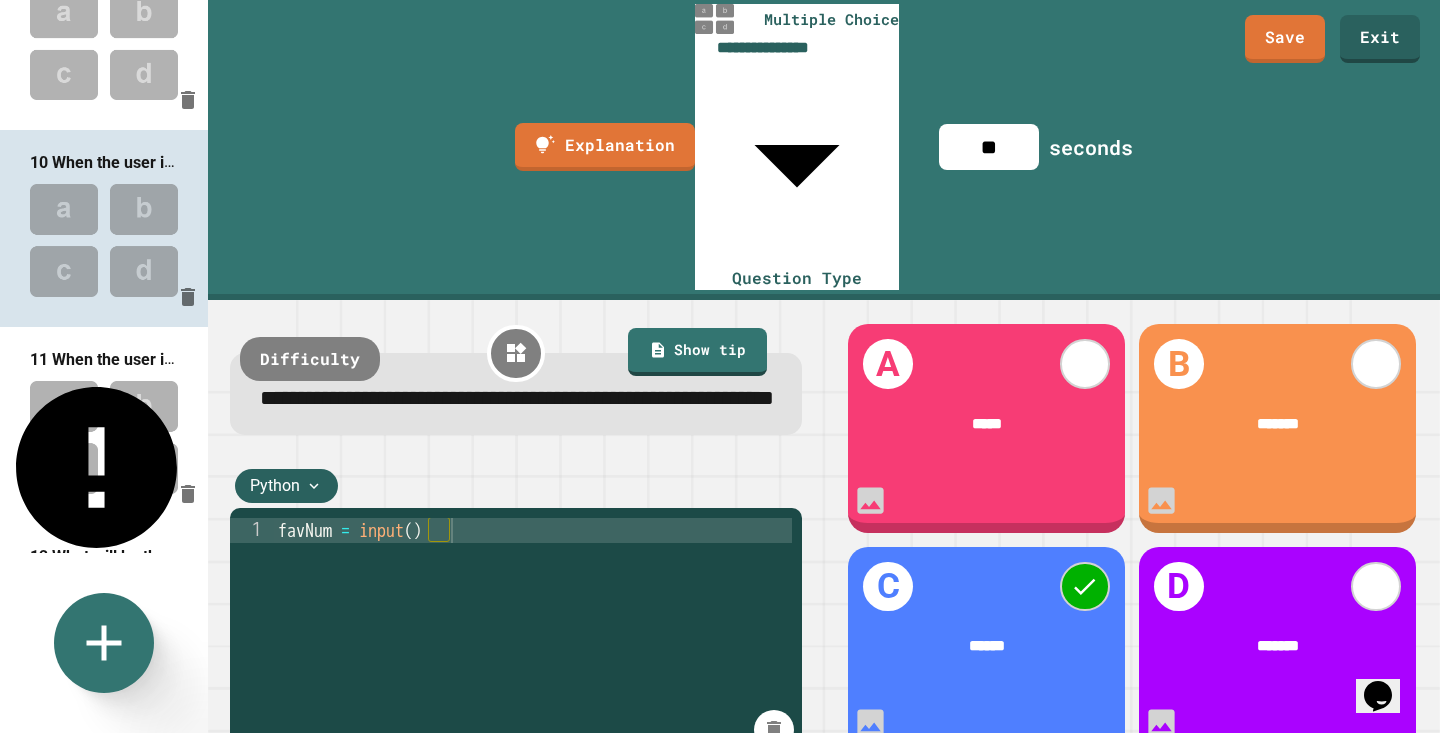 click at bounding box center [104, 437] 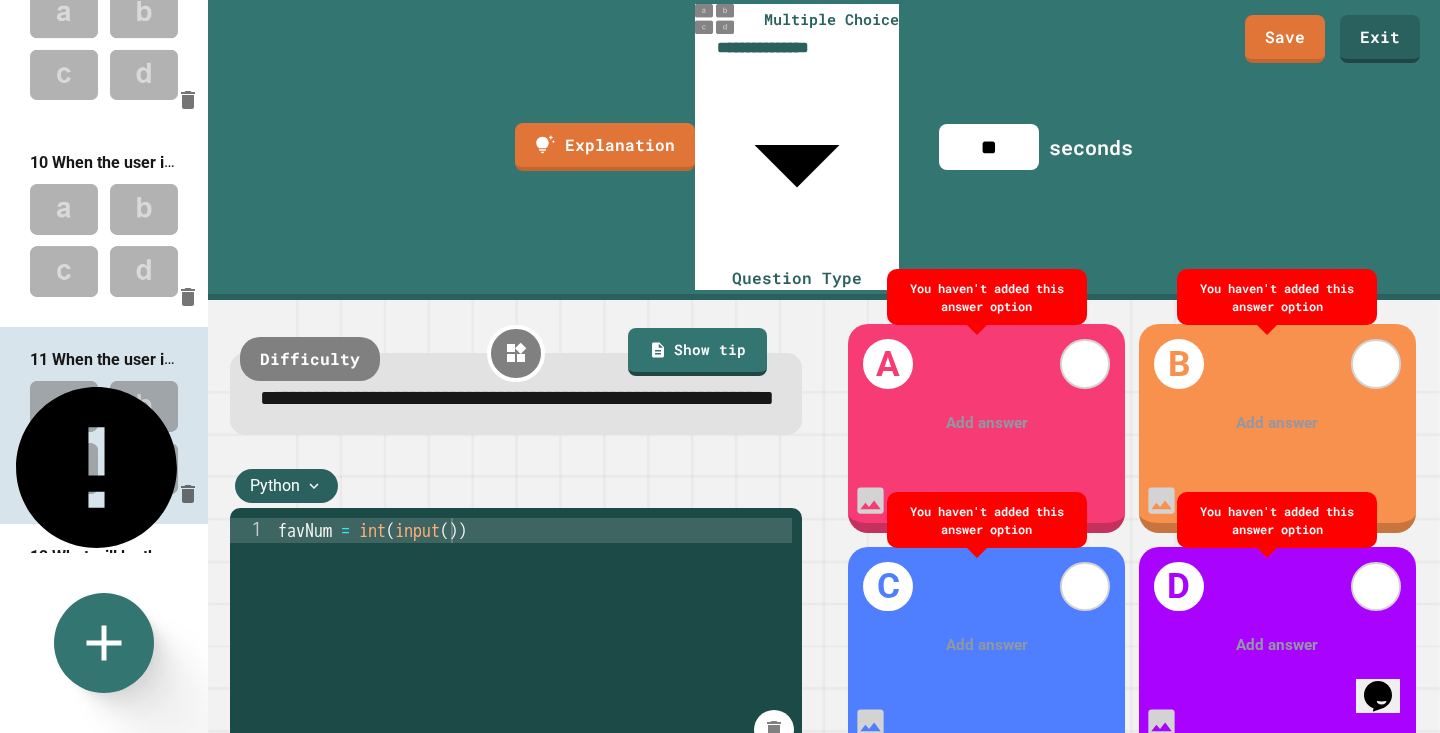 click at bounding box center (104, 240) 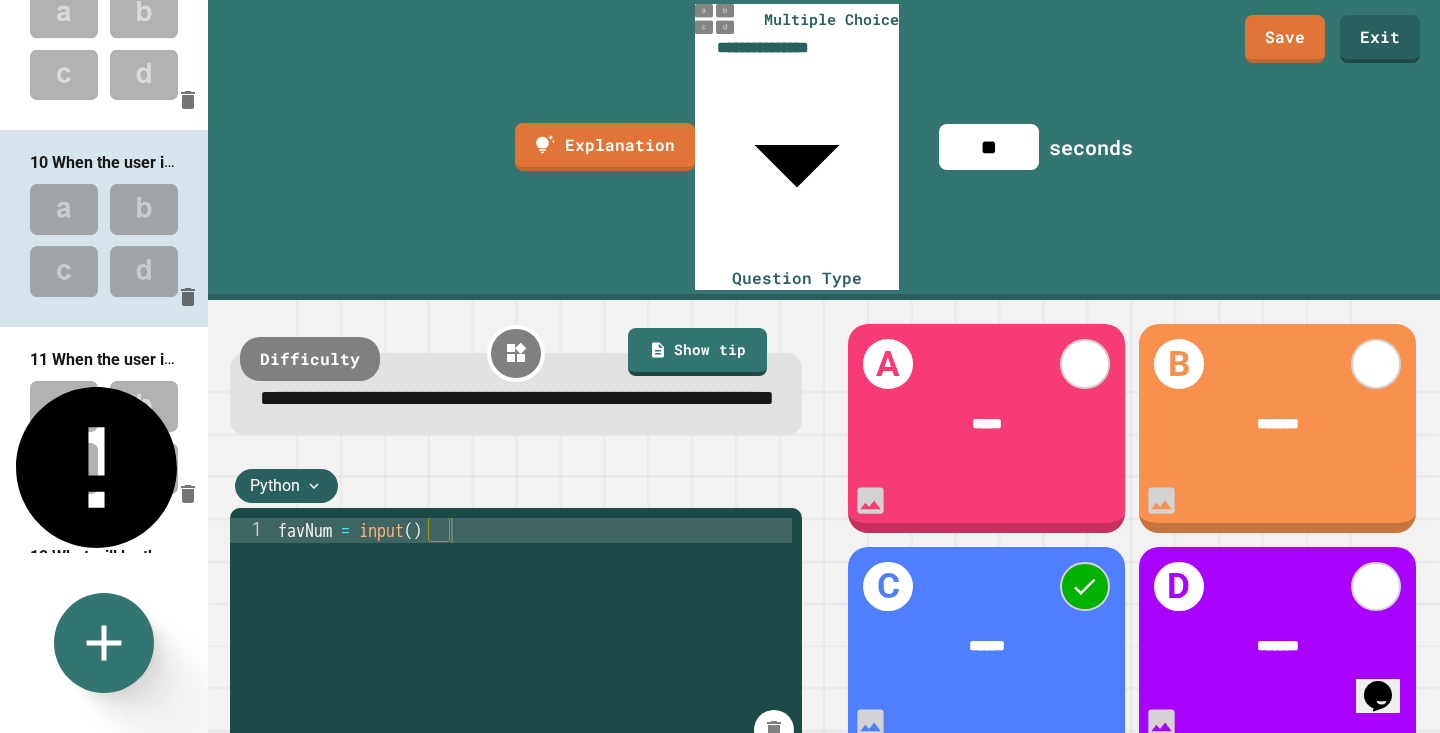 click at bounding box center (104, 44) 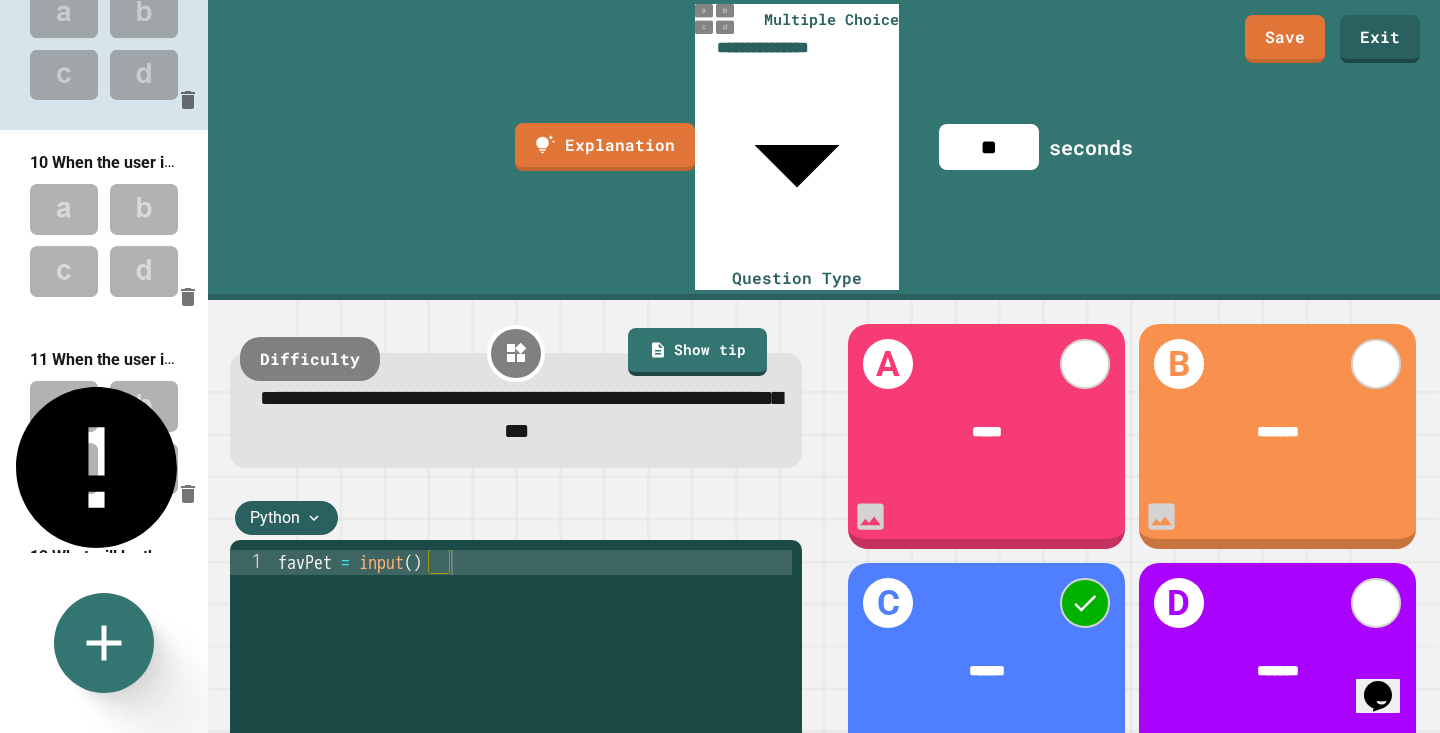 click at bounding box center [104, 240] 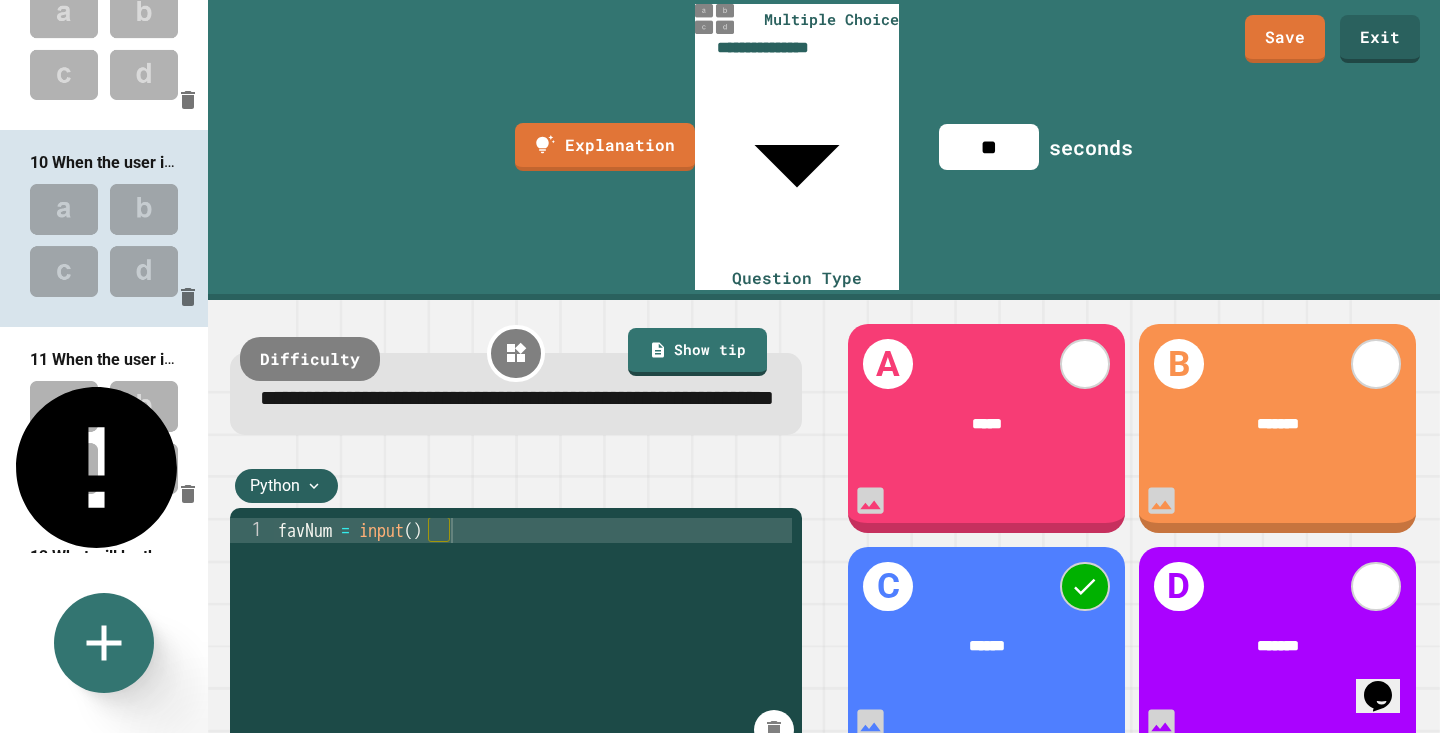 click at bounding box center (104, 437) 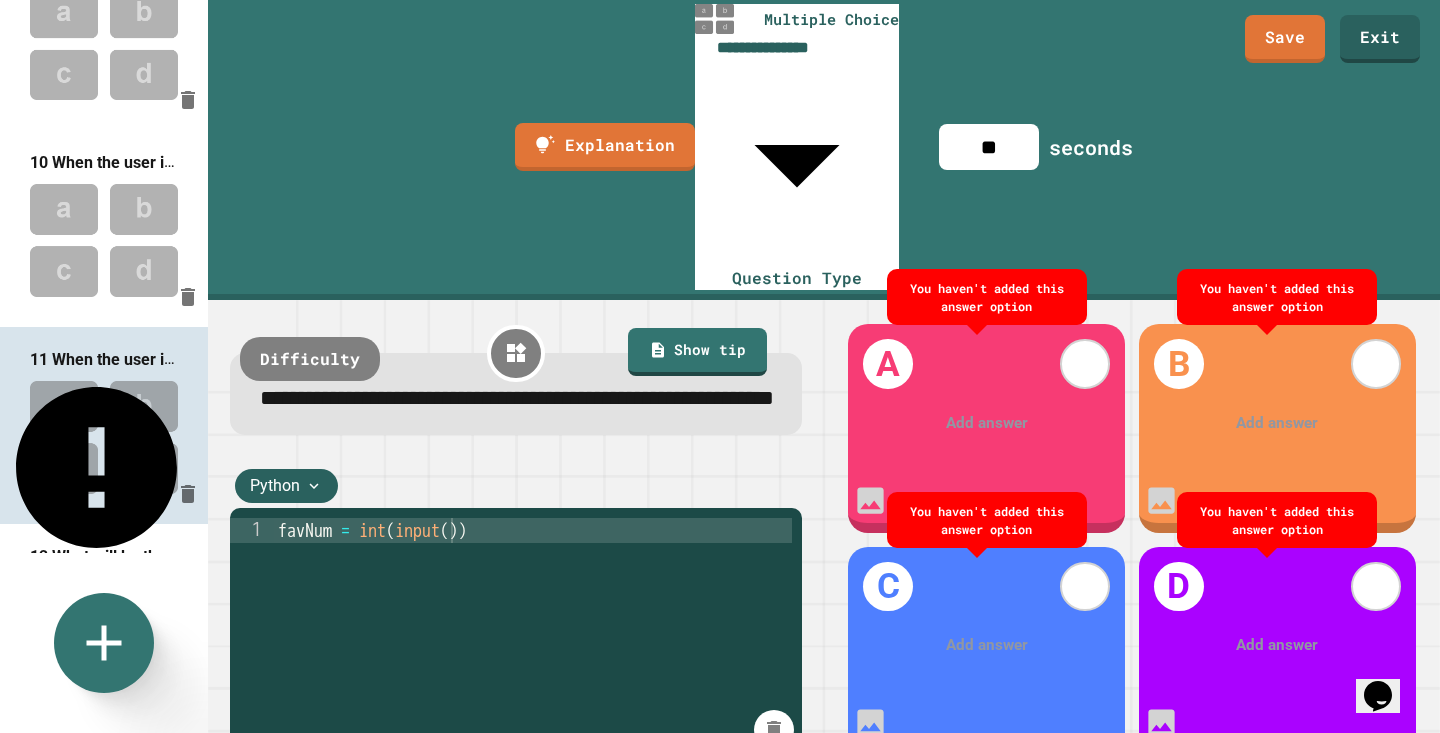 click at bounding box center (104, 240) 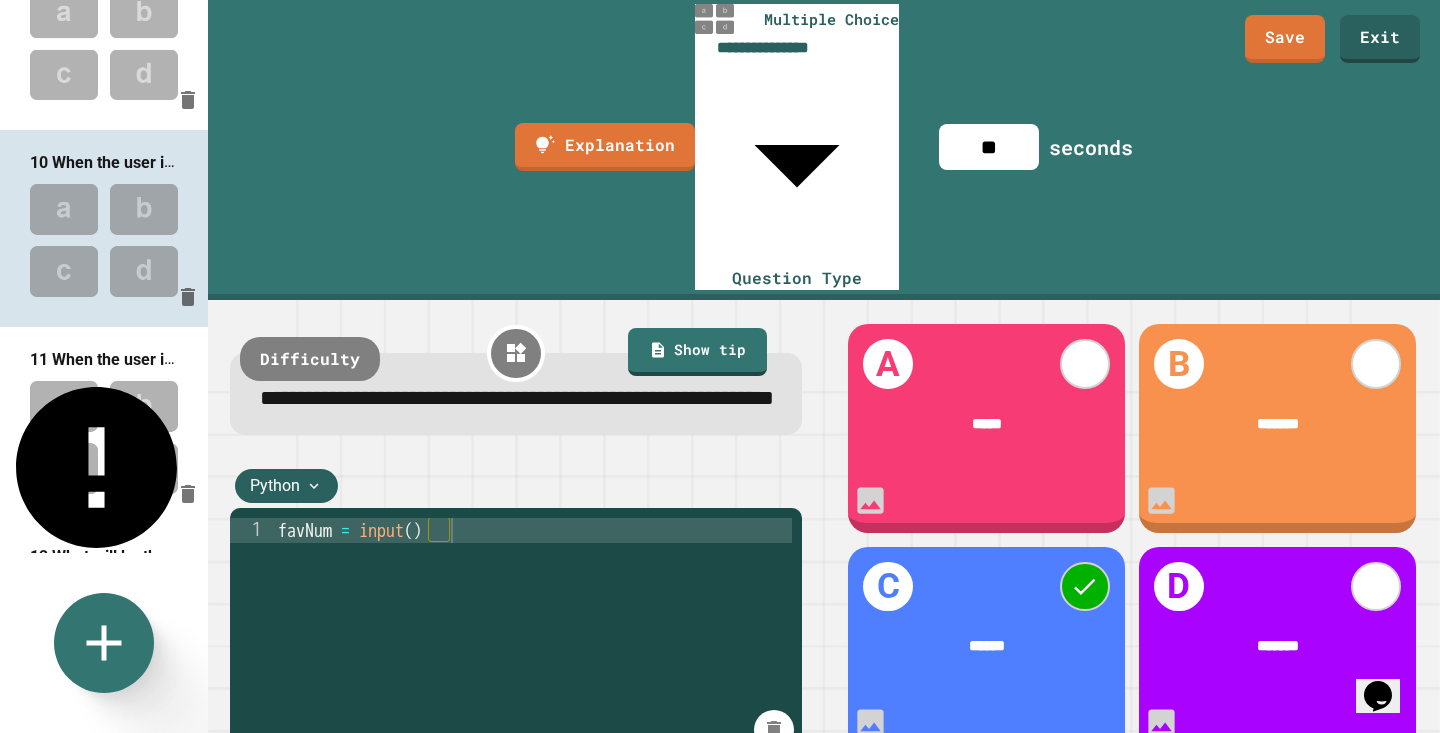 click at bounding box center [104, 437] 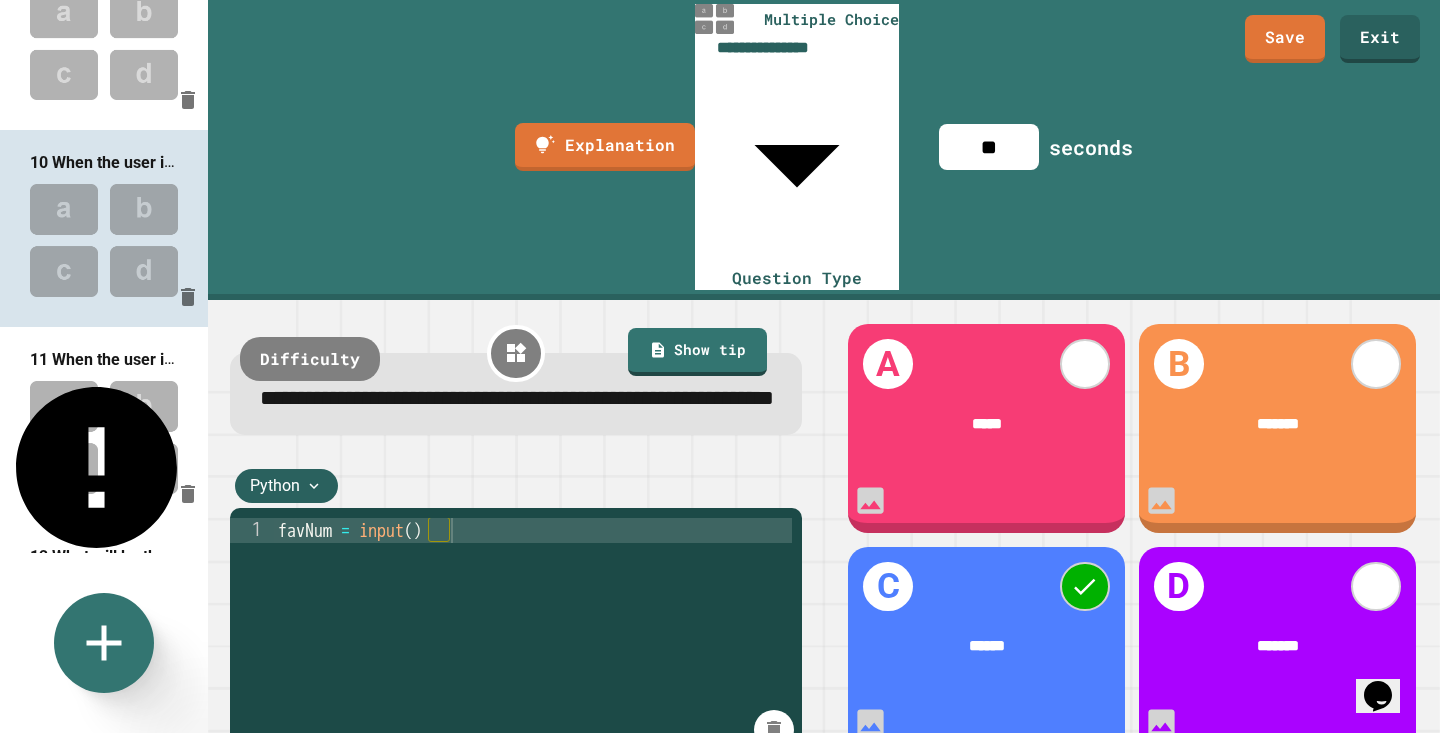 type on "**" 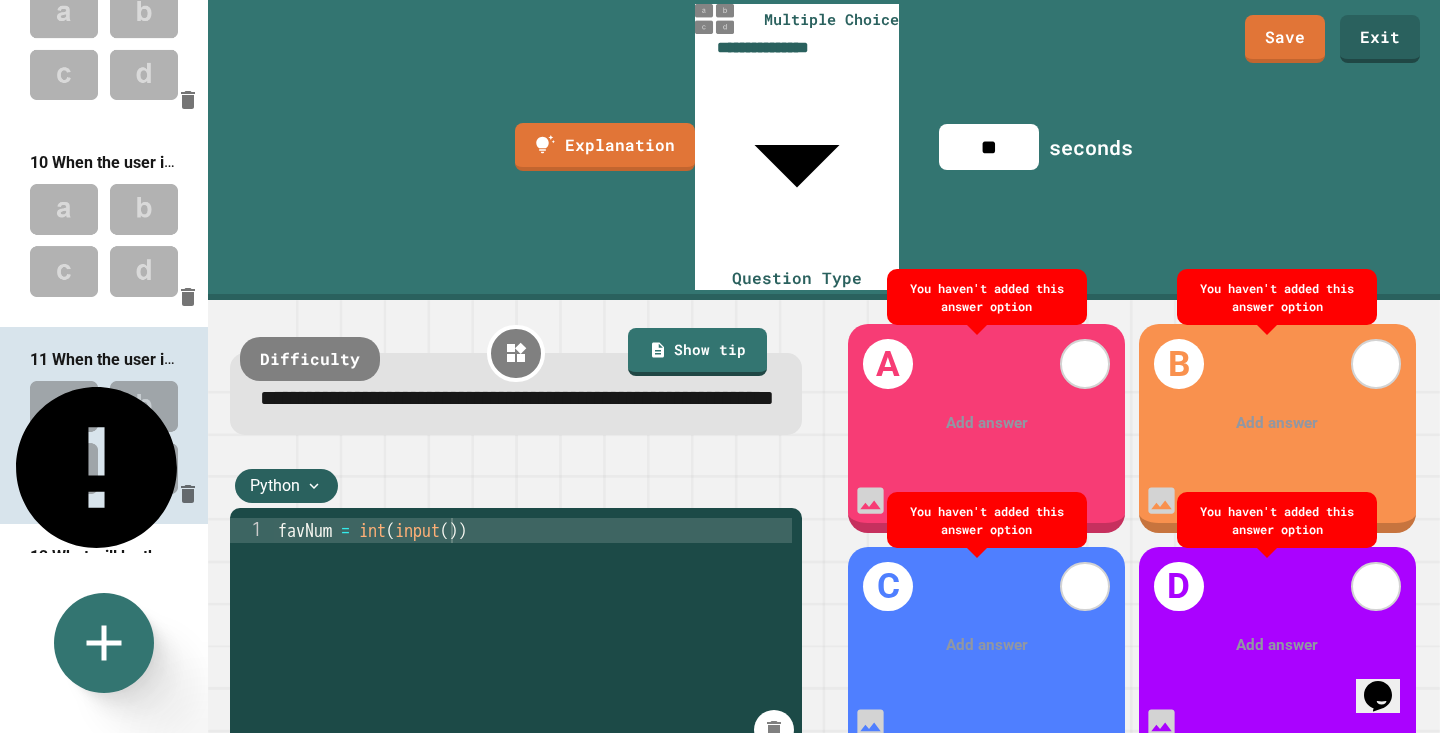 click at bounding box center [987, 423] 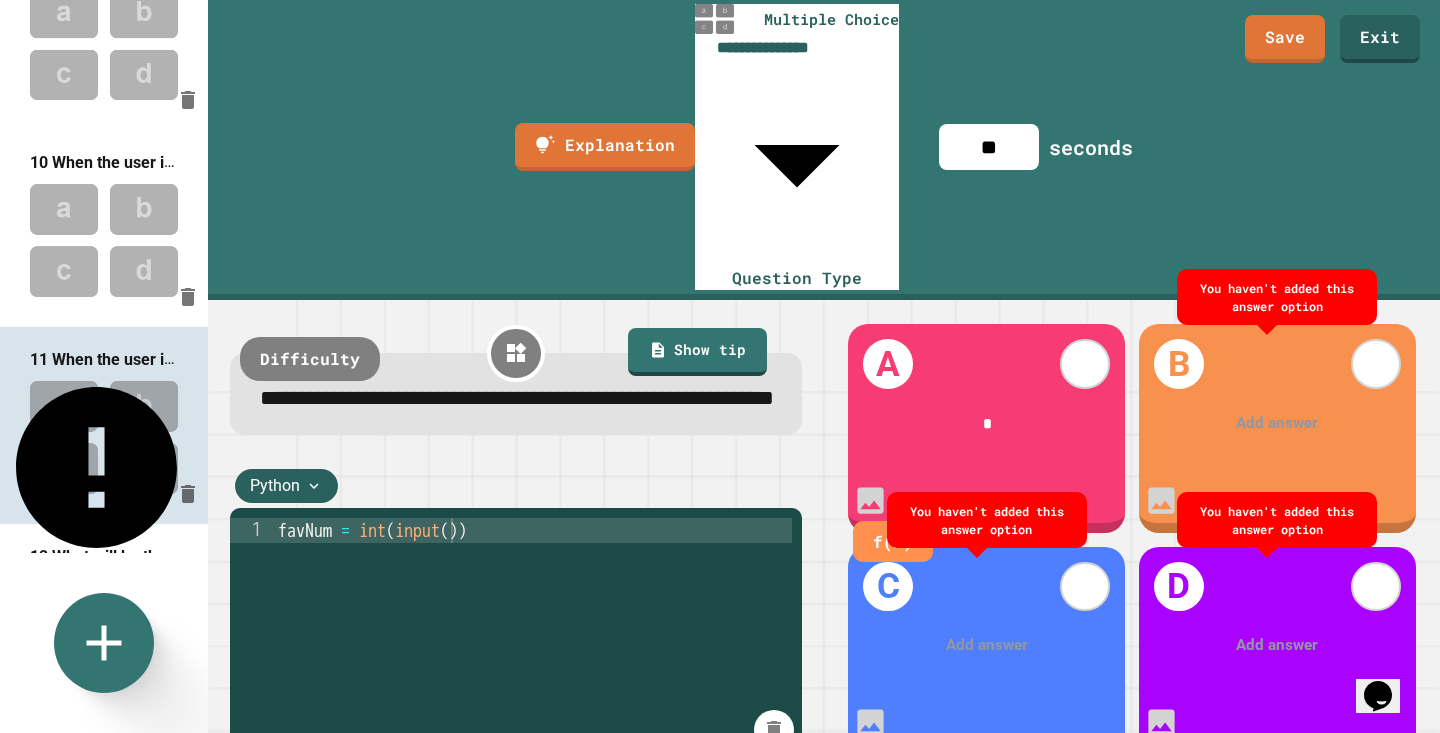 type 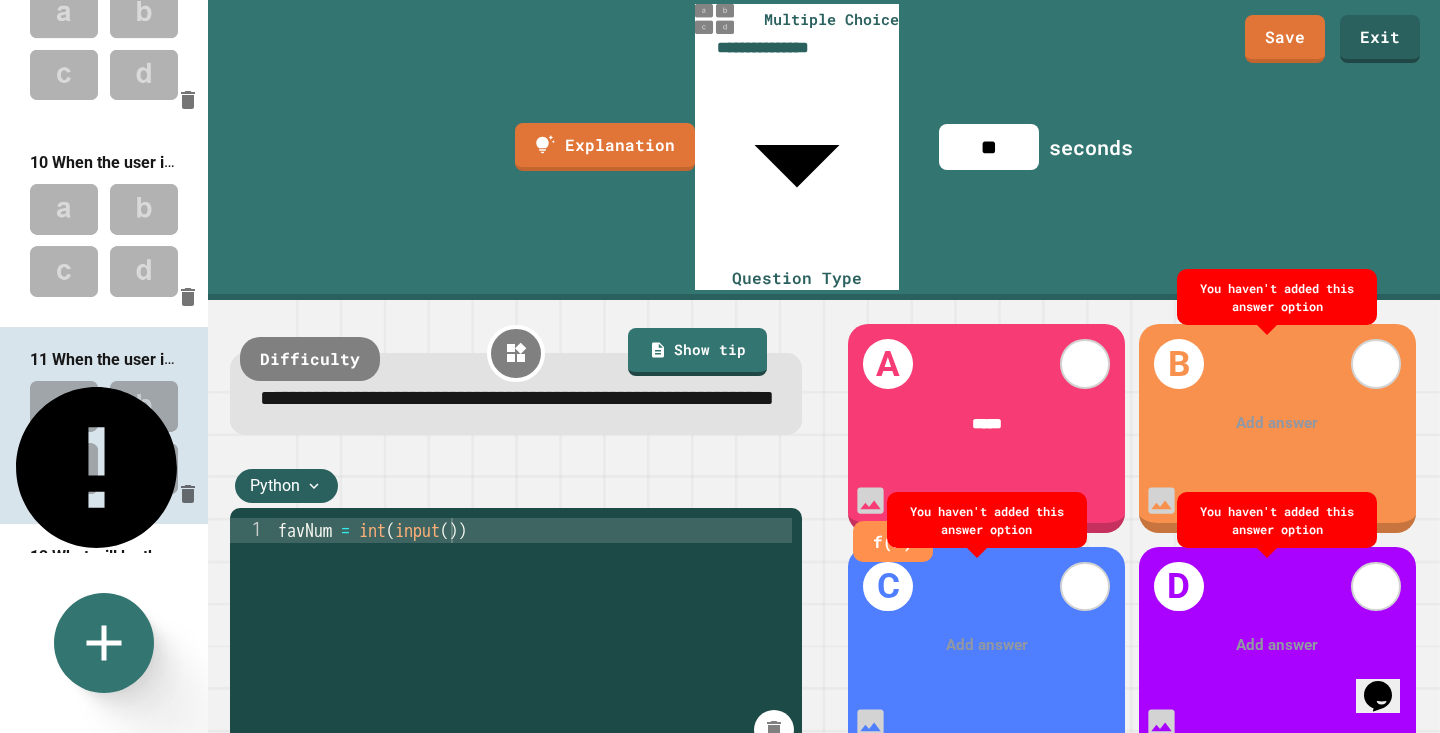 click on "Add answer" at bounding box center (1277, 423) 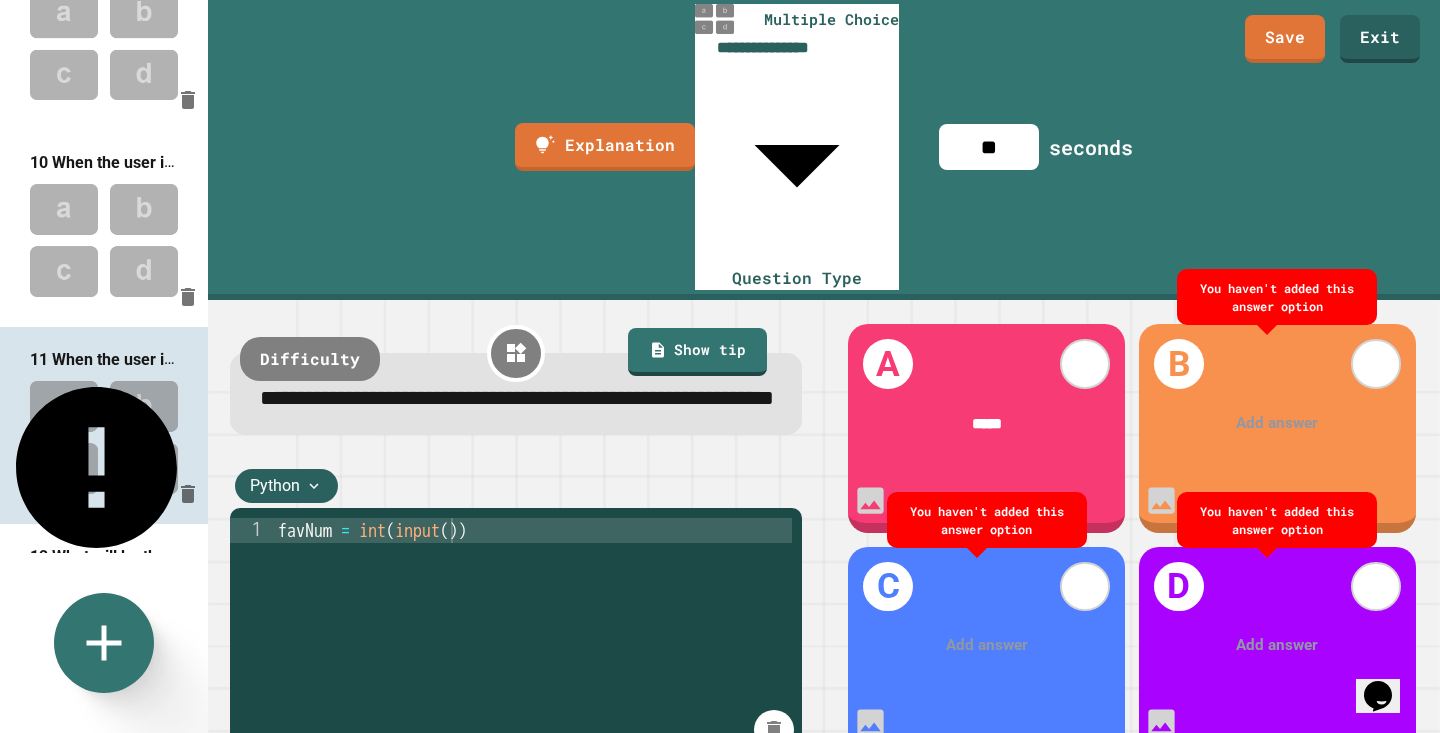 click at bounding box center [1278, 423] 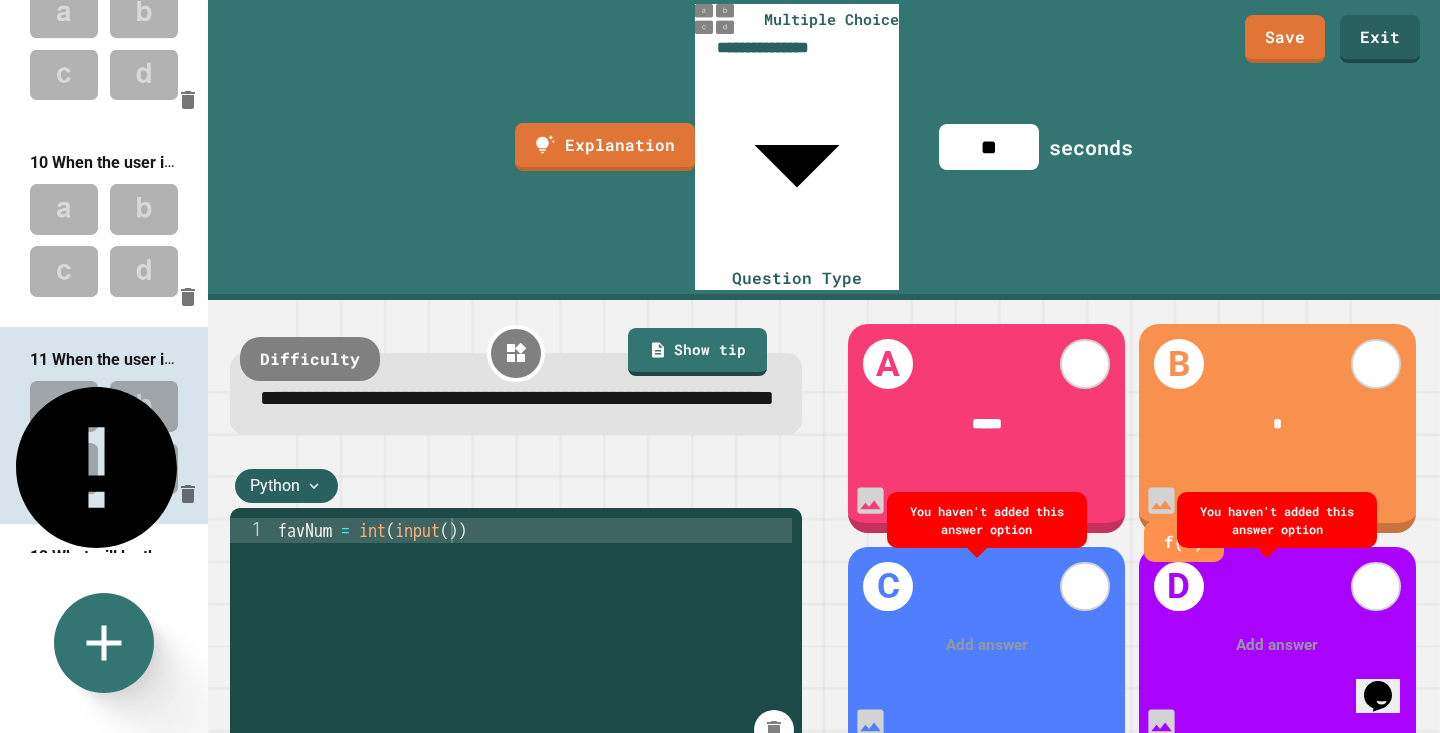 type 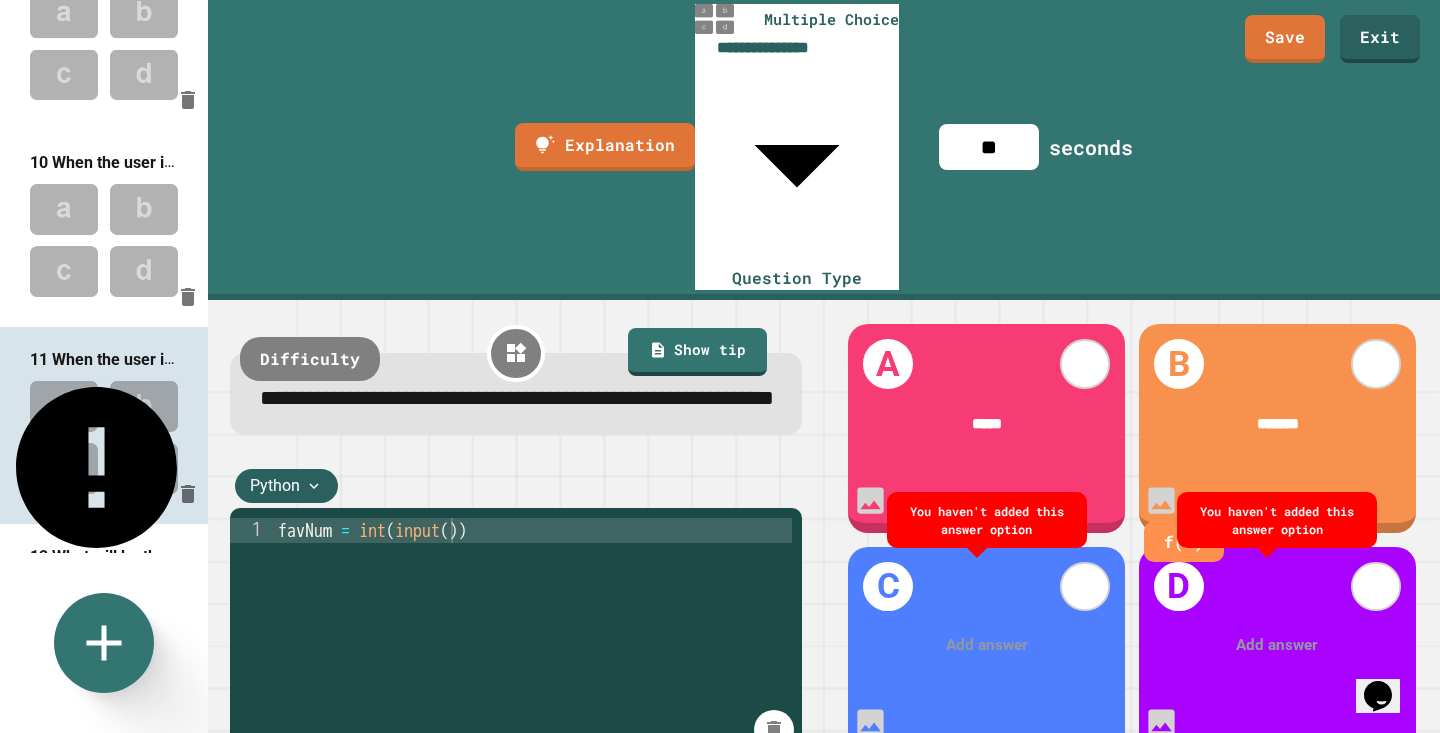 click on "Add answer" at bounding box center (986, 646) 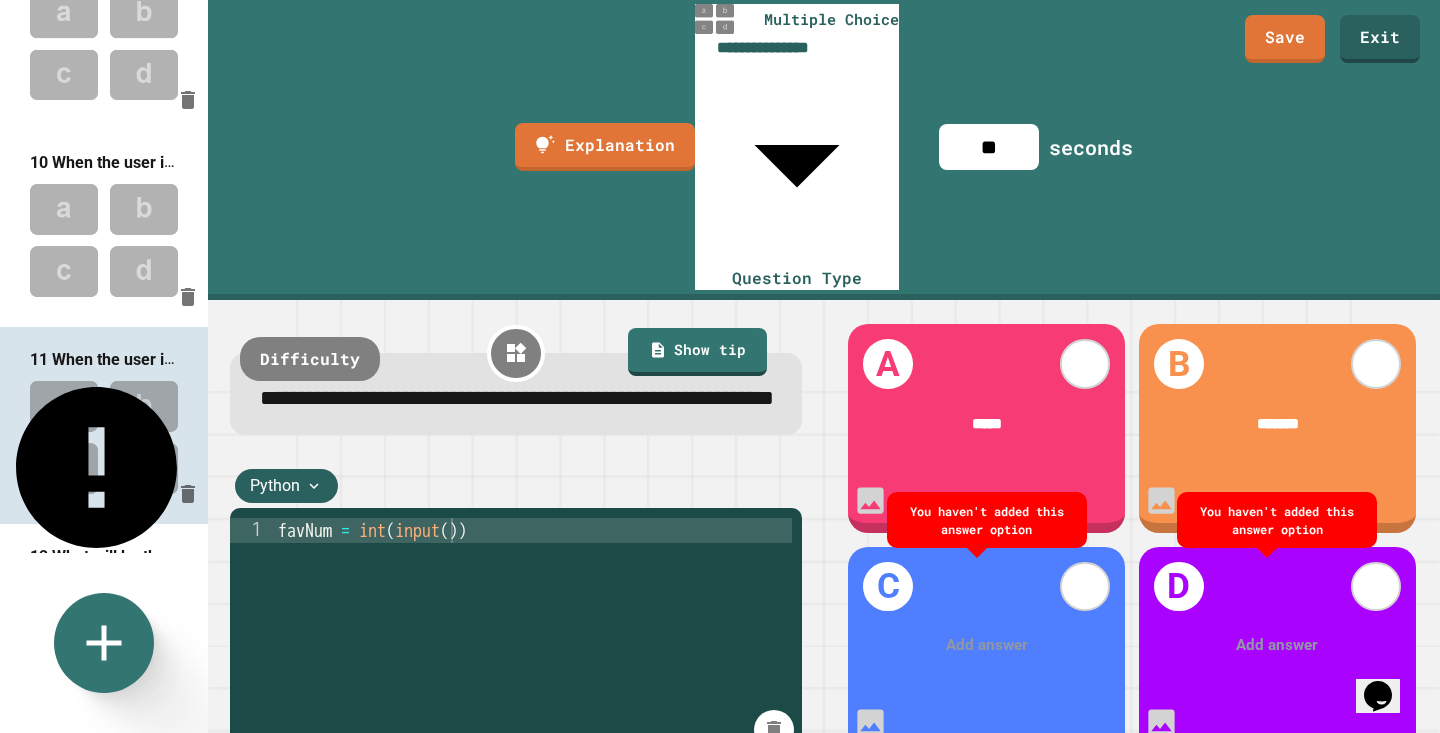 click on "B *******" at bounding box center [1277, 428] 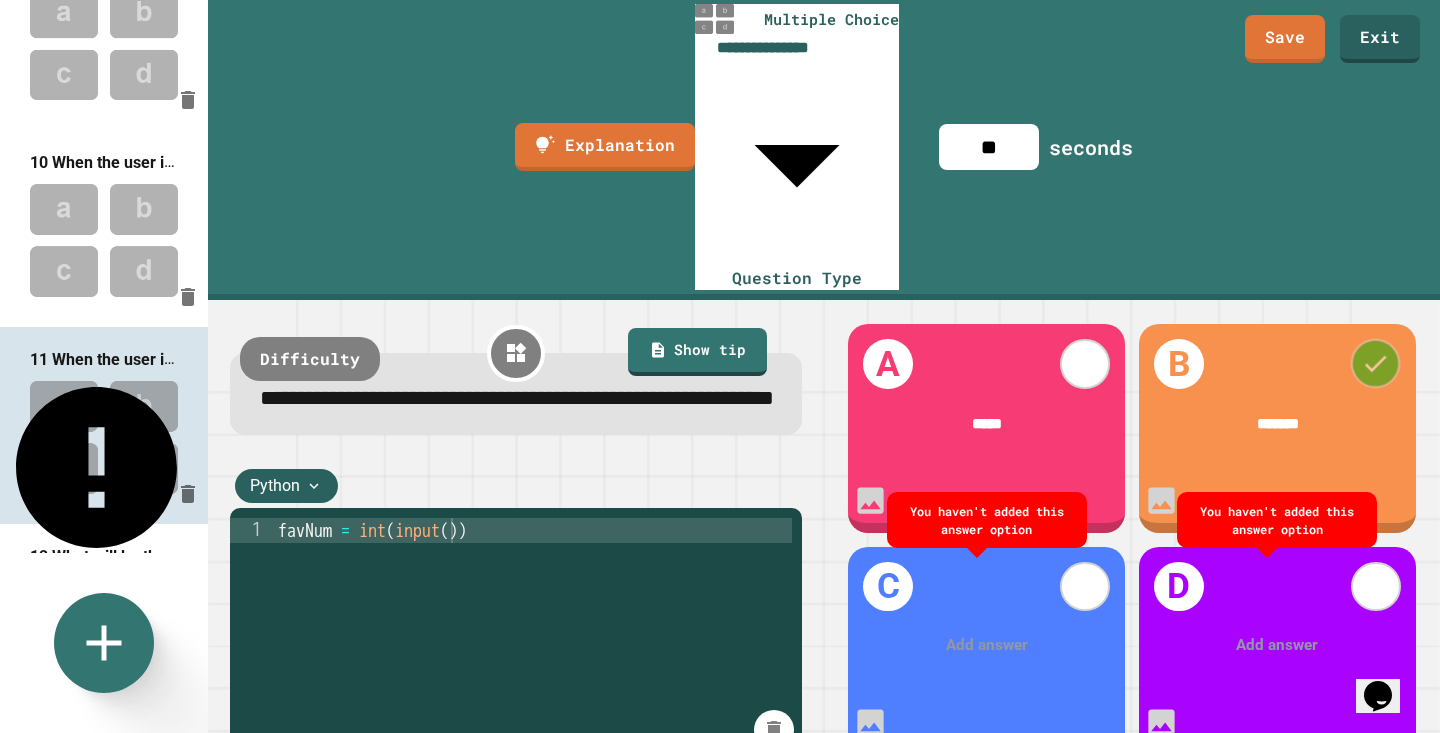 click 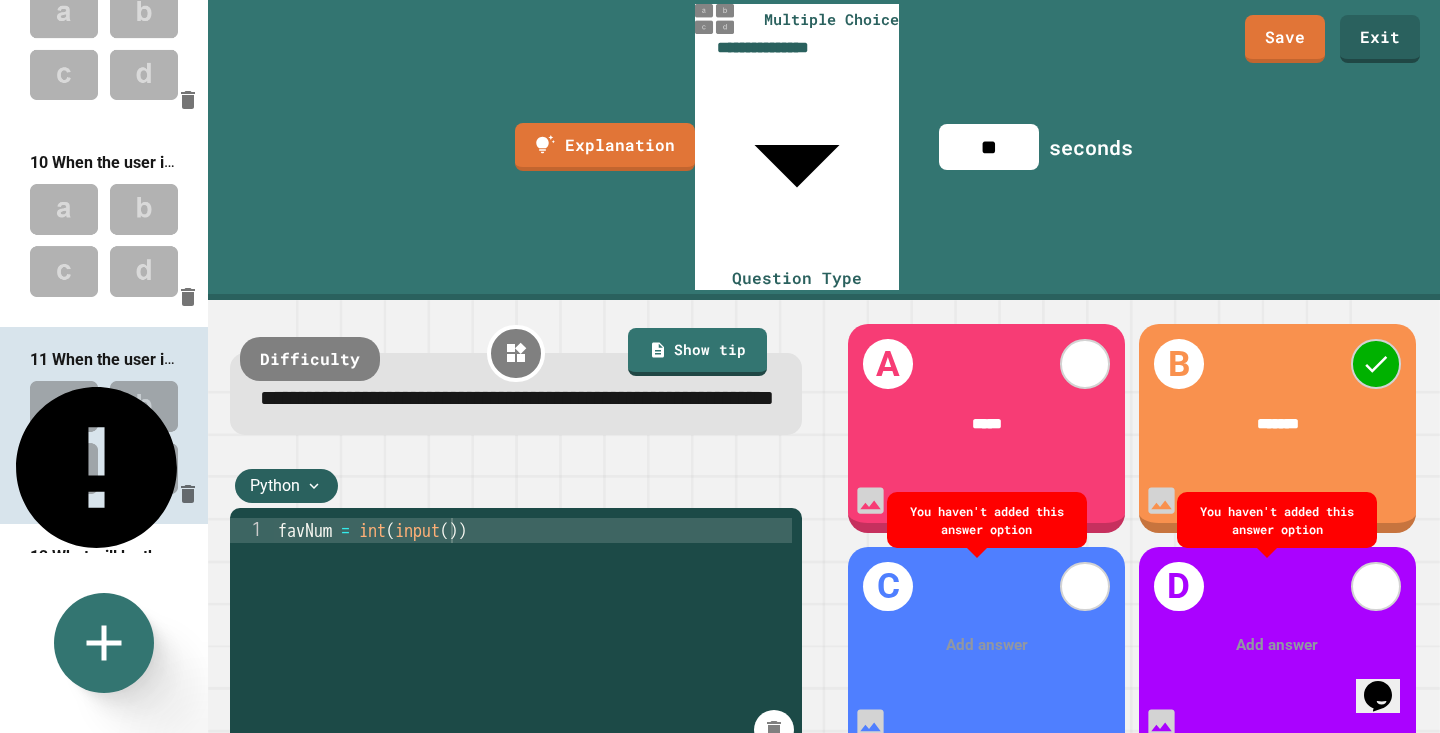 click at bounding box center (987, 645) 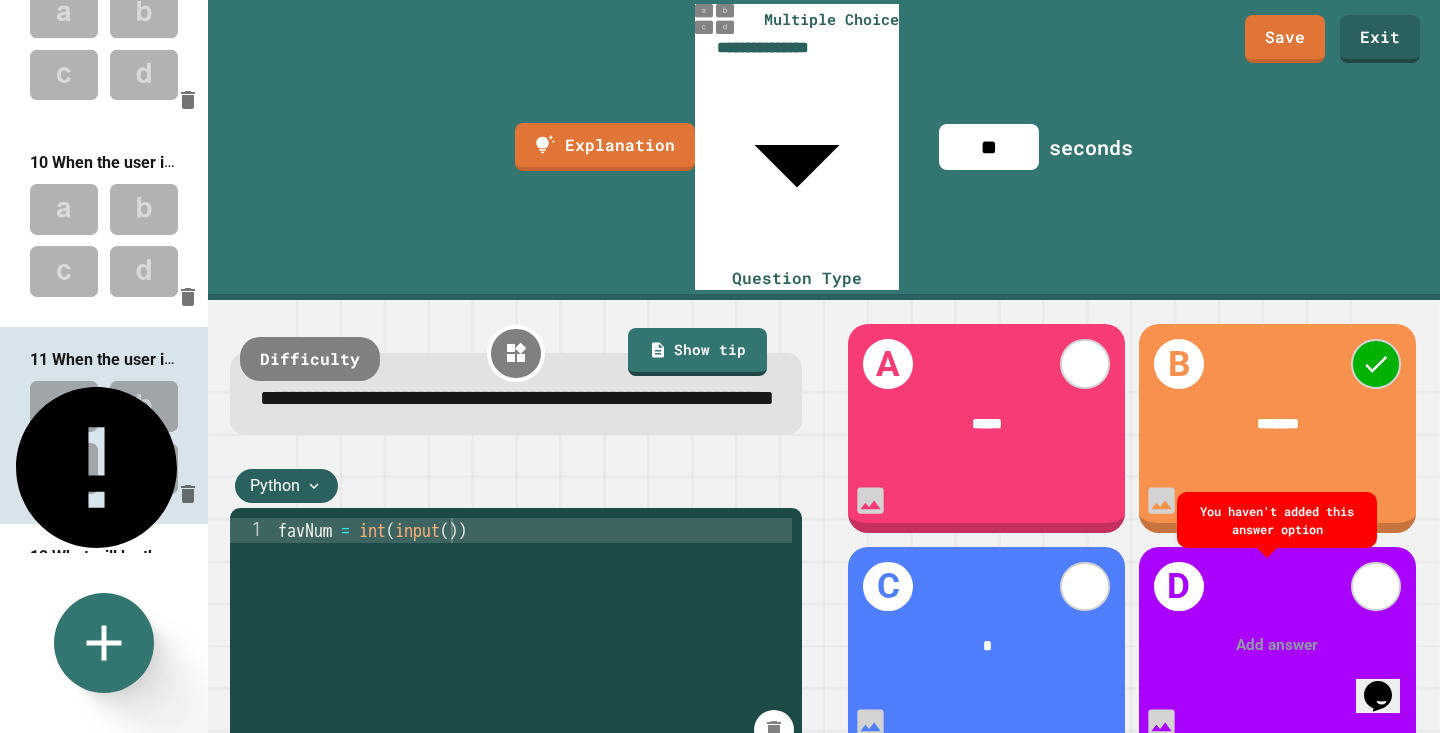 type 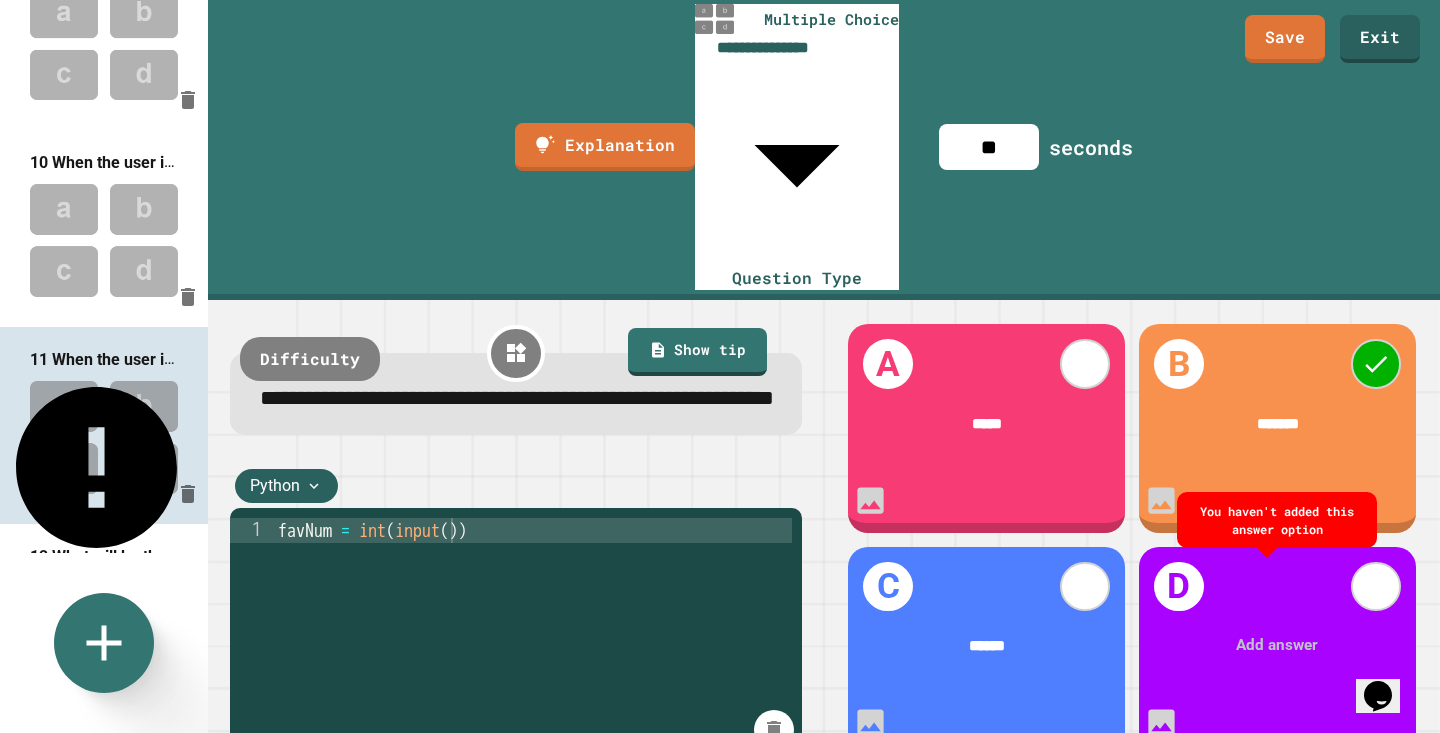 click at bounding box center [1278, 645] 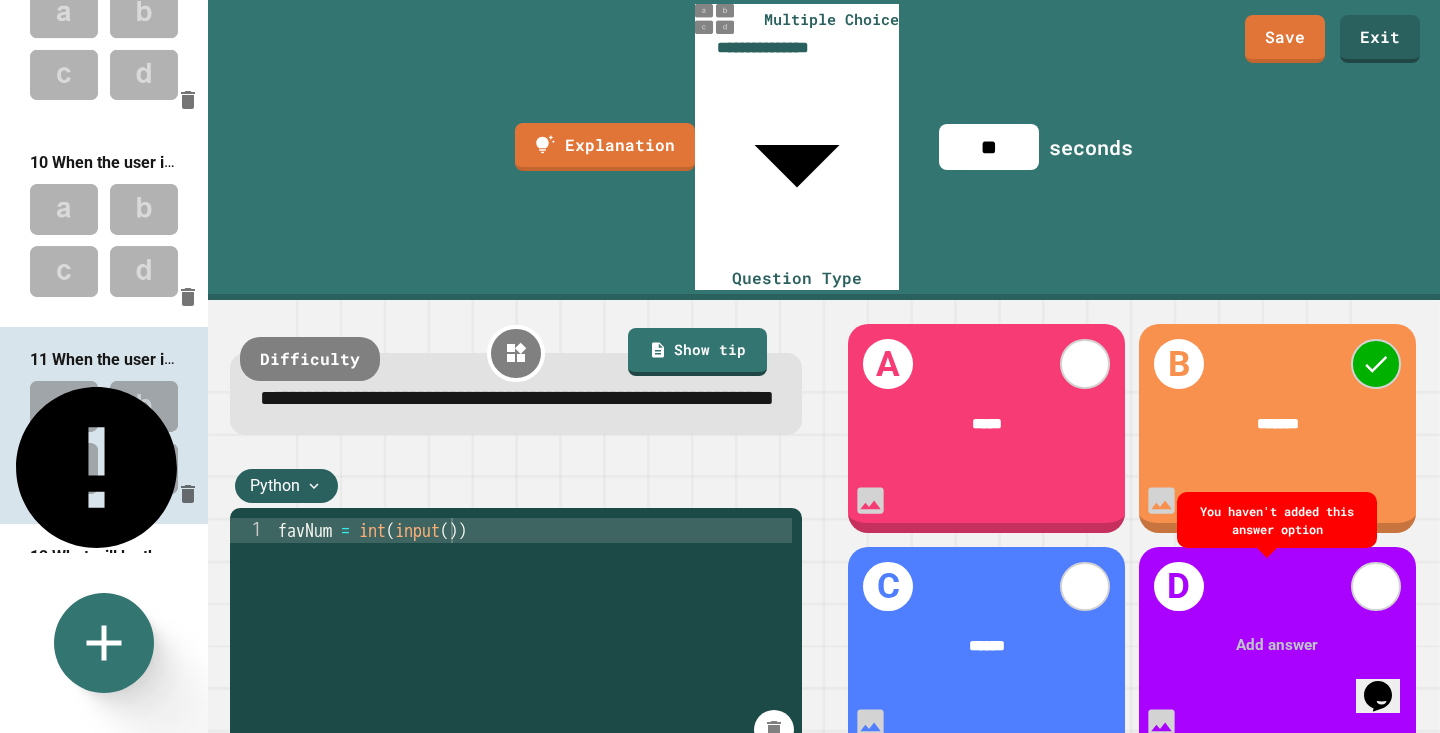 type 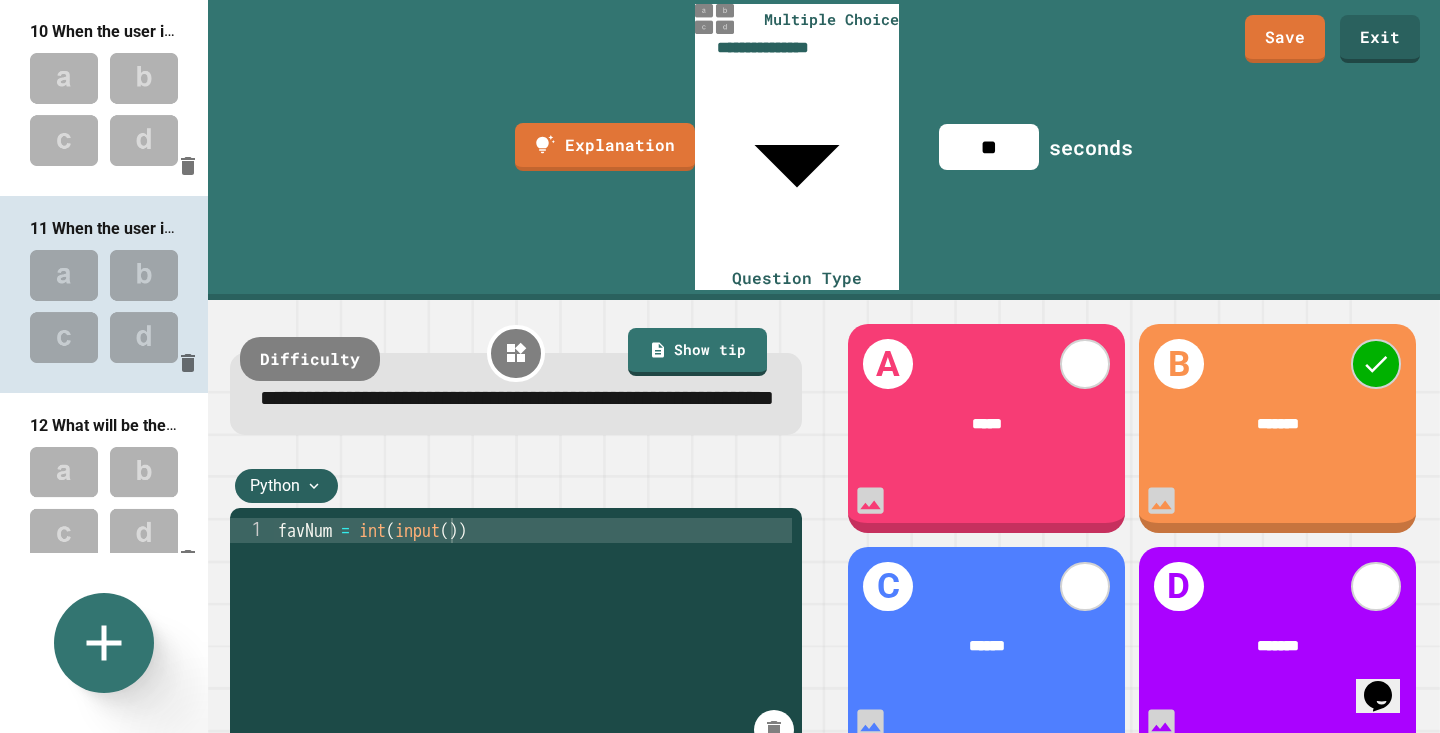 scroll, scrollTop: 1807, scrollLeft: 0, axis: vertical 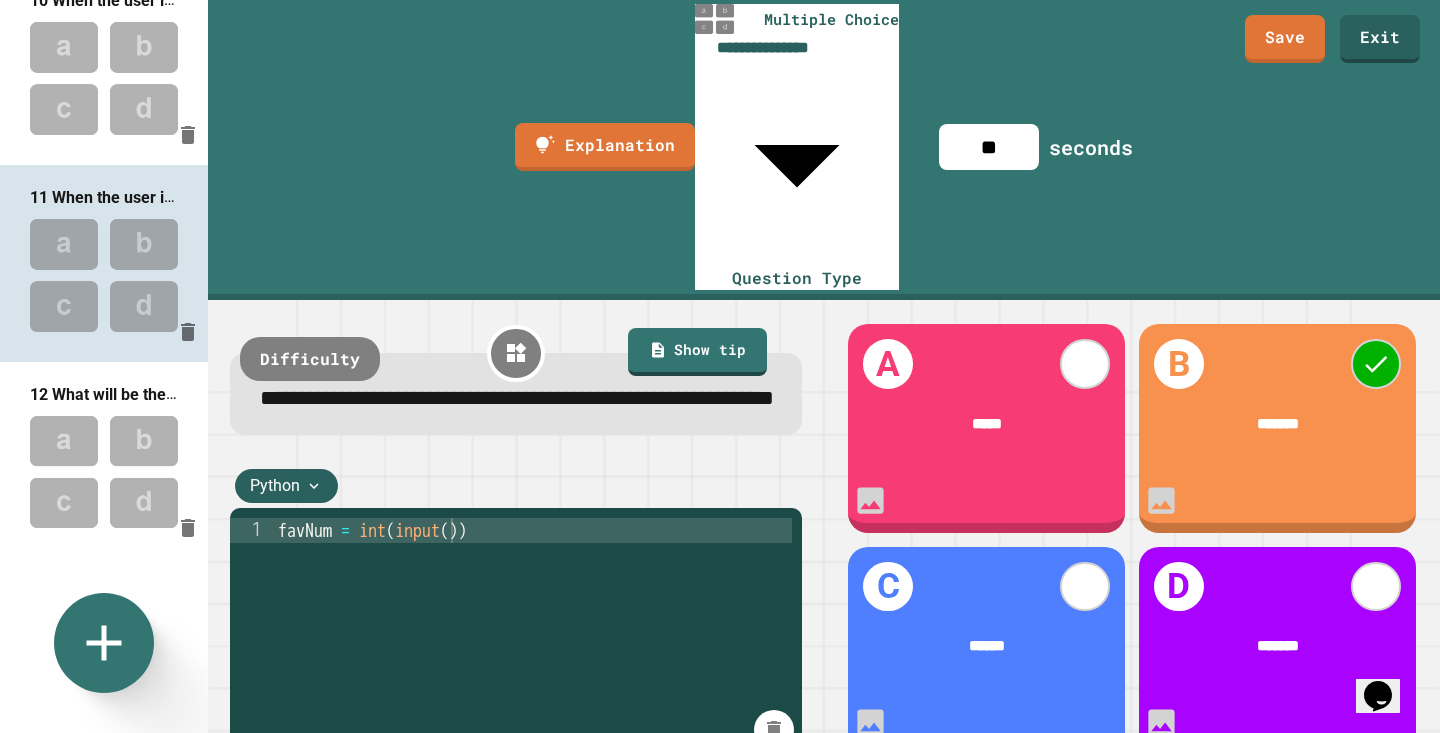 click at bounding box center (104, 472) 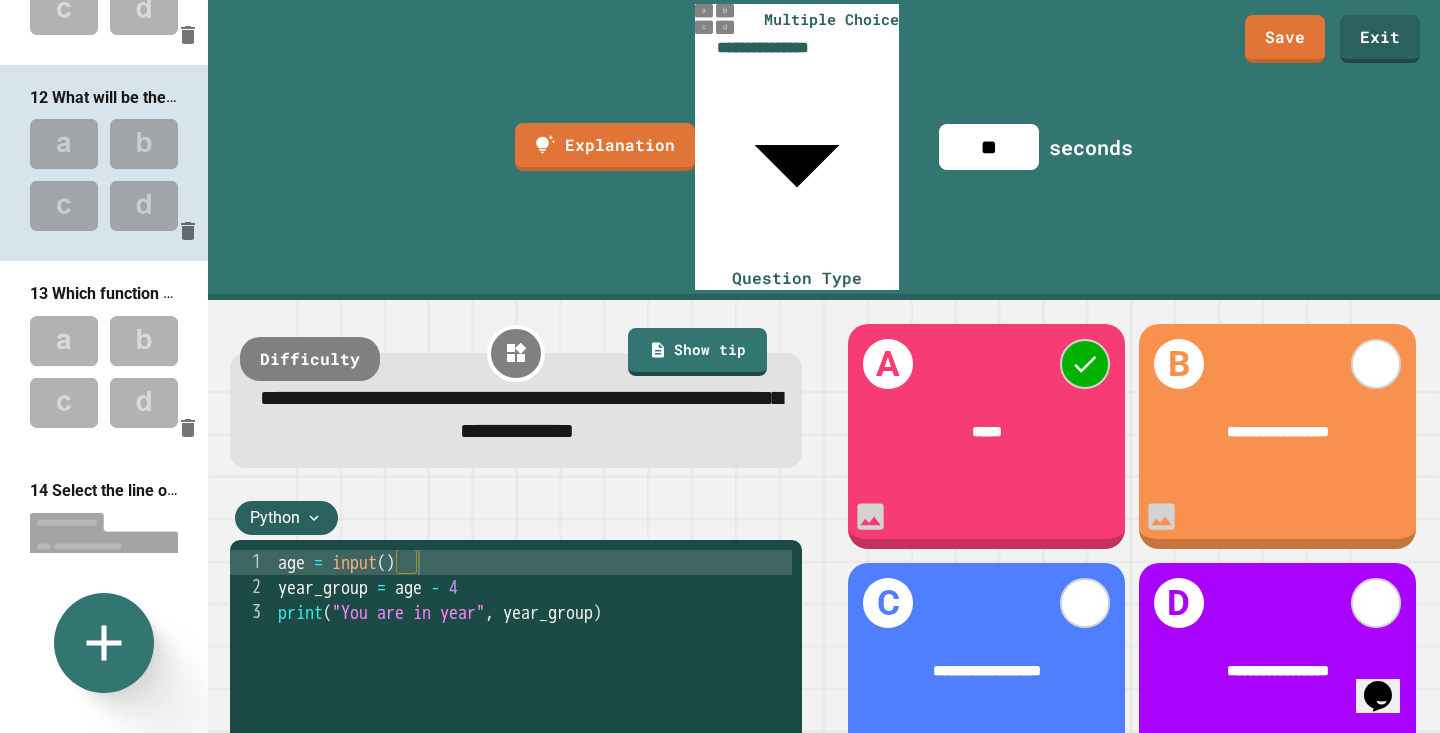 scroll, scrollTop: 2132, scrollLeft: 0, axis: vertical 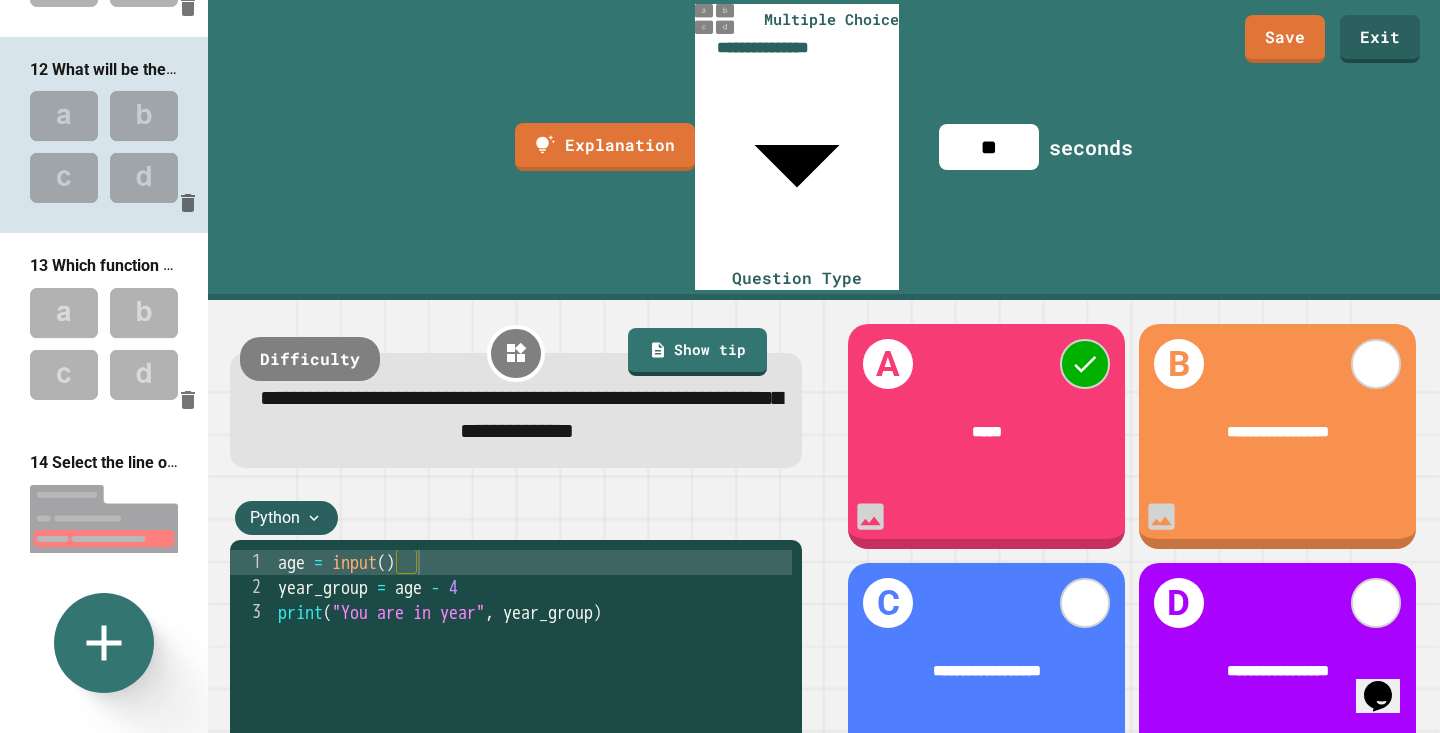 click at bounding box center [104, 344] 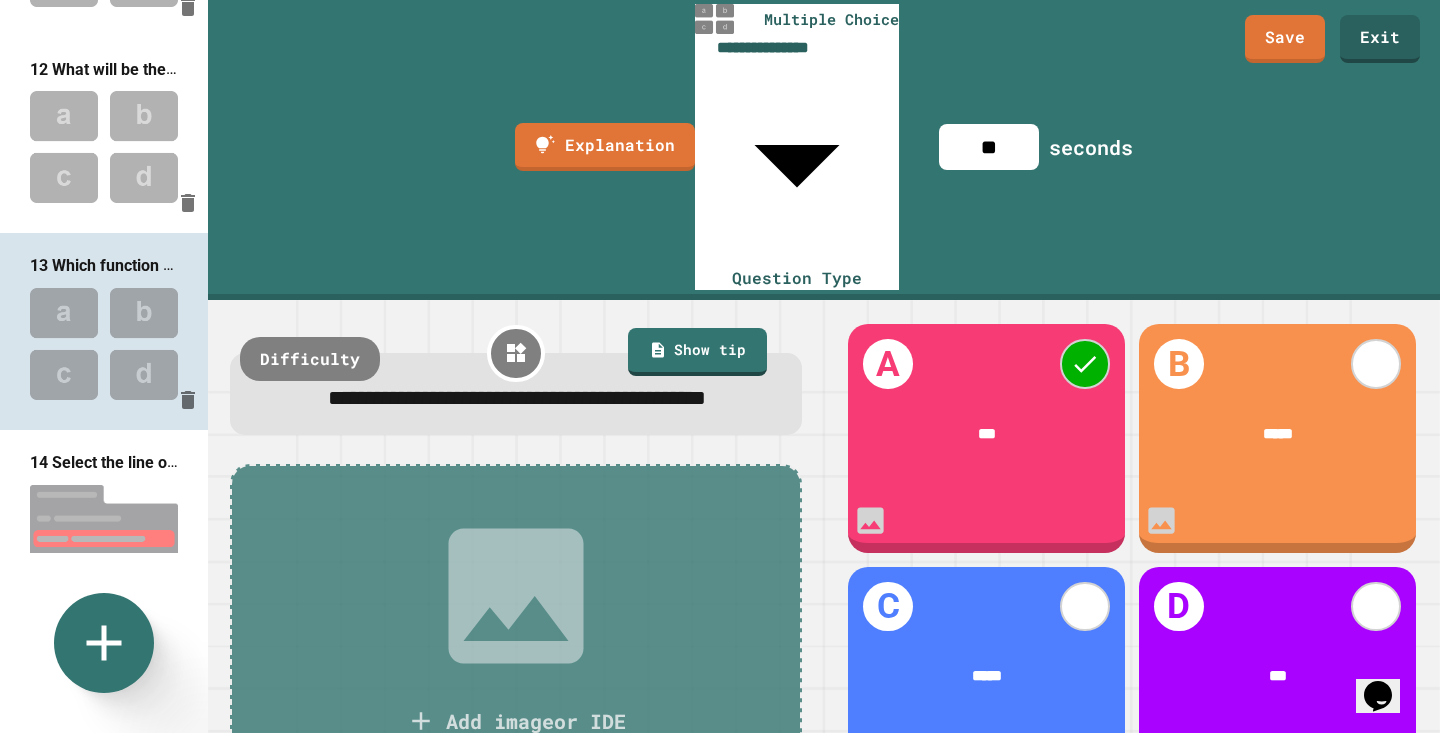 click on "**********" at bounding box center (517, 398) 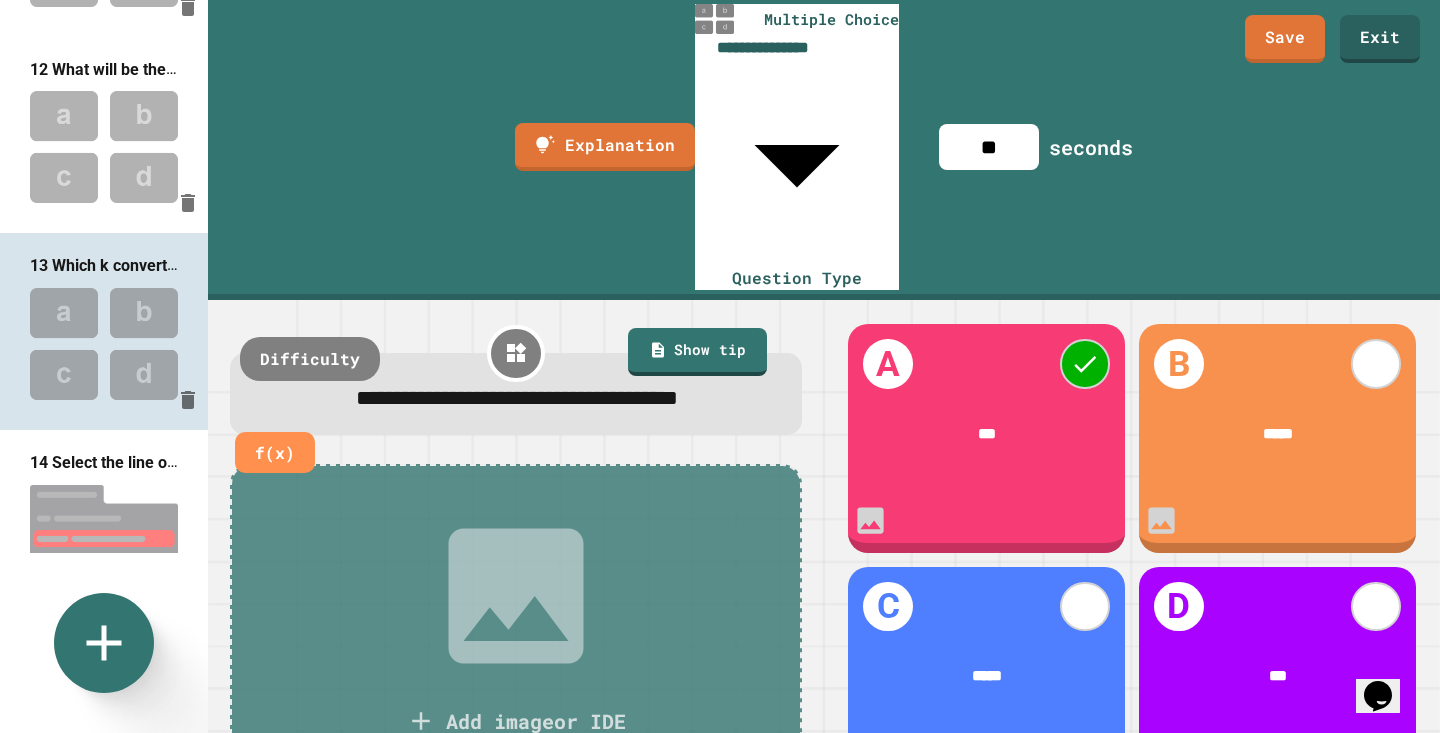 type 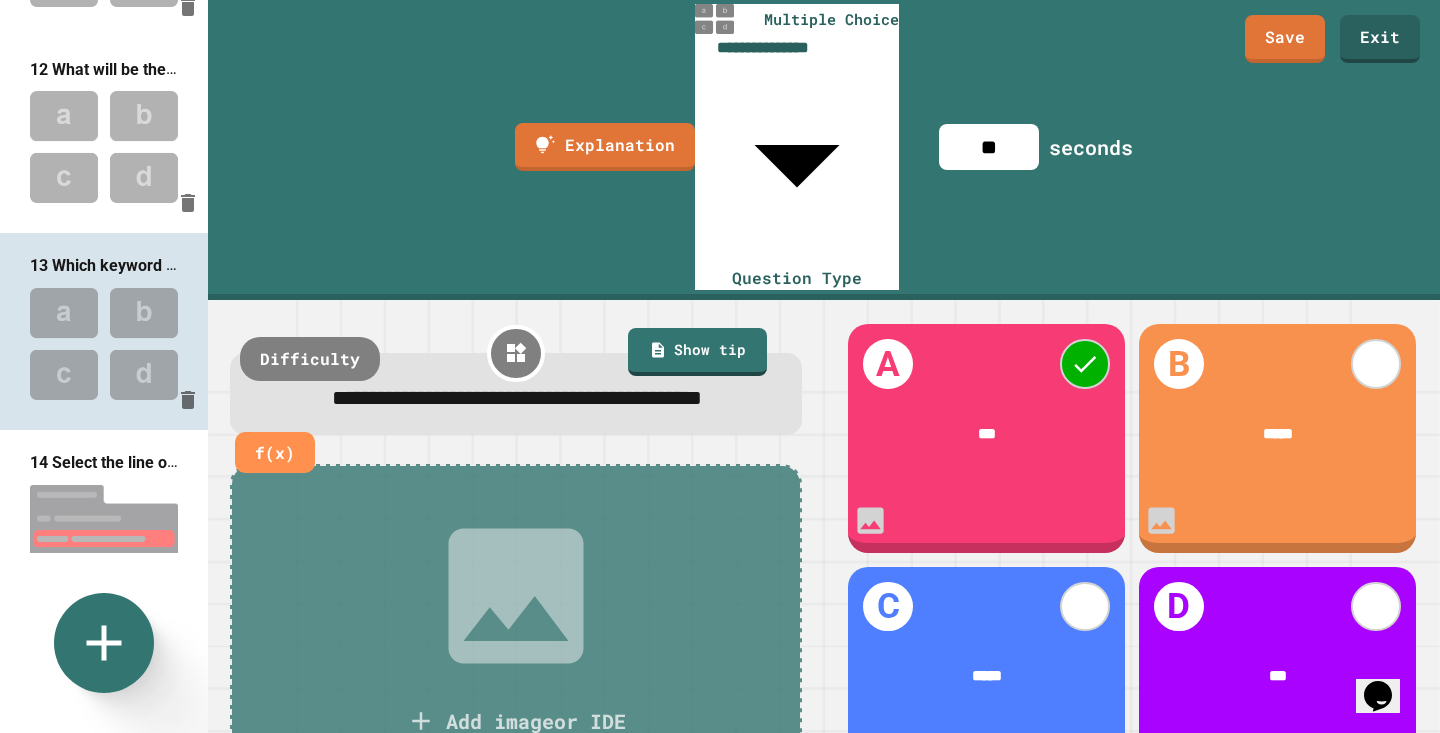 click on "**********" at bounding box center [517, 398] 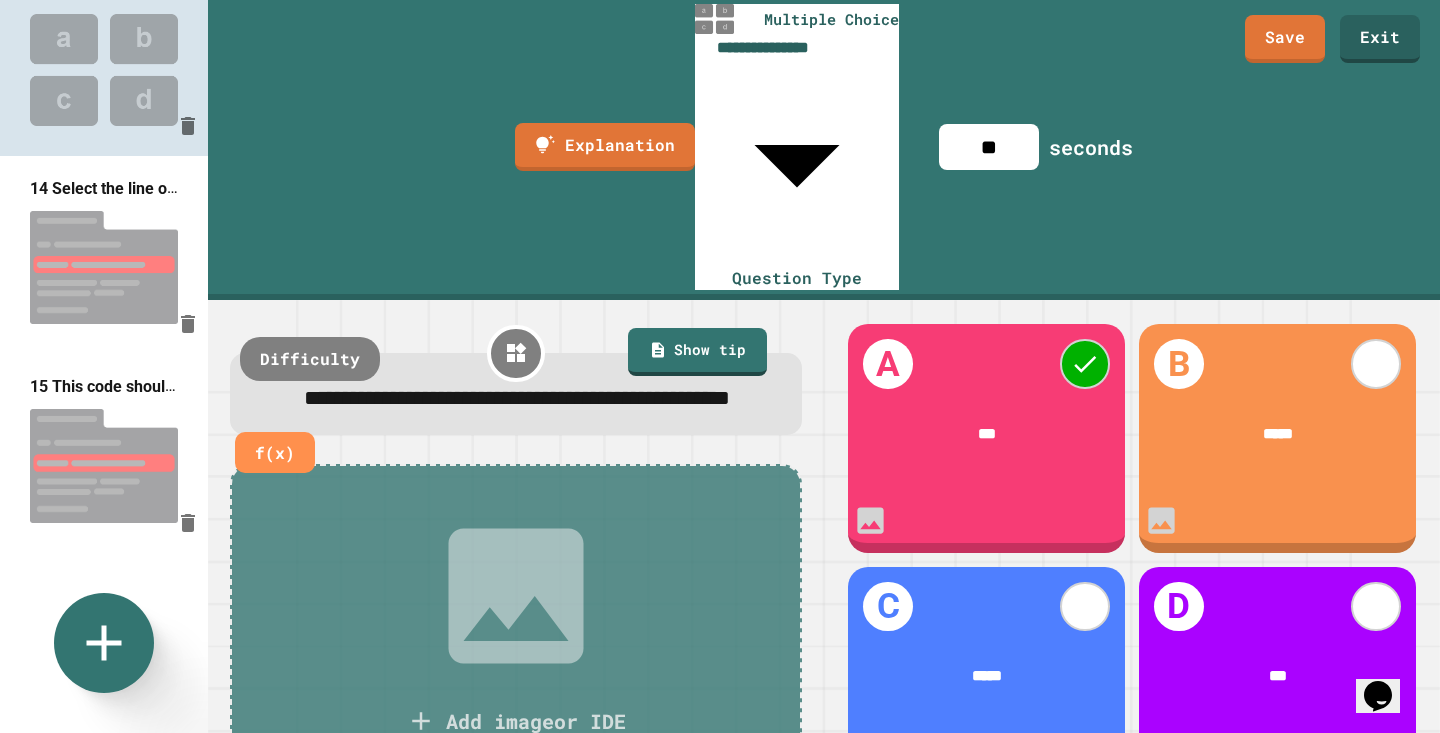 scroll, scrollTop: 2421, scrollLeft: 0, axis: vertical 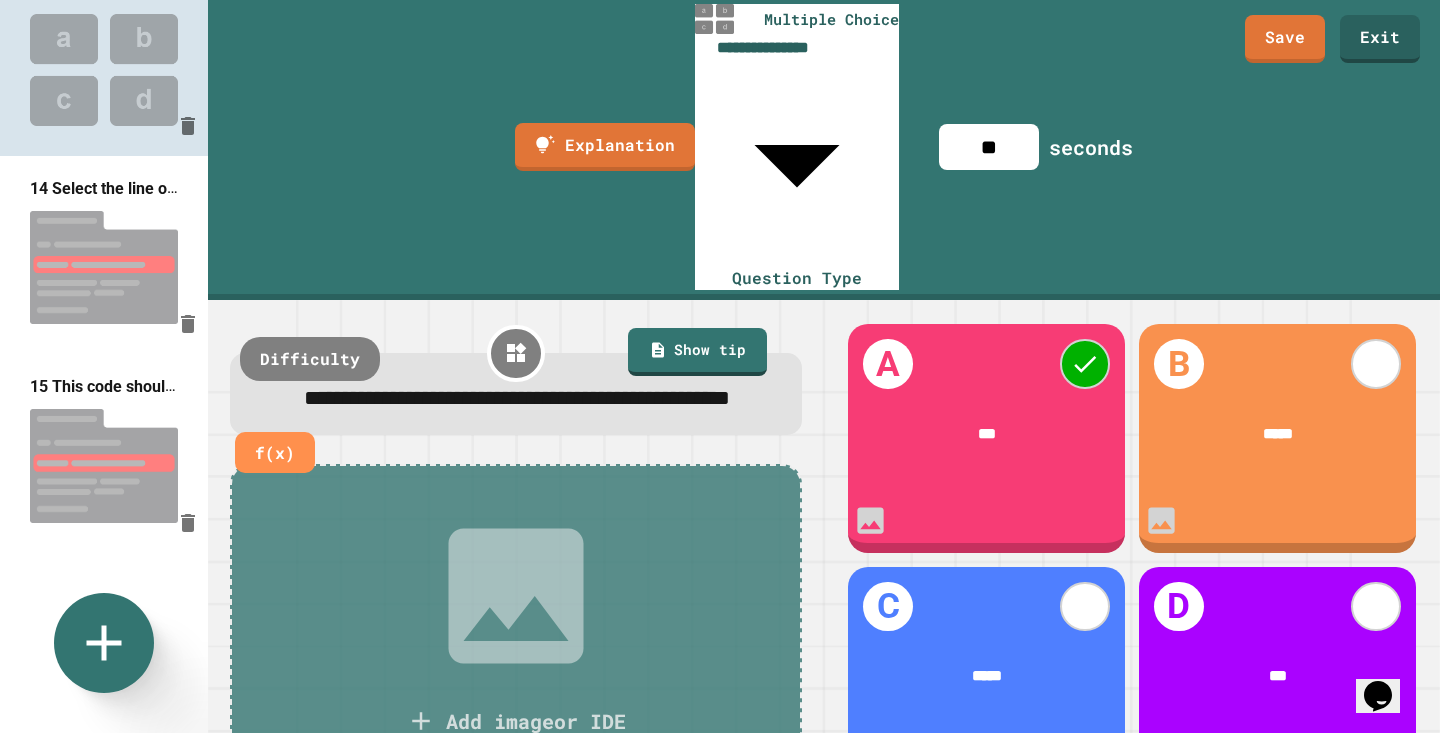 click at bounding box center [104, 267] 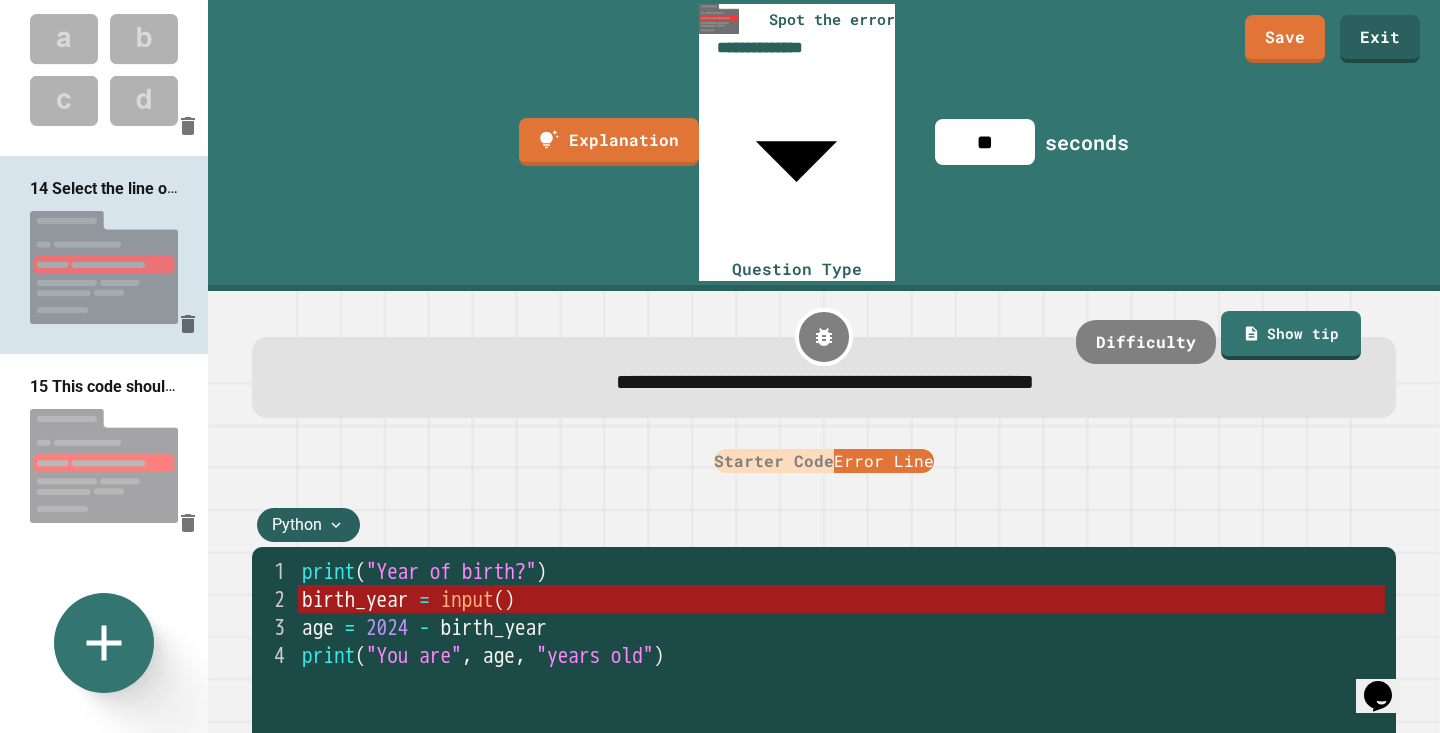 click at bounding box center (104, 70) 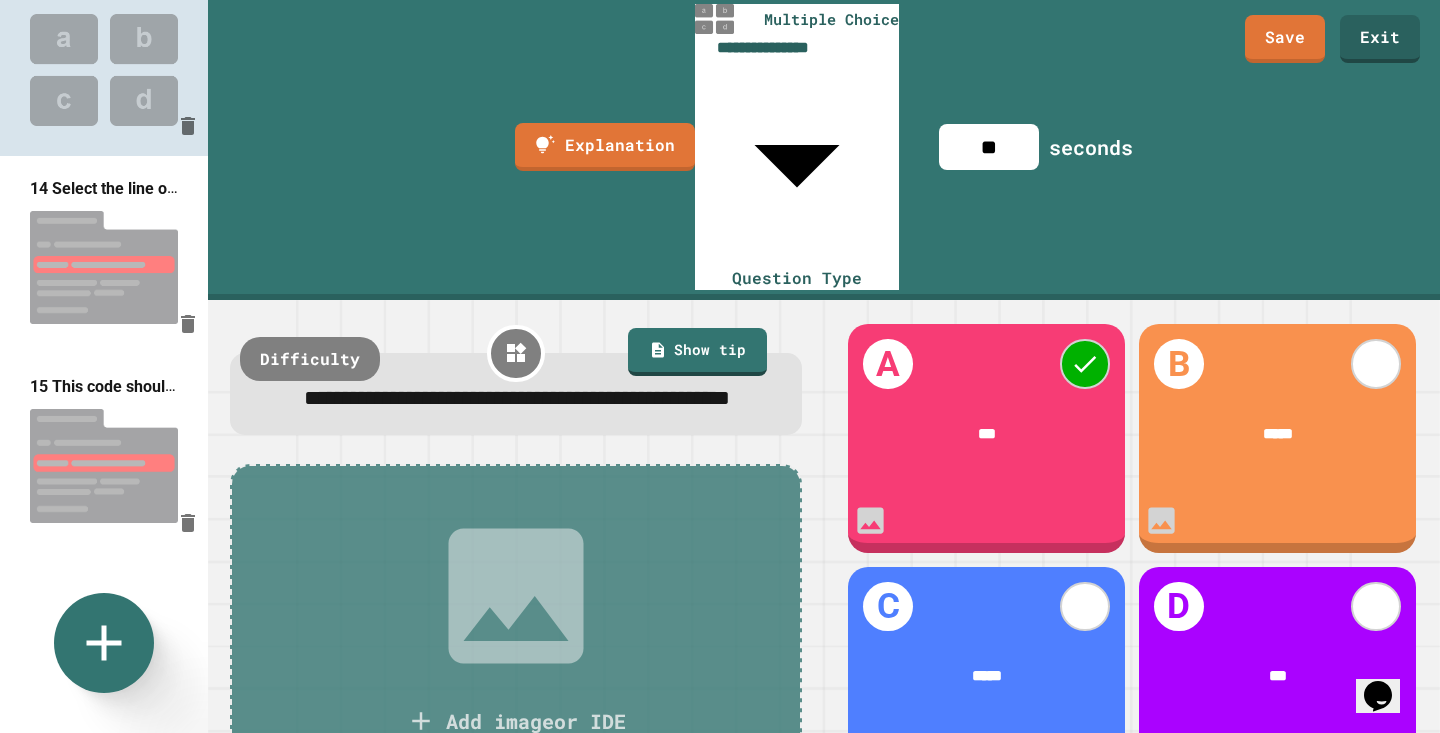 click at bounding box center (104, 267) 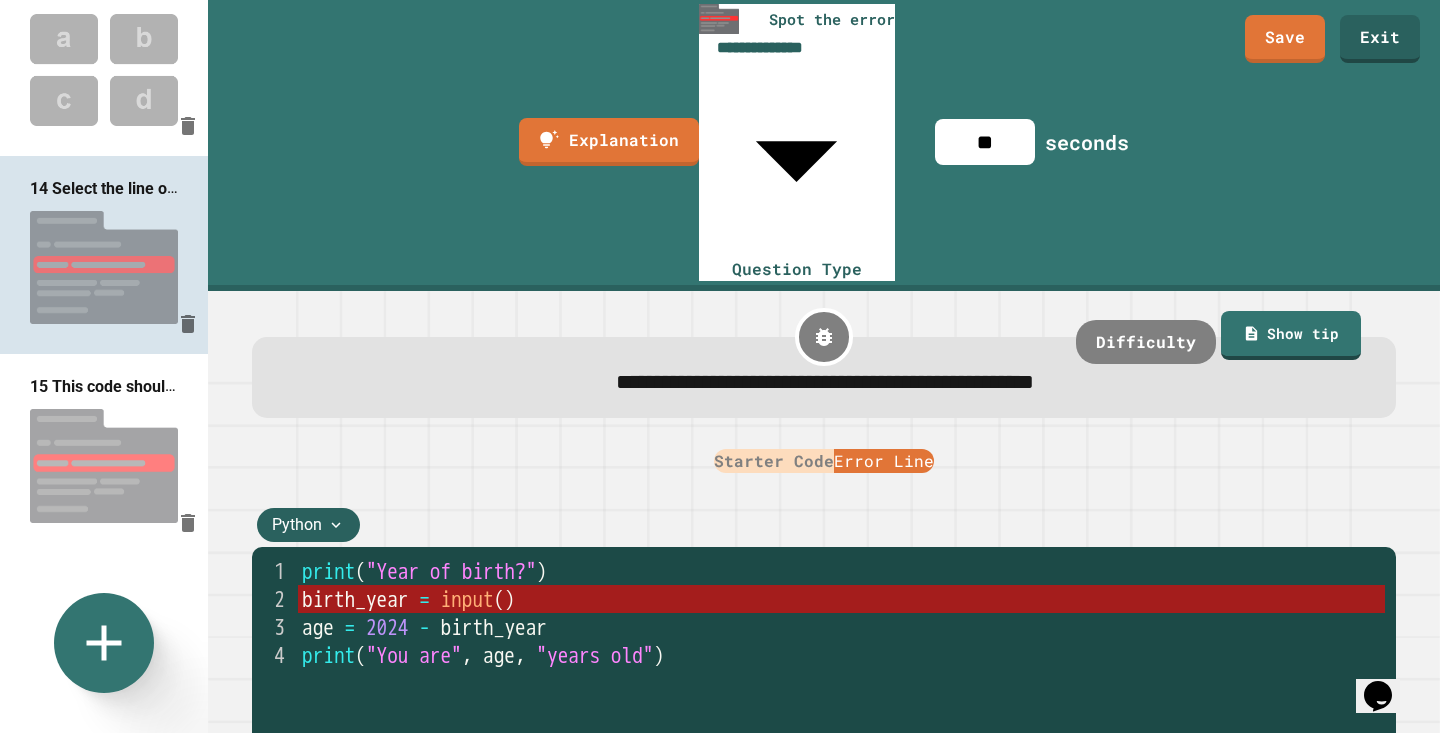 click at bounding box center (104, 465) 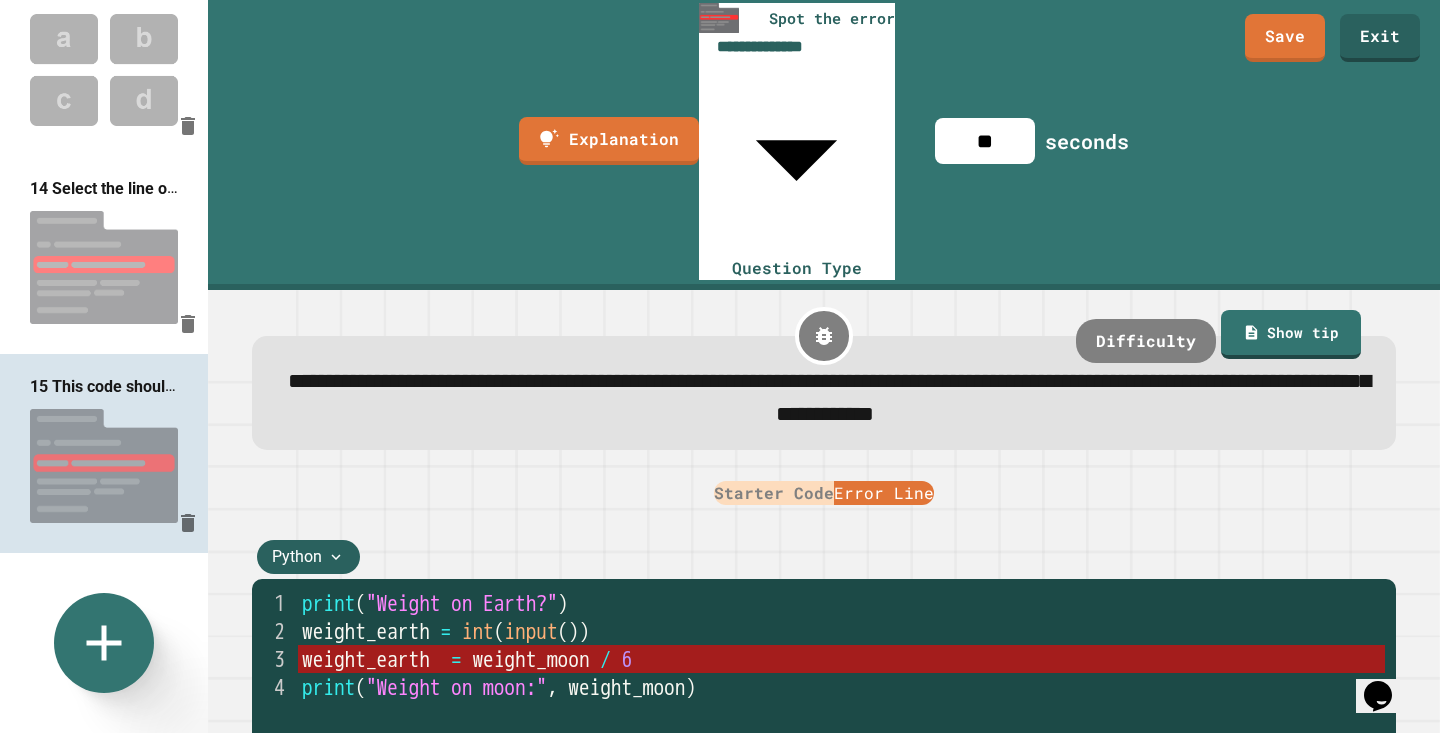 scroll, scrollTop: 0, scrollLeft: 0, axis: both 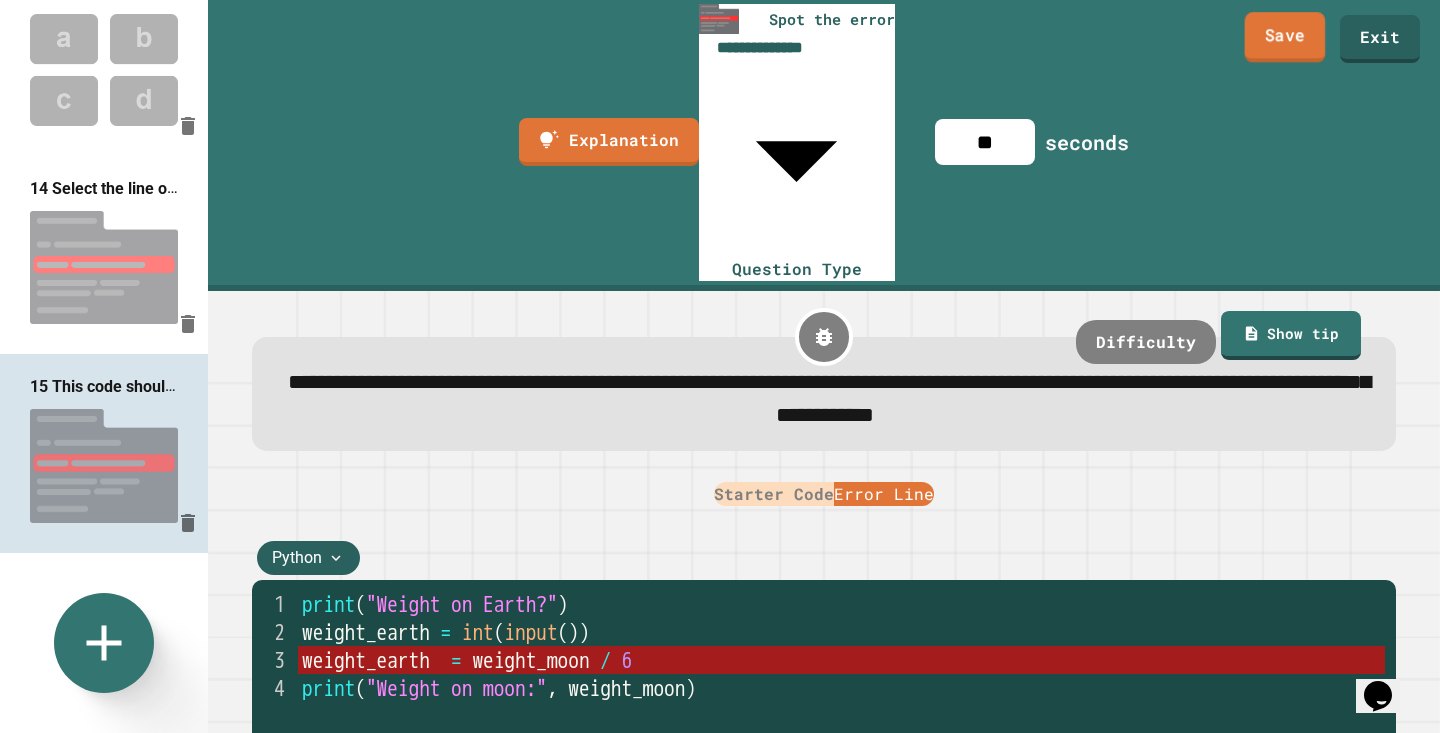 click on "Save" at bounding box center [1285, 37] 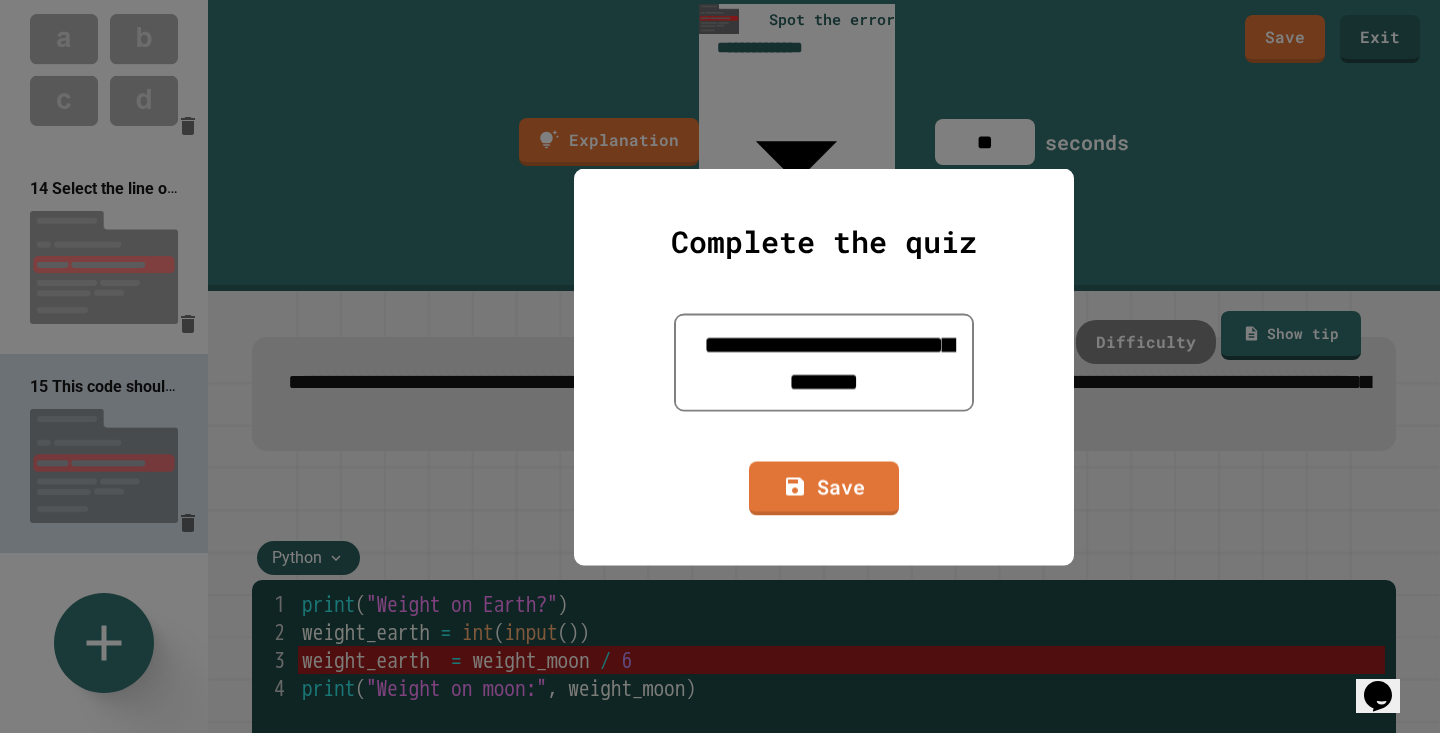click at bounding box center (720, 366) 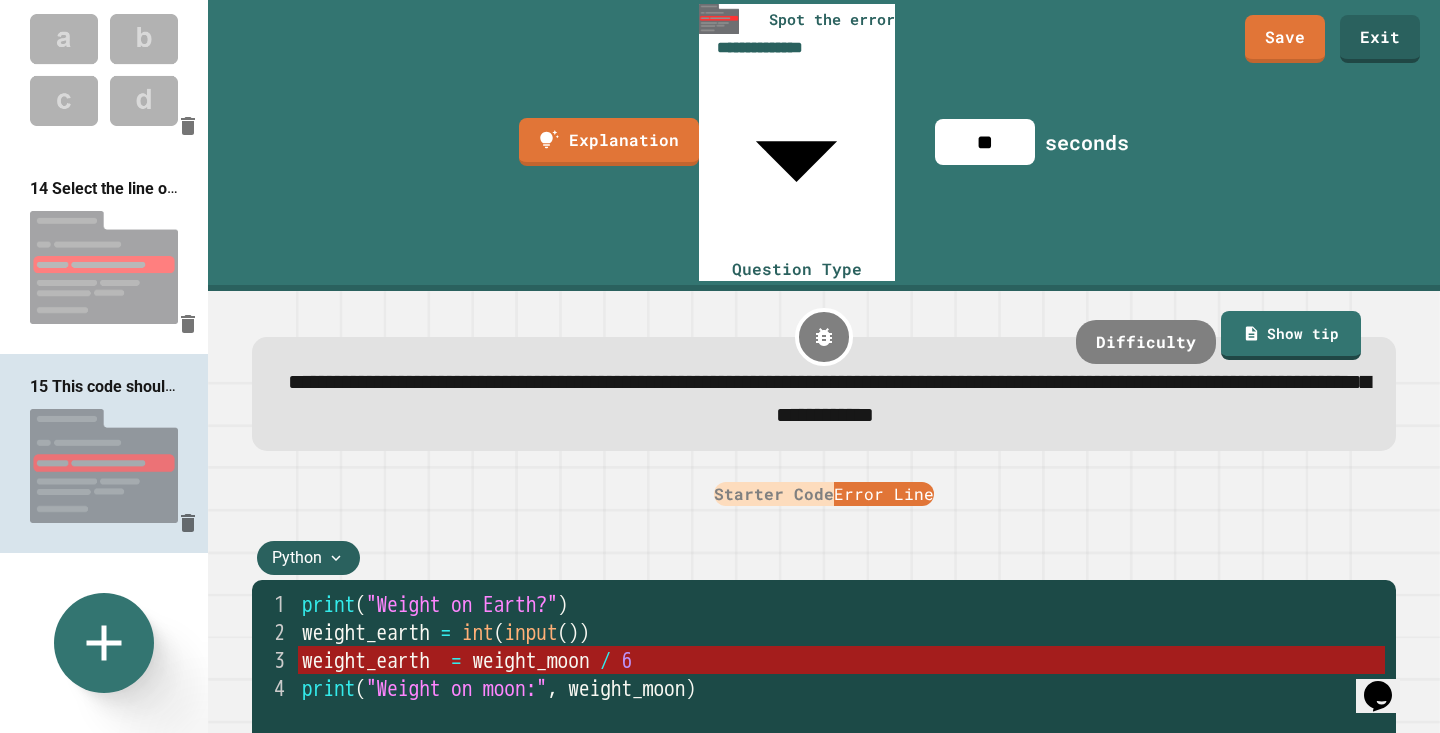 click on "**********" at bounding box center (829, 398) 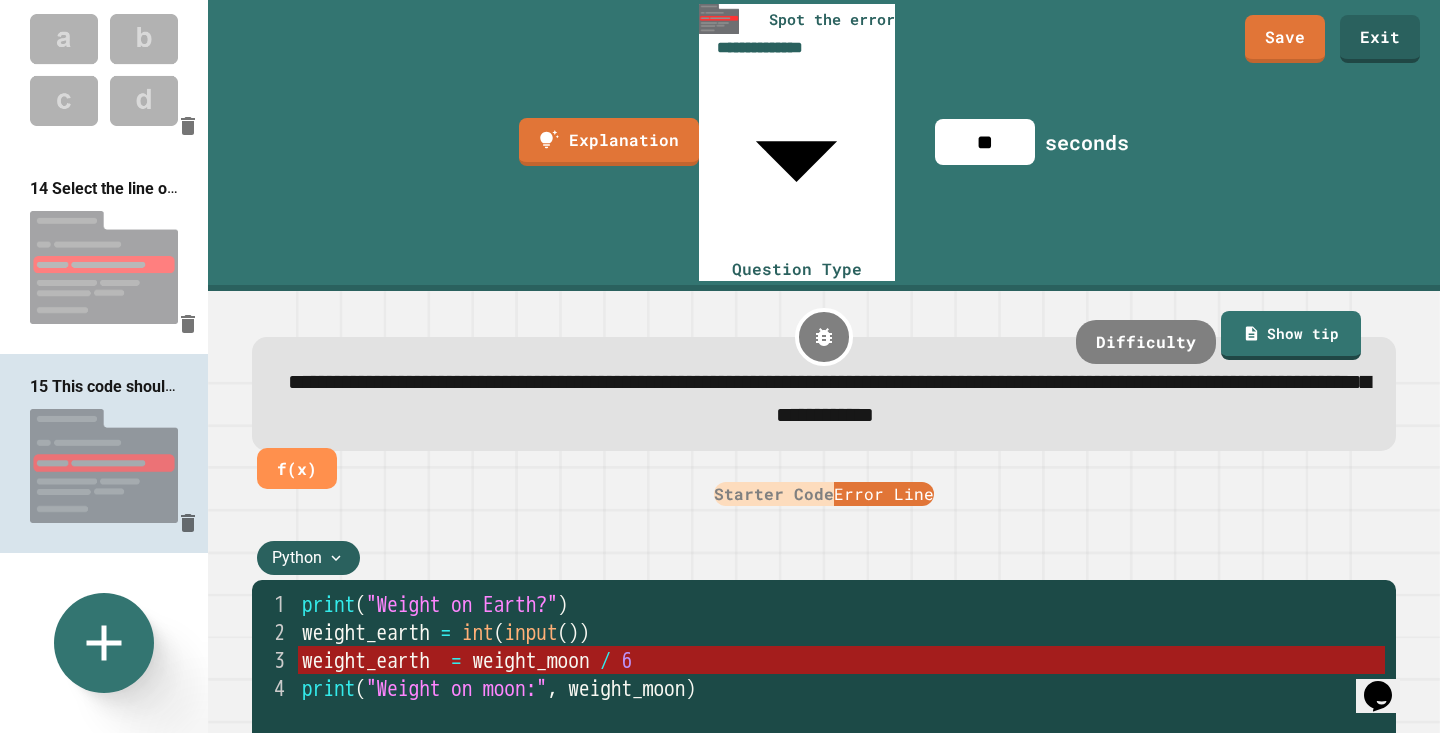 click on "**********" at bounding box center [829, 398] 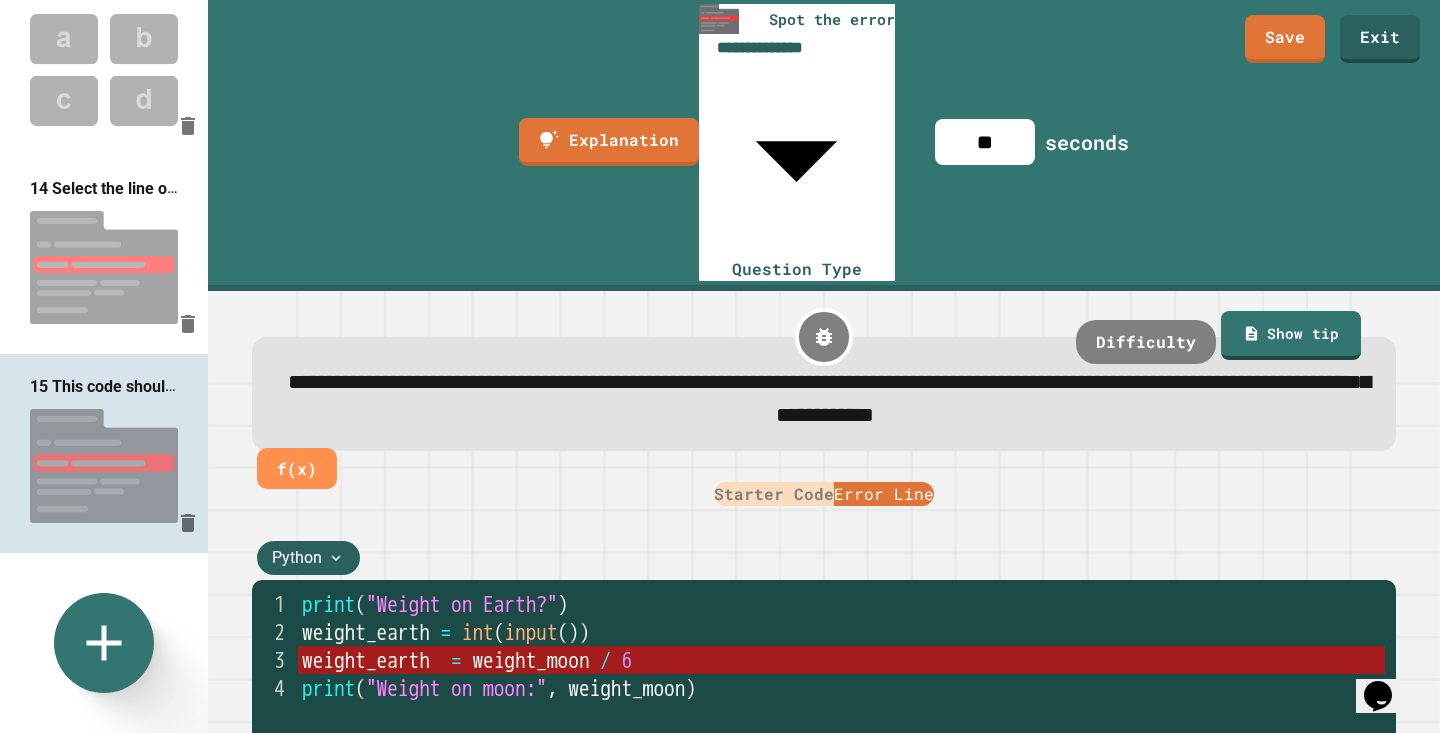 type 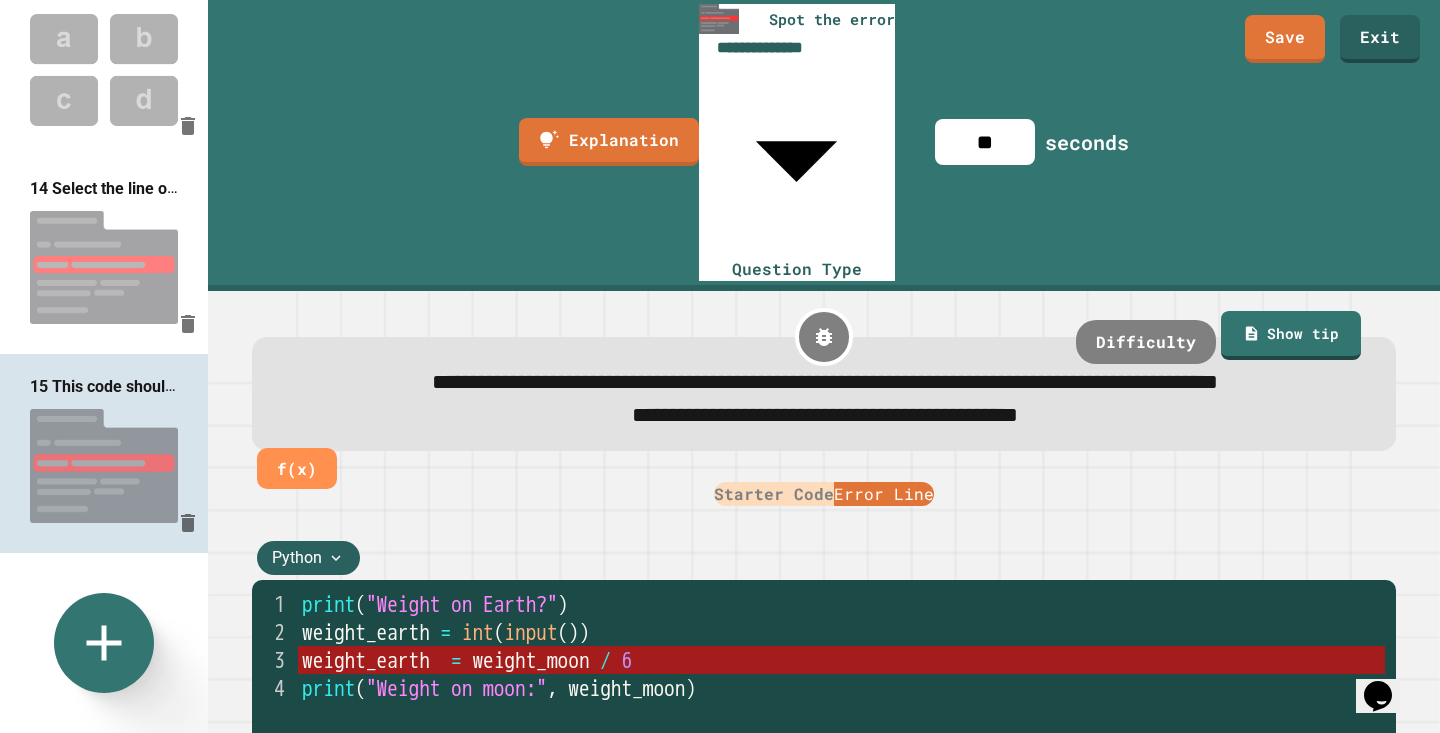 click on "**********" at bounding box center [824, 382] 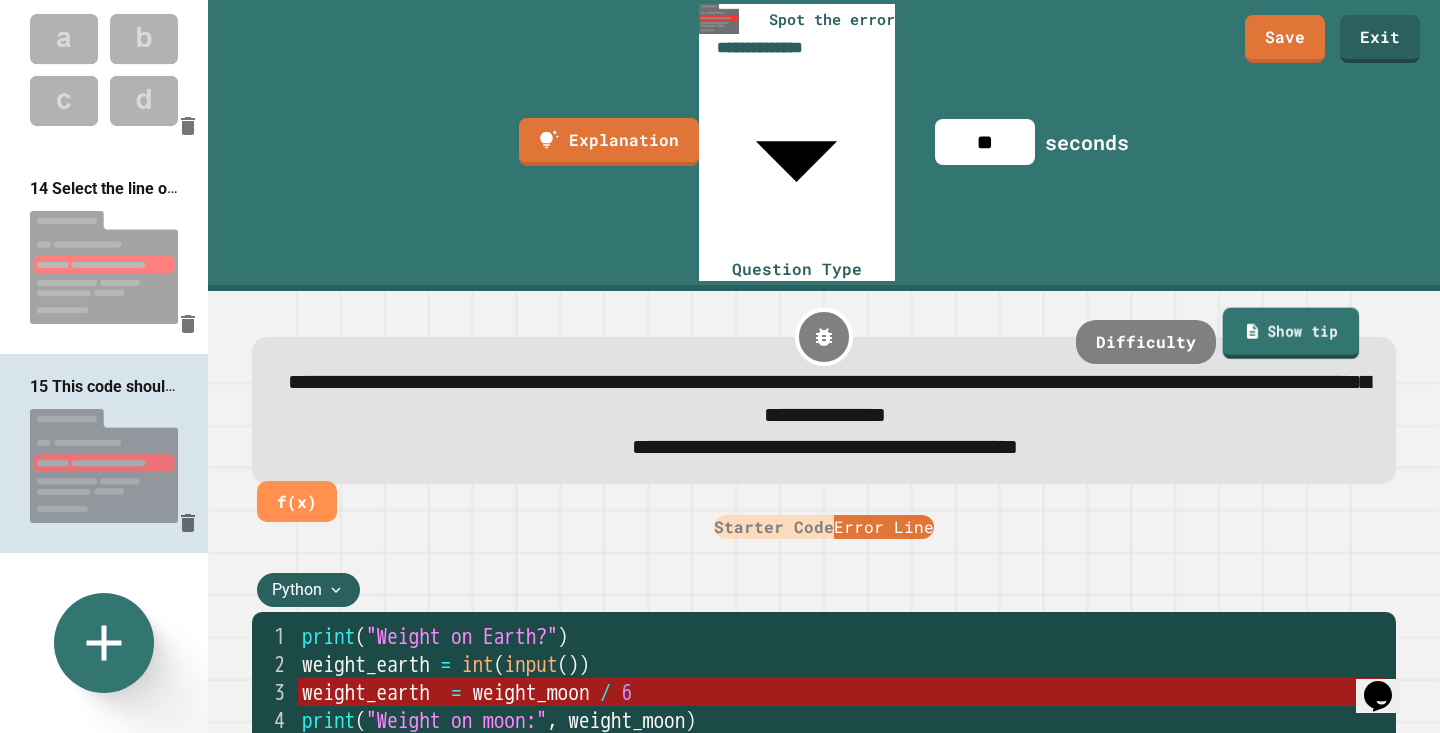 click on "Show tip" at bounding box center (1291, 333) 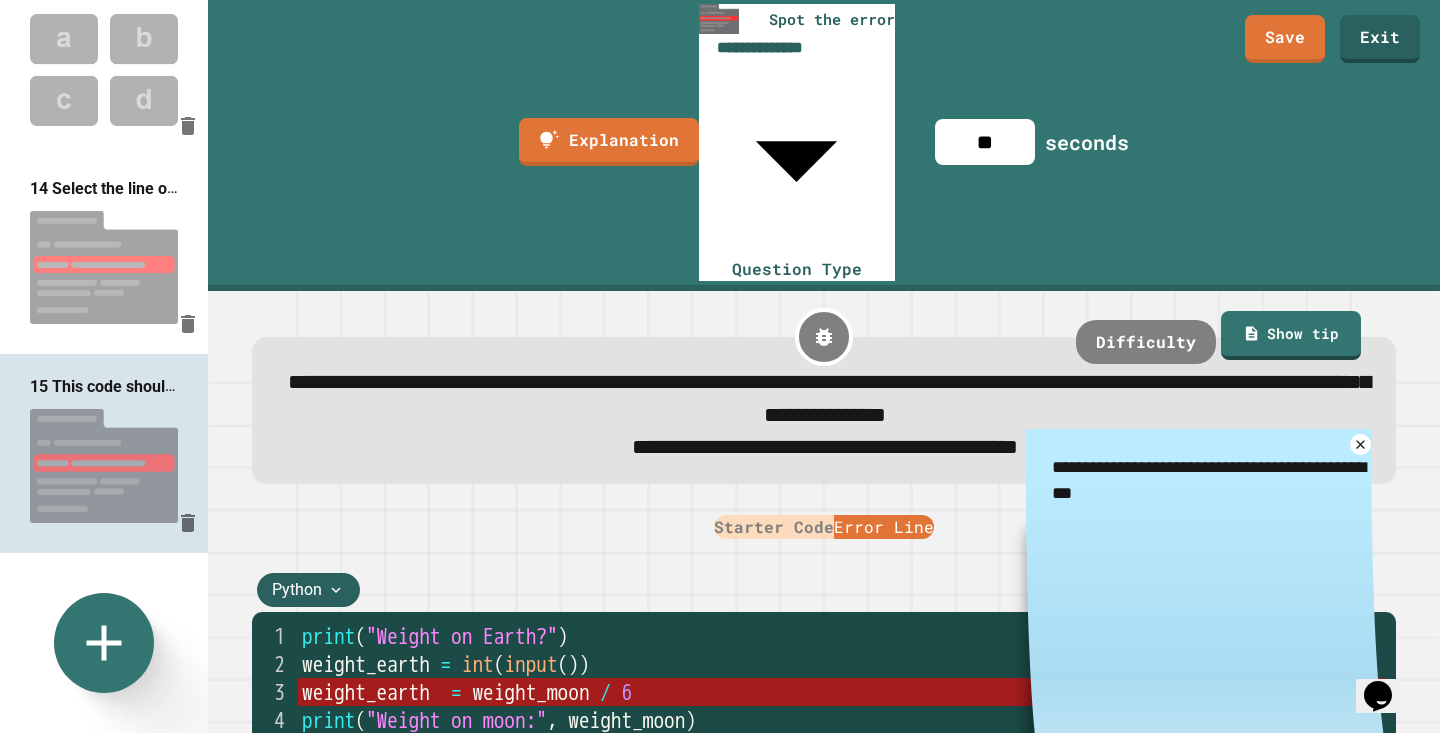 click on "**********" at bounding box center (1206, 480) 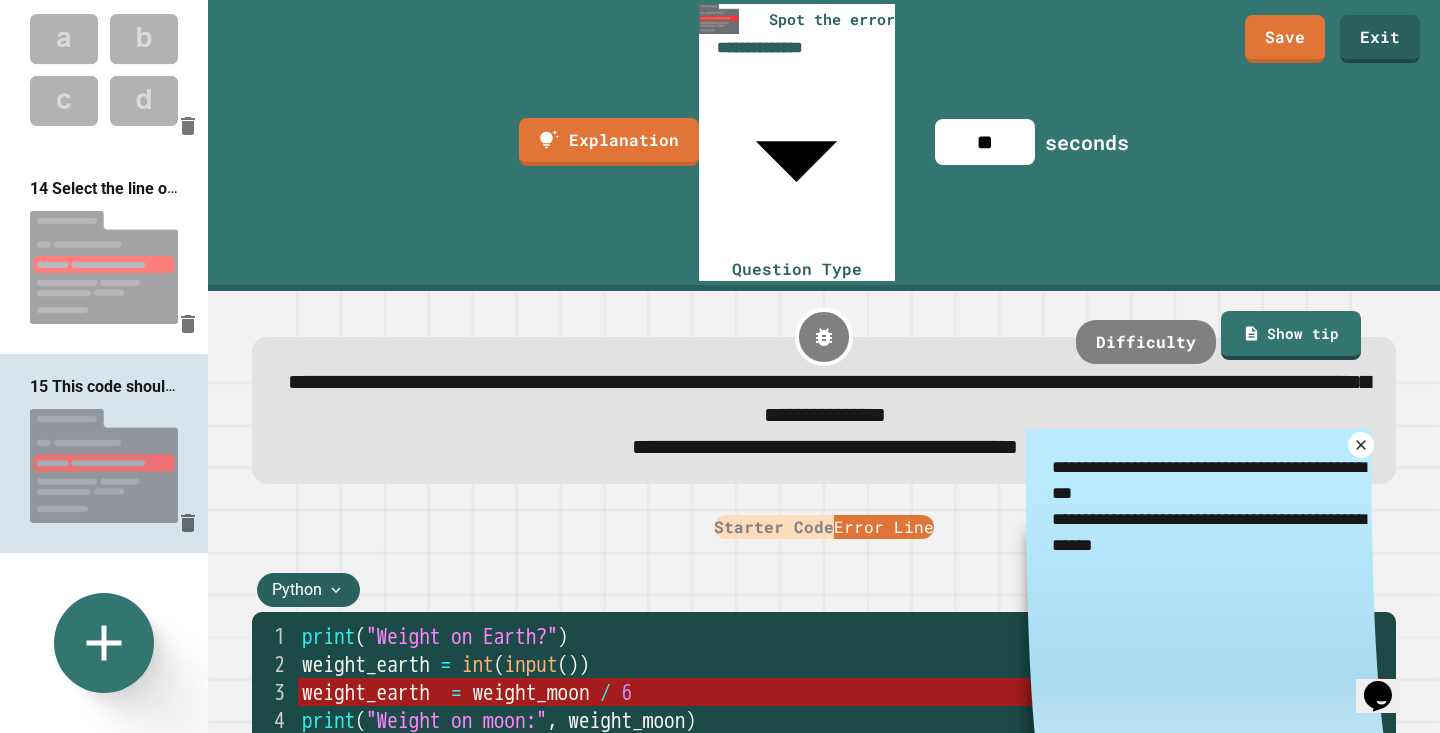 type on "**********" 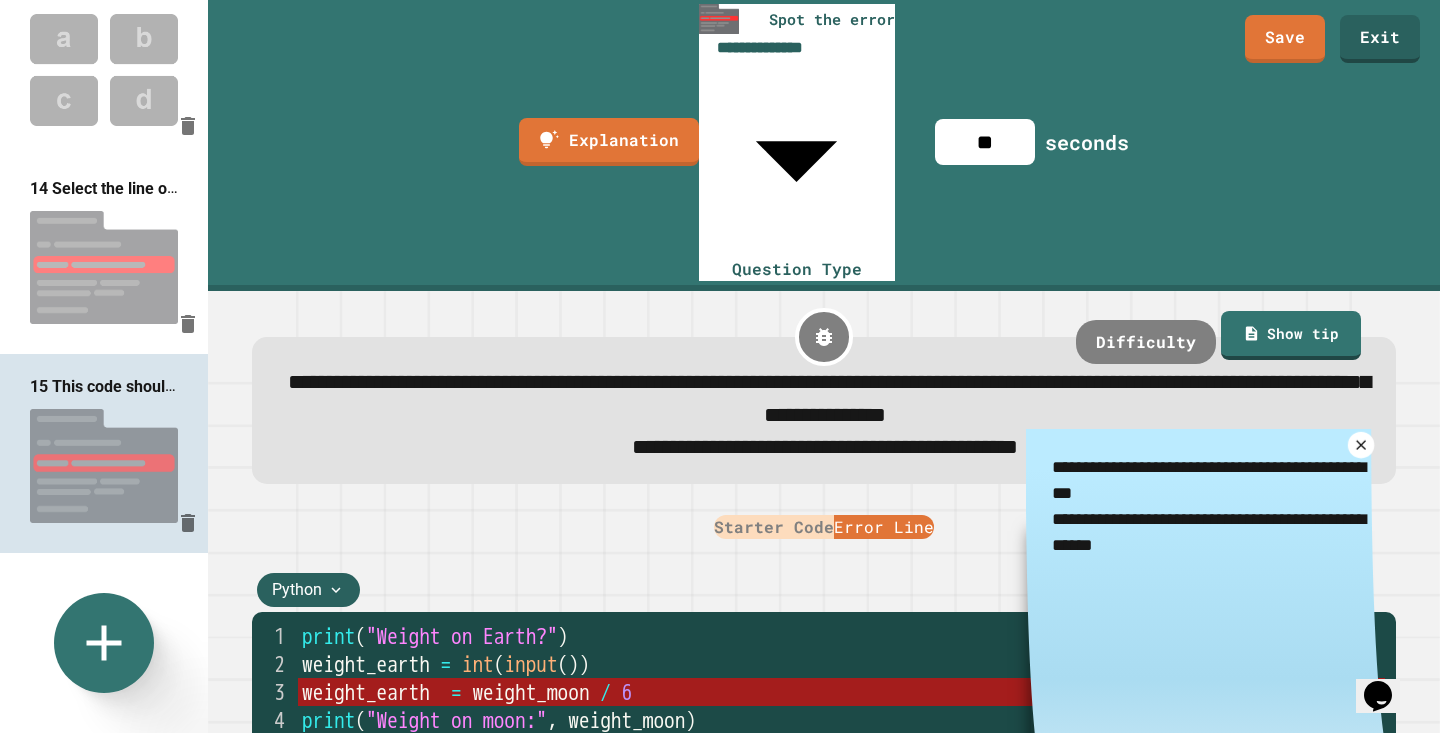 click 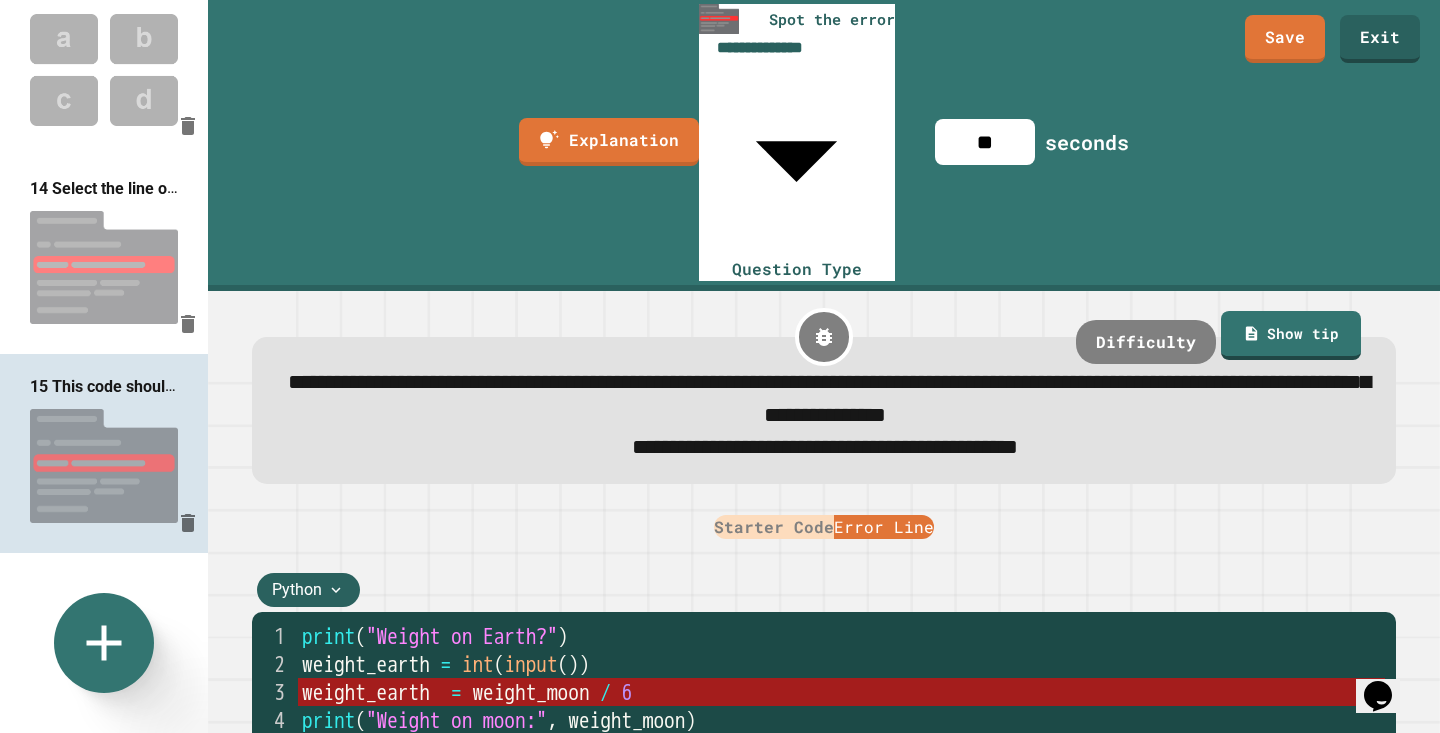 click at bounding box center (104, 267) 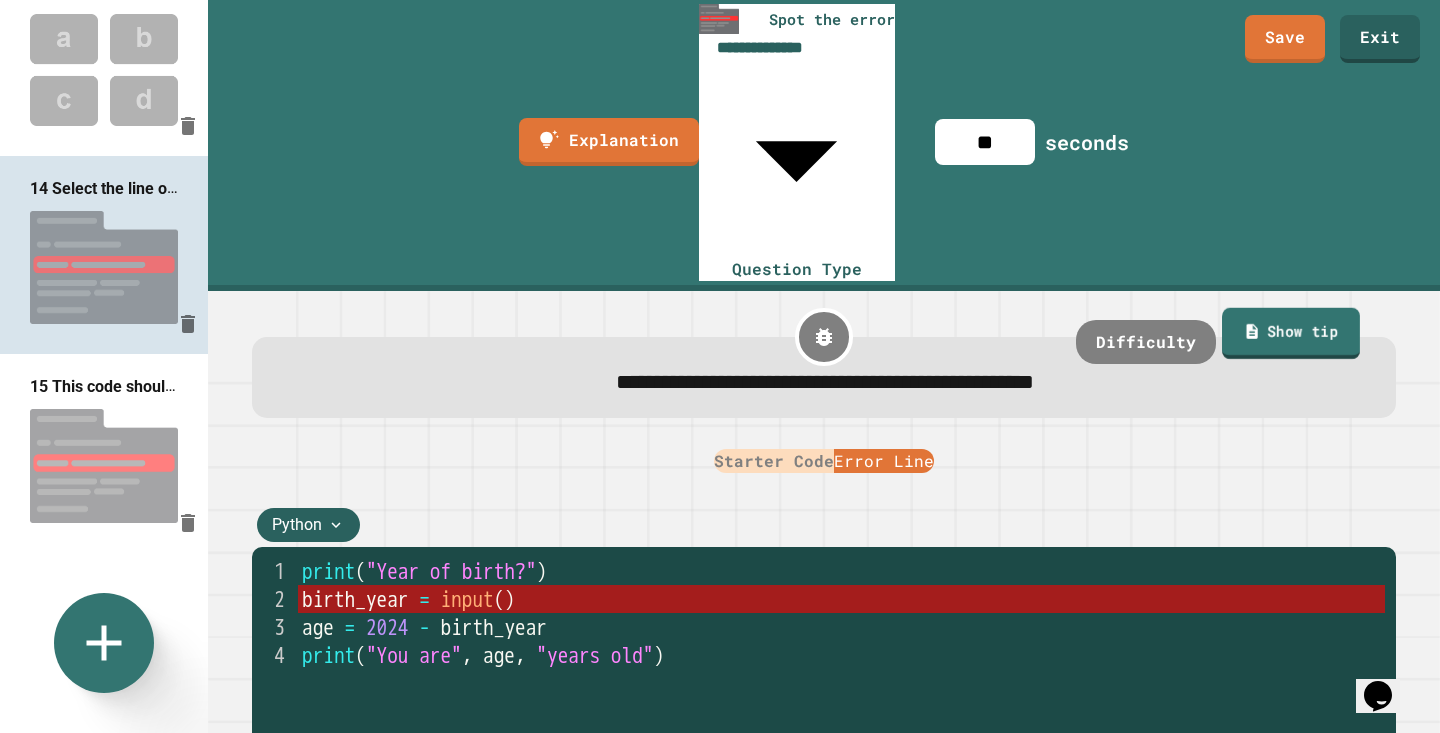 click on "Show tip" at bounding box center (1291, 333) 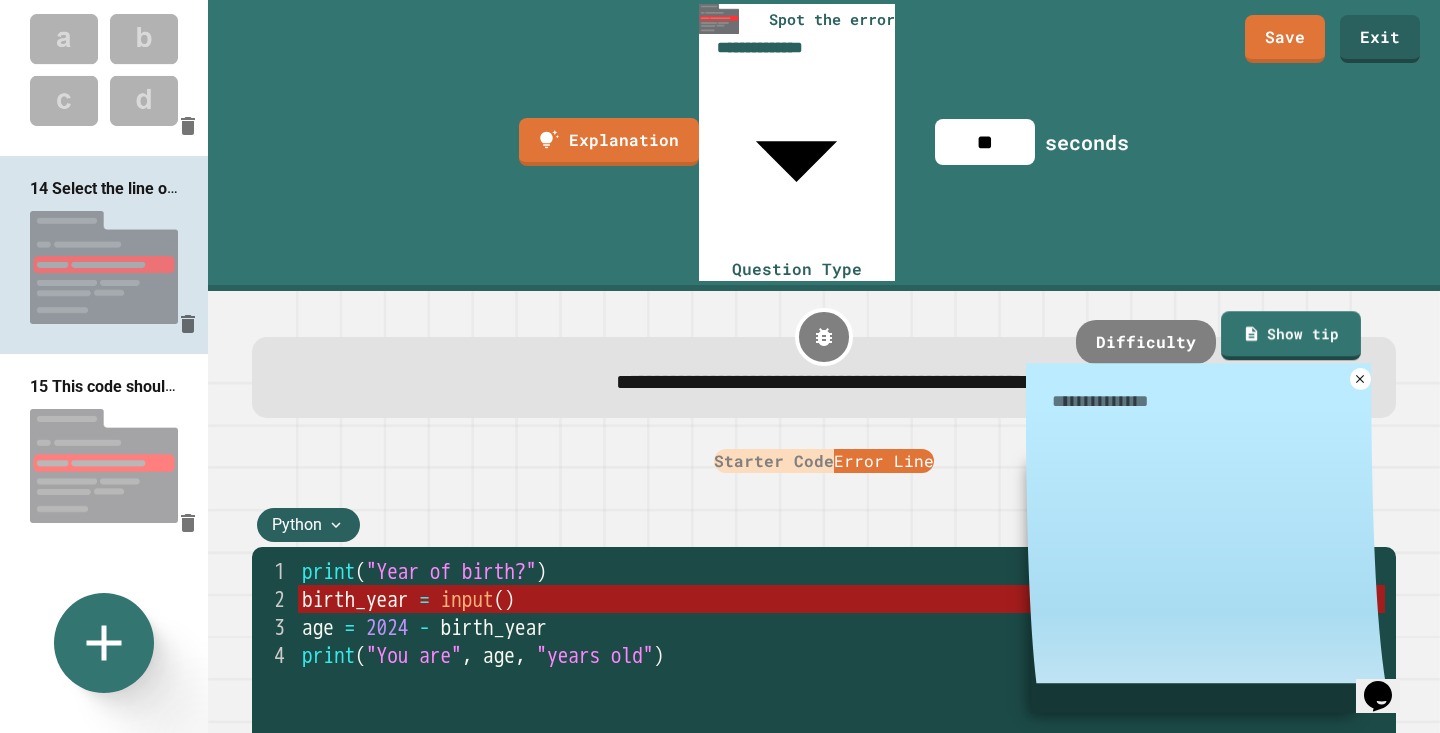 click at bounding box center (1206, 401) 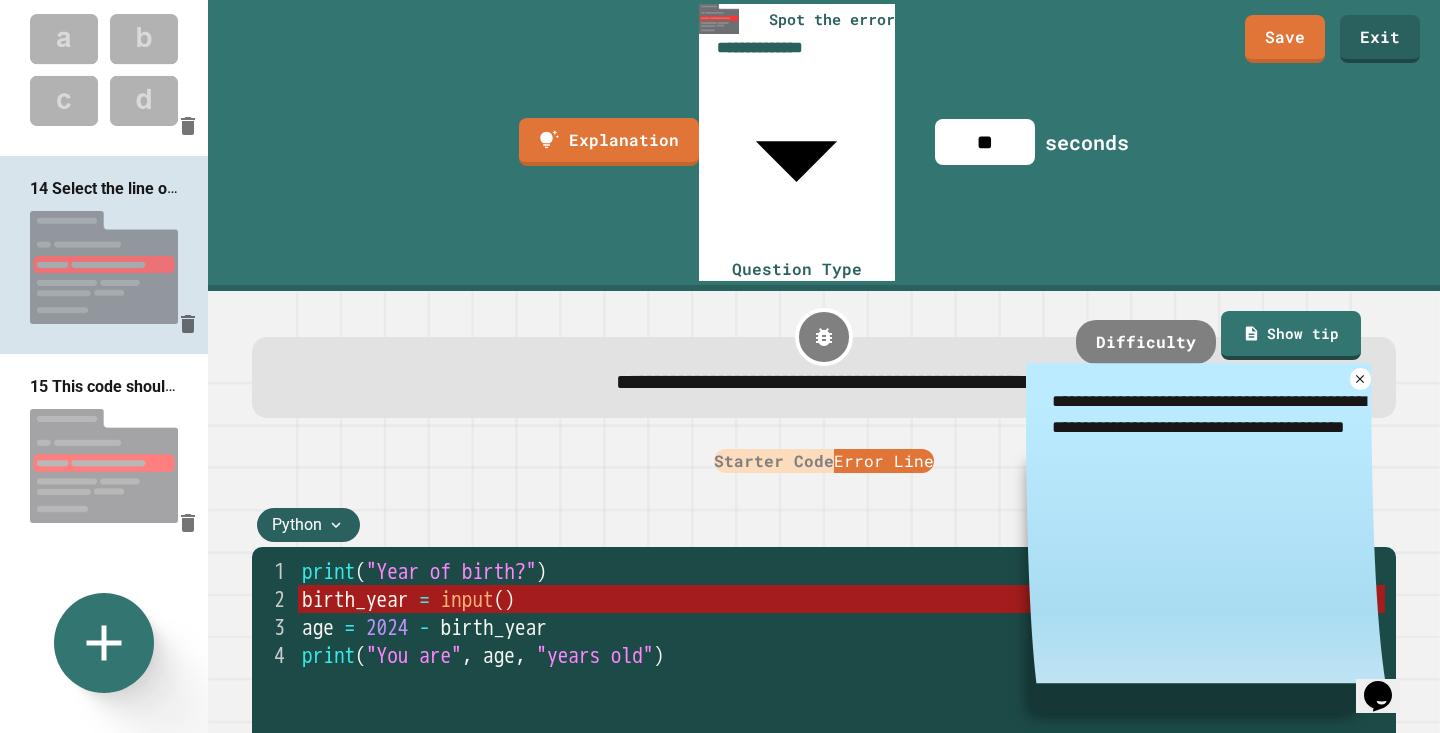 type on "**********" 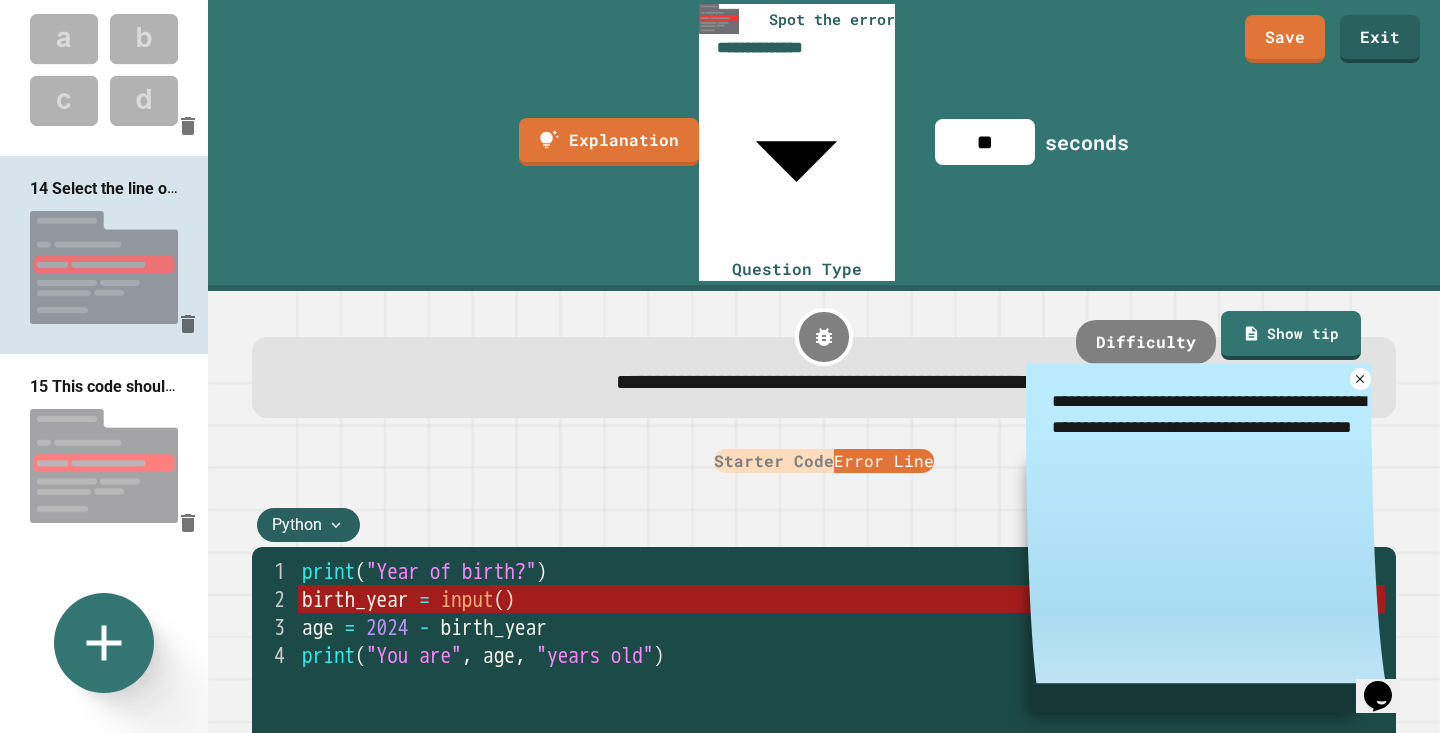 click at bounding box center (104, 70) 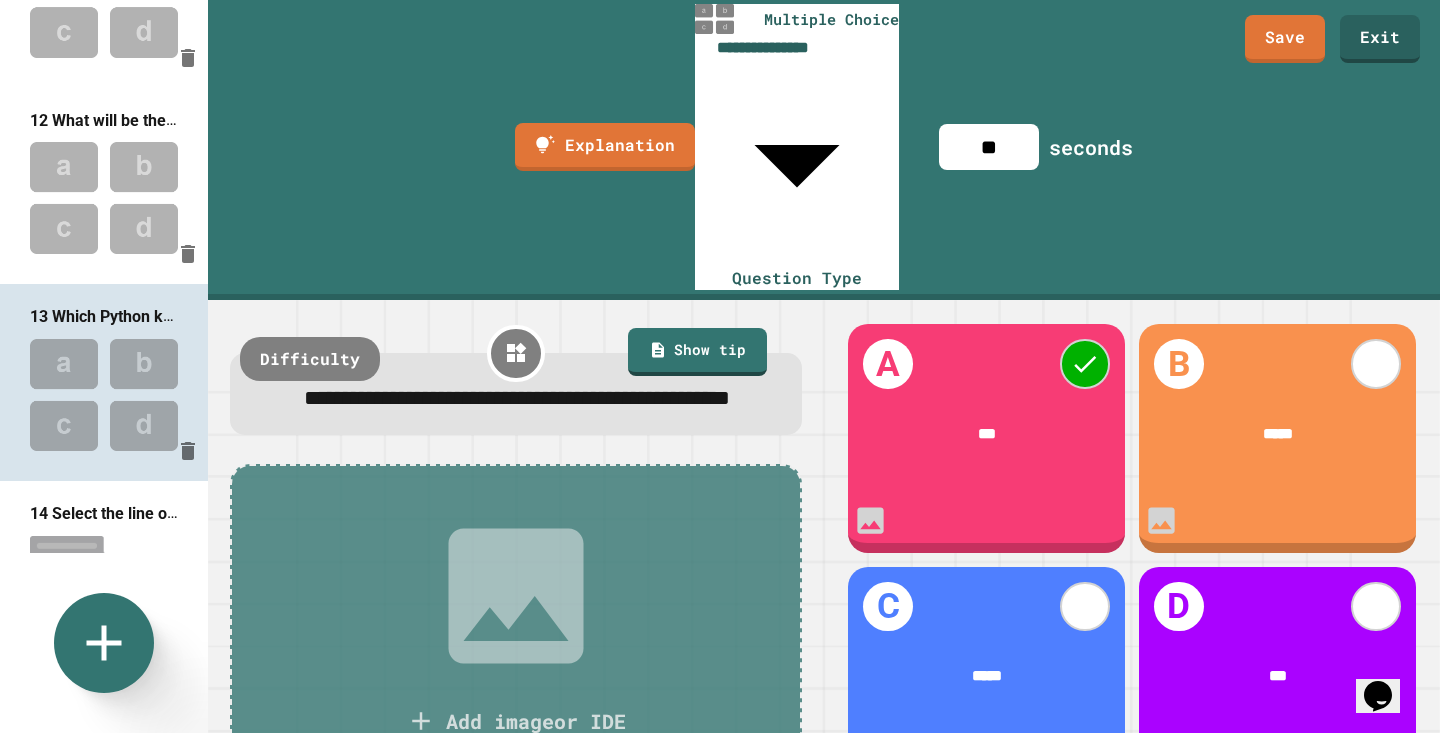 scroll, scrollTop: 2079, scrollLeft: 0, axis: vertical 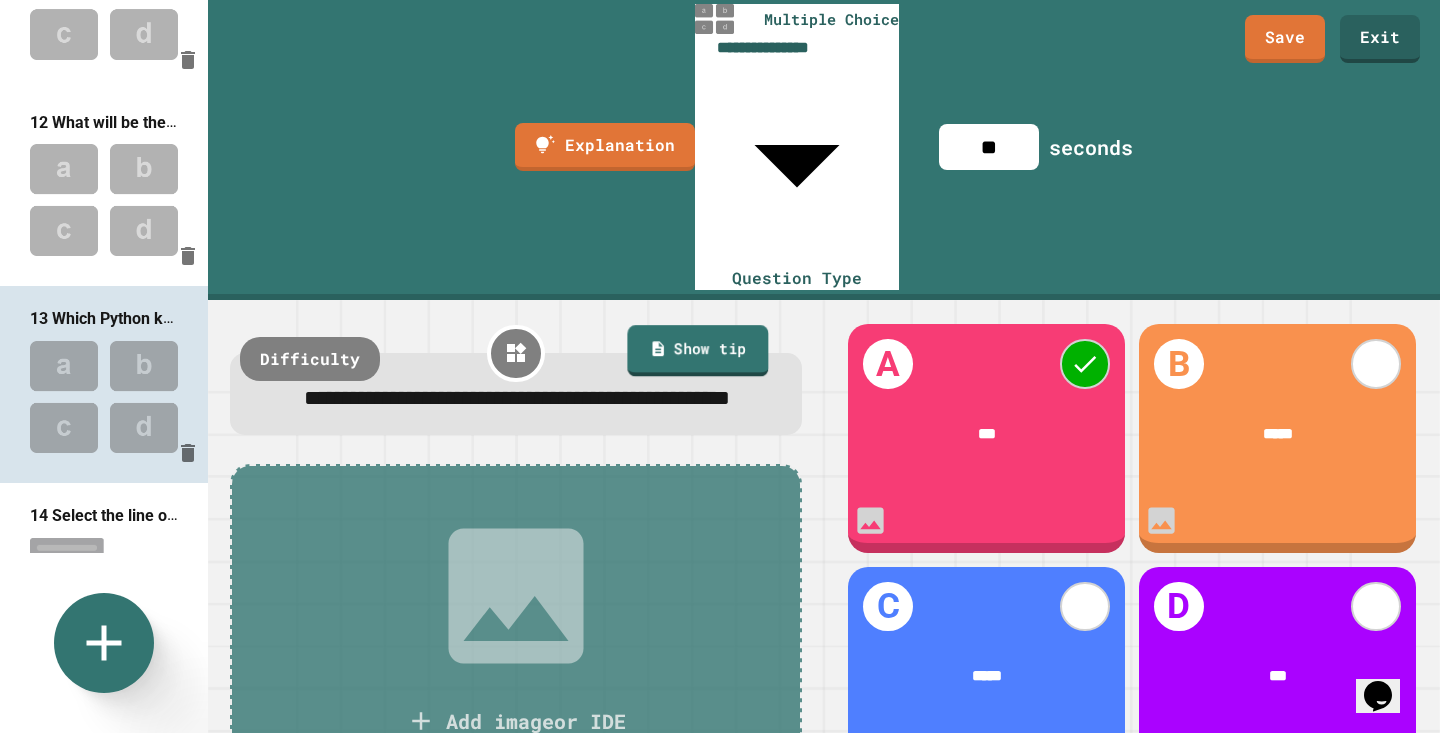 click on "Show tip" at bounding box center (697, 350) 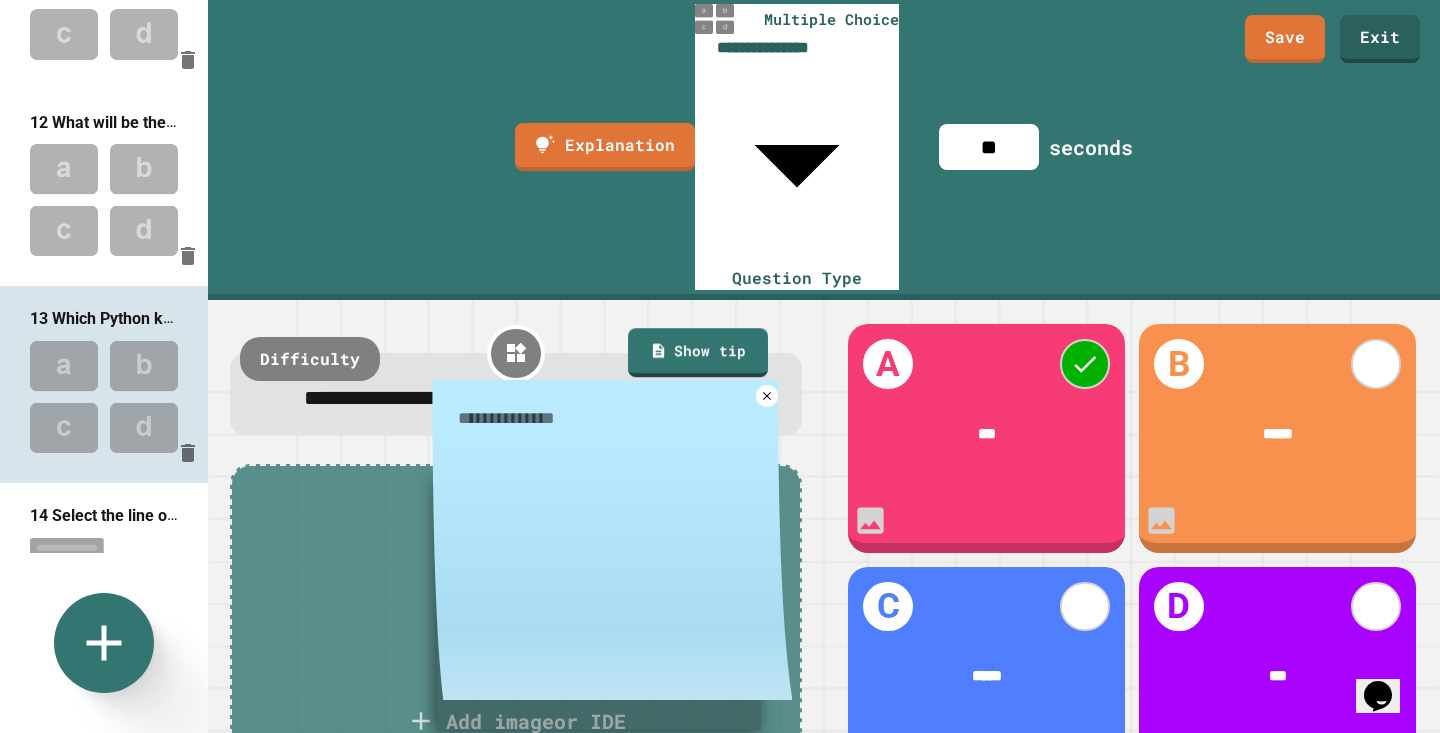 click at bounding box center [612, 418] 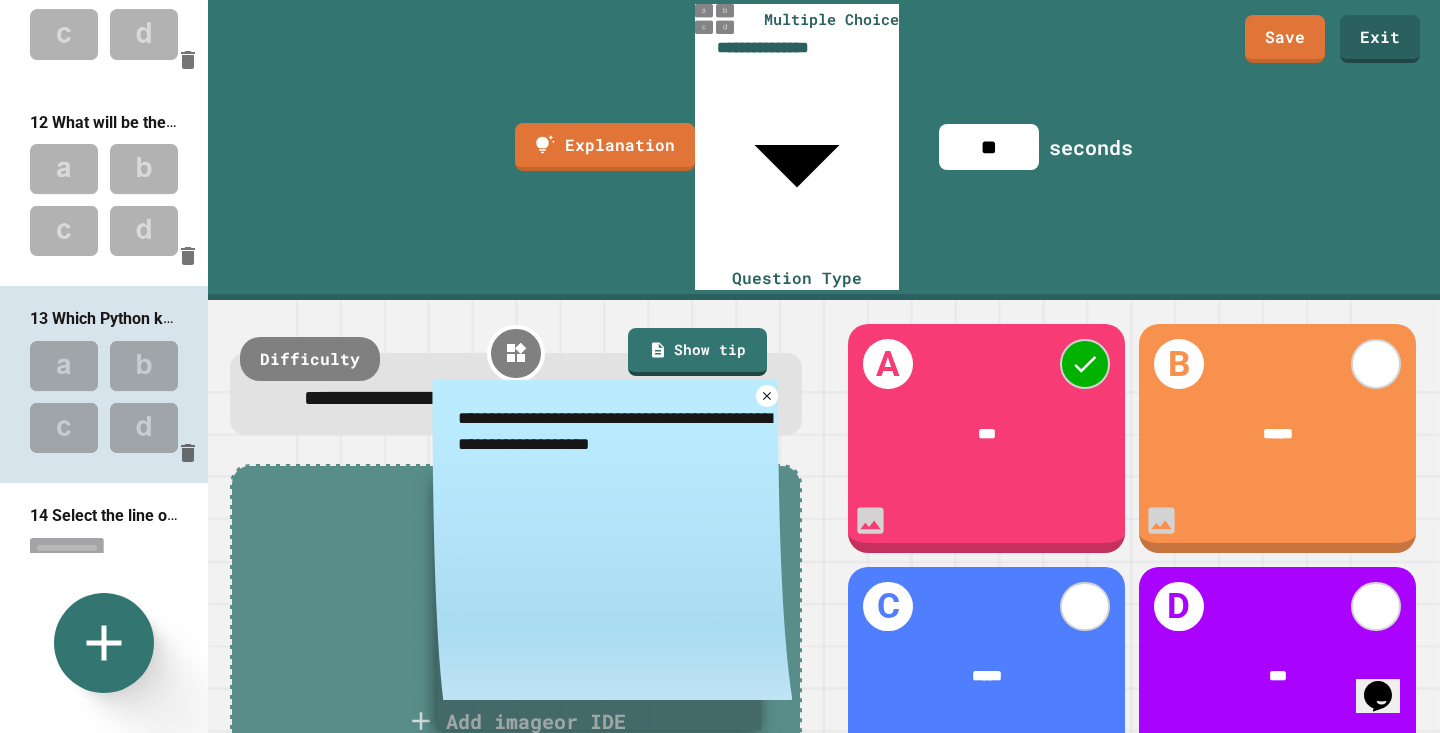type on "**********" 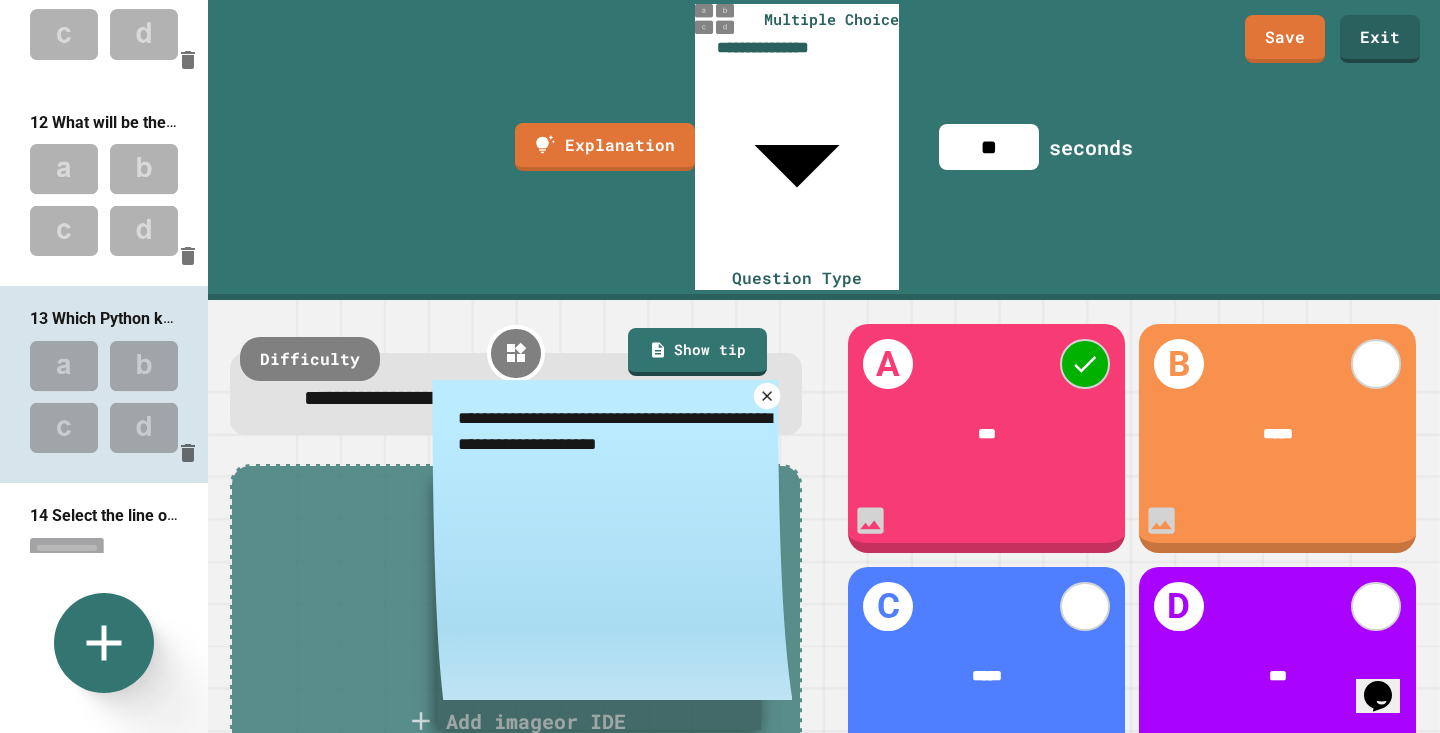 click 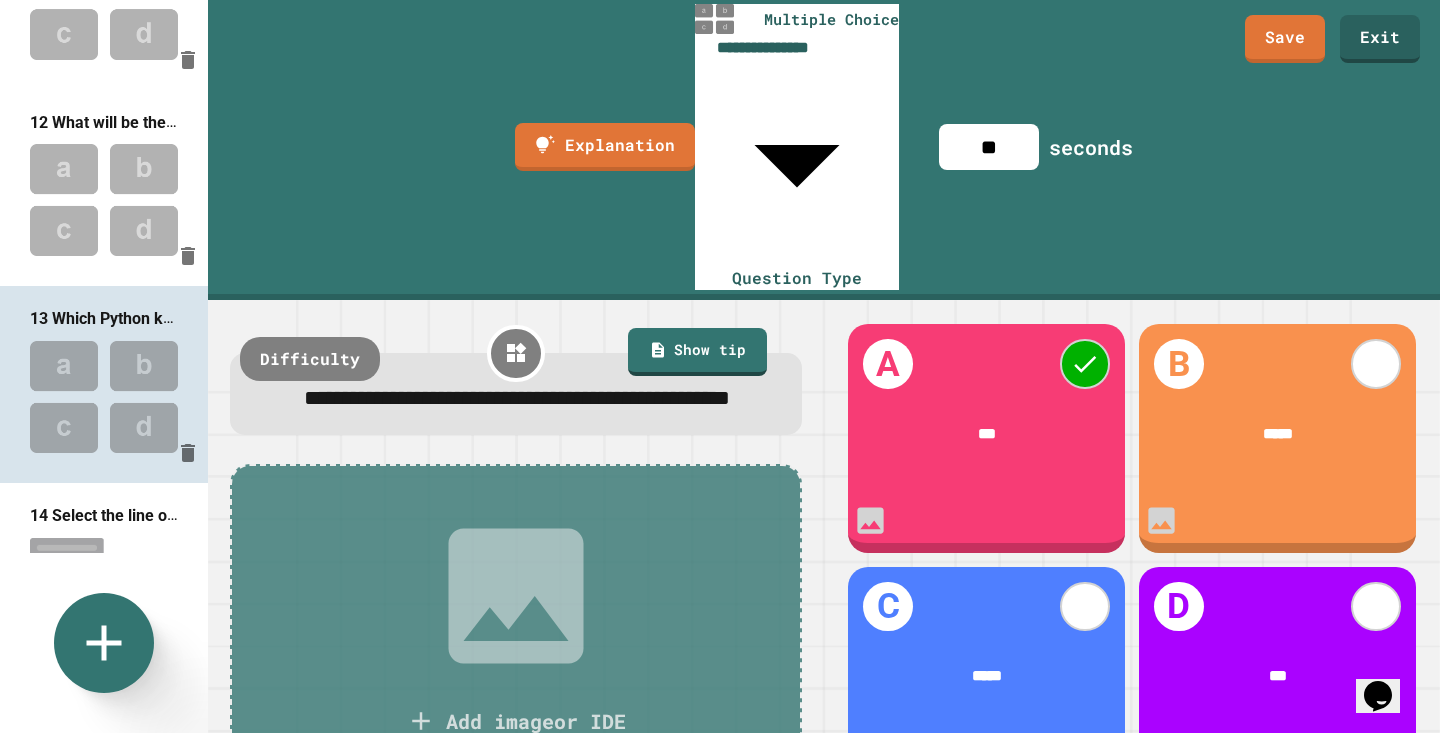 click at bounding box center (104, 200) 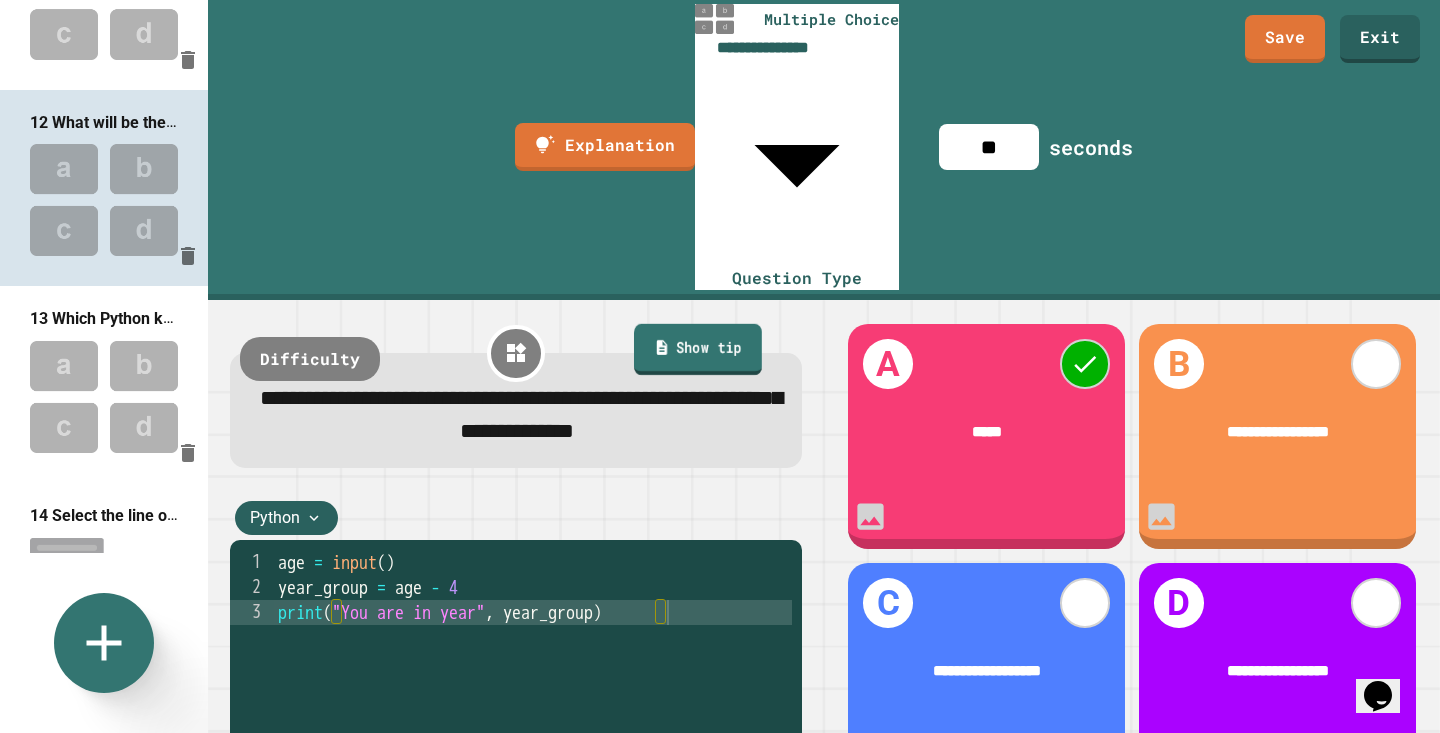 click on "Show tip" at bounding box center (698, 349) 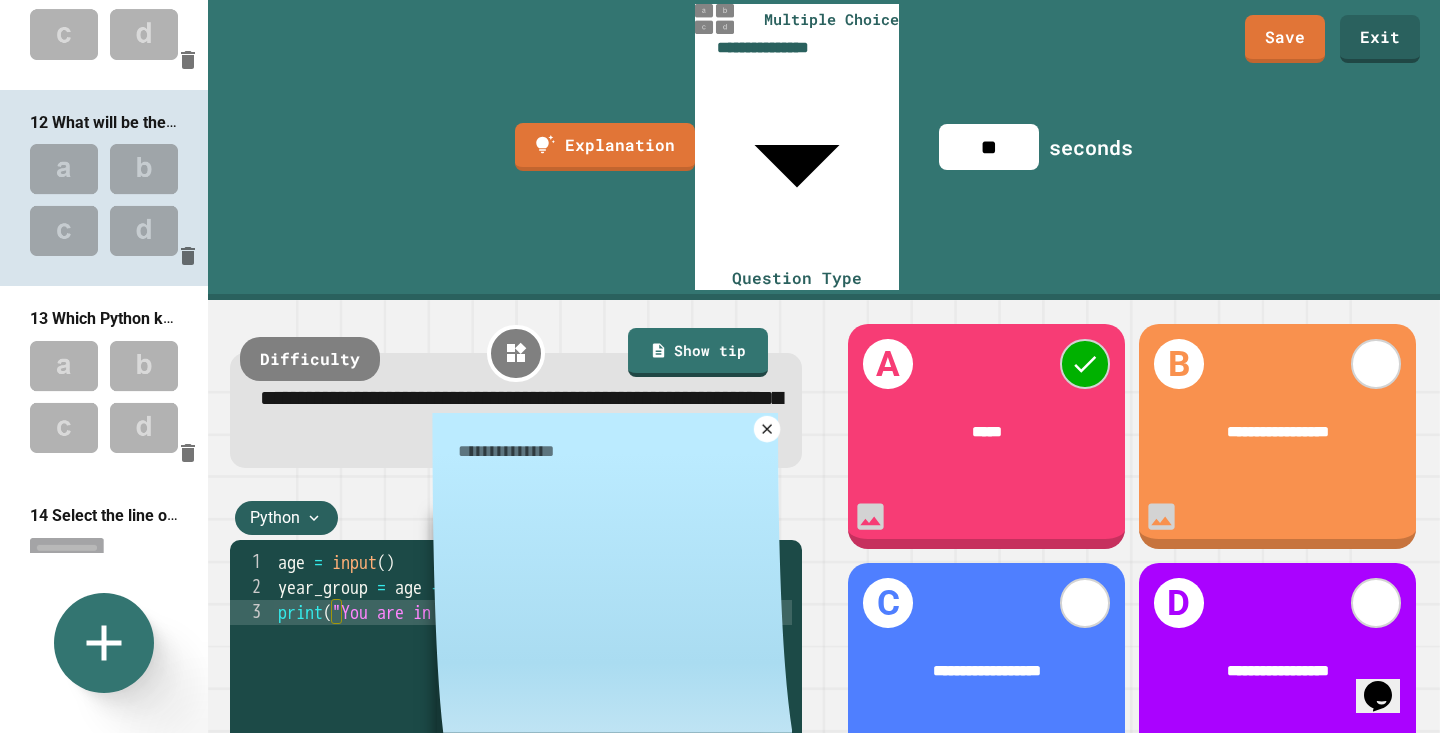 click 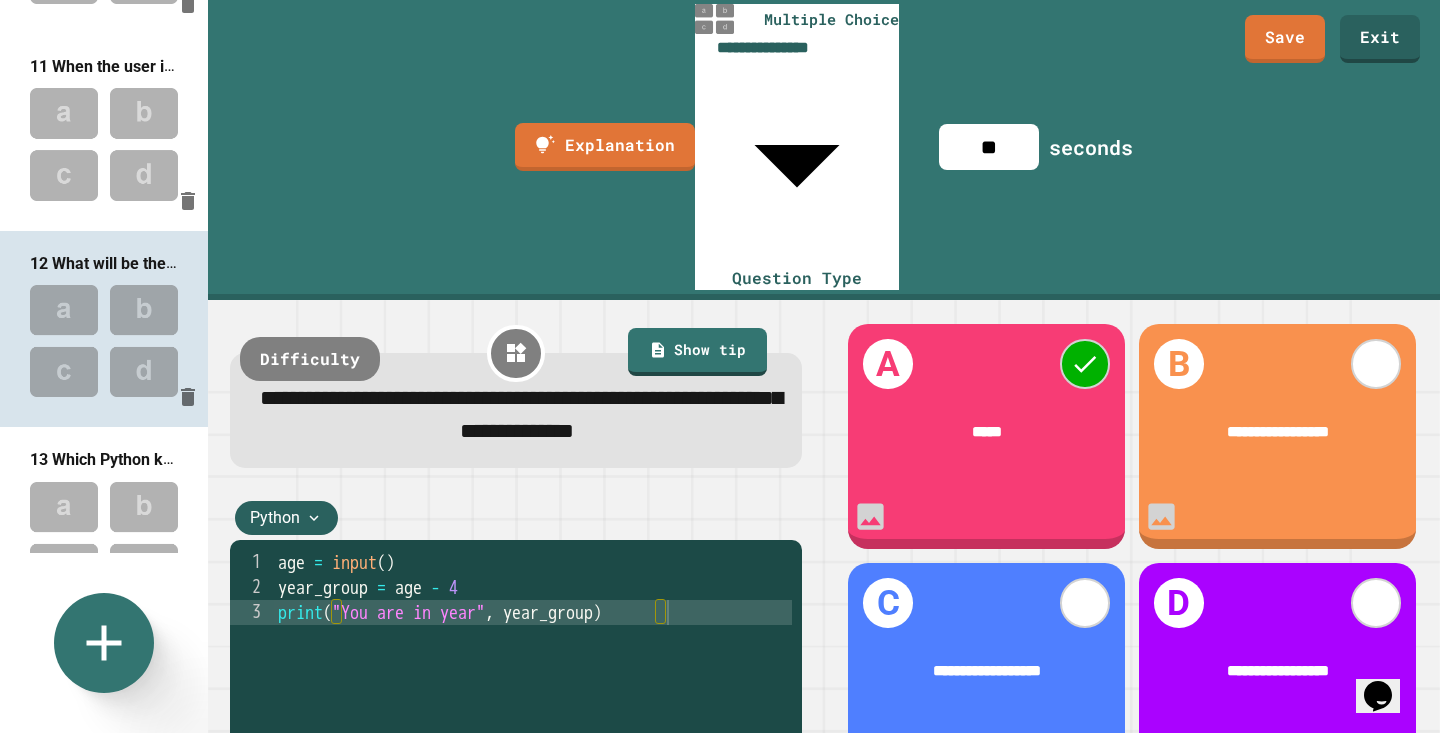 scroll, scrollTop: 1939, scrollLeft: 0, axis: vertical 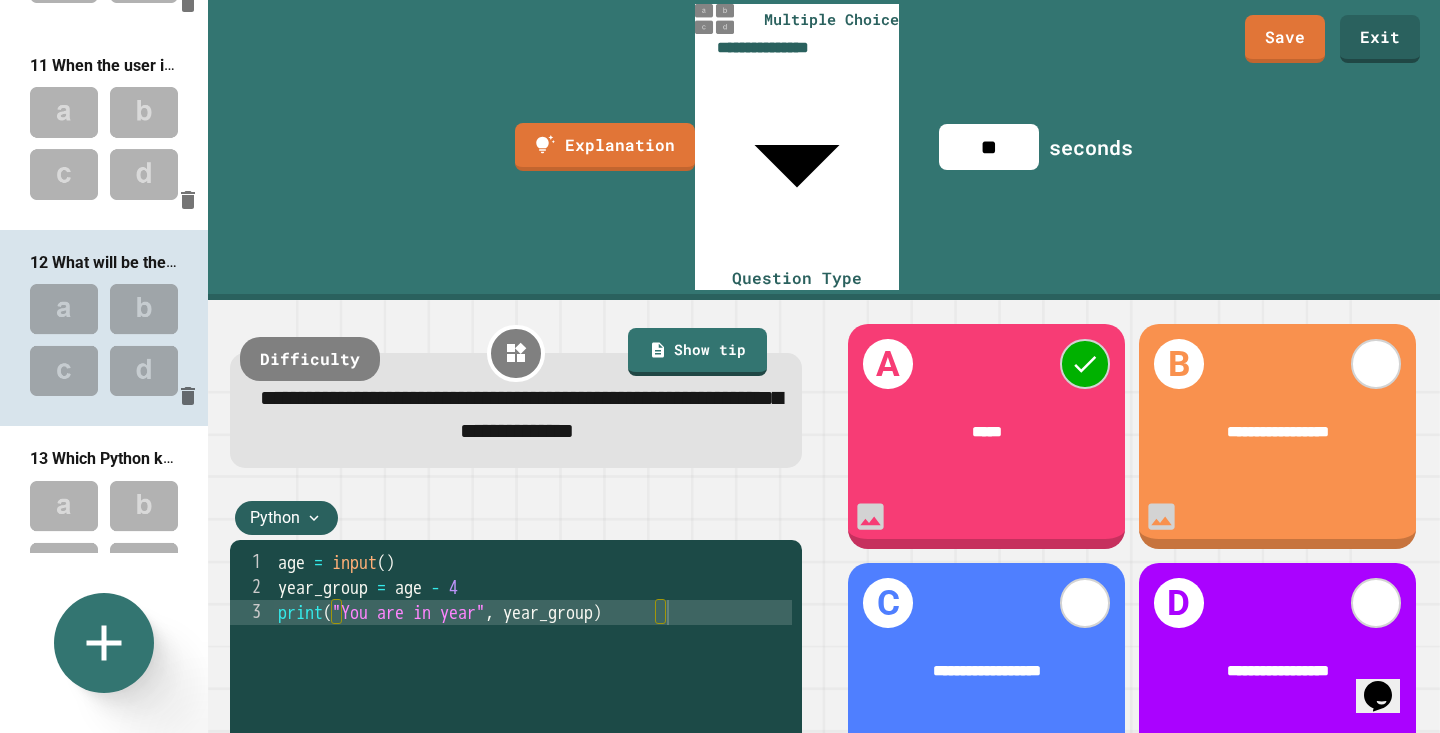 click at bounding box center [104, 143] 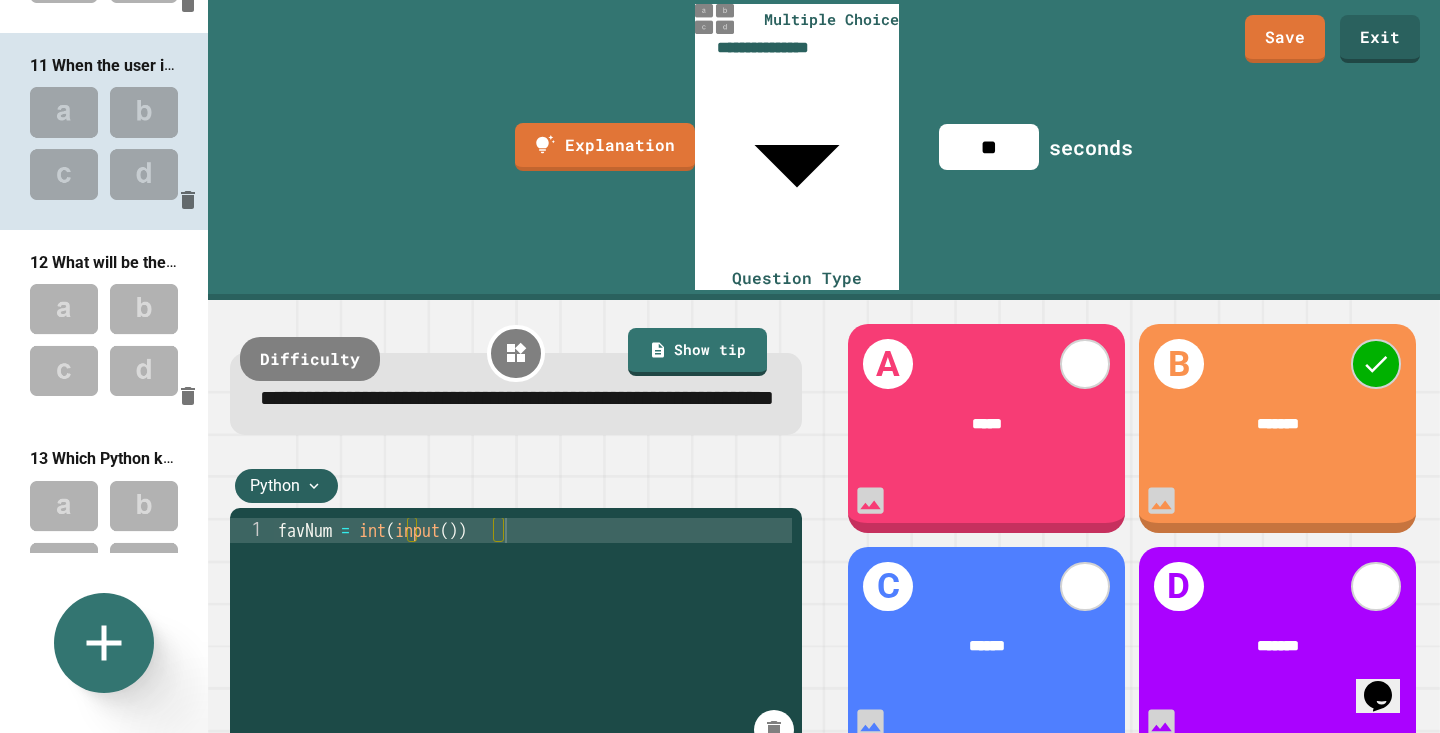 click at bounding box center [104, 340] 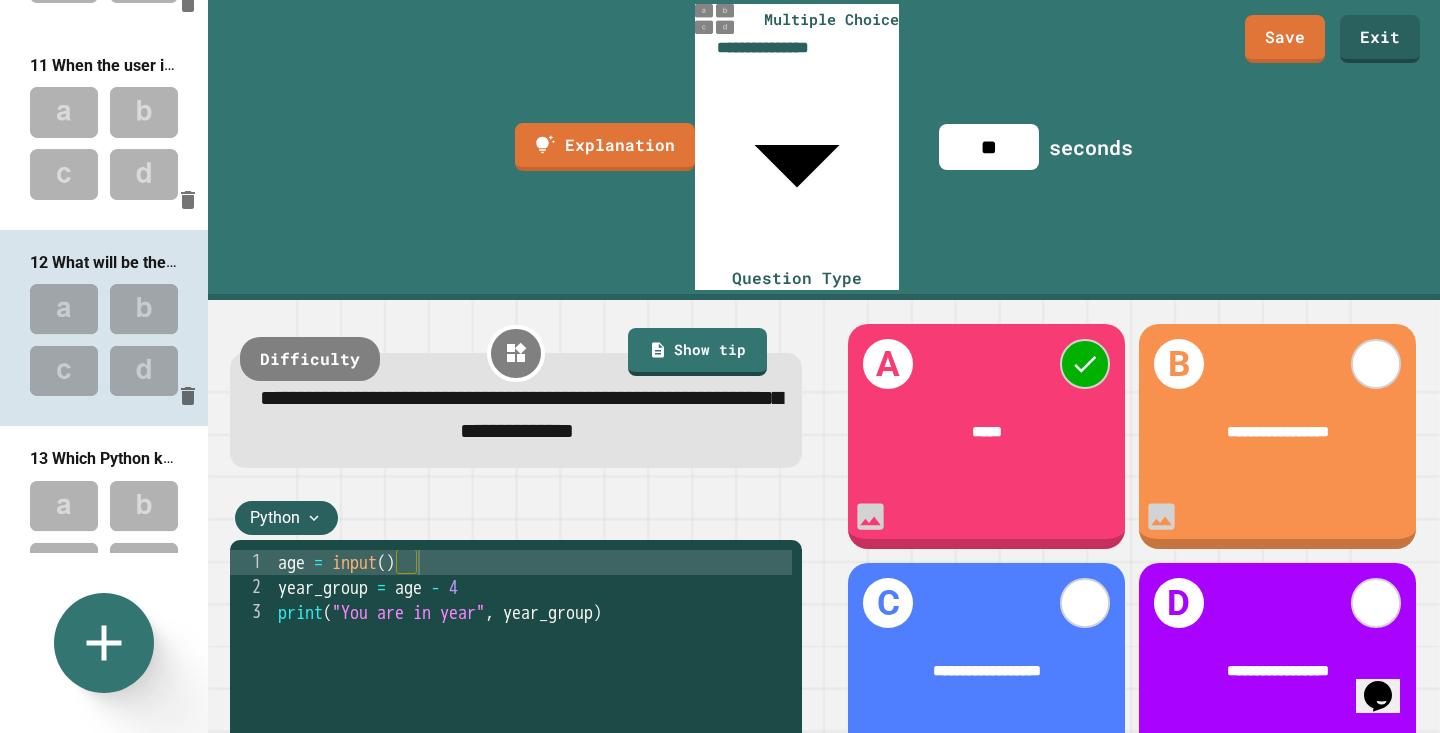 click at bounding box center (104, 340) 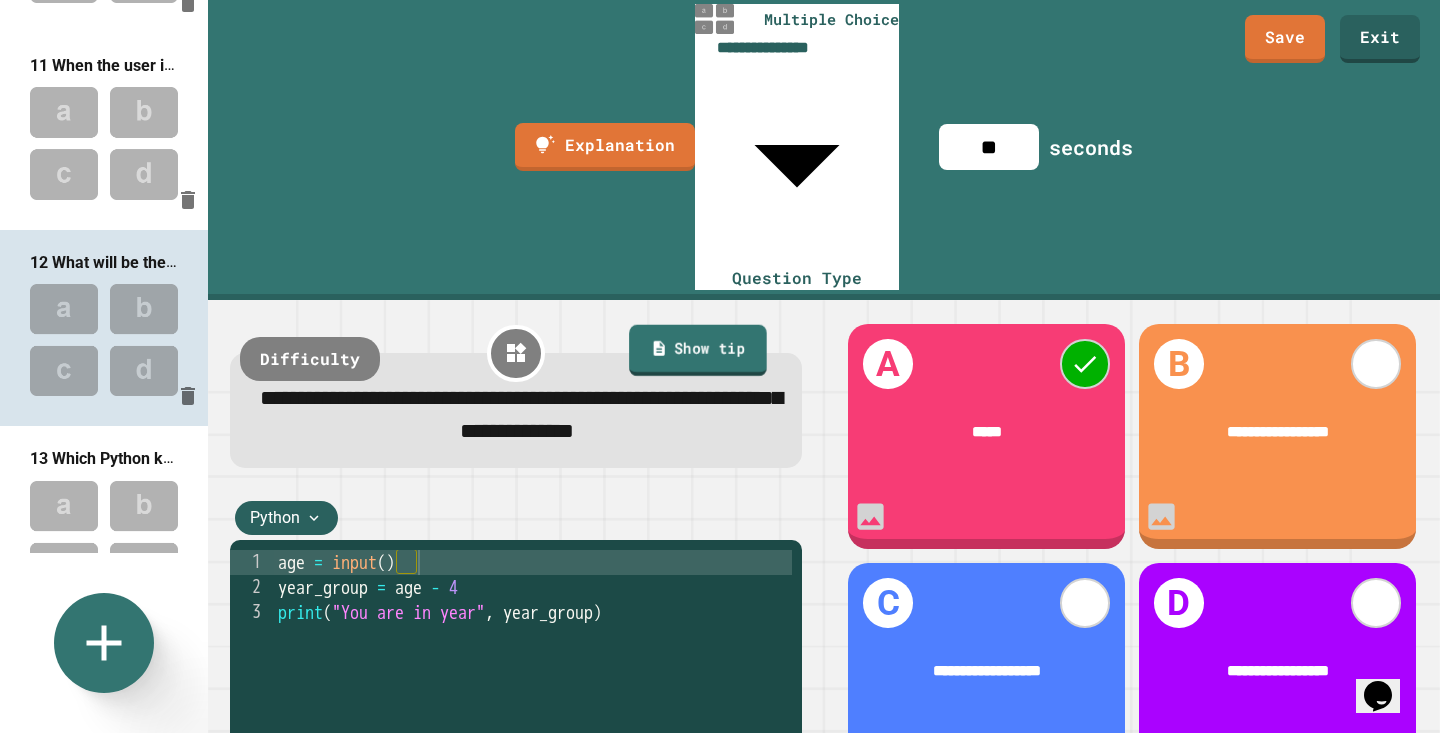 click on "Show tip" at bounding box center (697, 349) 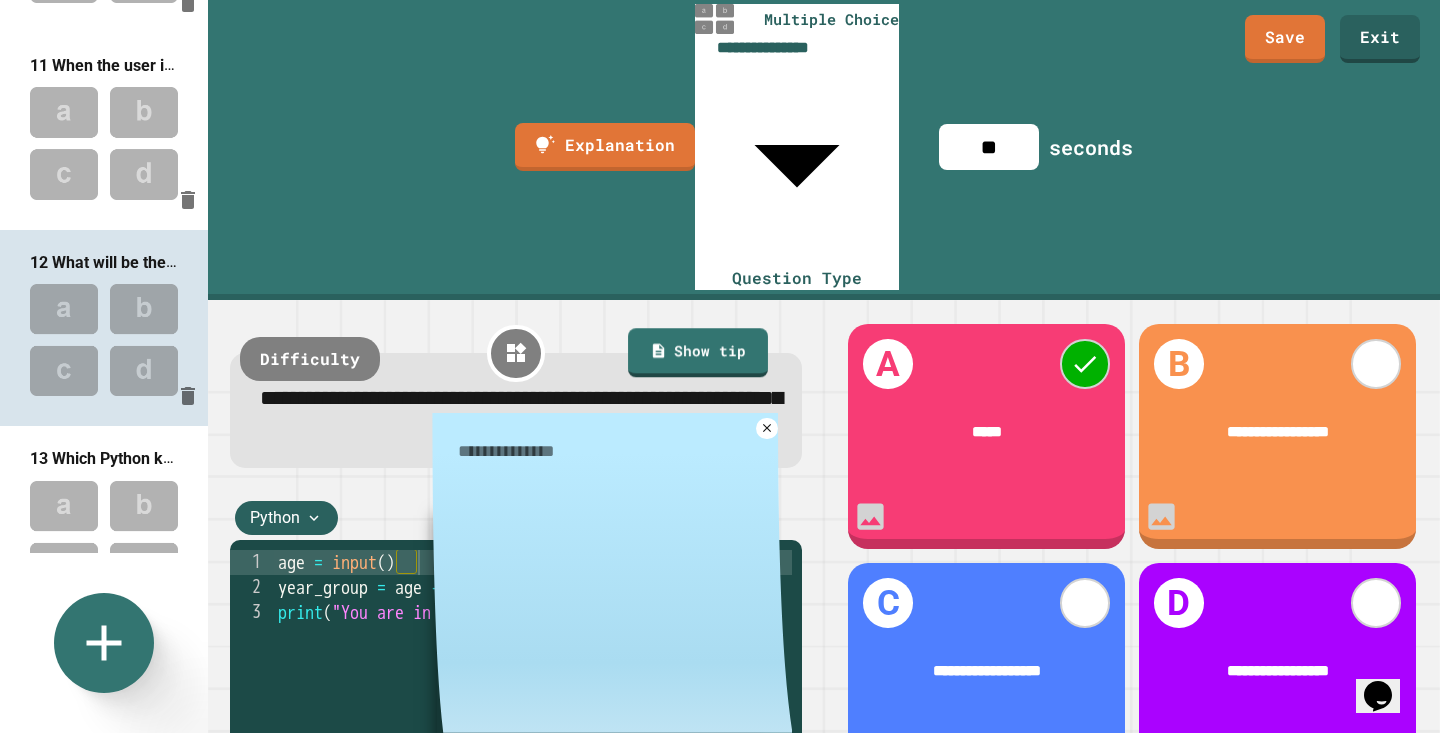 click at bounding box center [612, 579] 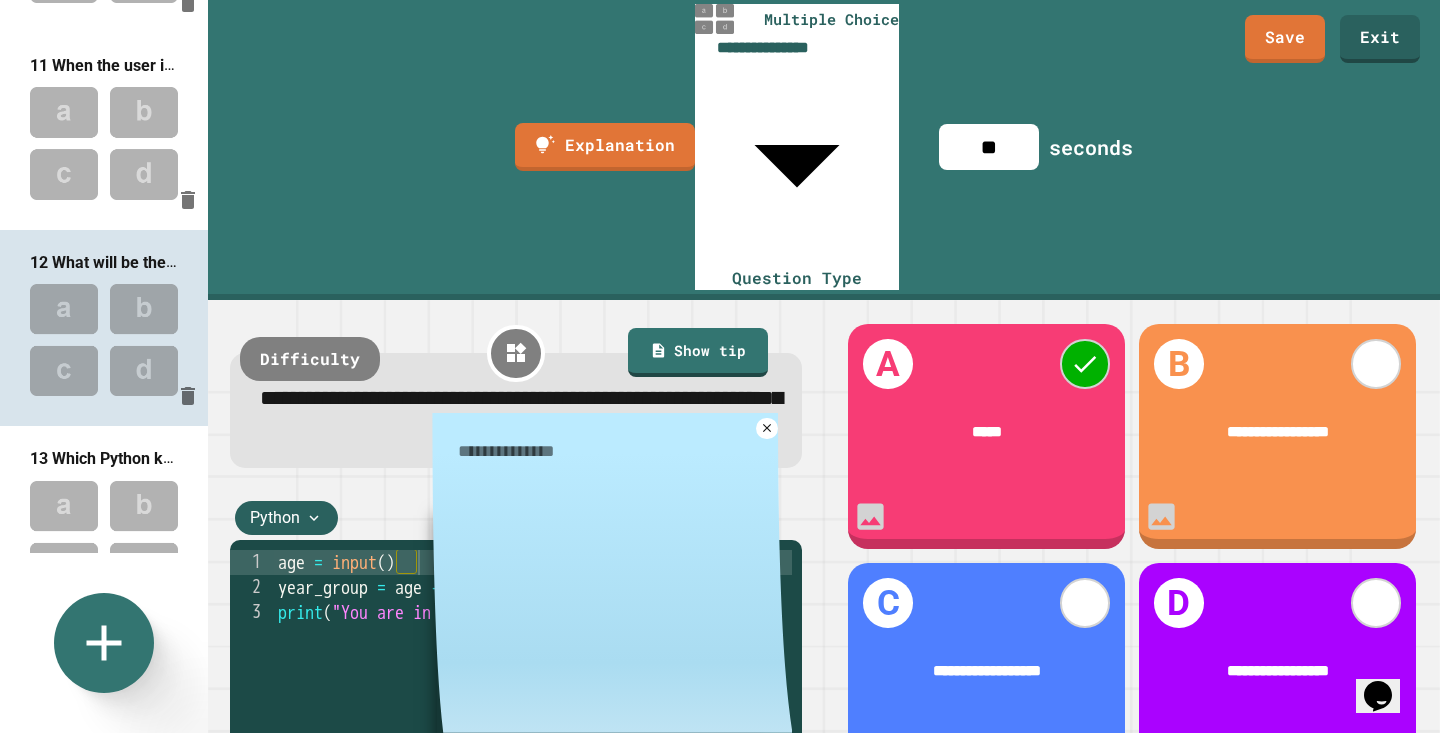 click at bounding box center [612, 451] 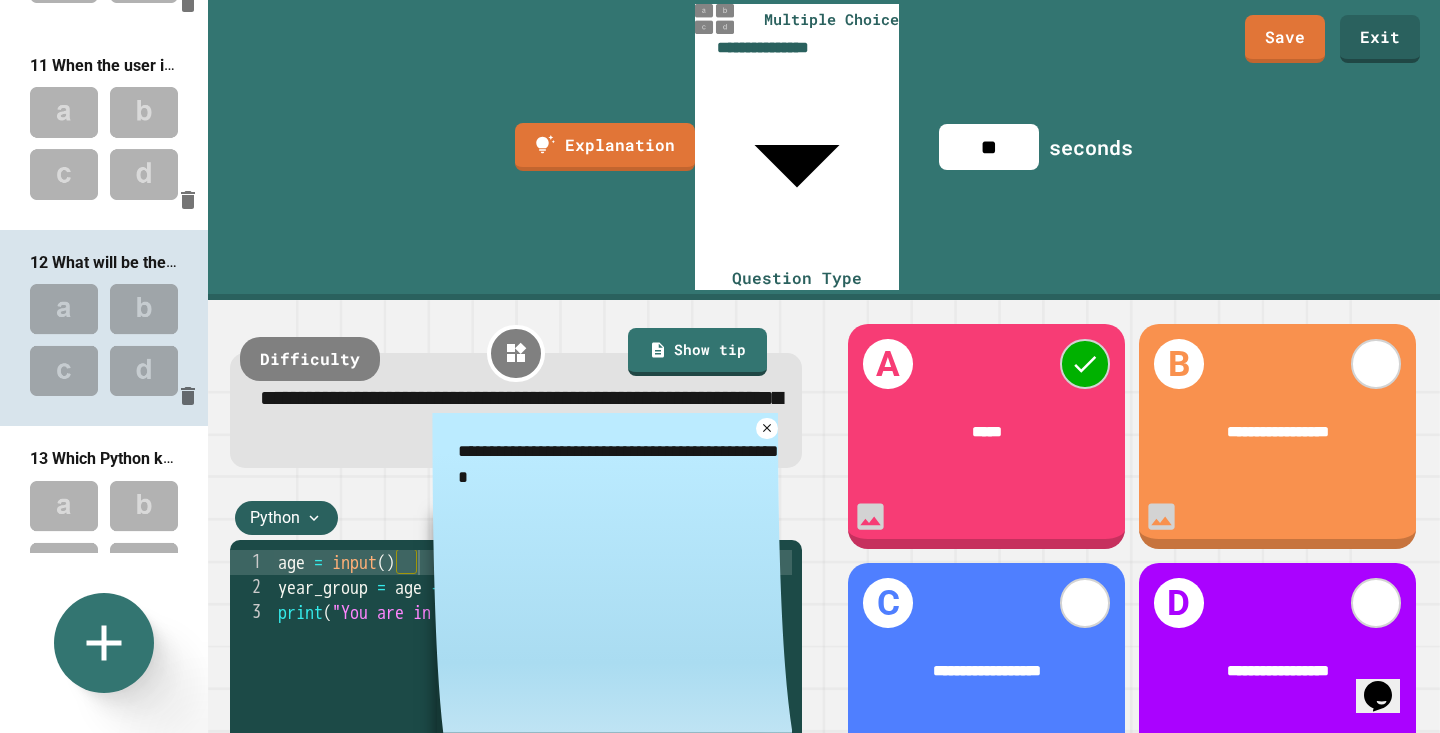 type on "**********" 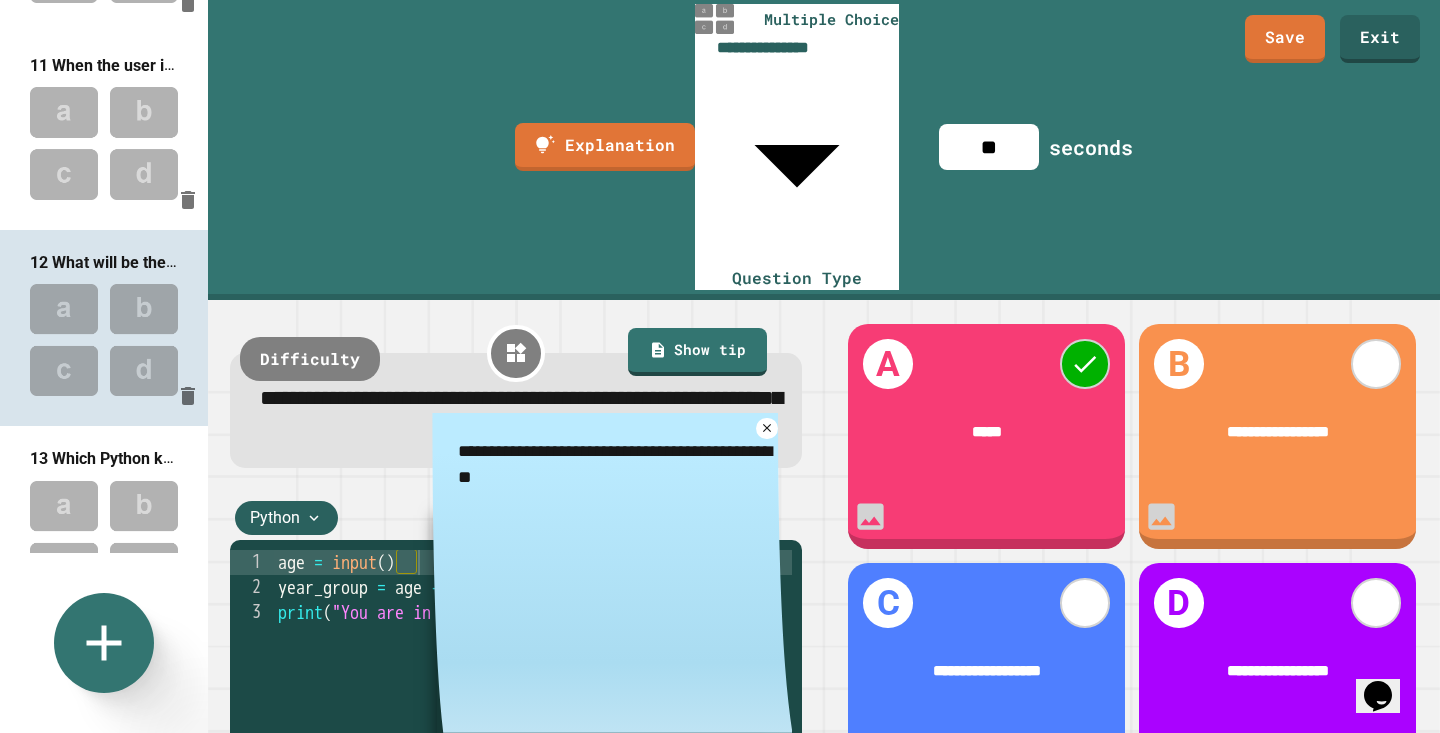 click at bounding box center (104, 143) 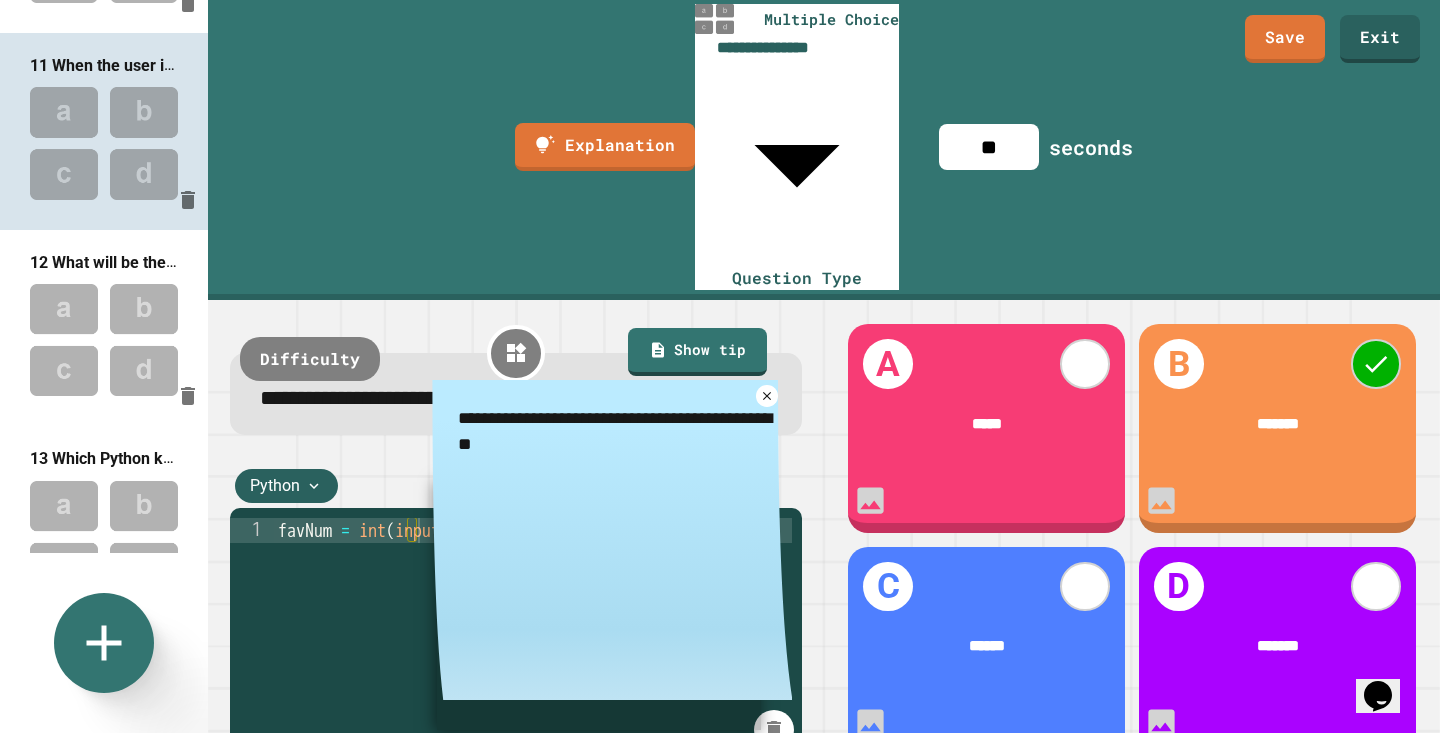 click at bounding box center (104, 340) 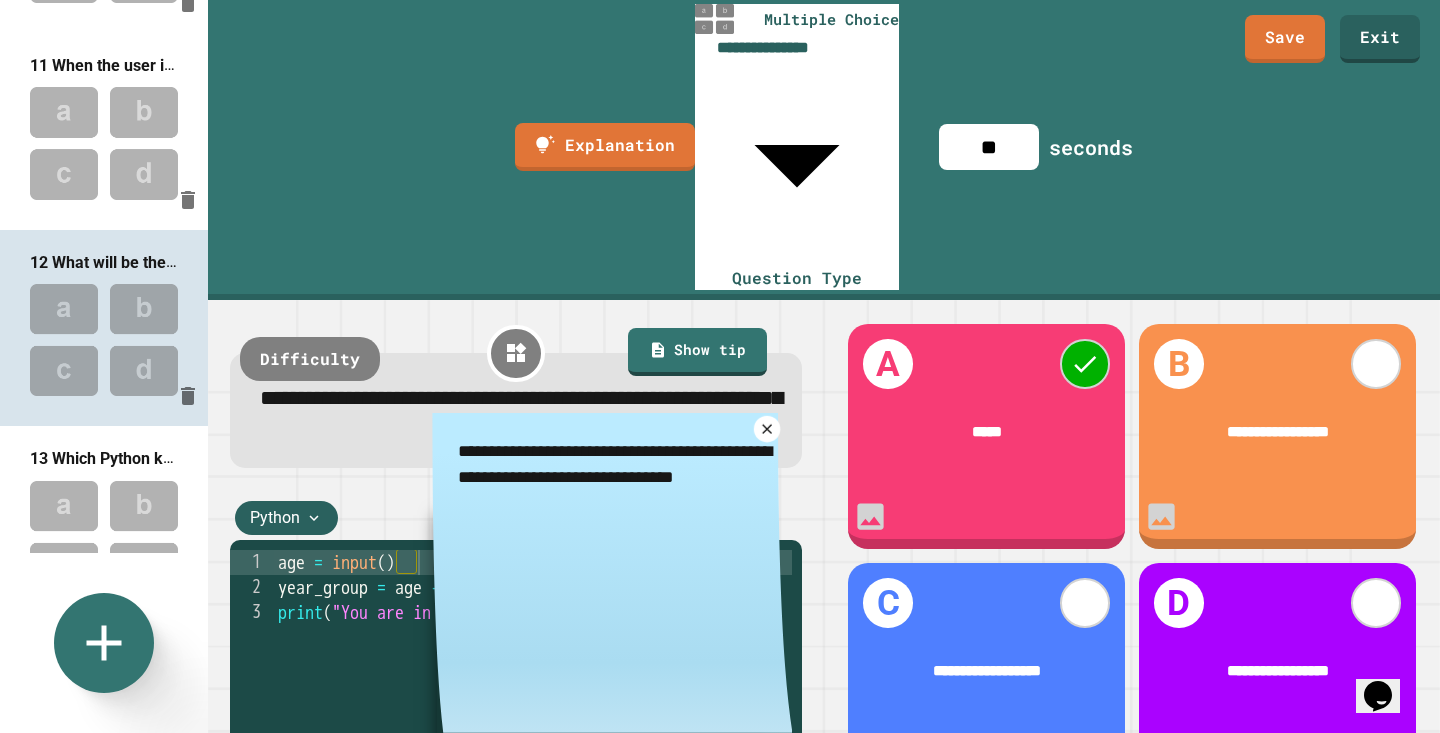 type on "**********" 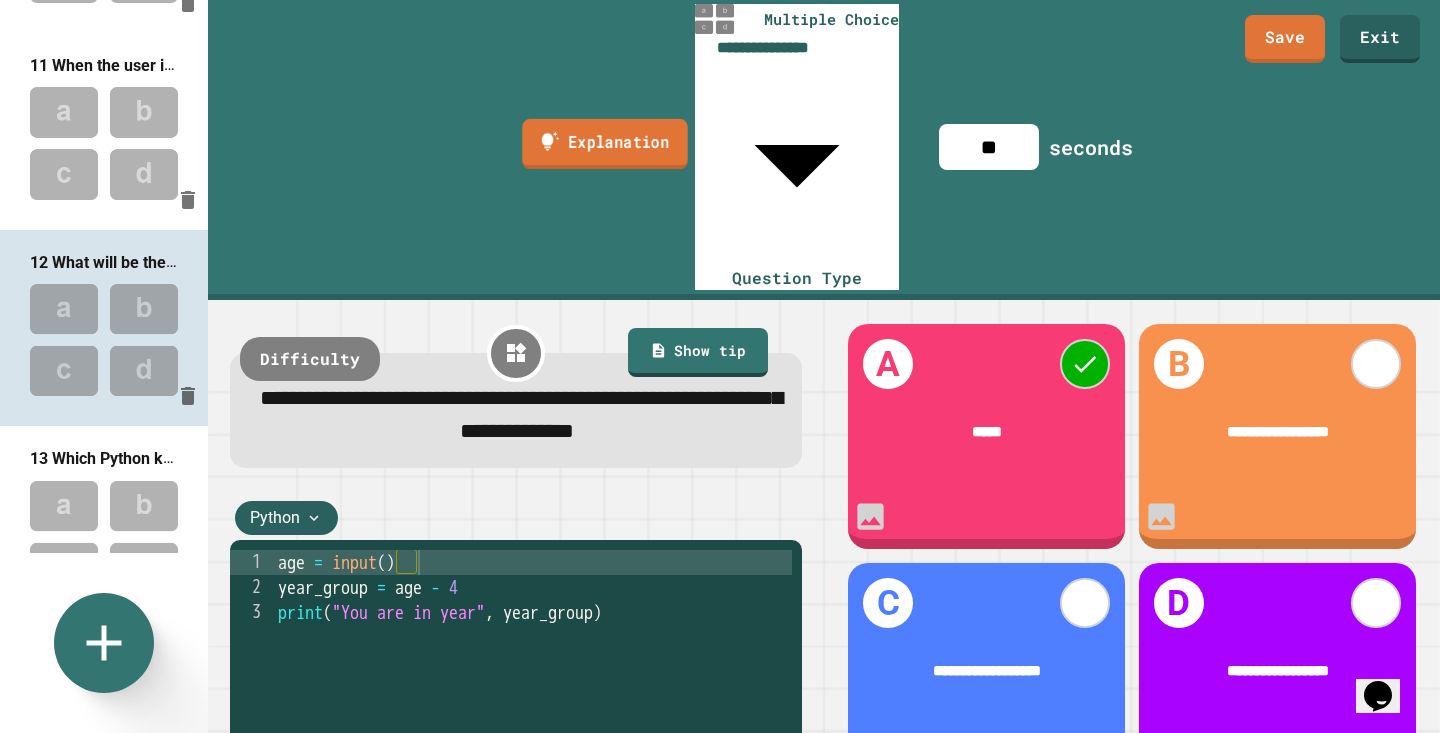 click on "Explanation" at bounding box center [604, 144] 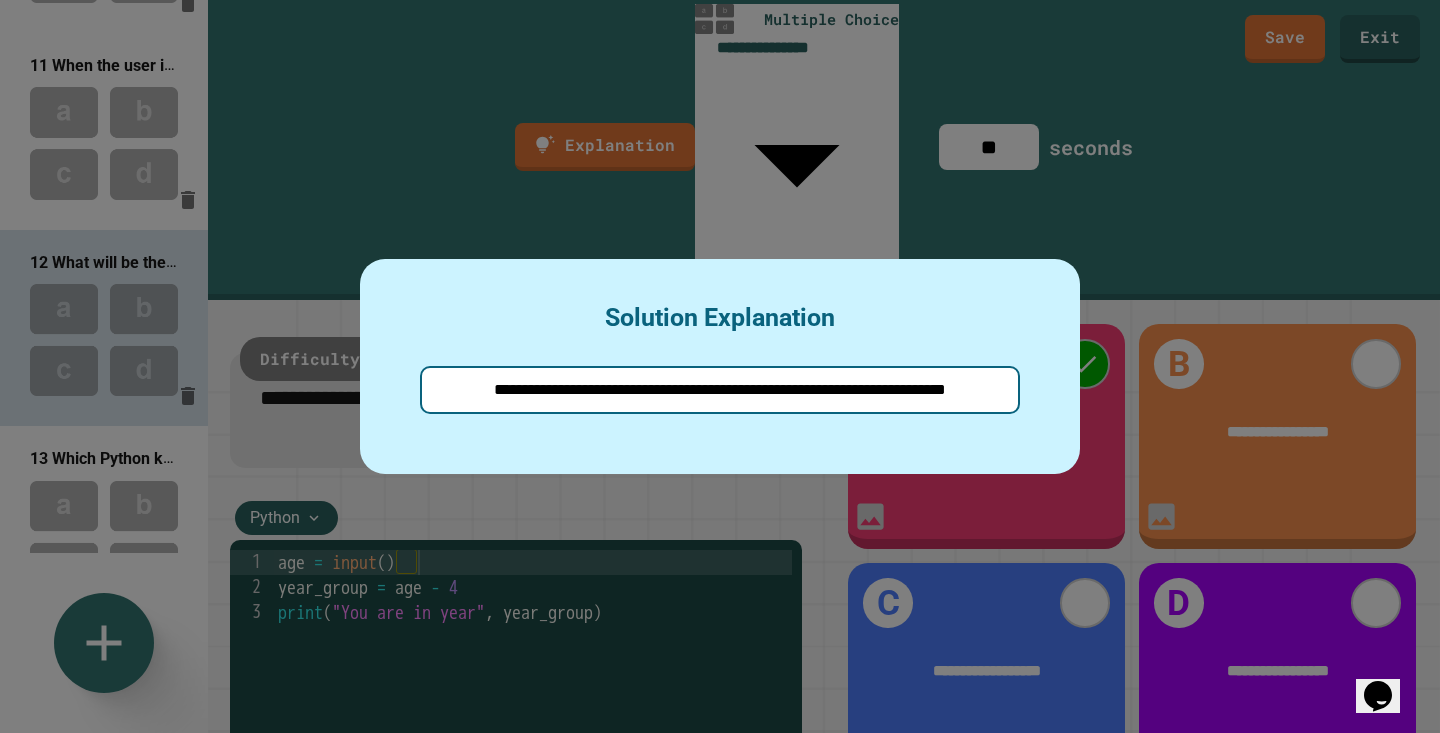 click at bounding box center [720, 366] 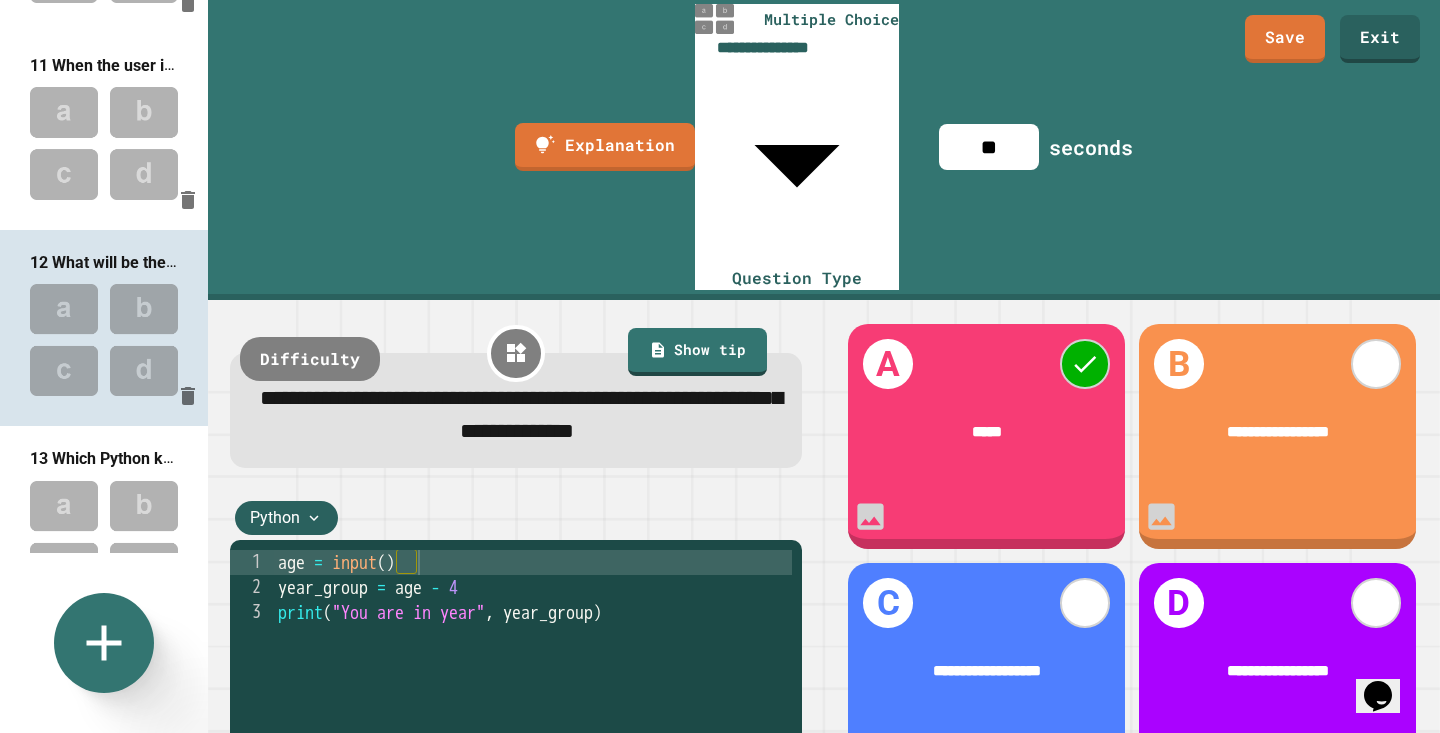 click at bounding box center [104, 340] 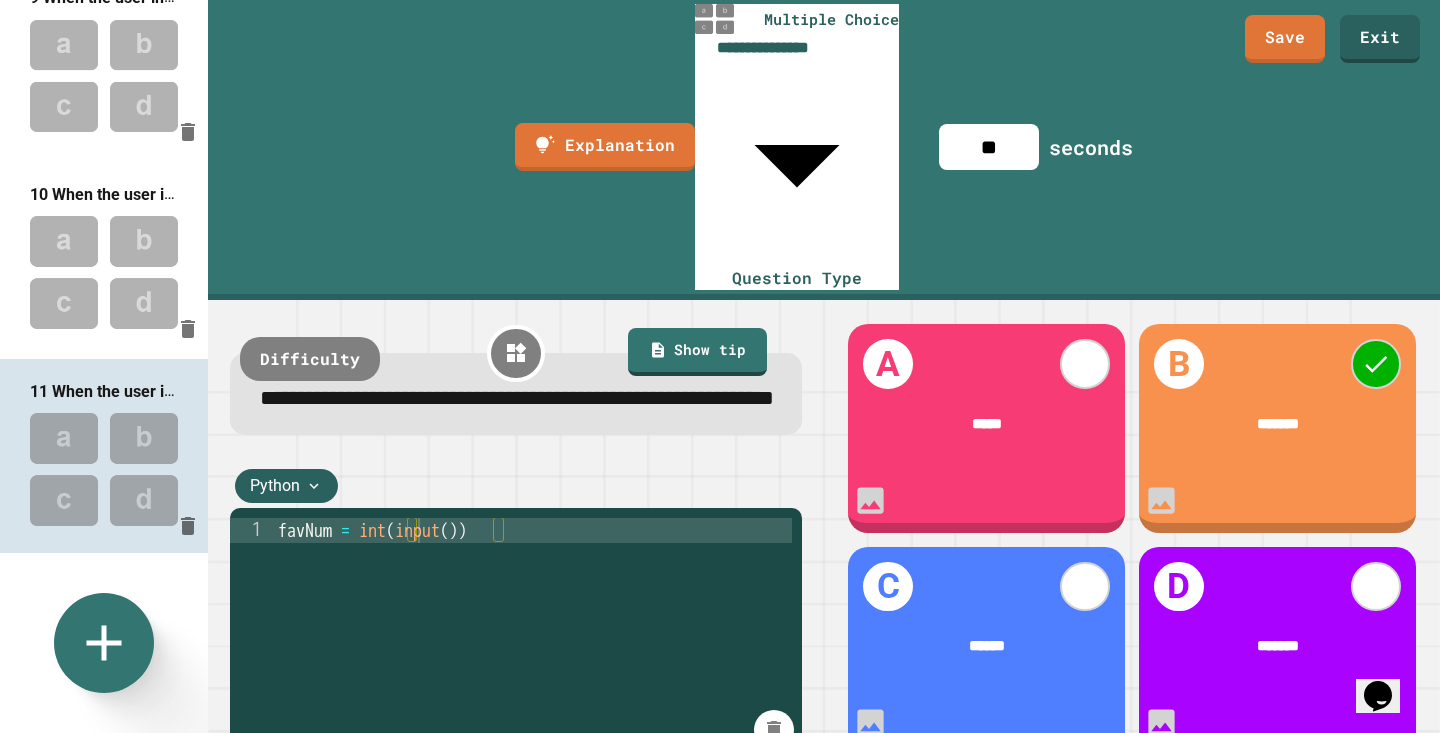 scroll, scrollTop: 1604, scrollLeft: 0, axis: vertical 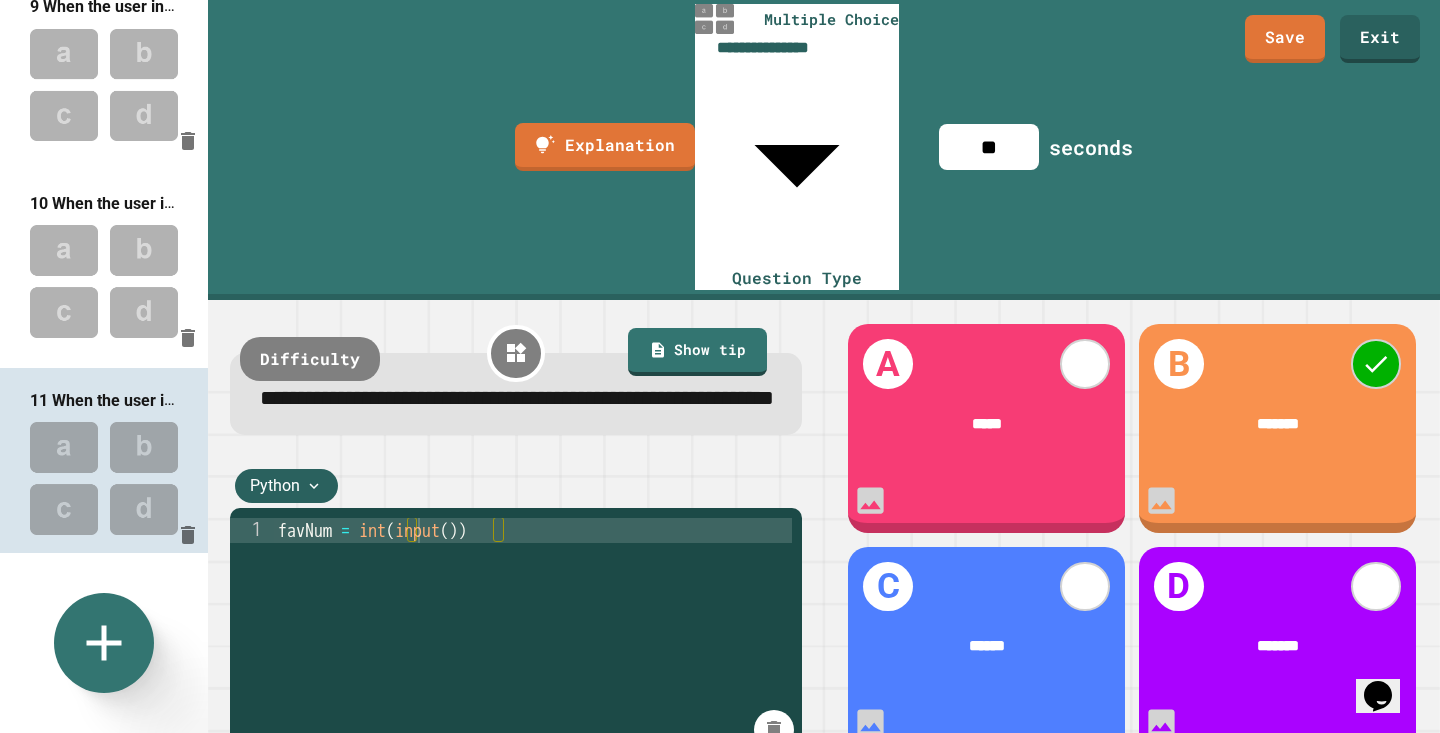 click at bounding box center (104, 281) 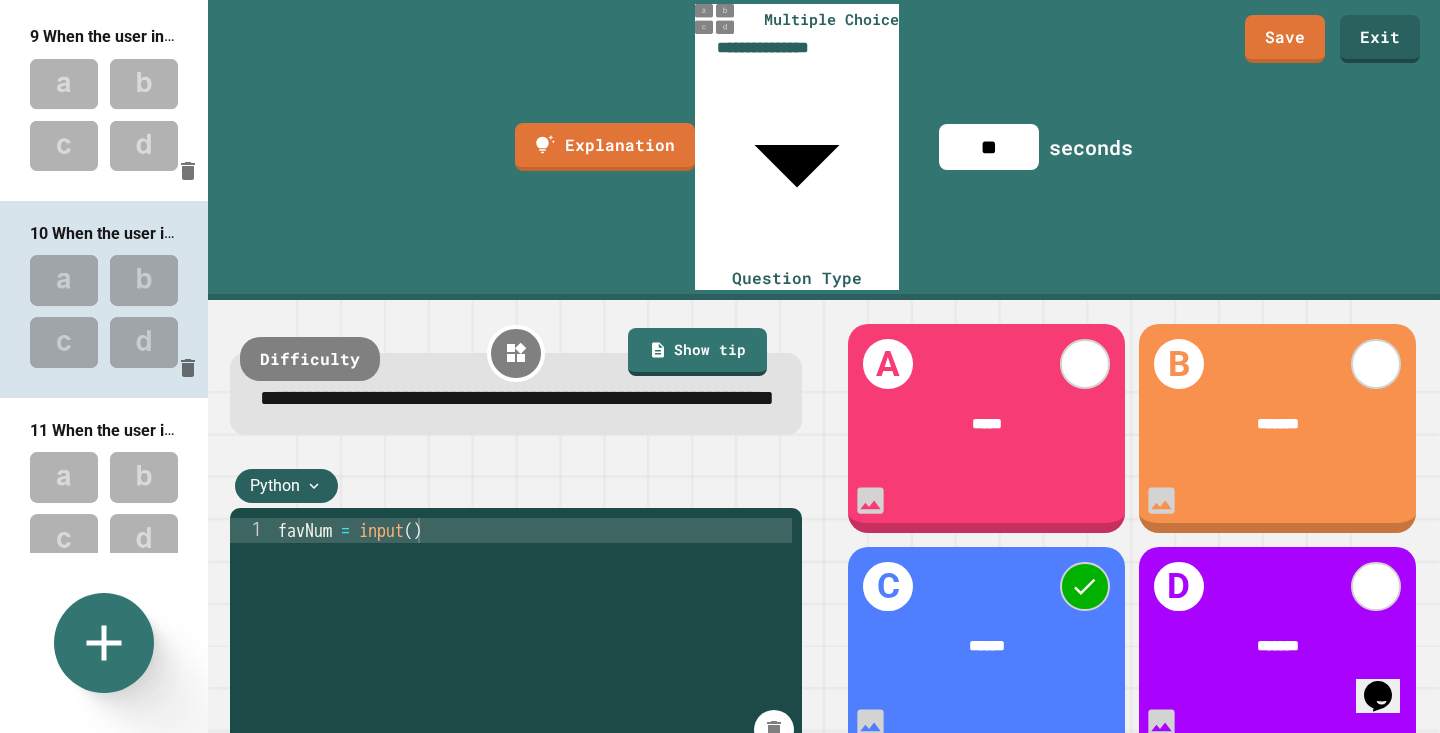 scroll, scrollTop: 1571, scrollLeft: 0, axis: vertical 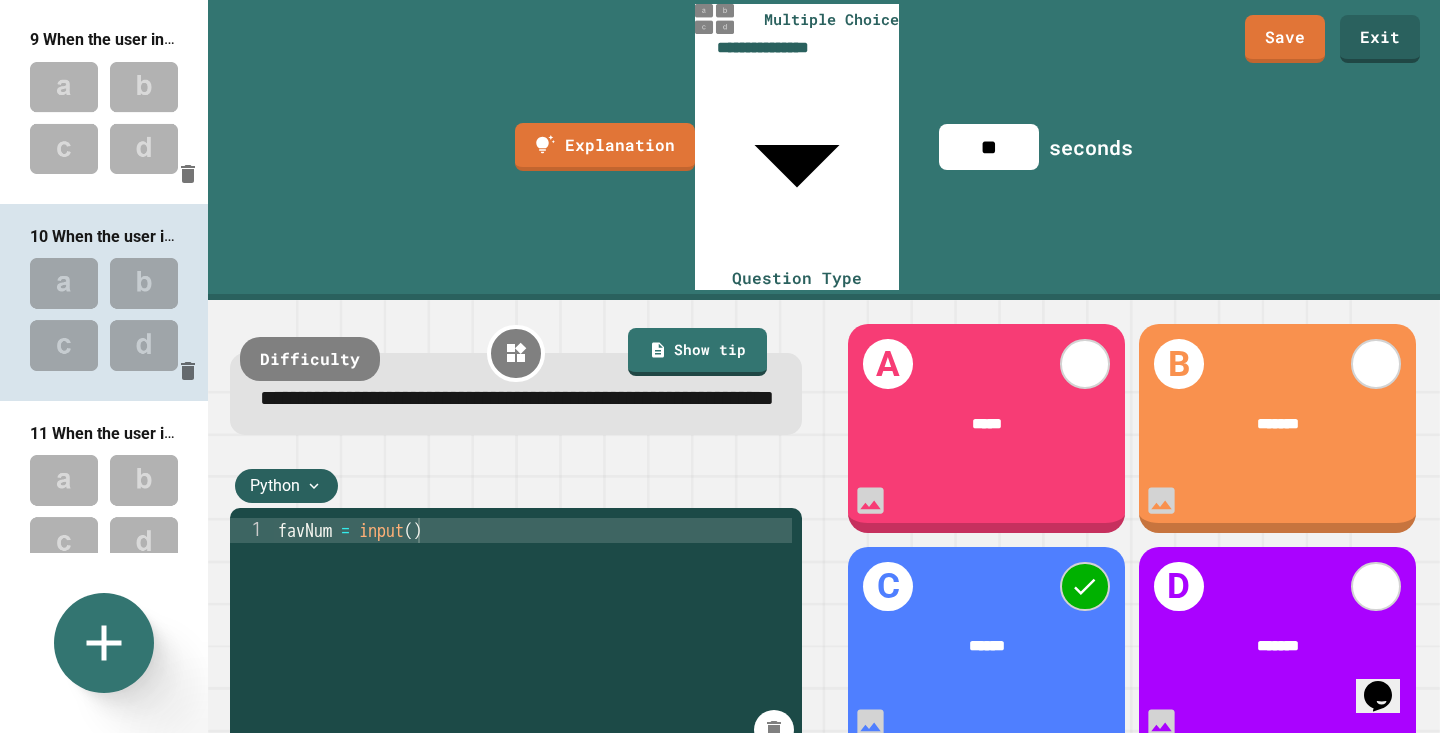 click at bounding box center [104, 118] 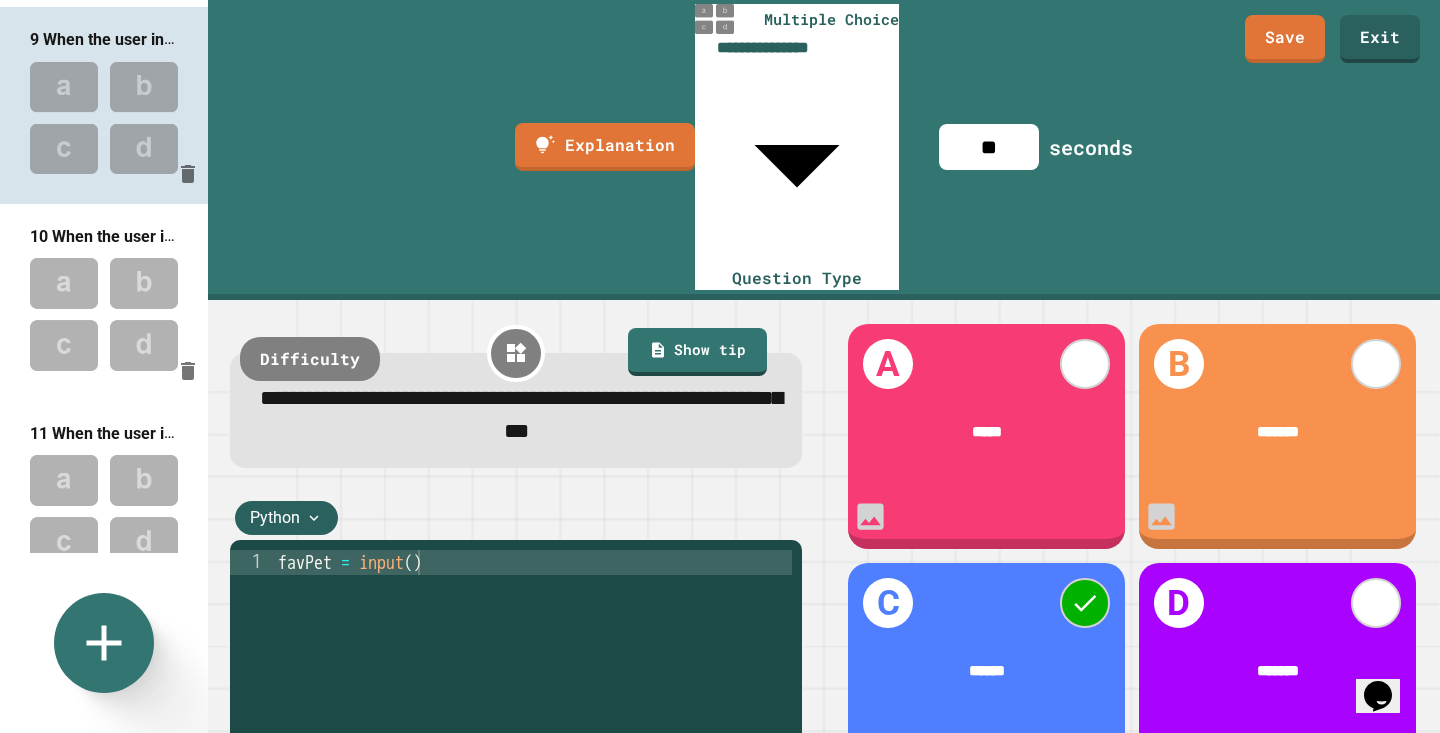 click at bounding box center (104, 314) 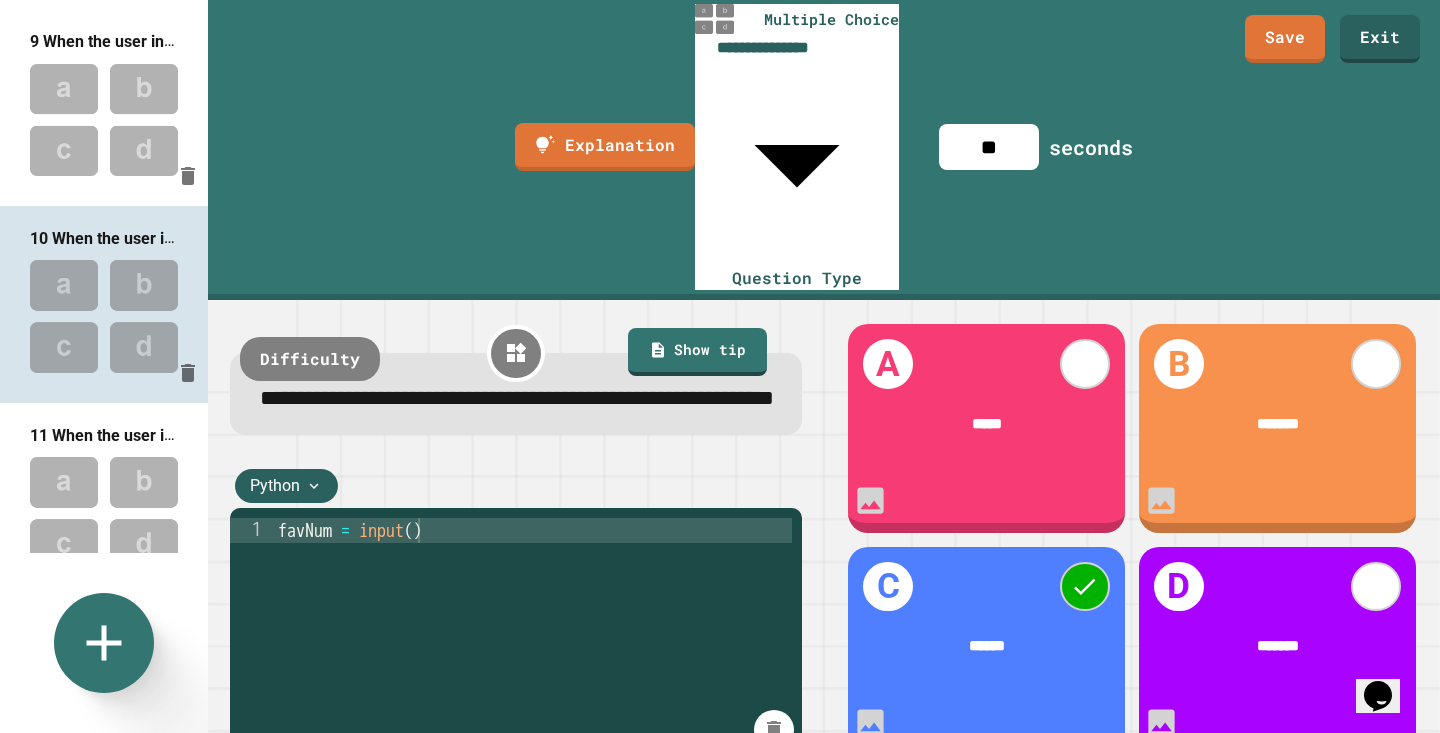 scroll, scrollTop: 1554, scrollLeft: 0, axis: vertical 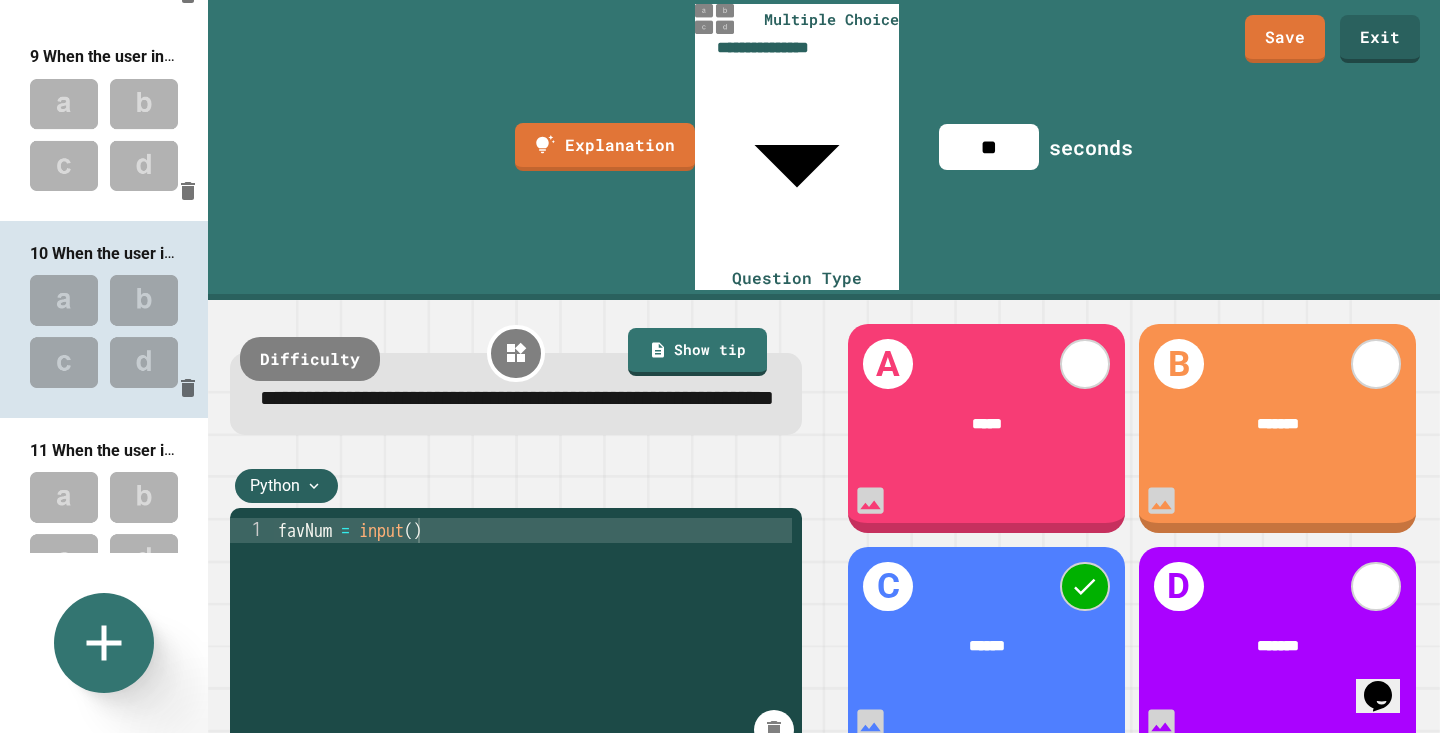 click at bounding box center [104, 135] 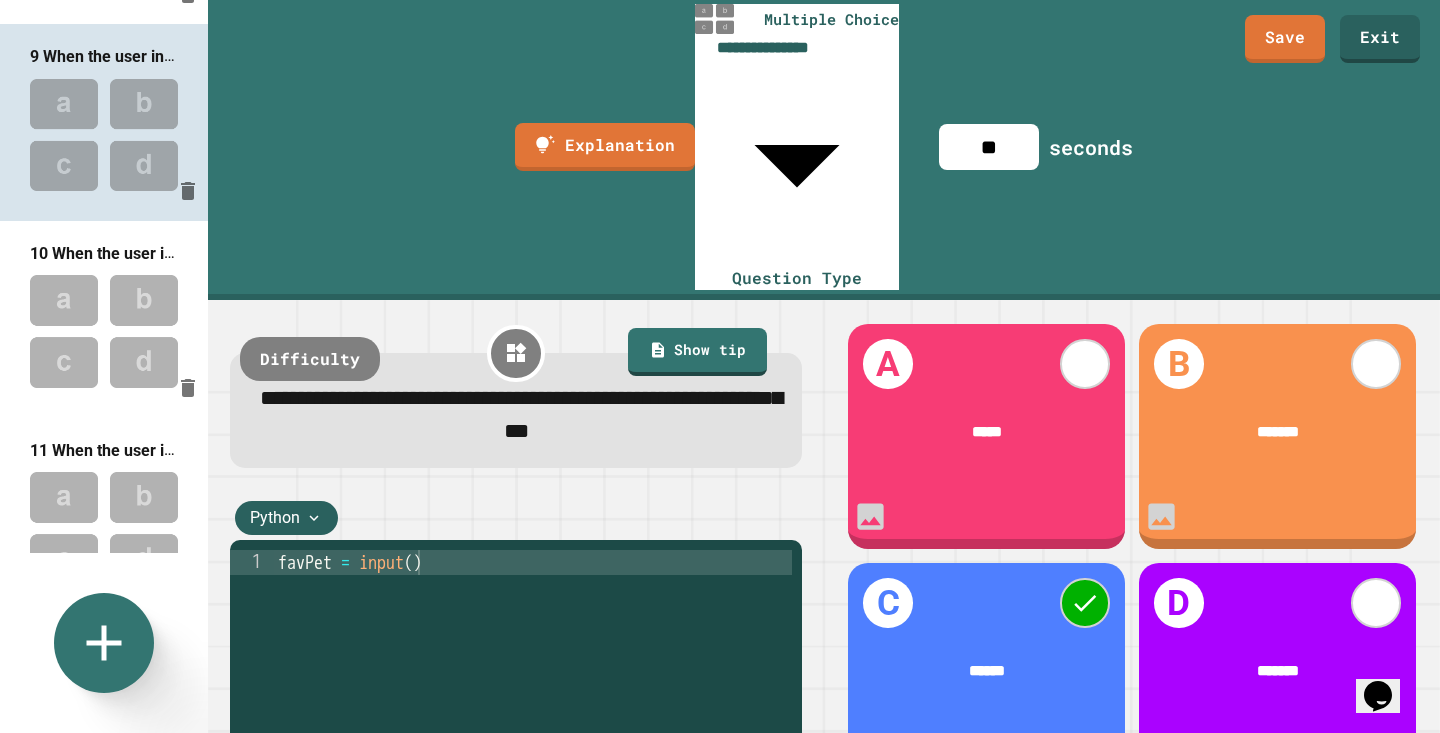click at bounding box center [104, 331] 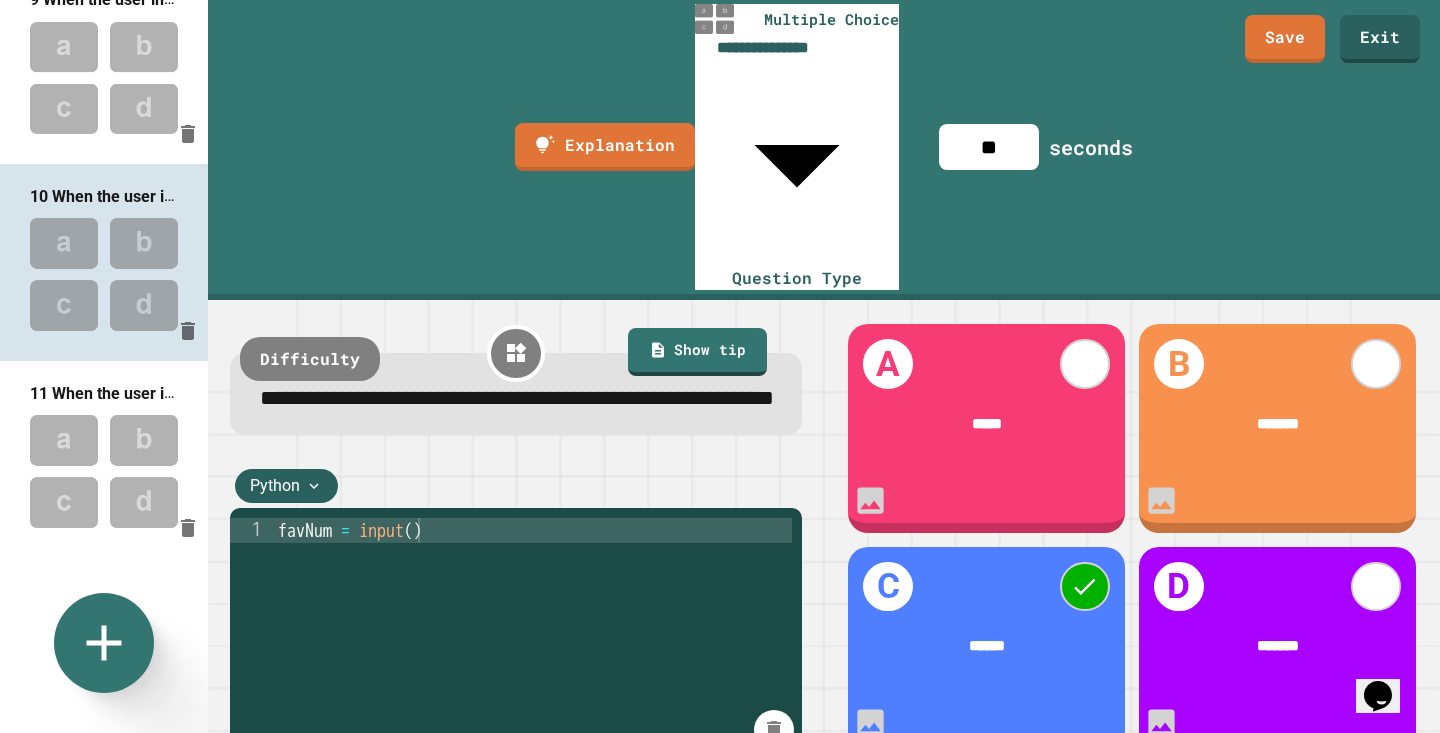 scroll, scrollTop: 1665, scrollLeft: 0, axis: vertical 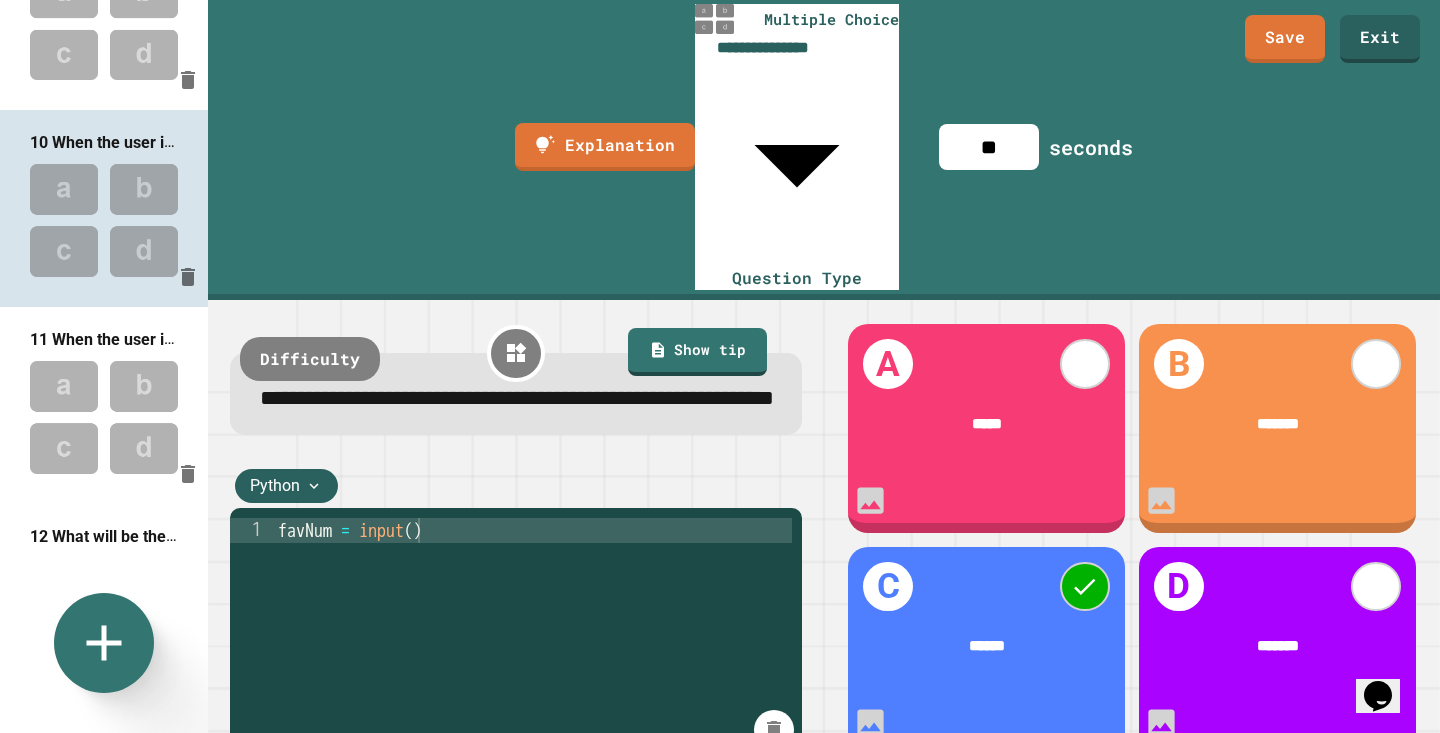 click at bounding box center [104, 417] 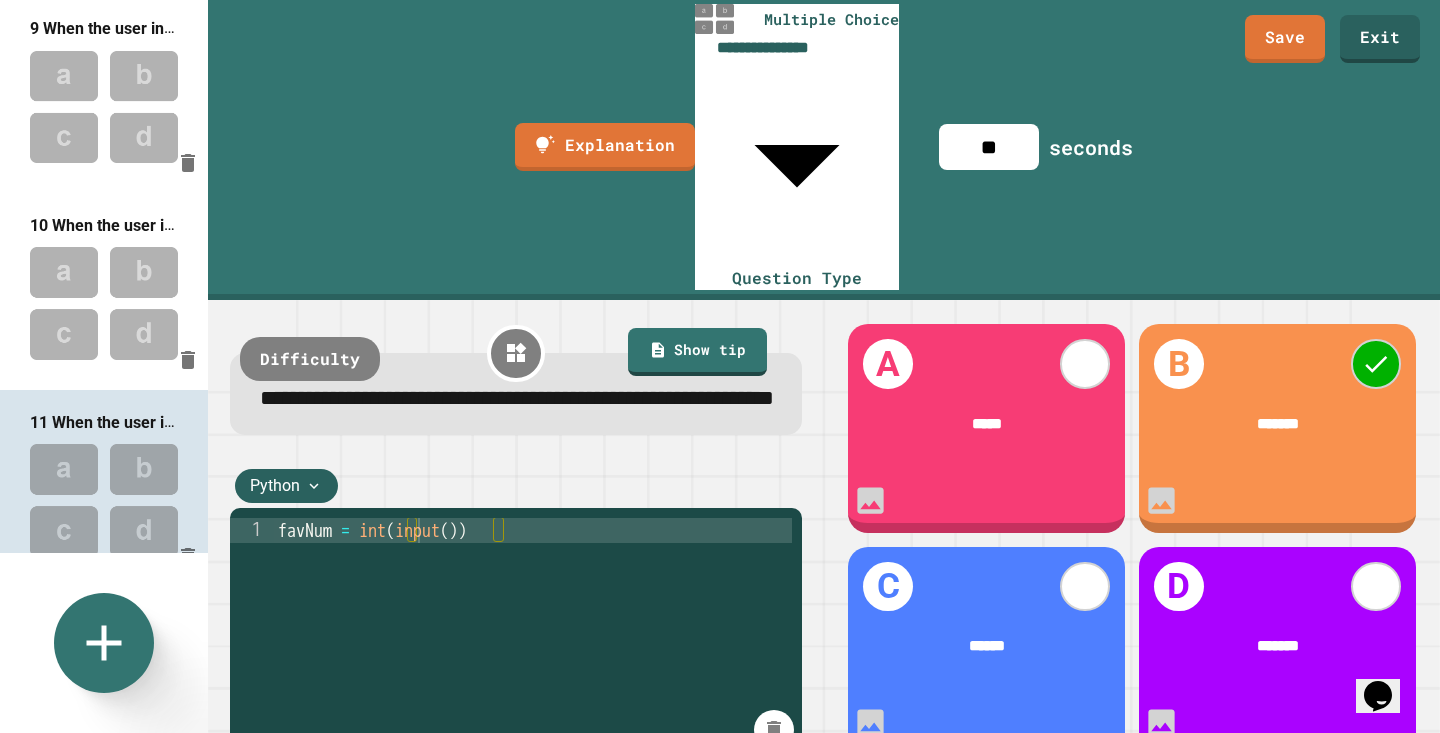 click at bounding box center (104, 303) 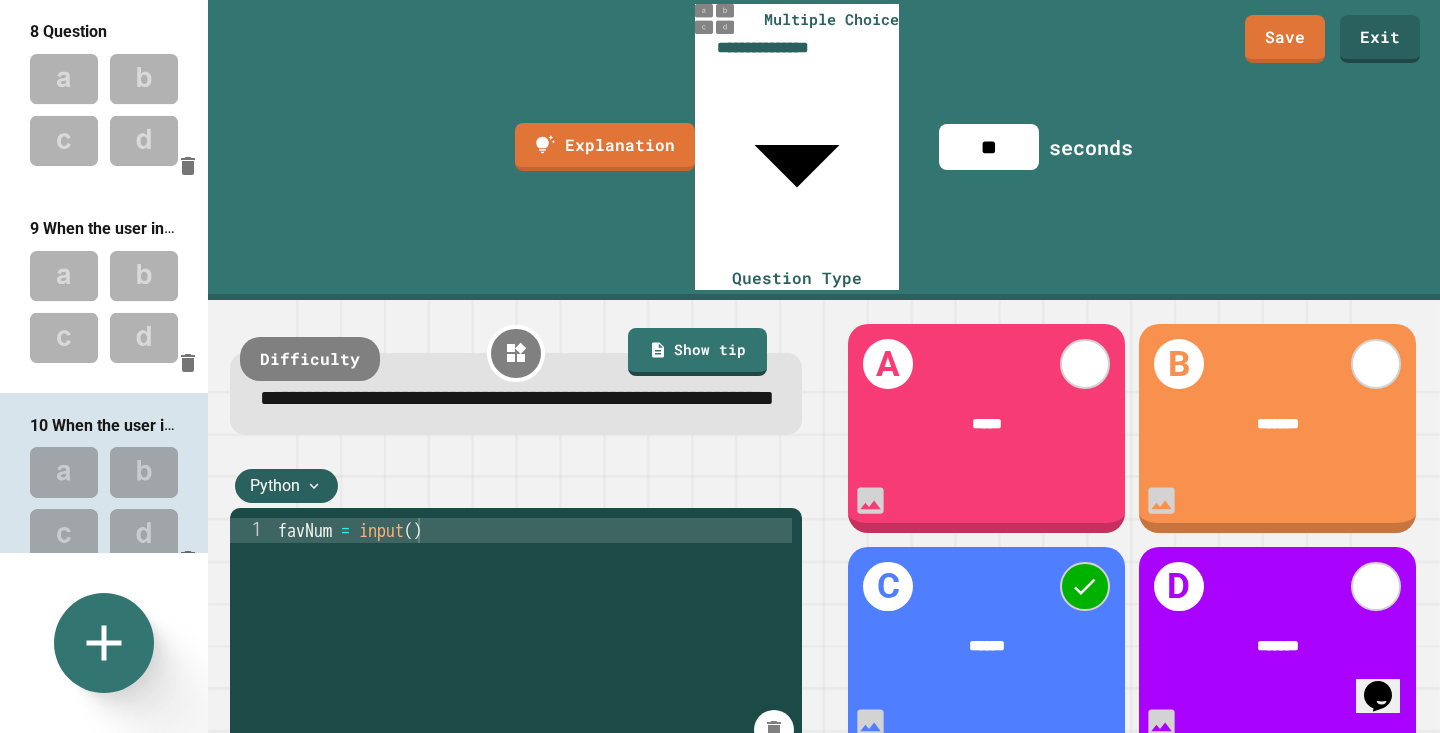 scroll, scrollTop: 1267, scrollLeft: 0, axis: vertical 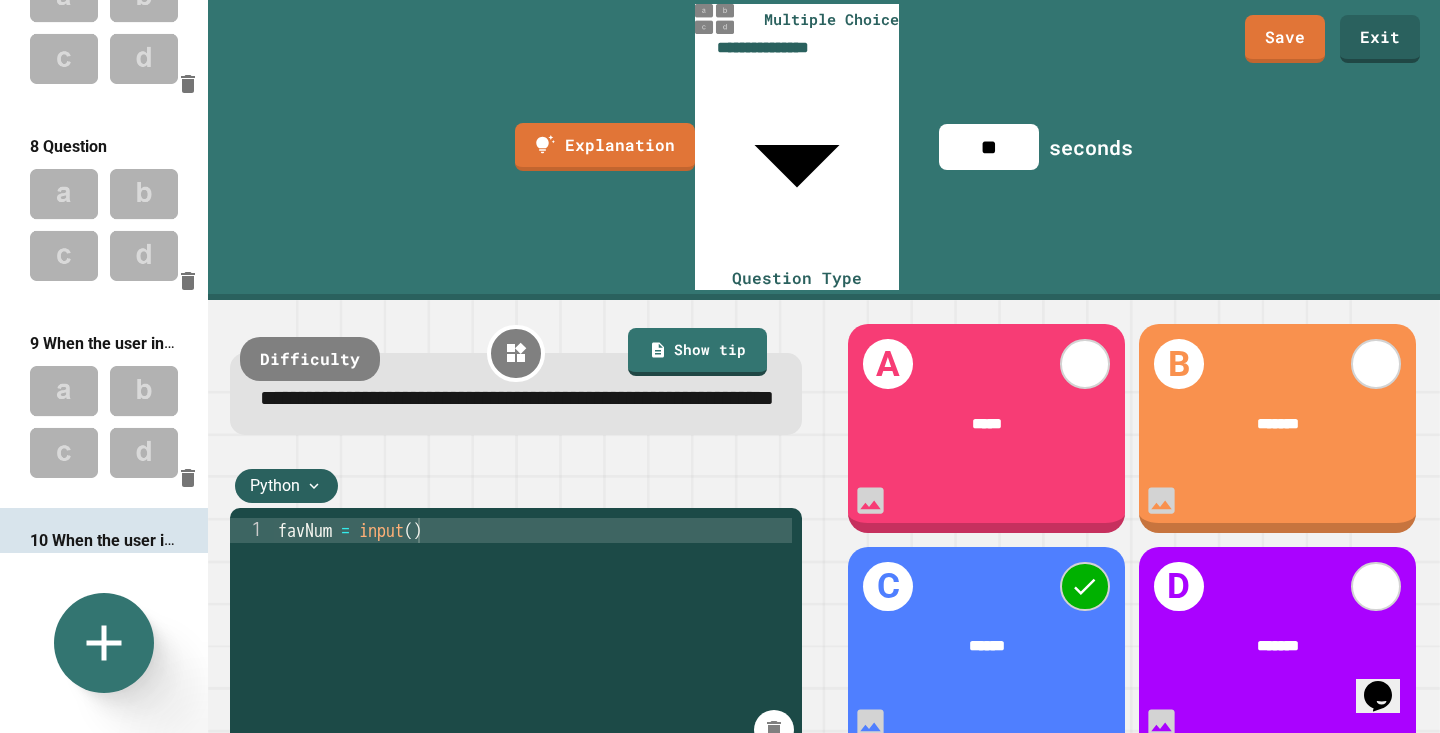 click on "9   When the user inputs (types) "dog", it is stored as which data type?" at bounding box center [275, 343] 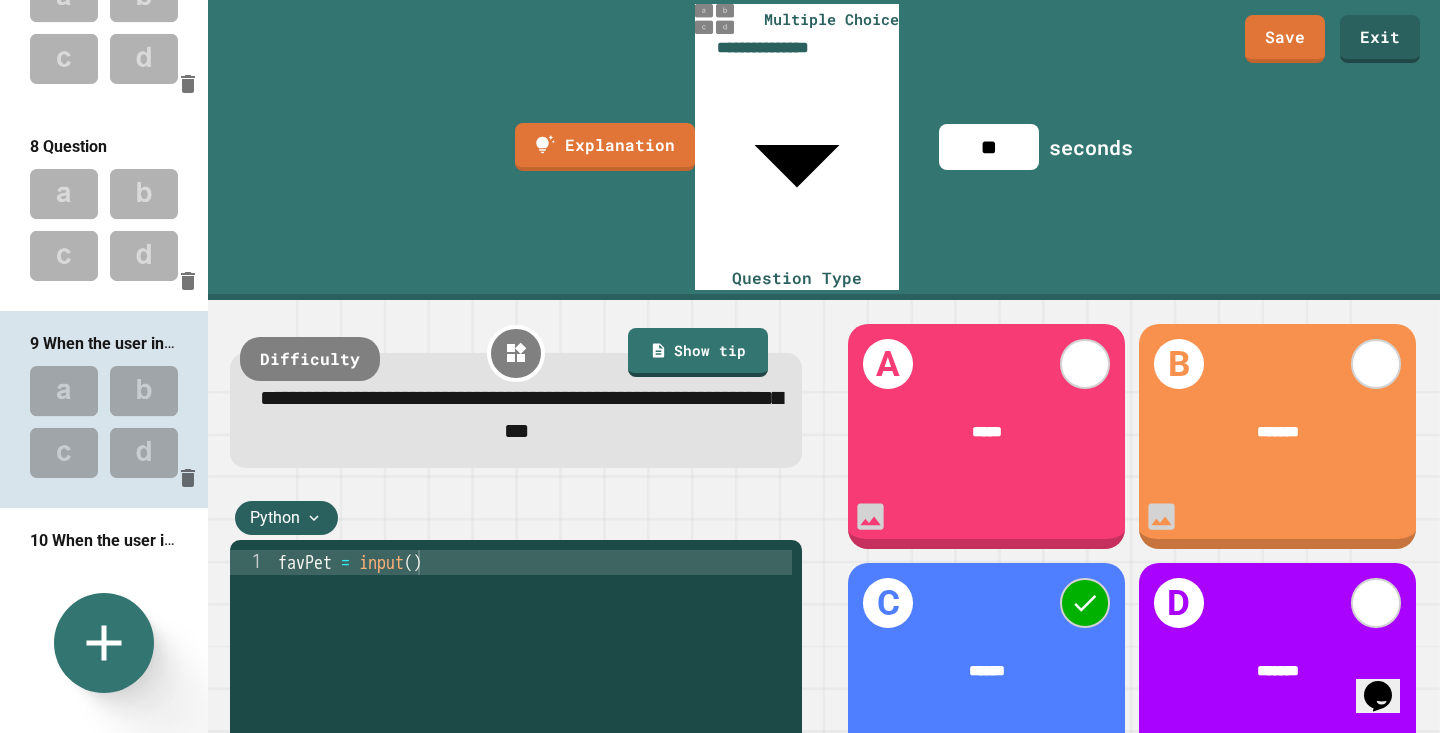 click at bounding box center [104, 225] 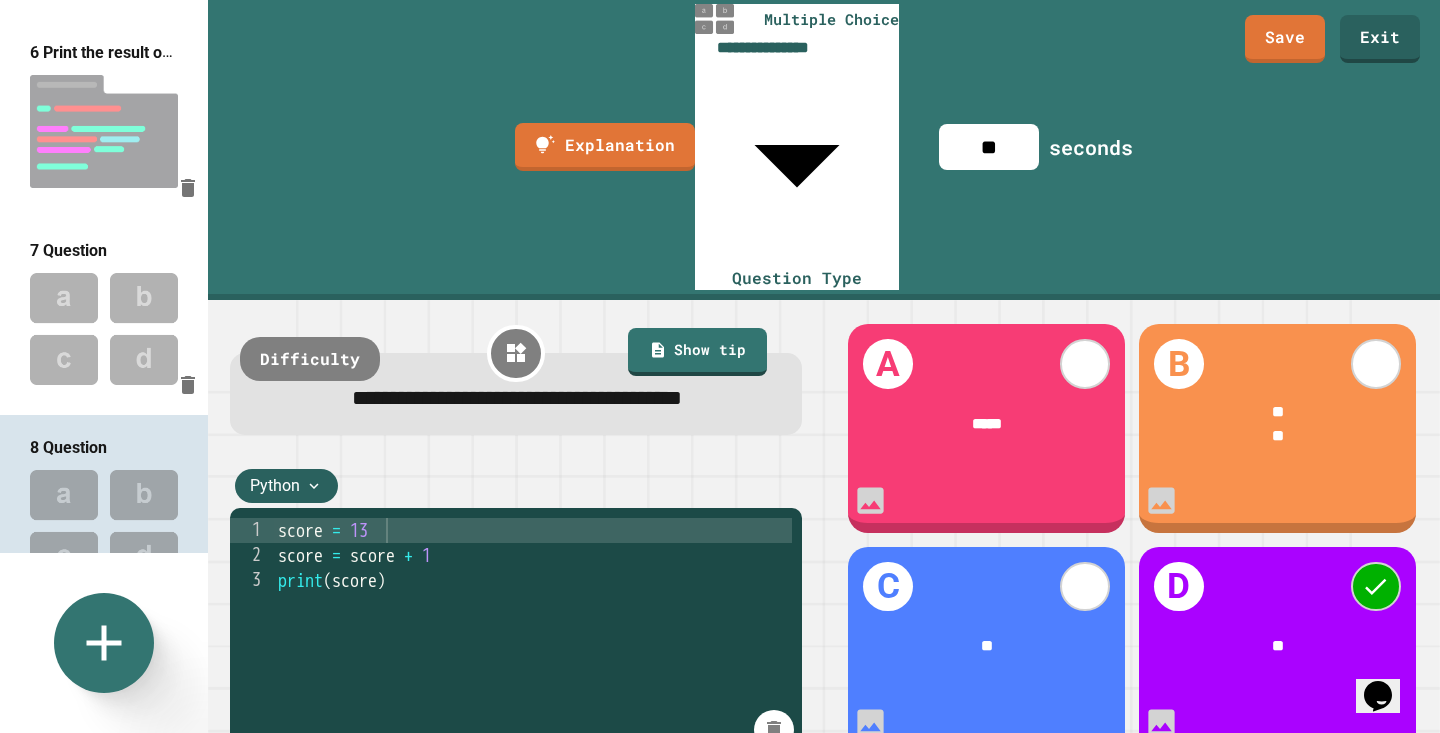 scroll, scrollTop: 867, scrollLeft: 0, axis: vertical 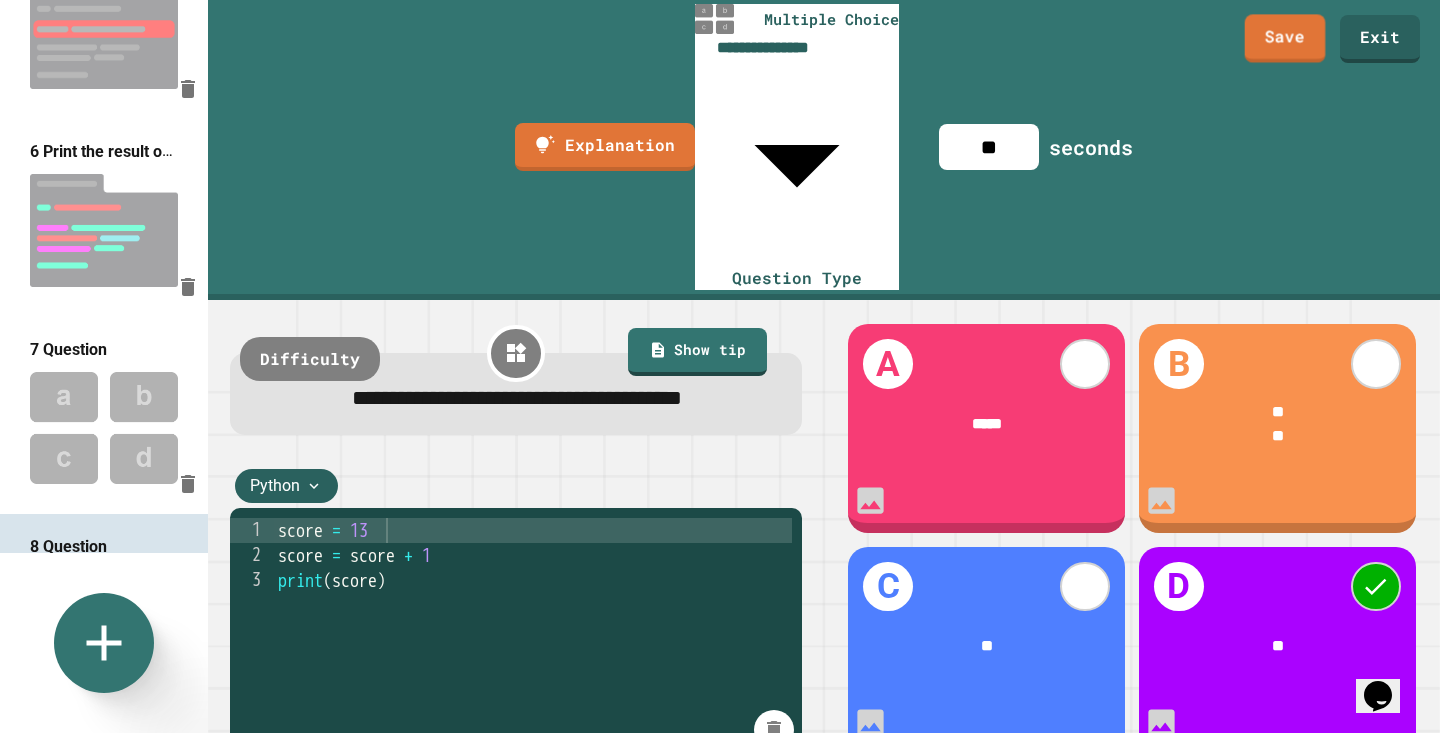 click on "Save" at bounding box center [1285, 38] 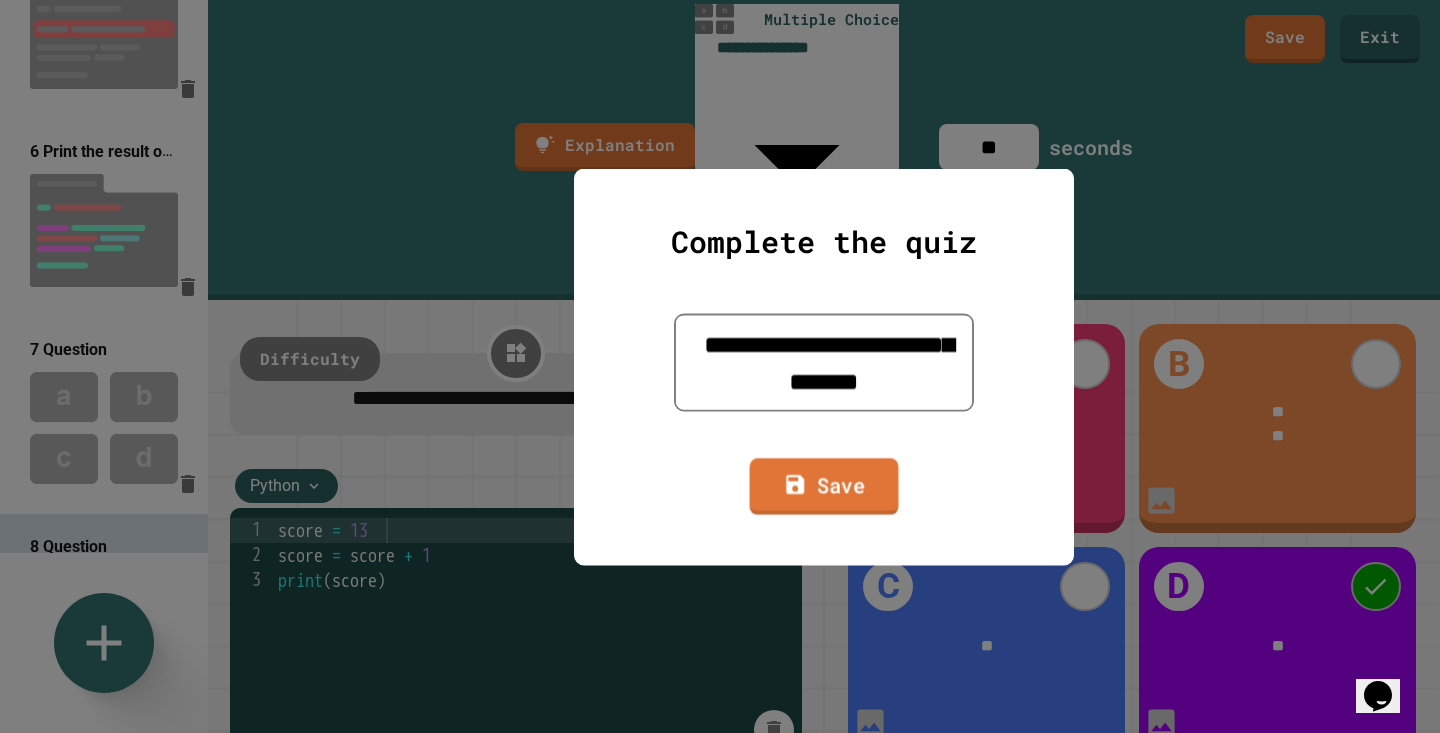 click on "Save" at bounding box center [824, 486] 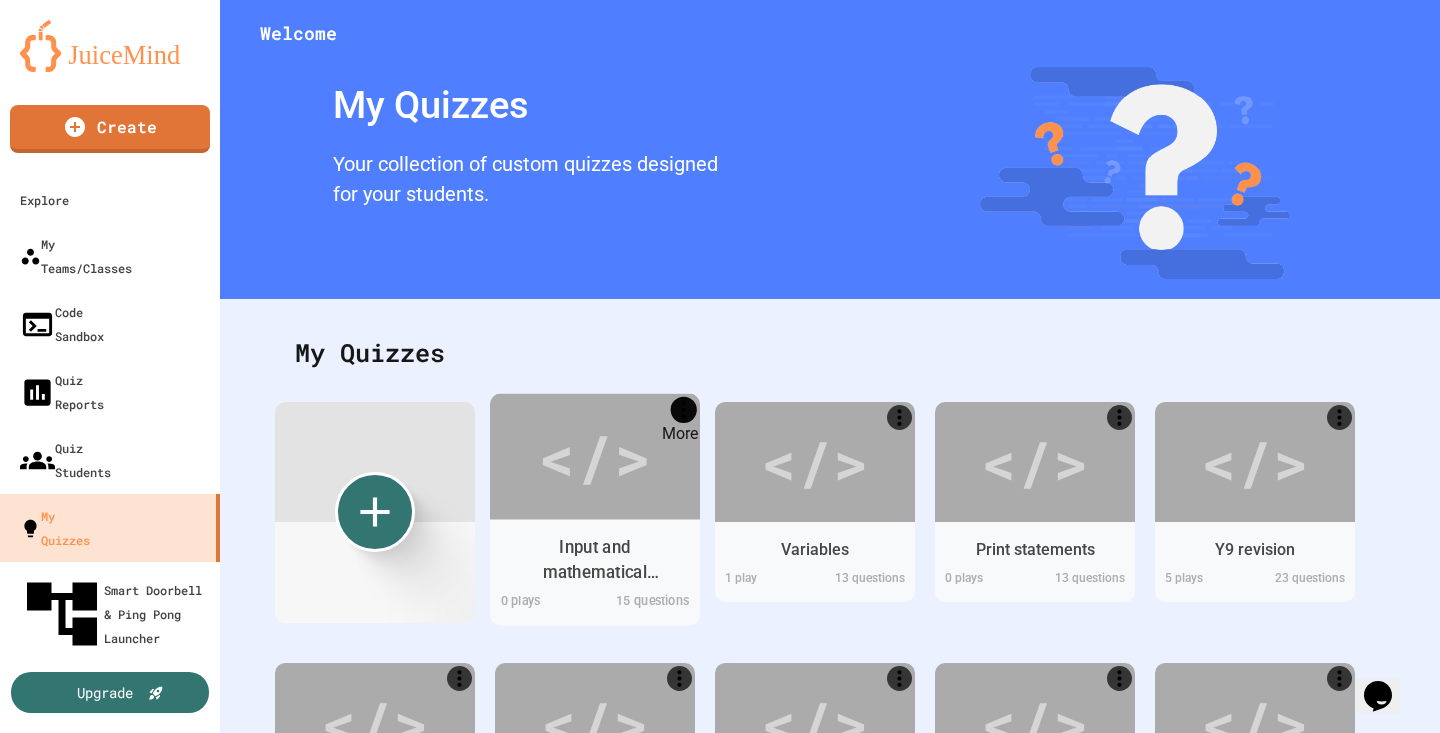 click 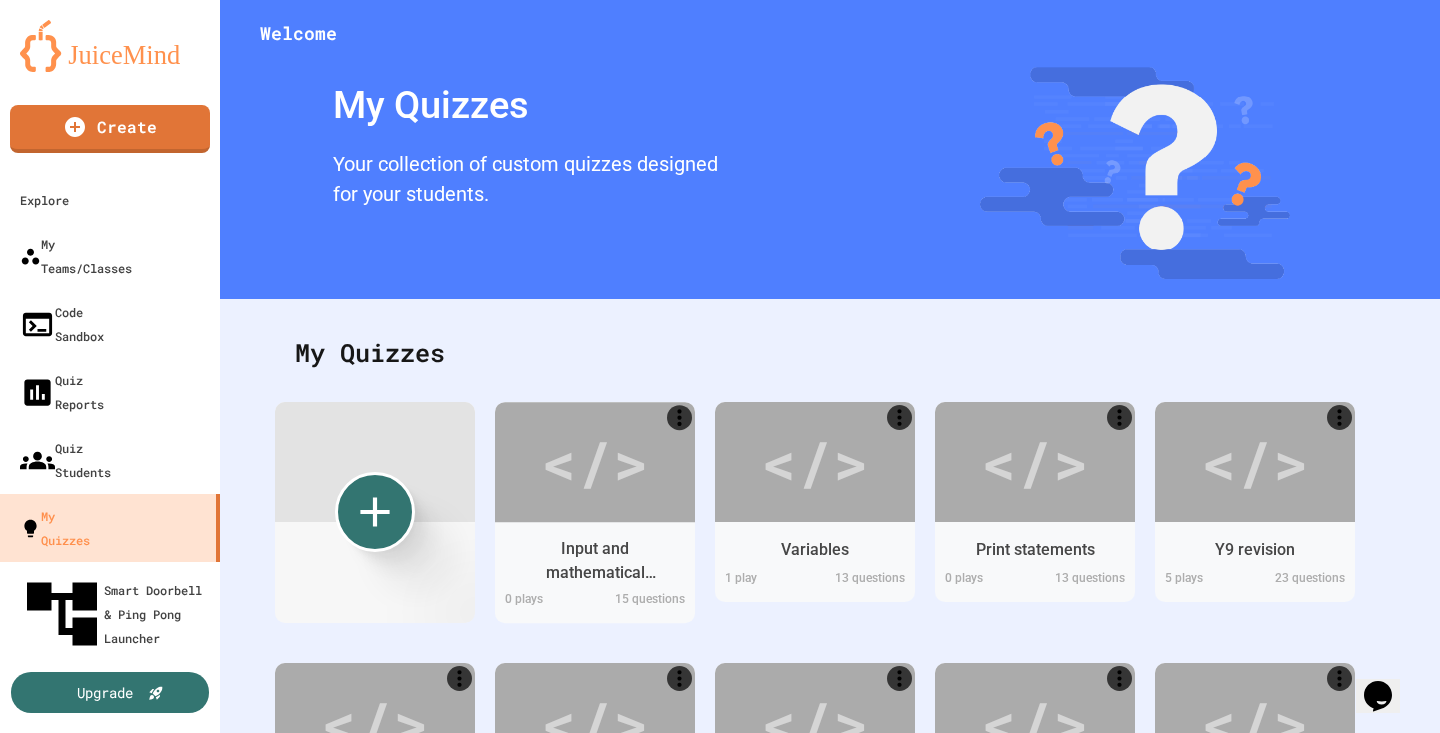 click at bounding box center (720, 735) 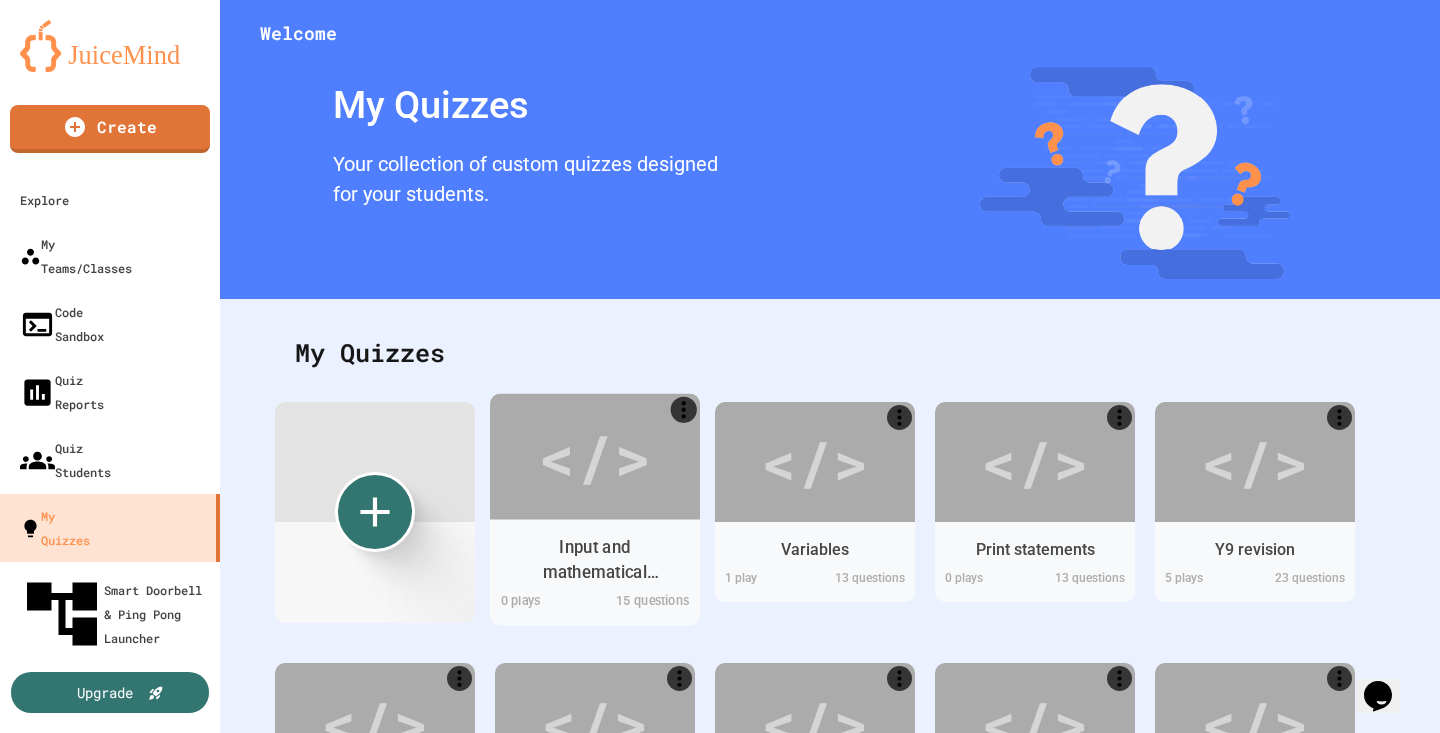 click on "</>" at bounding box center (595, 456) 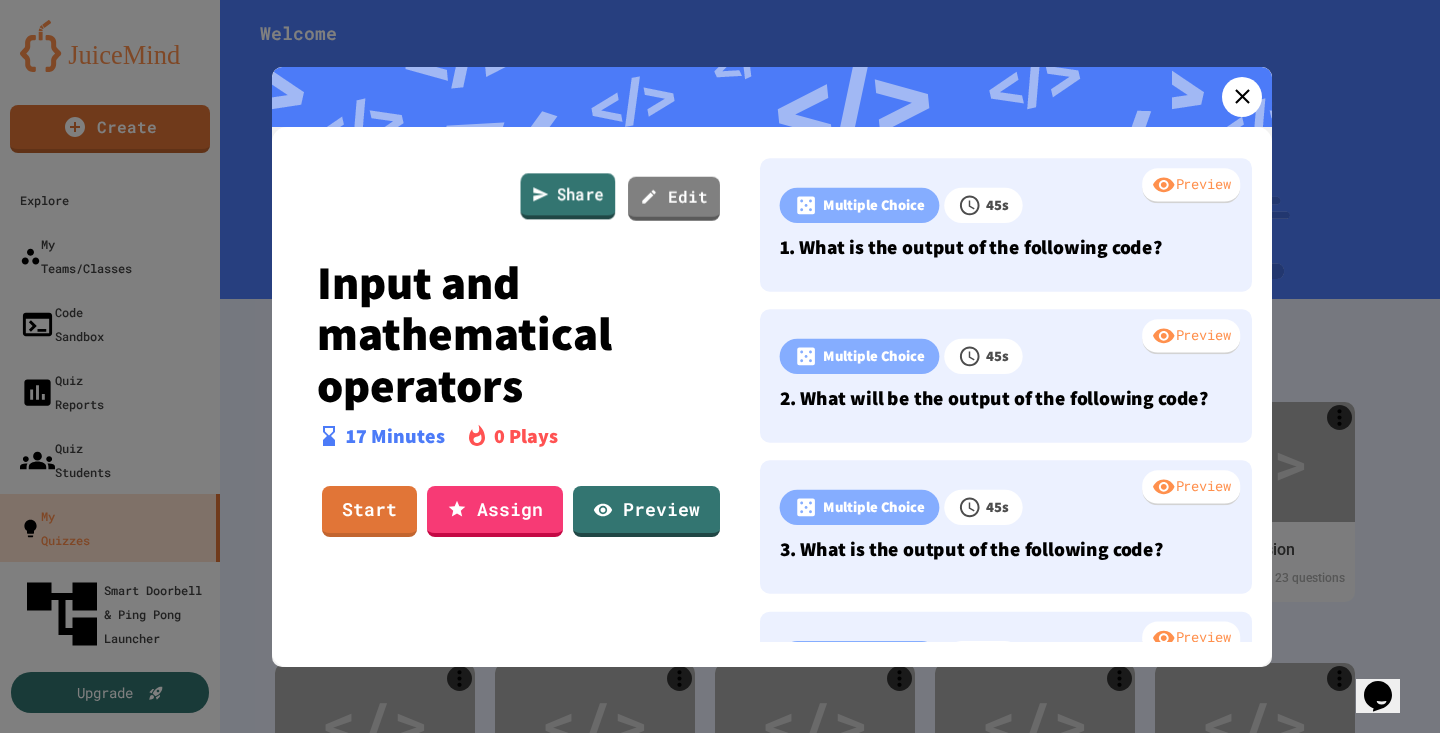 click on "Share" at bounding box center (568, 196) 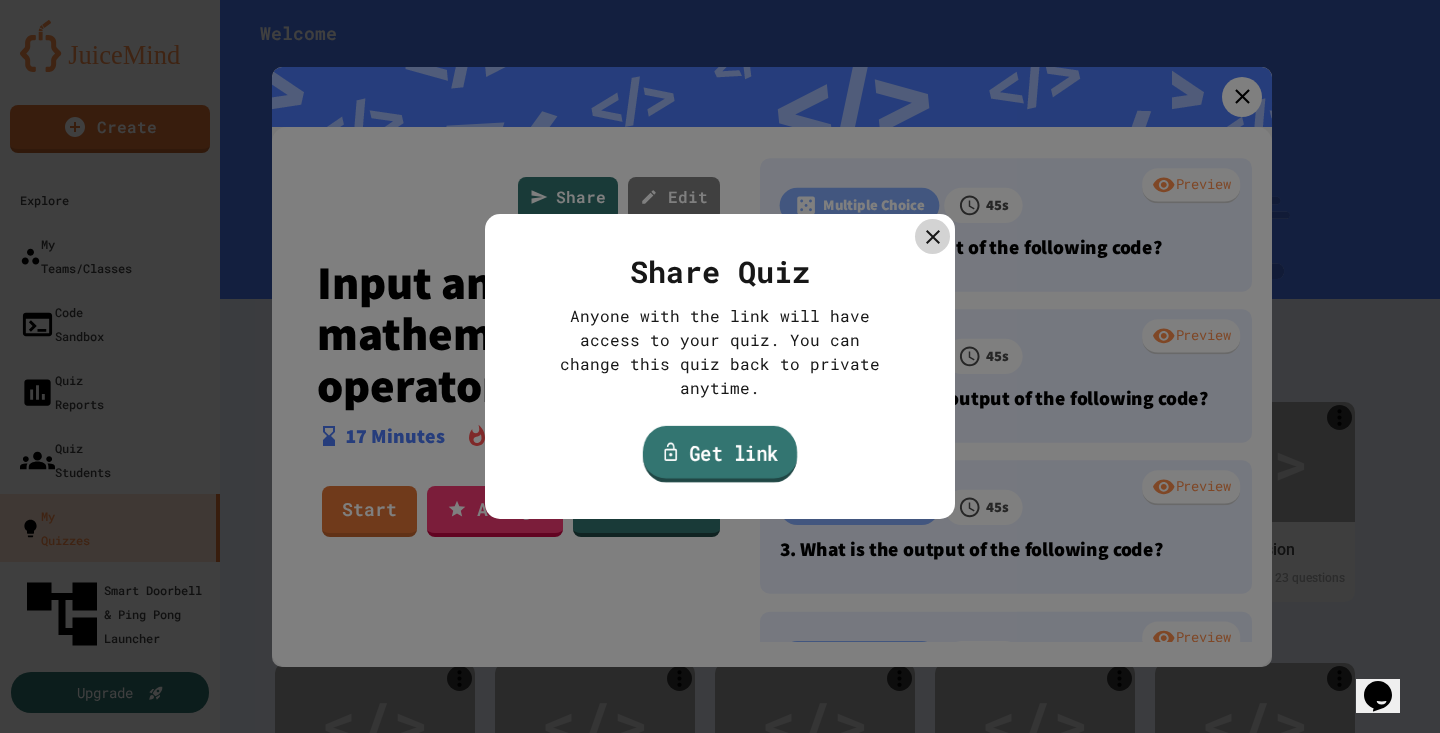click on "Get link" at bounding box center [720, 454] 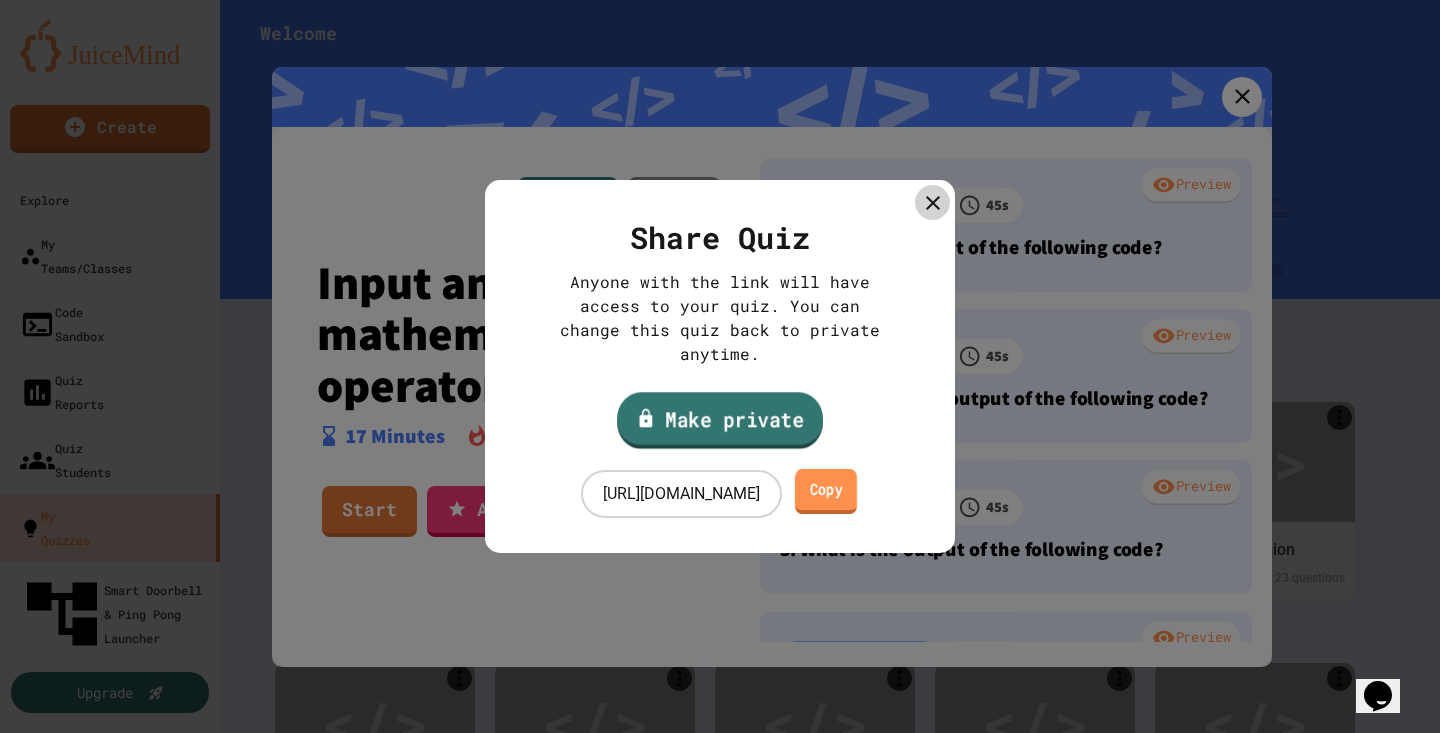 click on "Copy" at bounding box center (825, 491) 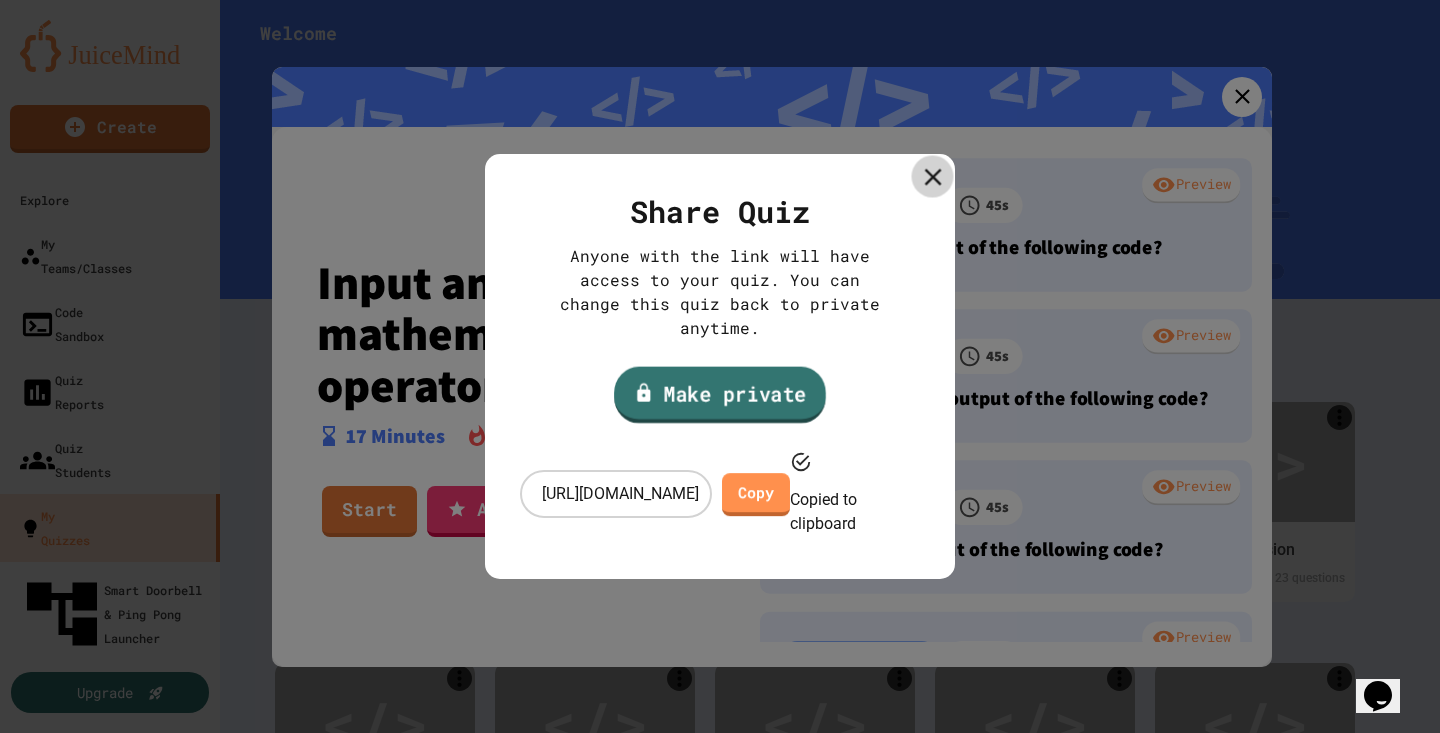click 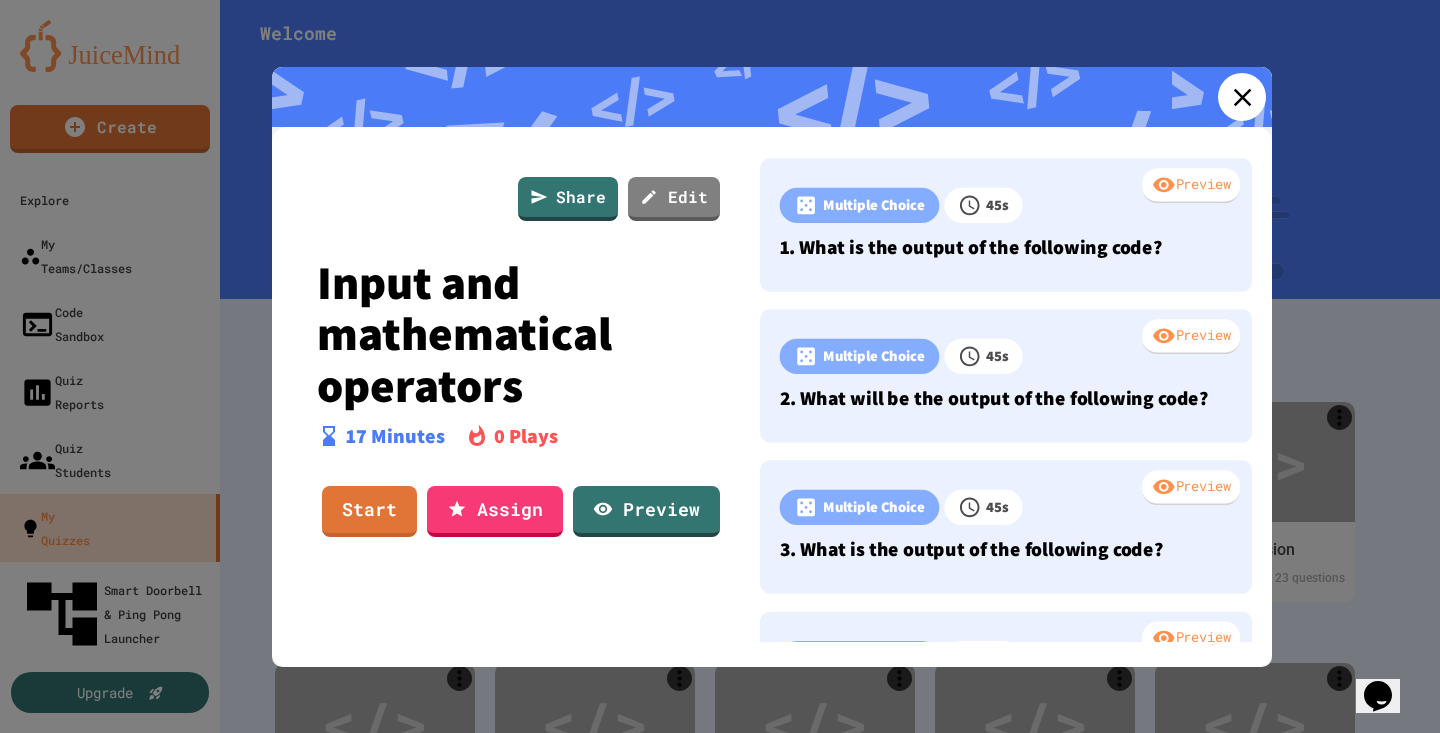 click 